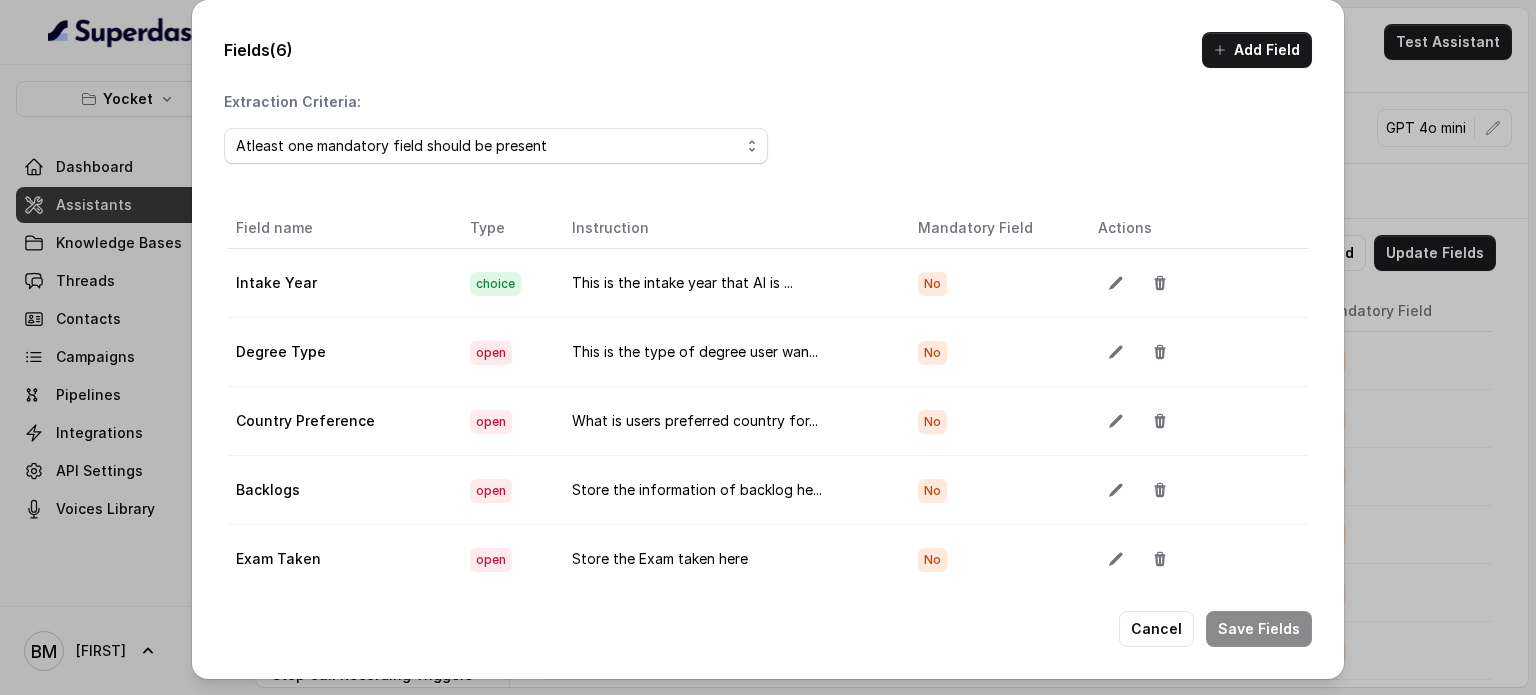 scroll, scrollTop: 0, scrollLeft: 0, axis: both 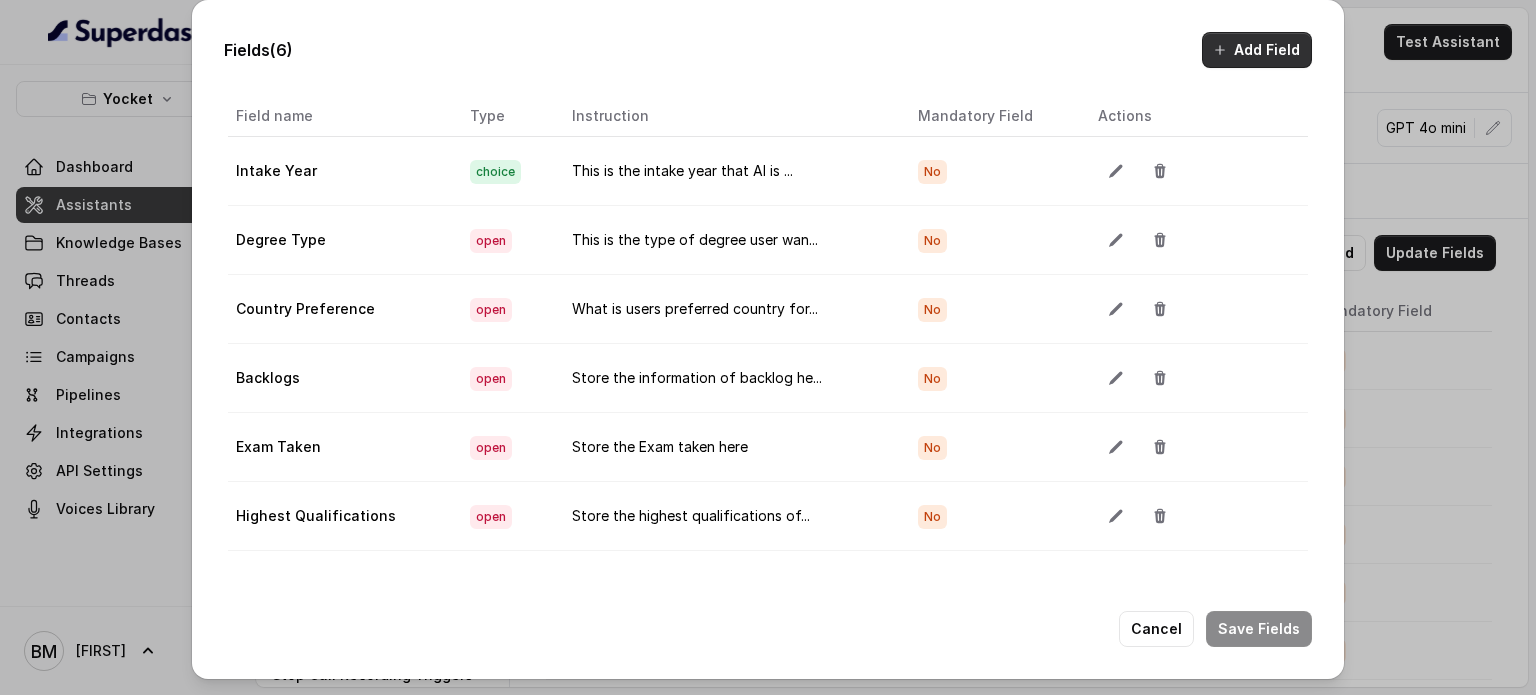 click on "Add Field" at bounding box center [1257, 50] 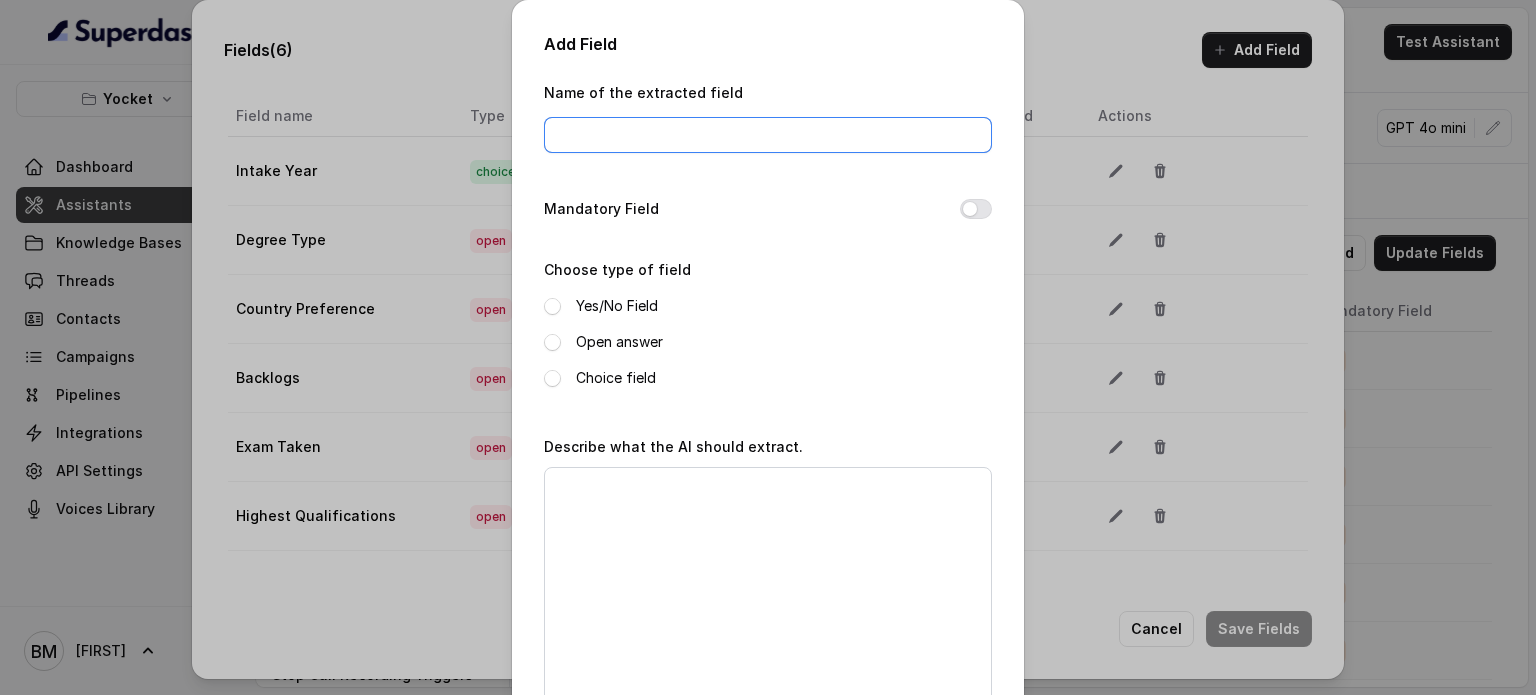 click on "Name of the extracted field" at bounding box center (768, 135) 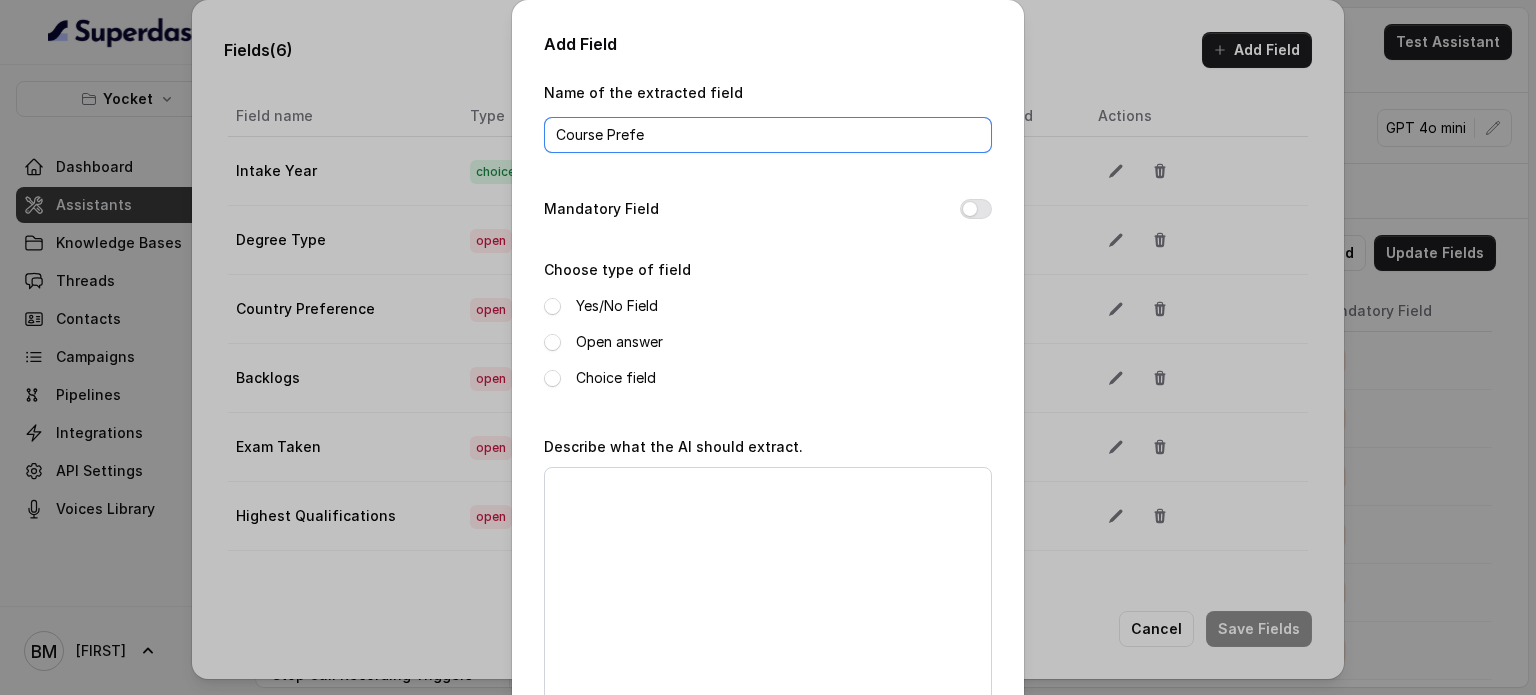 type on "Course Preference" 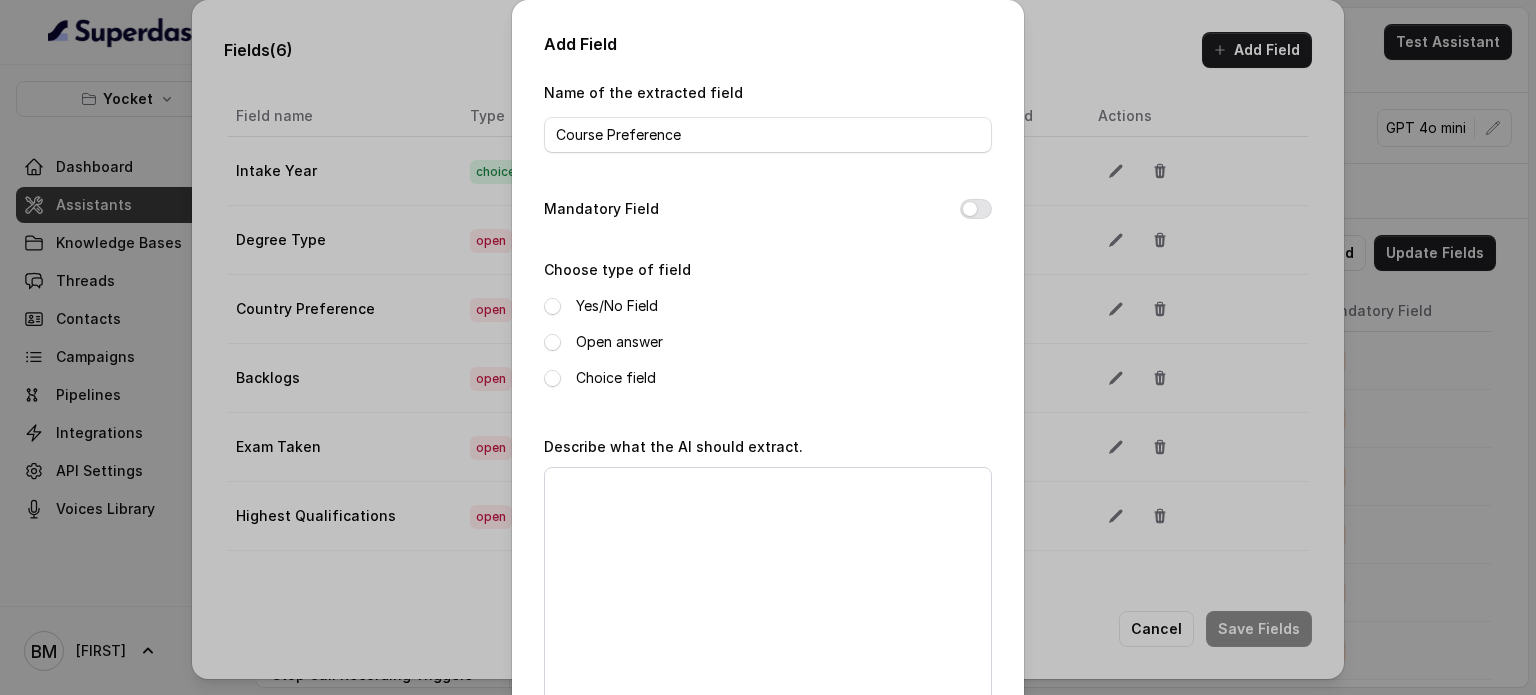 click on "Open answer" at bounding box center [619, 342] 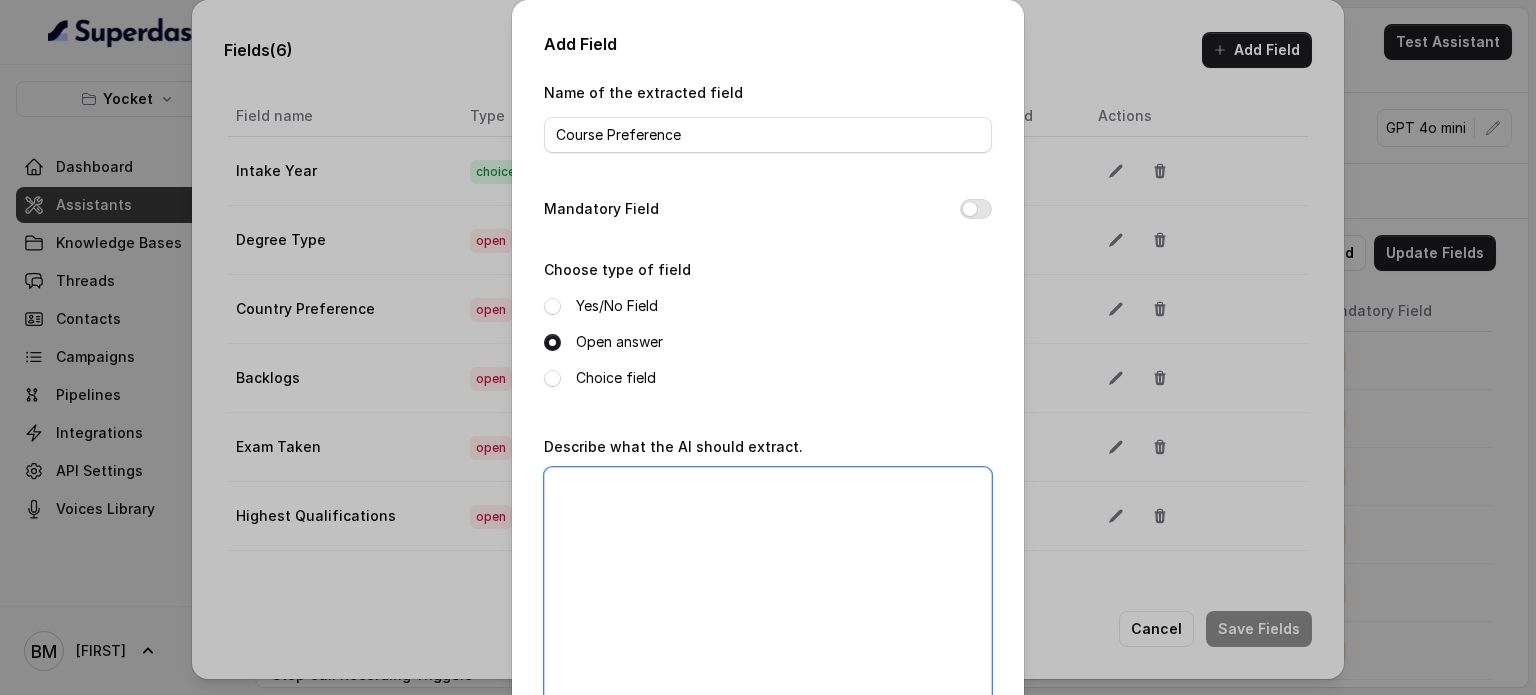 click on "Describe what the AI should extract." at bounding box center (768, 592) 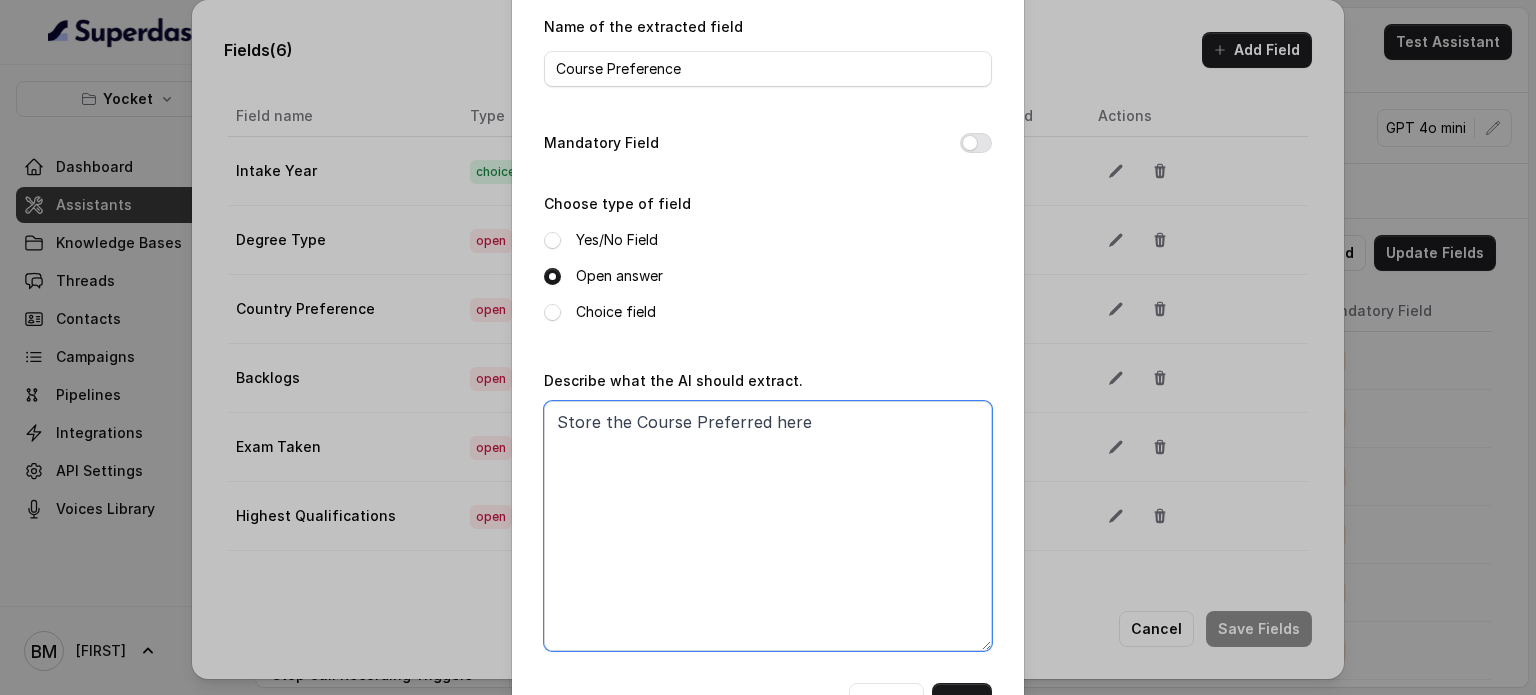 scroll, scrollTop: 136, scrollLeft: 0, axis: vertical 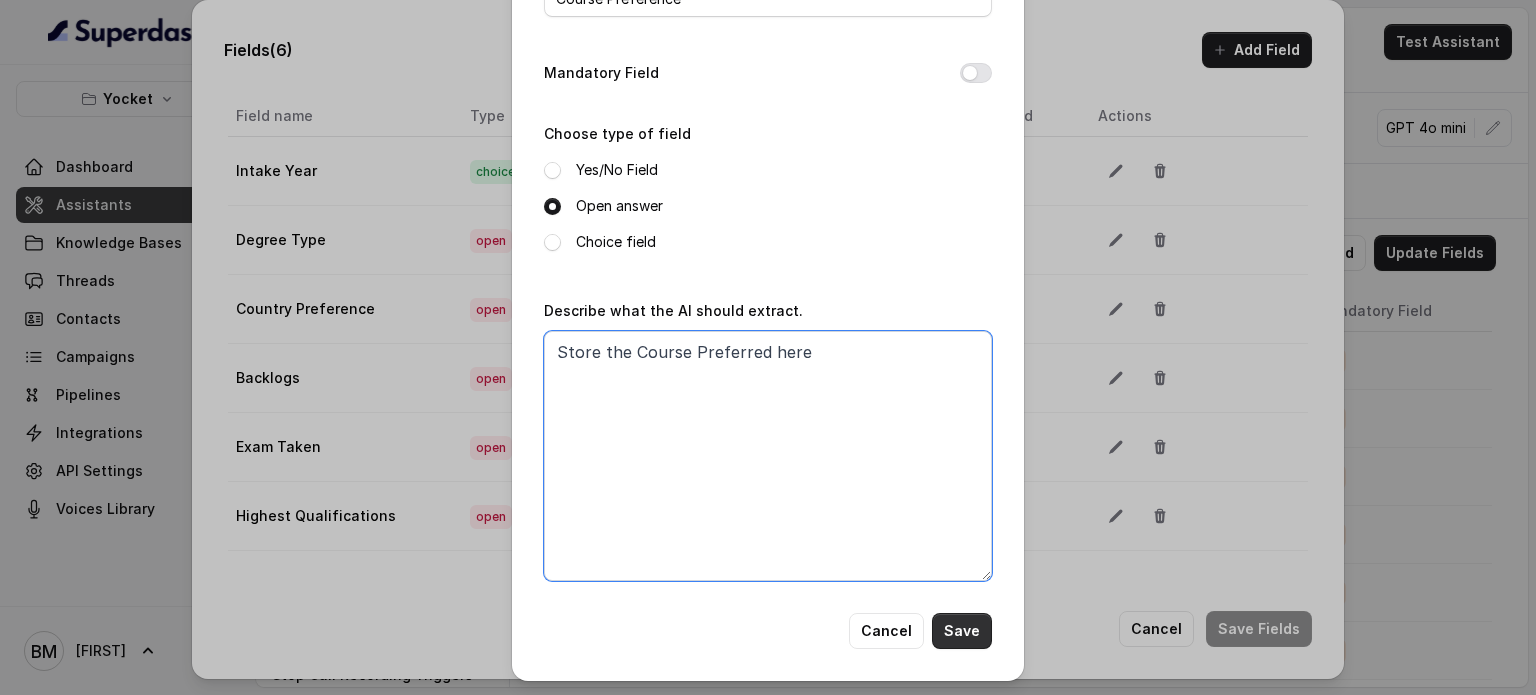 type on "Store the Course Preferred here" 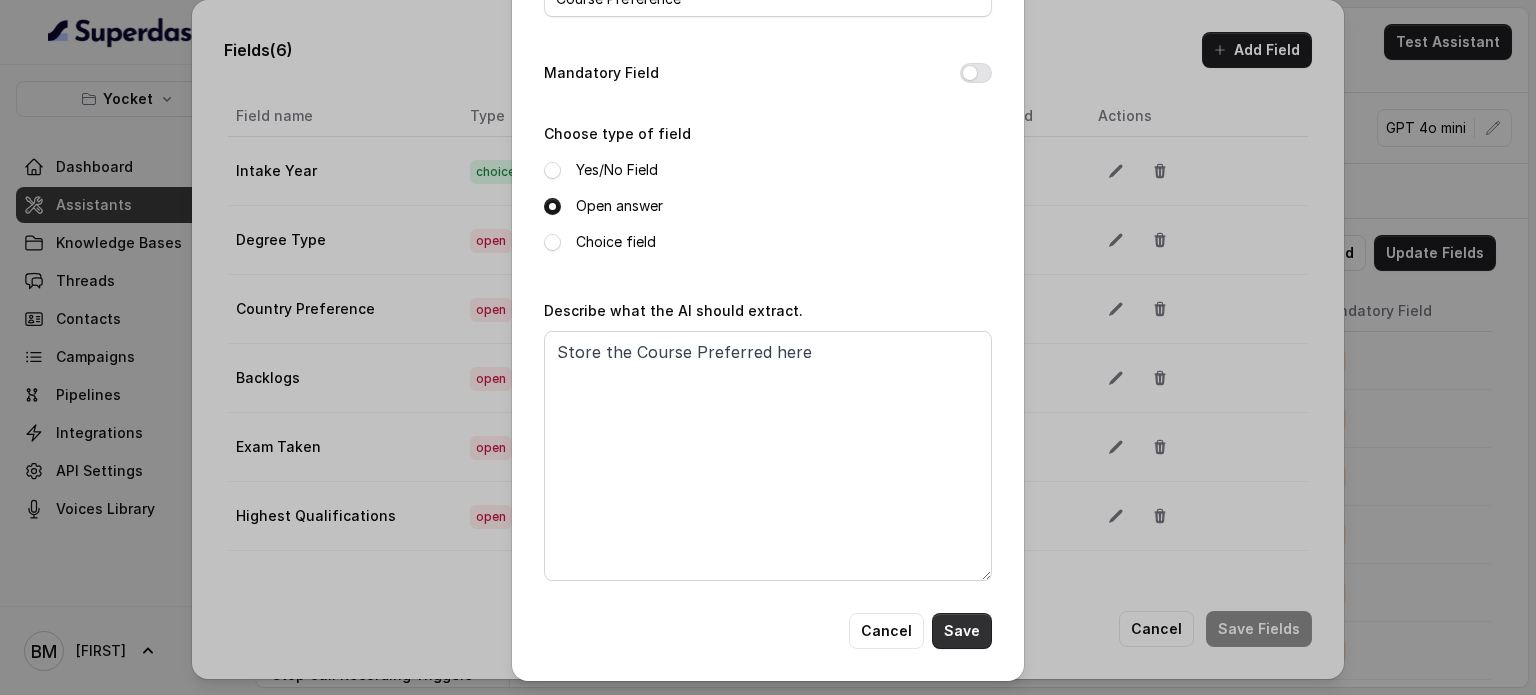 click on "Save" at bounding box center (962, 631) 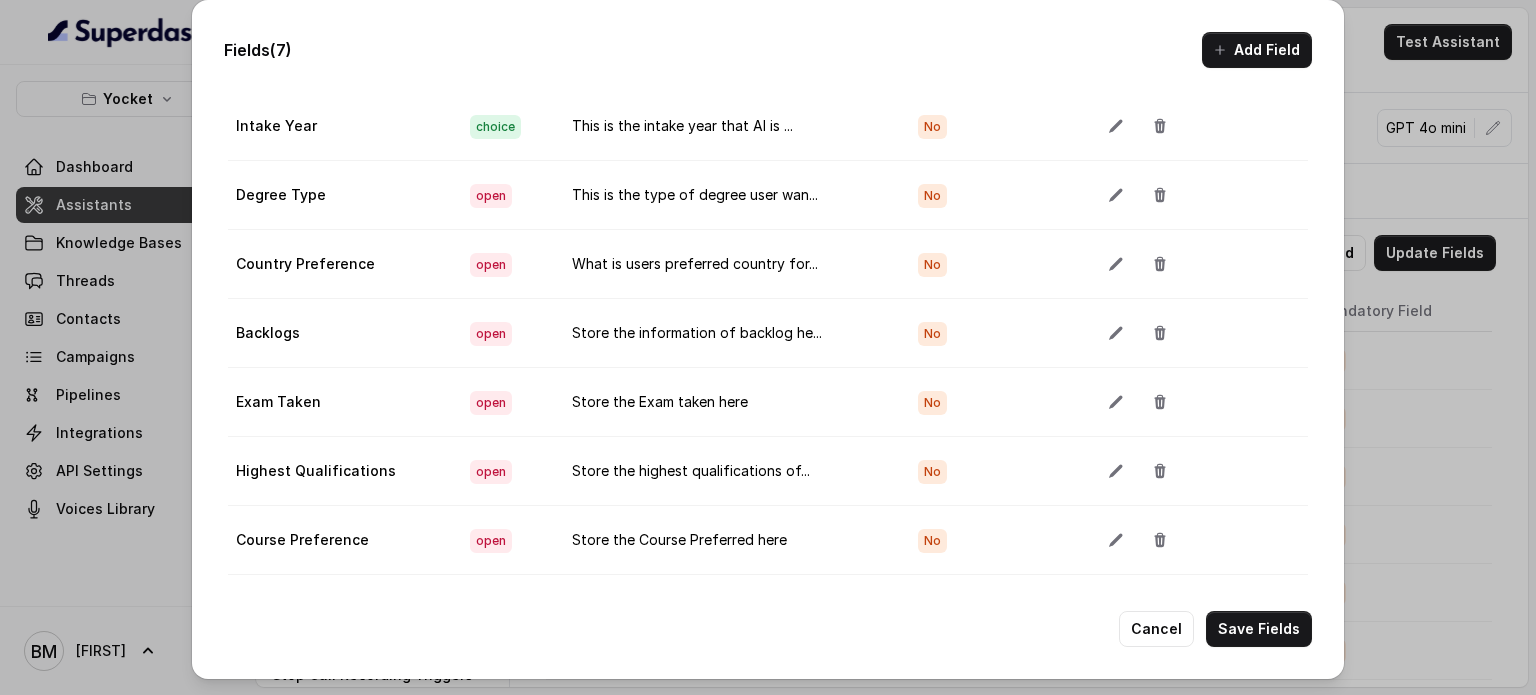scroll, scrollTop: 0, scrollLeft: 0, axis: both 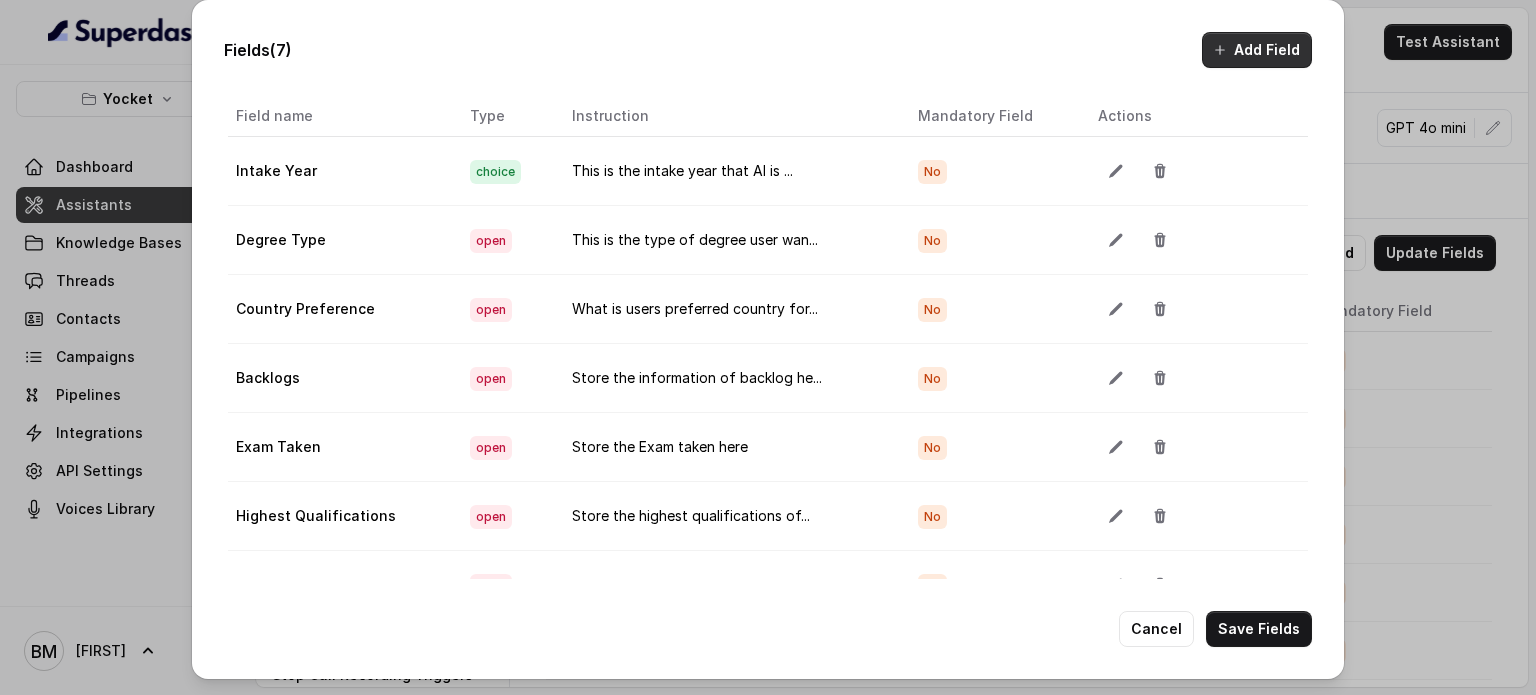click on "Add Field" at bounding box center (1257, 50) 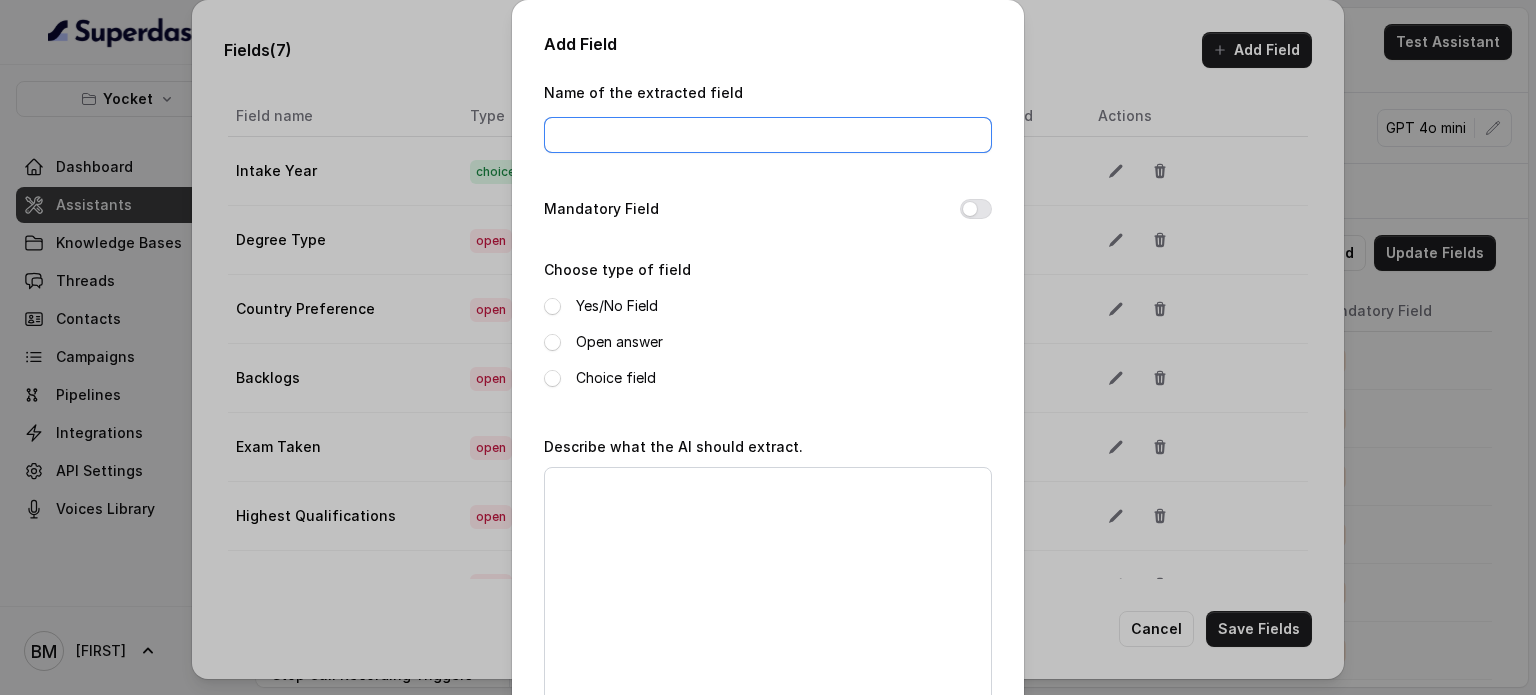 click on "Name of the extracted field" at bounding box center (768, 135) 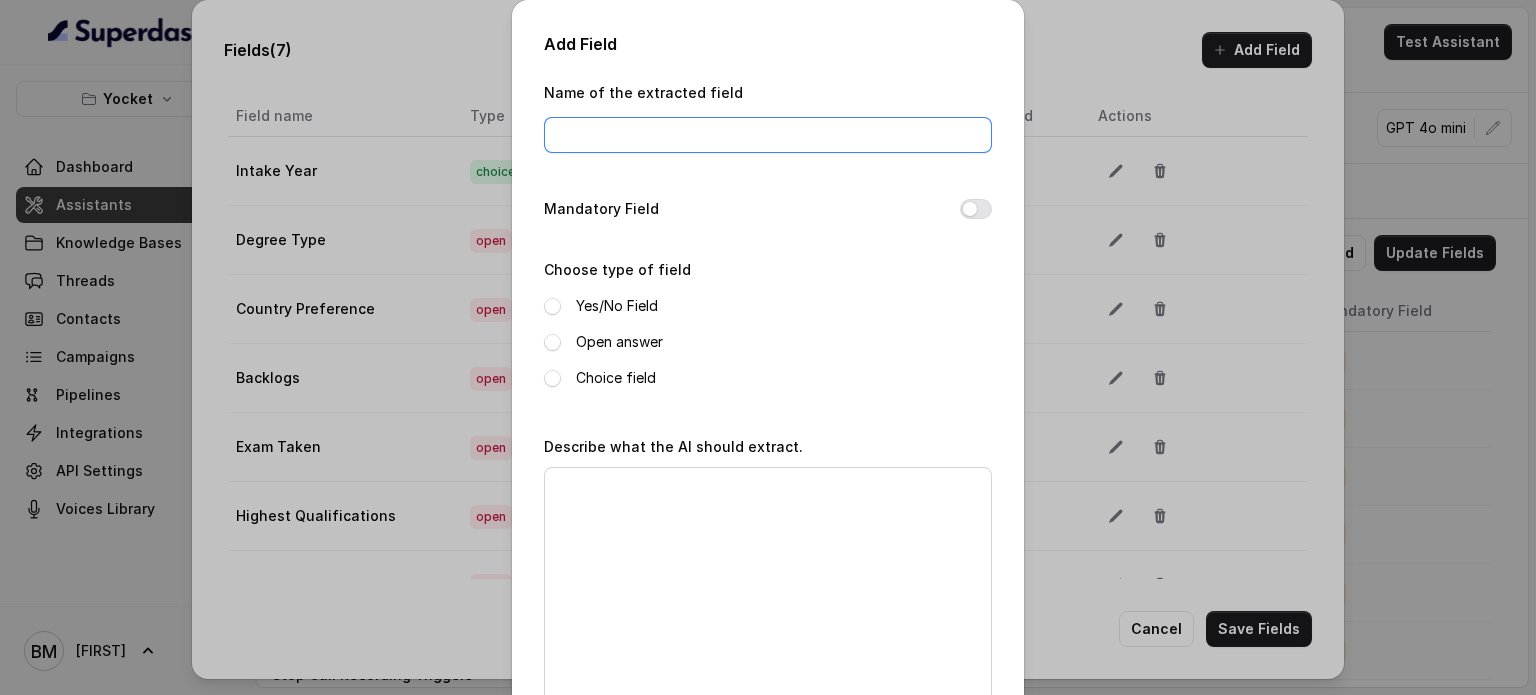 type on "Work Experience" 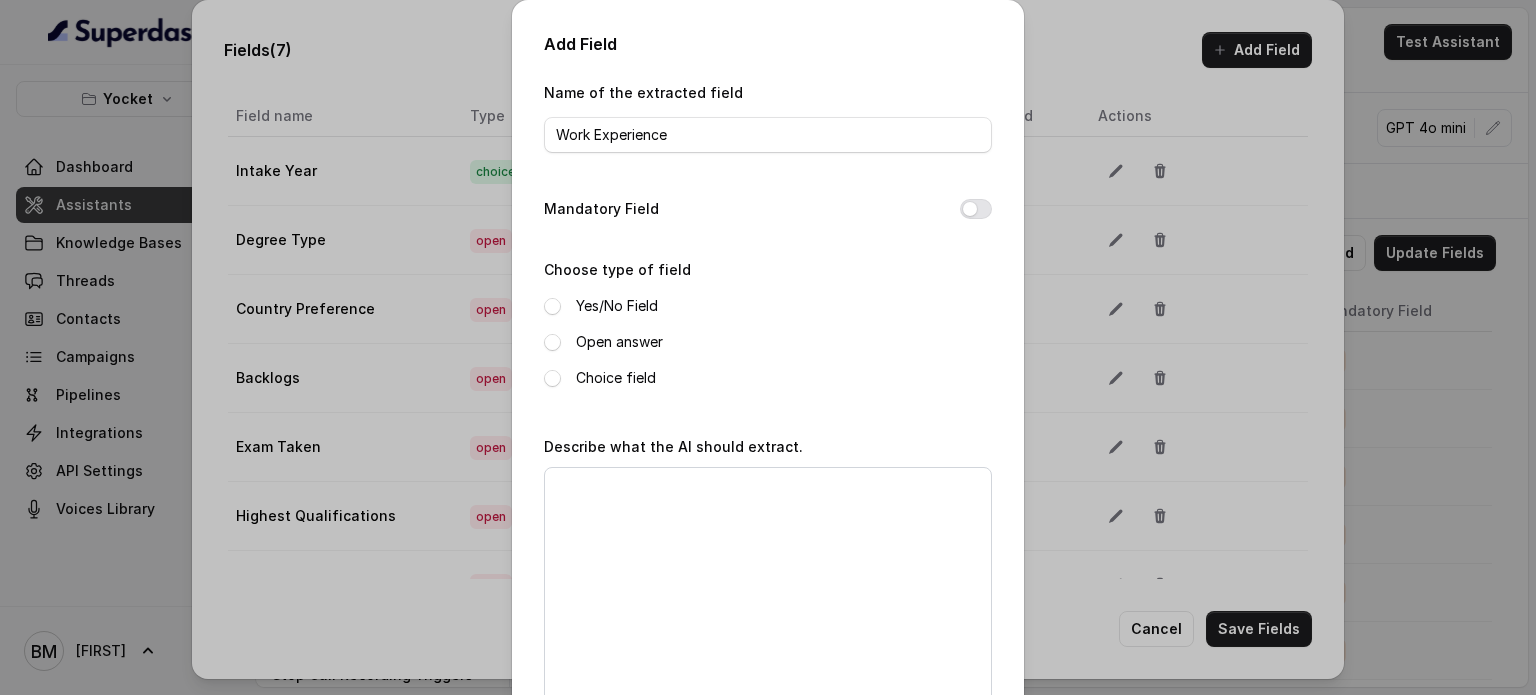 click on "Open answer" at bounding box center (768, 342) 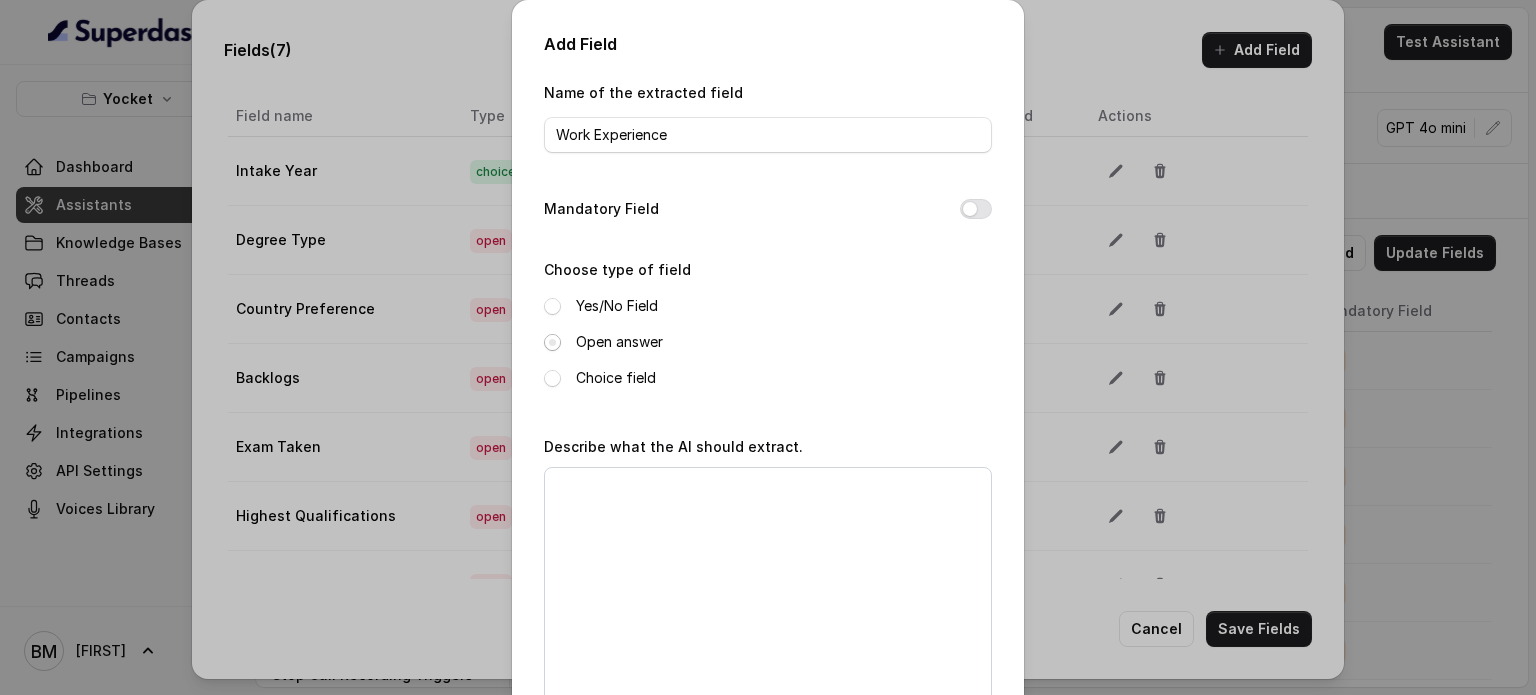 click at bounding box center (552, 342) 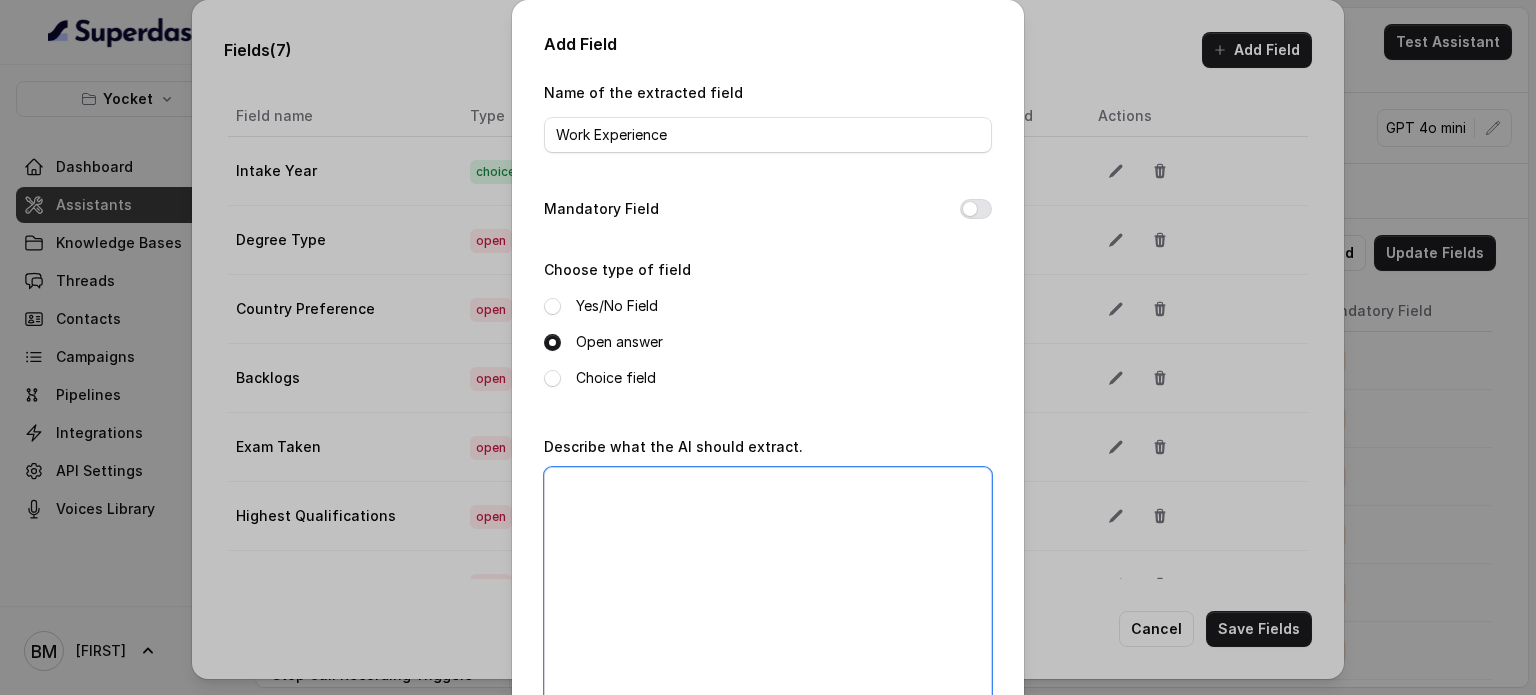 click on "Describe what the AI should extract." at bounding box center [768, 592] 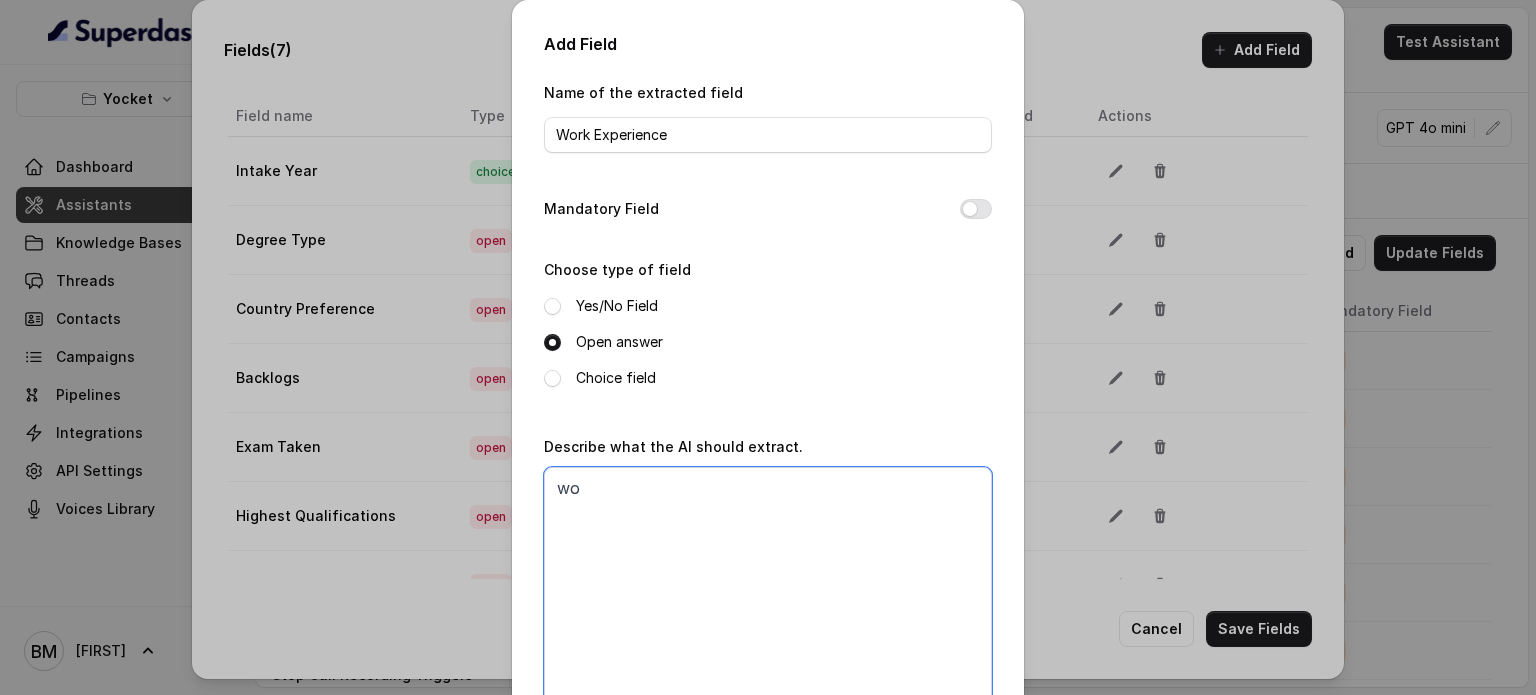 type on "w" 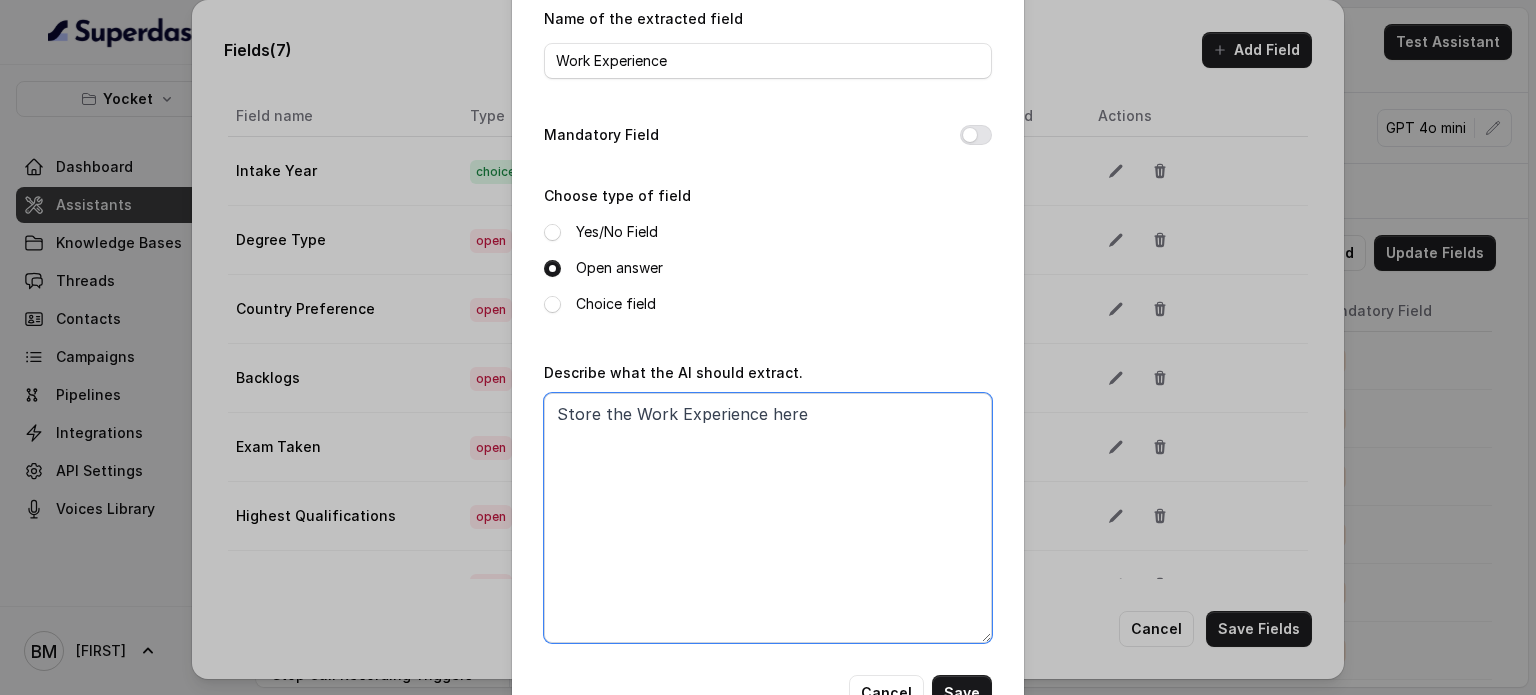 scroll, scrollTop: 136, scrollLeft: 0, axis: vertical 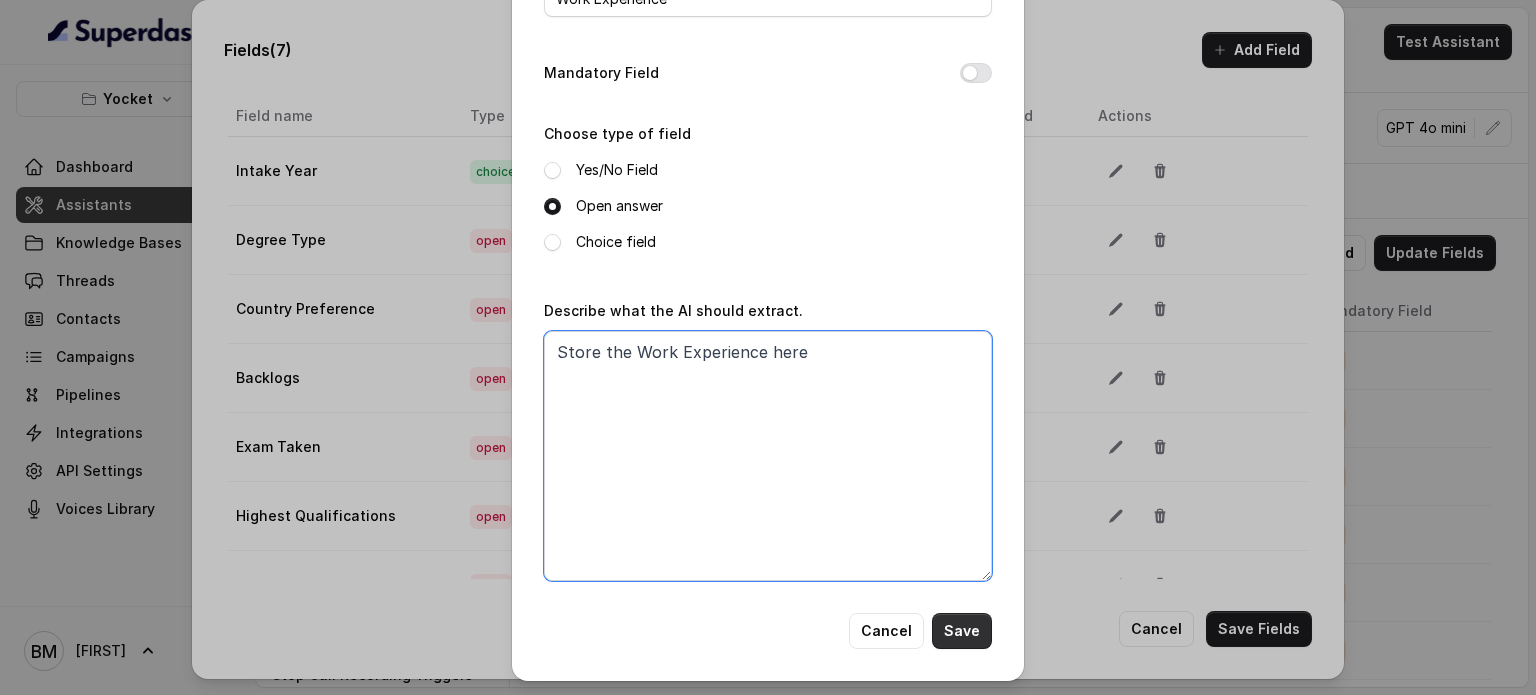 type on "Store the Work Experience here" 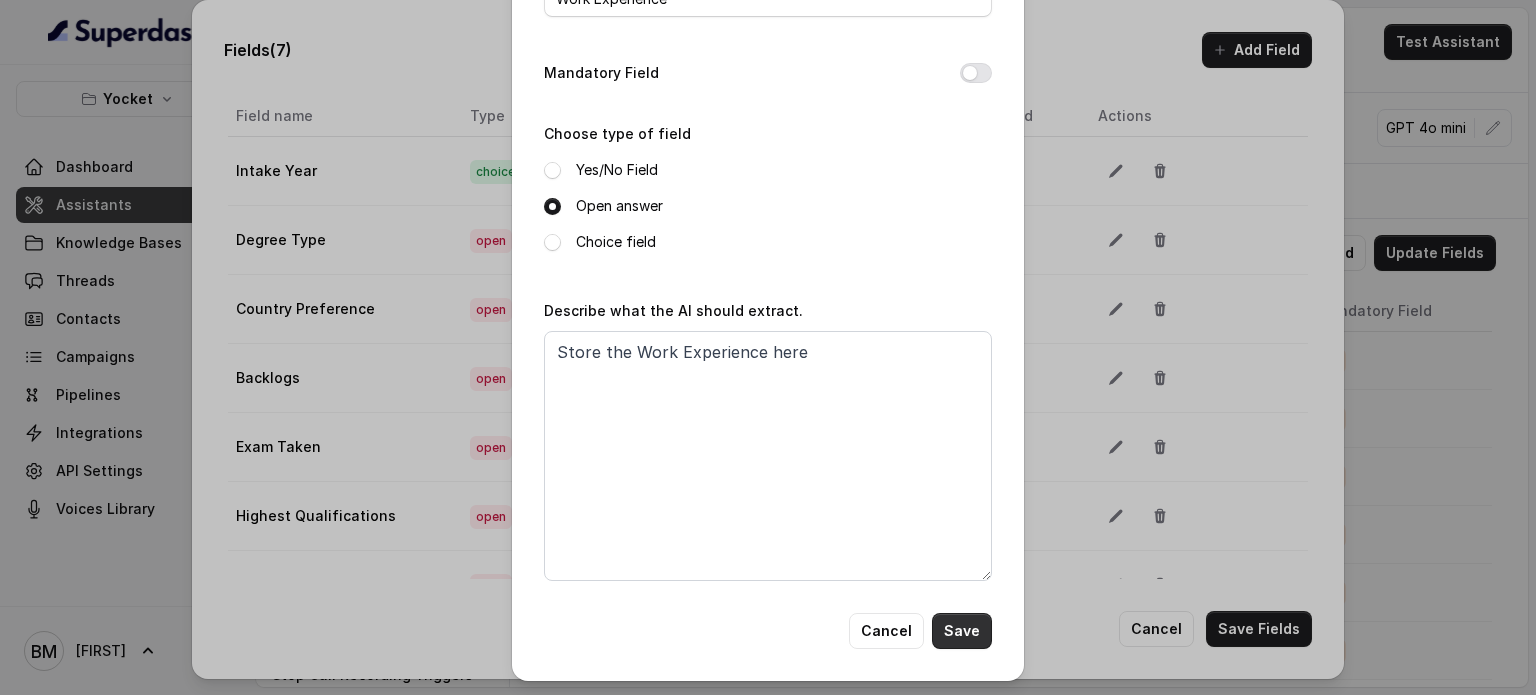 click on "Save" at bounding box center (962, 631) 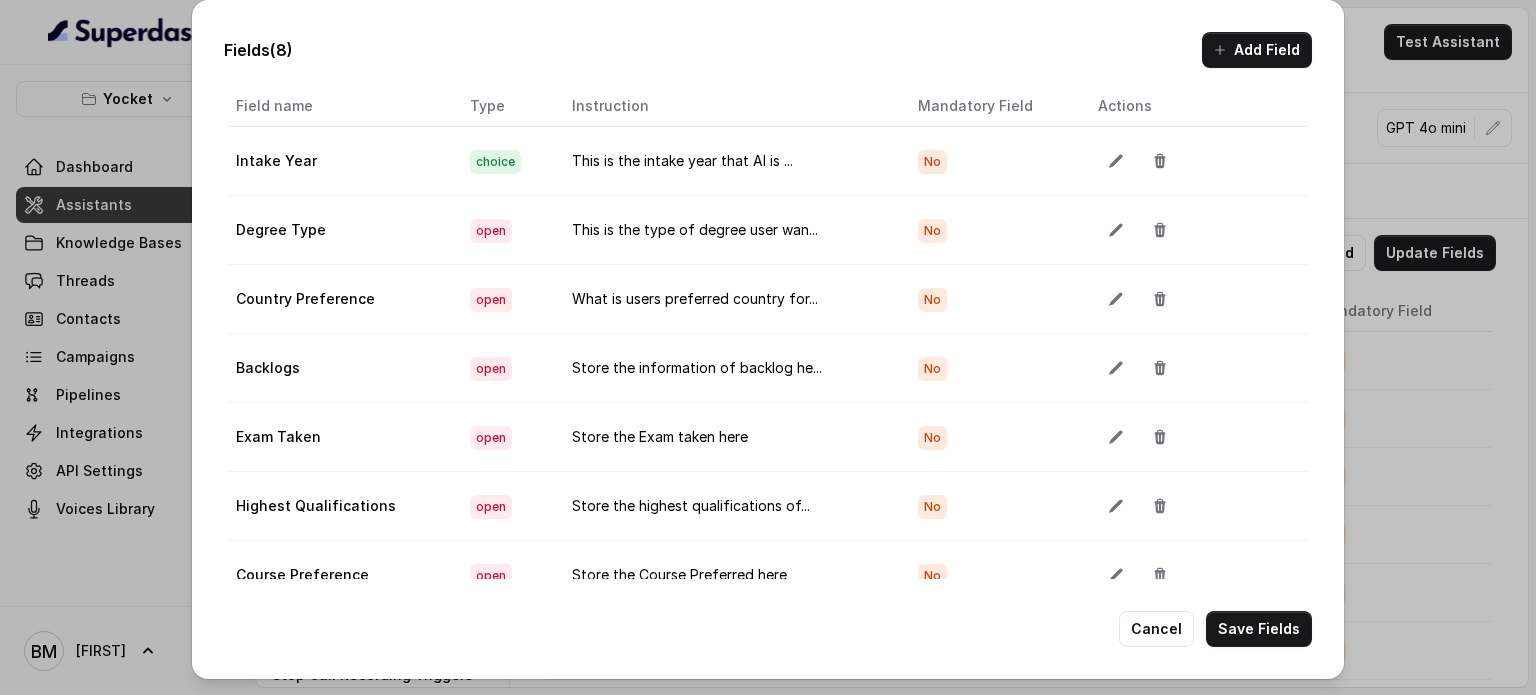 scroll, scrollTop: 0, scrollLeft: 0, axis: both 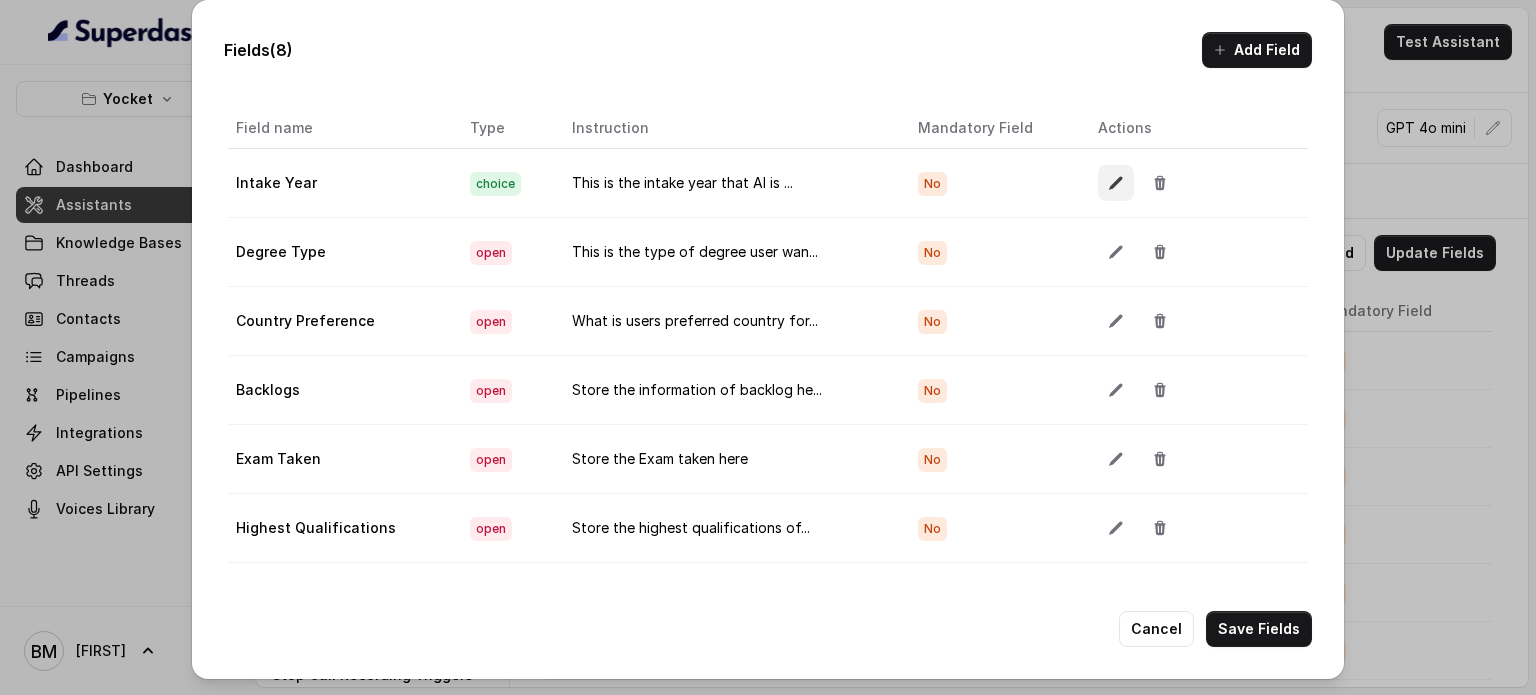 click 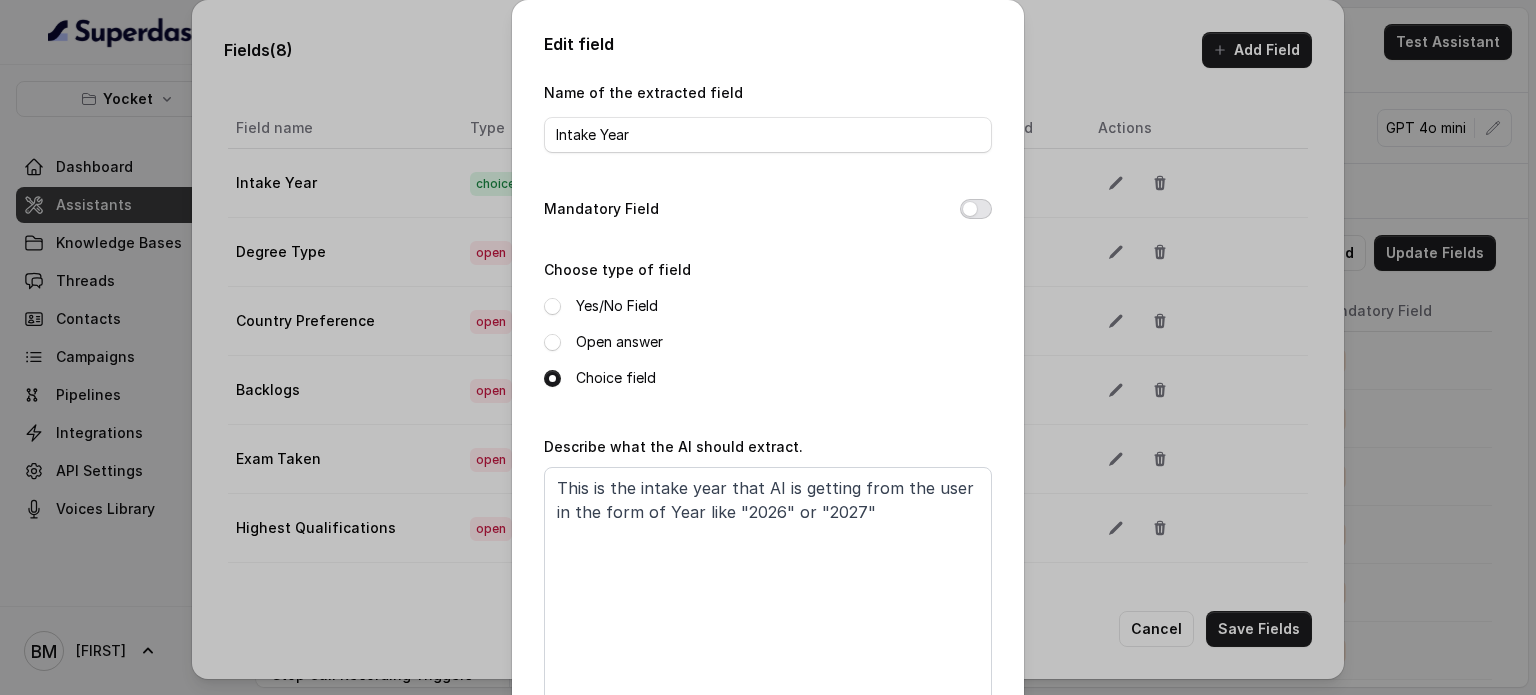 click on "Mandatory Field" at bounding box center [976, 209] 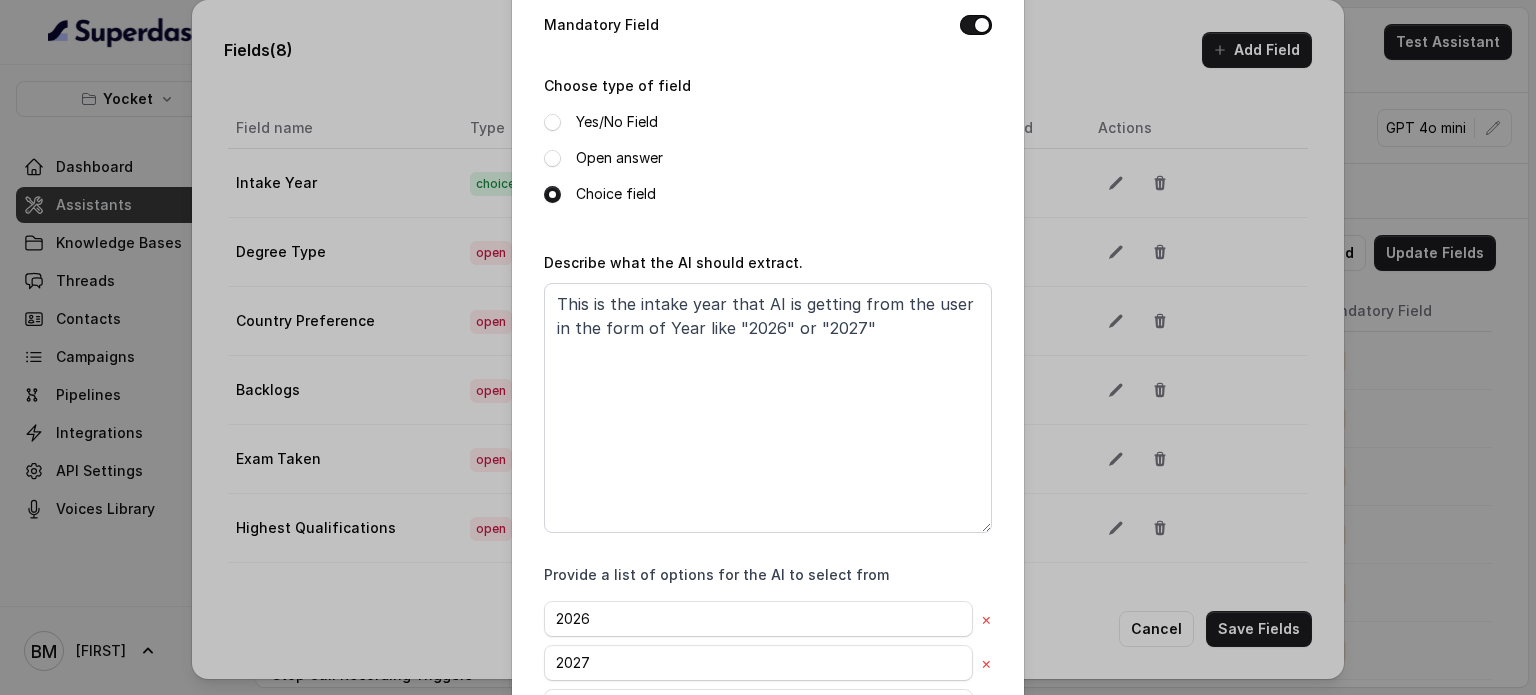 scroll, scrollTop: 335, scrollLeft: 0, axis: vertical 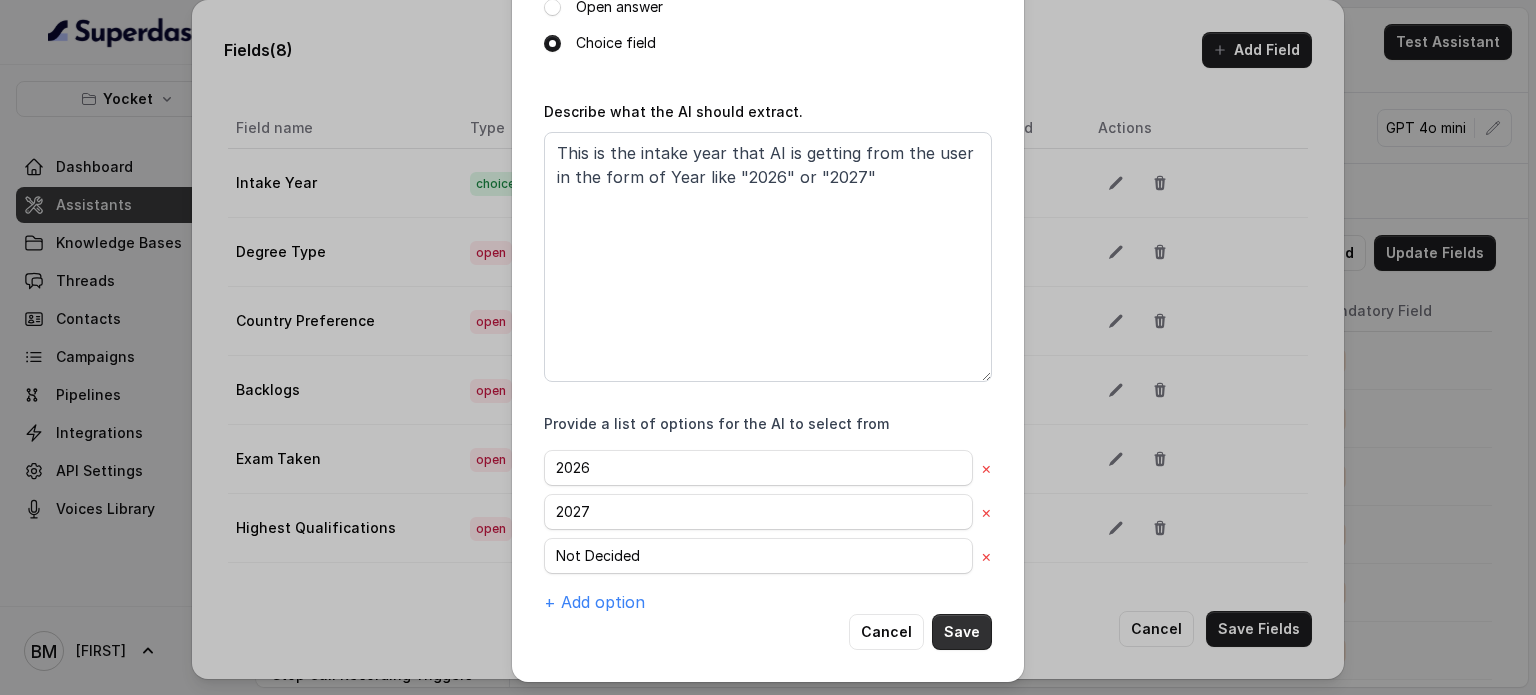 click on "Save" at bounding box center (962, 632) 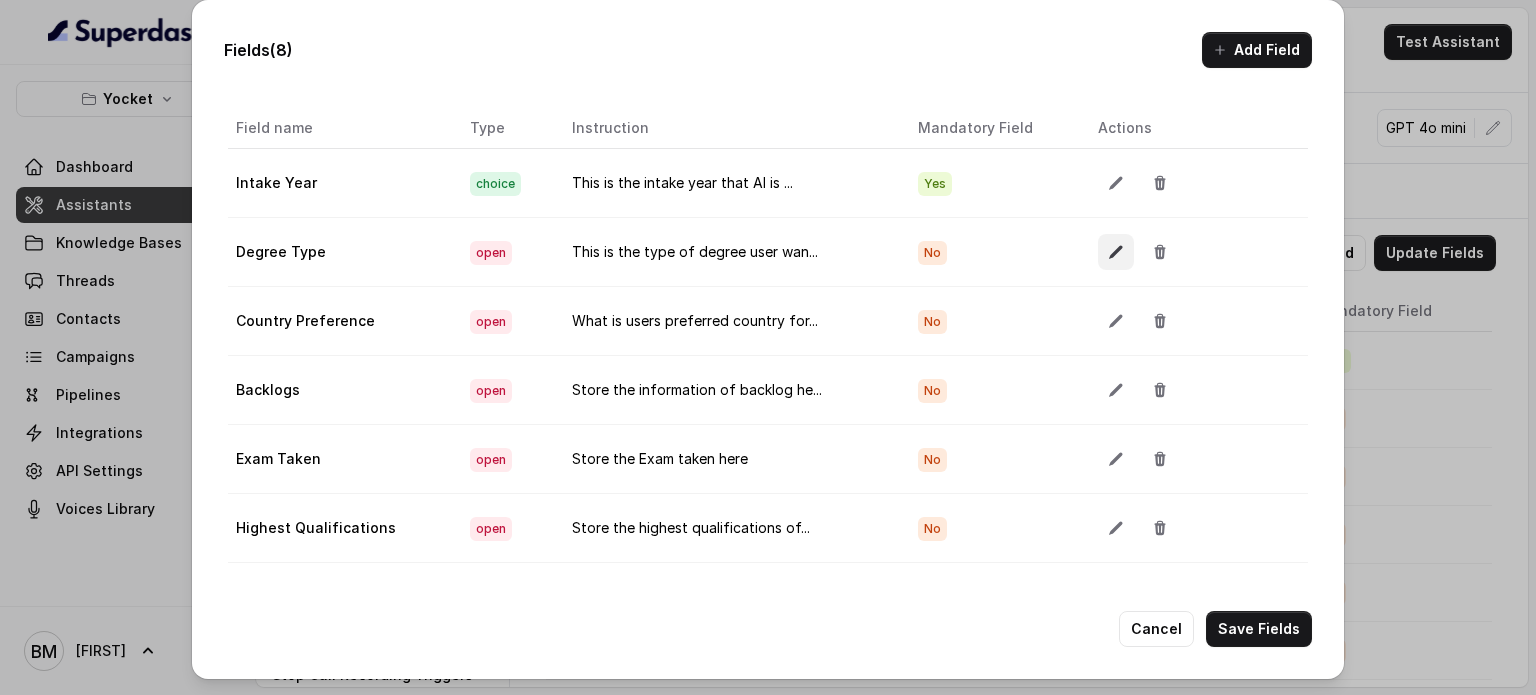 click 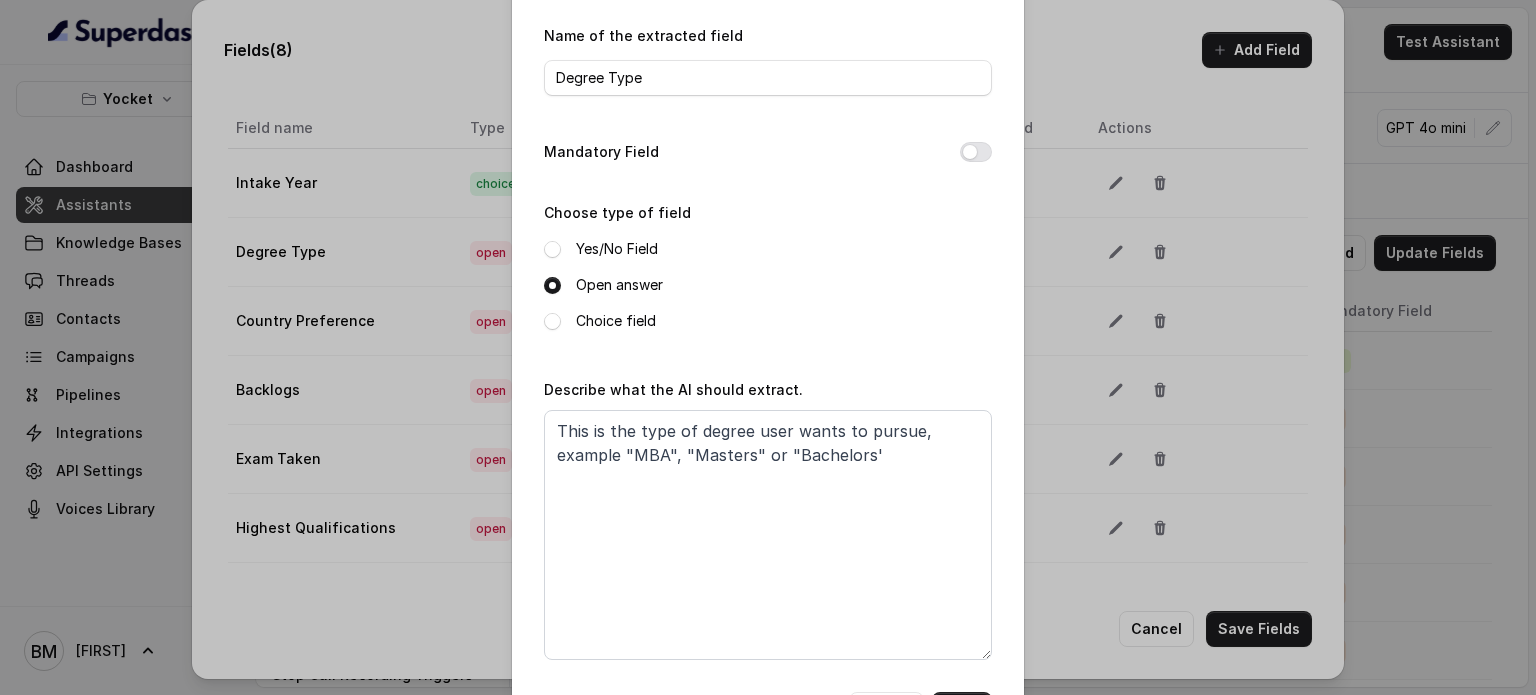 scroll, scrollTop: 0, scrollLeft: 0, axis: both 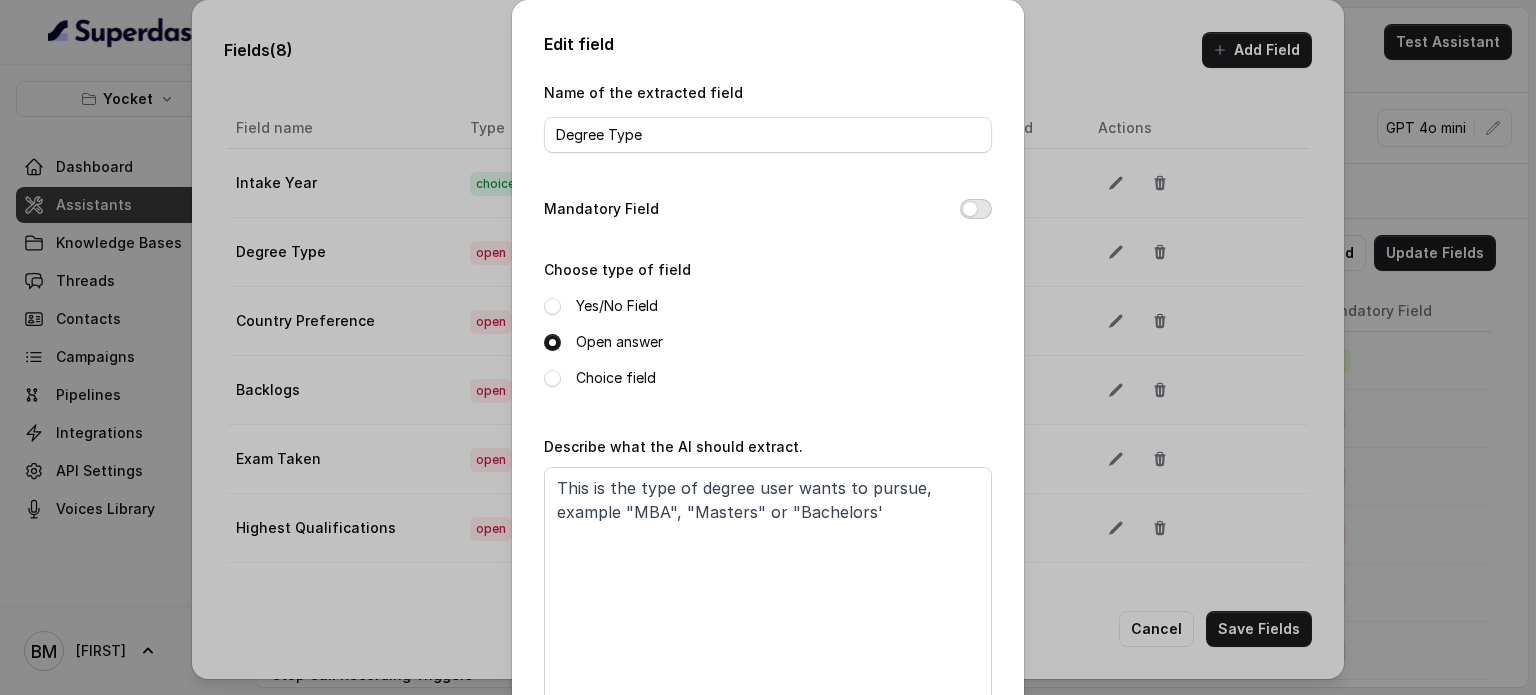 click on "Mandatory Field" at bounding box center [976, 209] 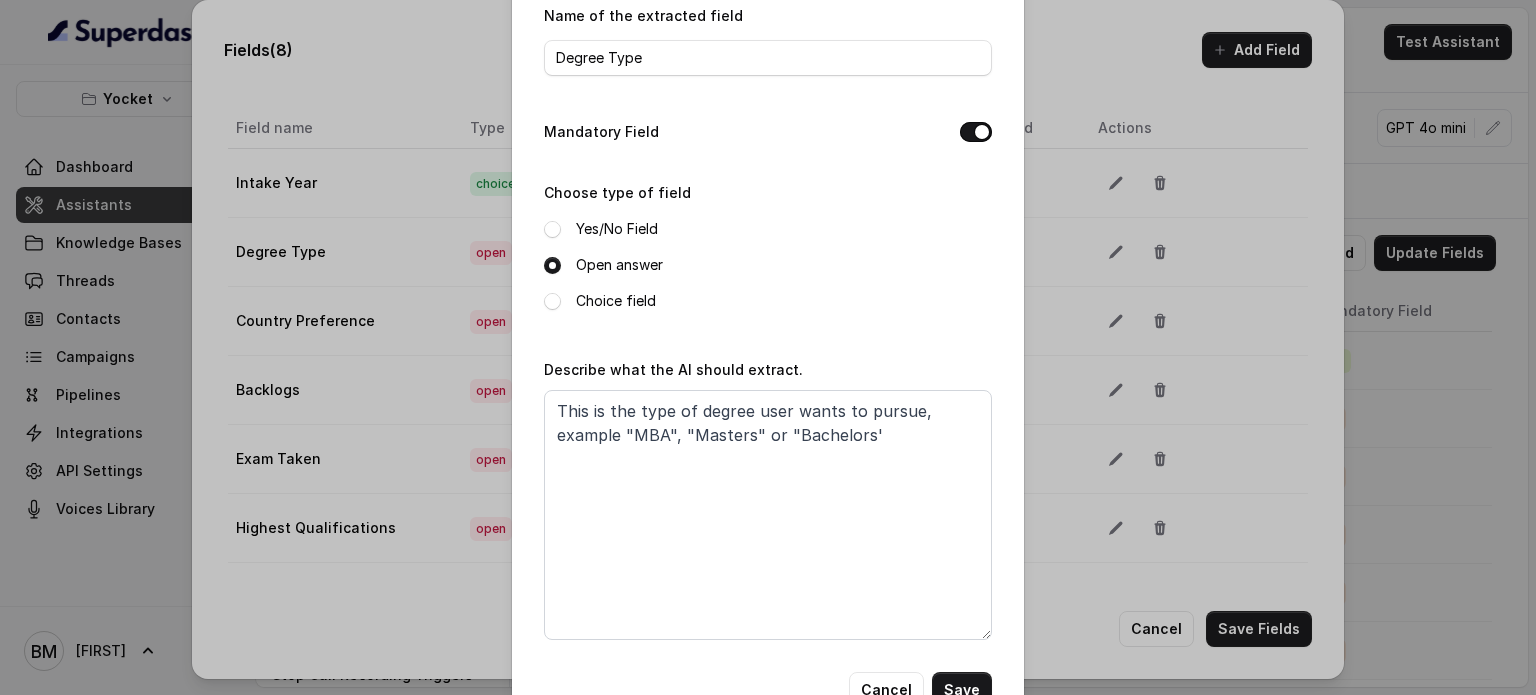 scroll, scrollTop: 136, scrollLeft: 0, axis: vertical 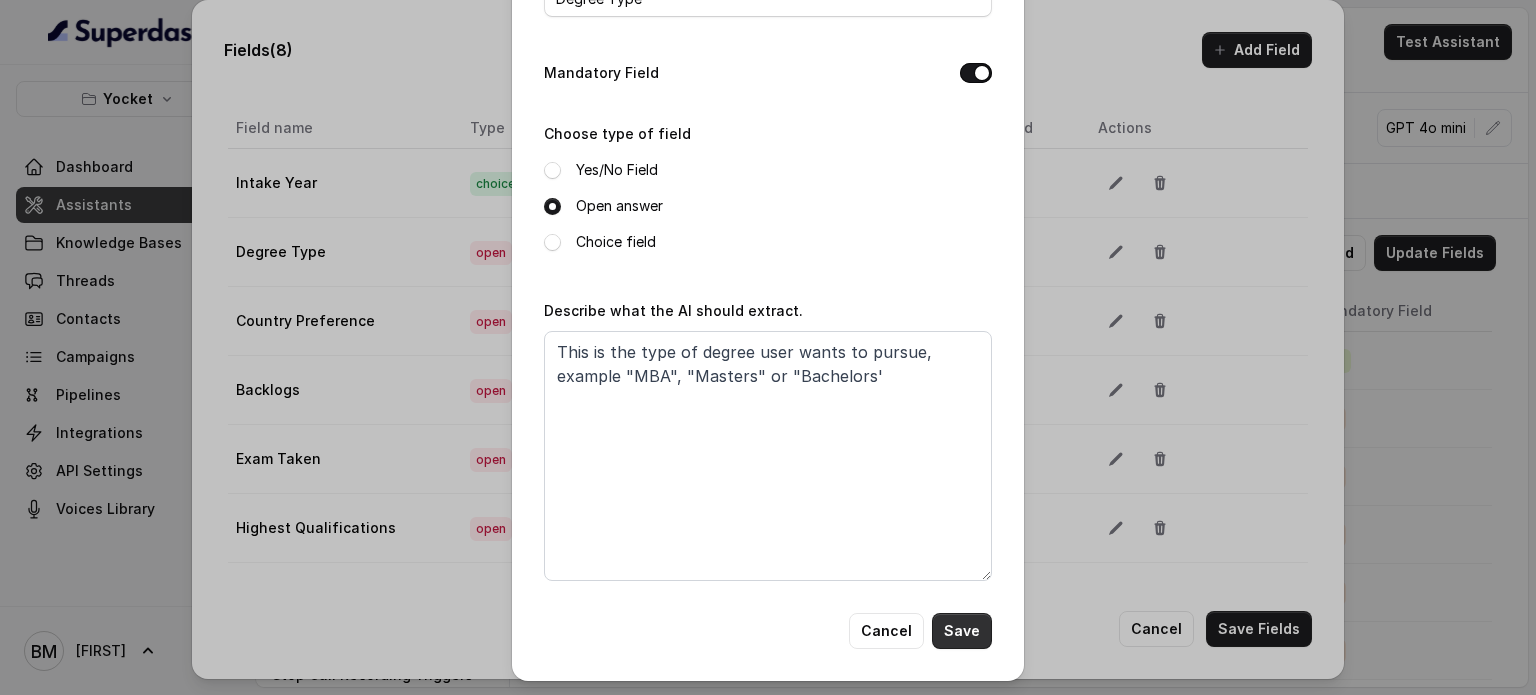 click on "Save" at bounding box center (962, 631) 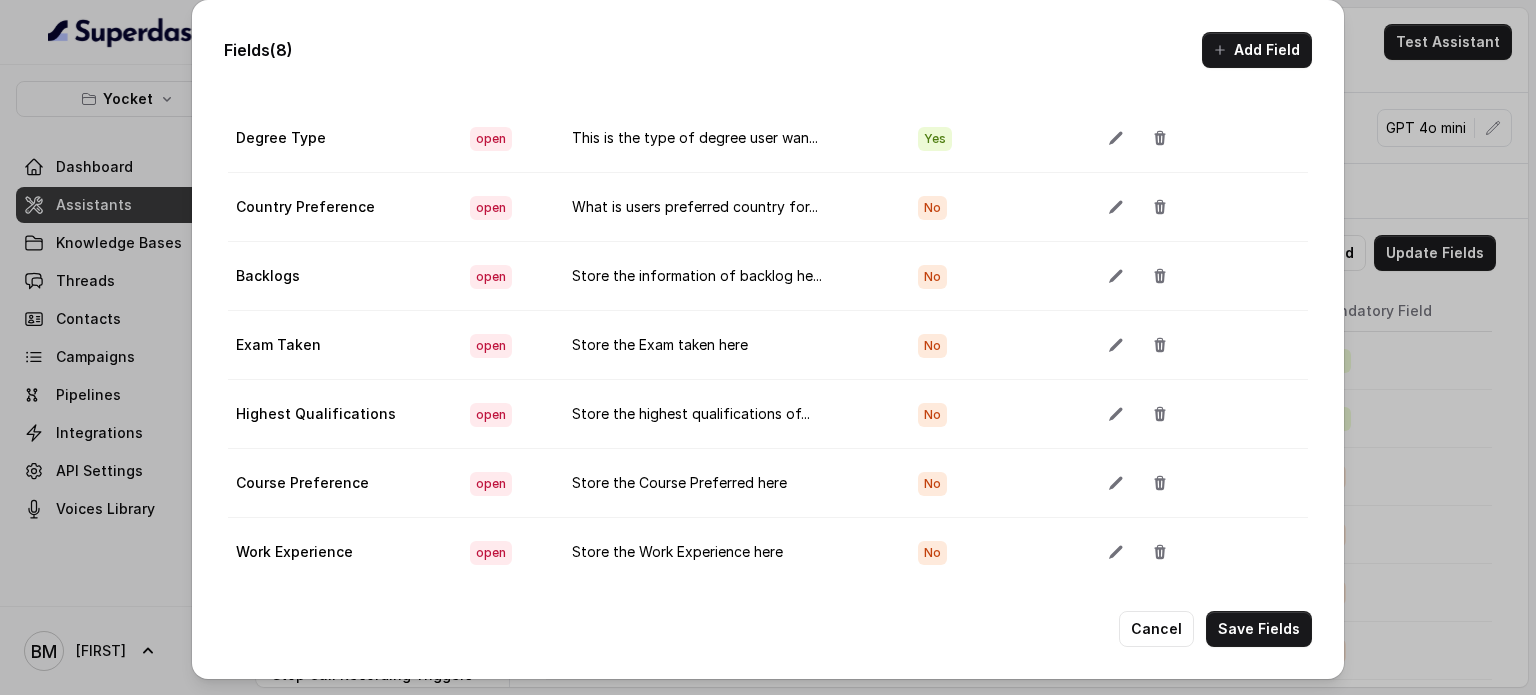 scroll, scrollTop: 124, scrollLeft: 0, axis: vertical 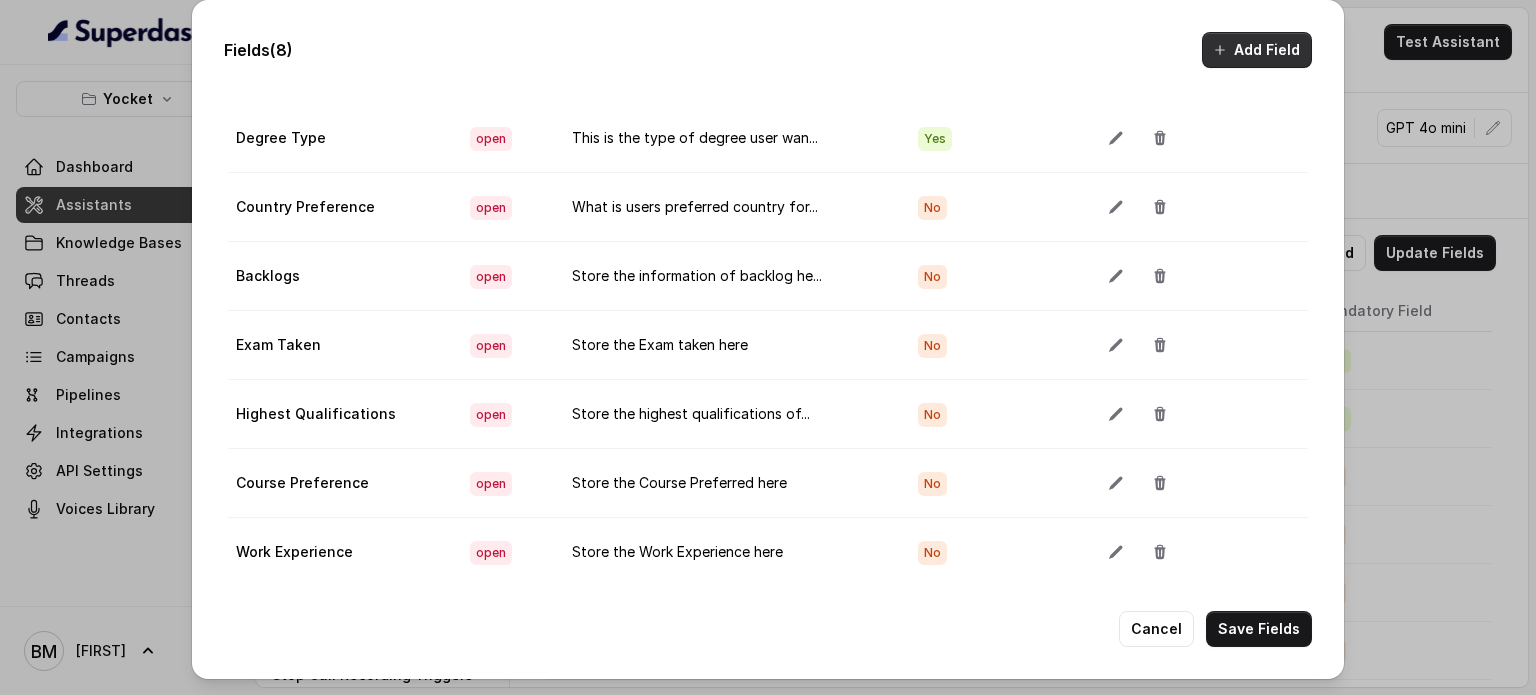 click on "Add Field" at bounding box center [1257, 50] 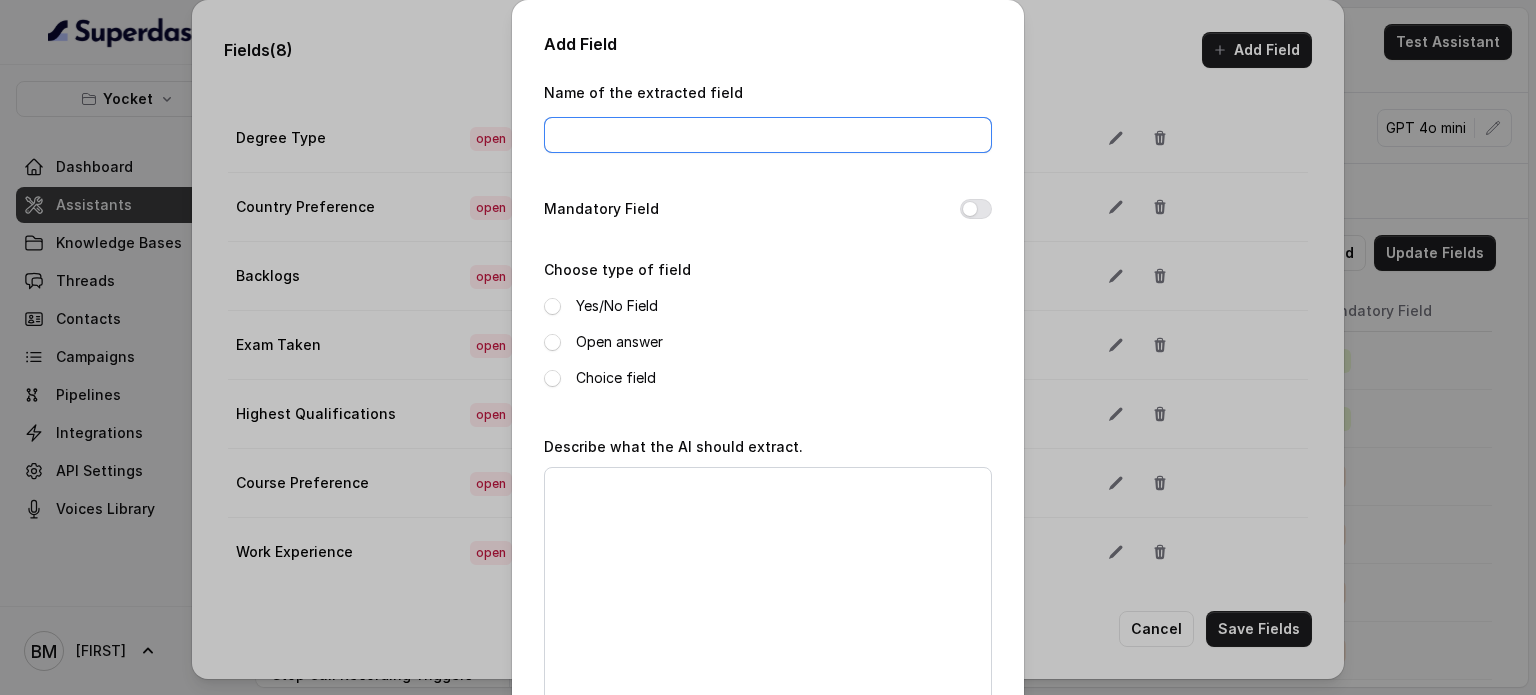 click on "Name of the extracted field" at bounding box center [768, 135] 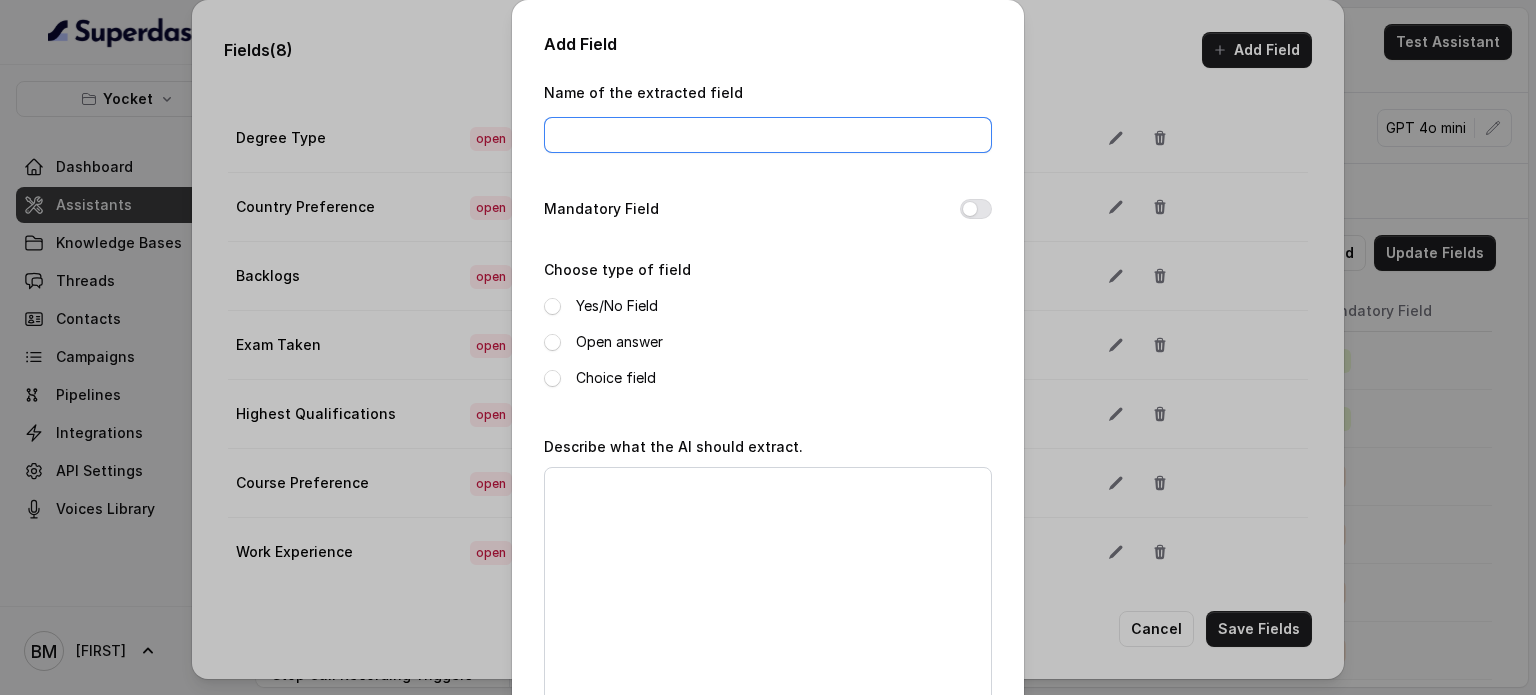type on "CGPA" 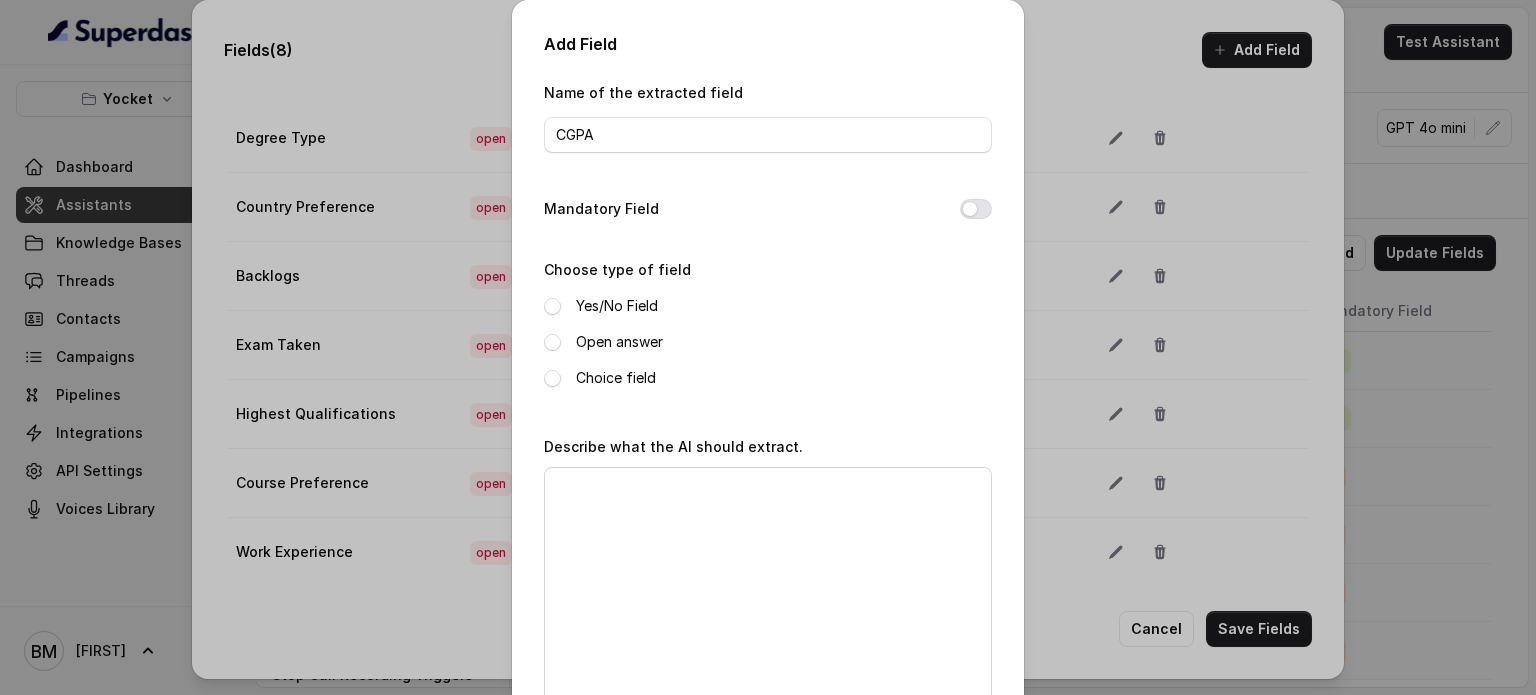 click on "Open answer" at bounding box center (768, 342) 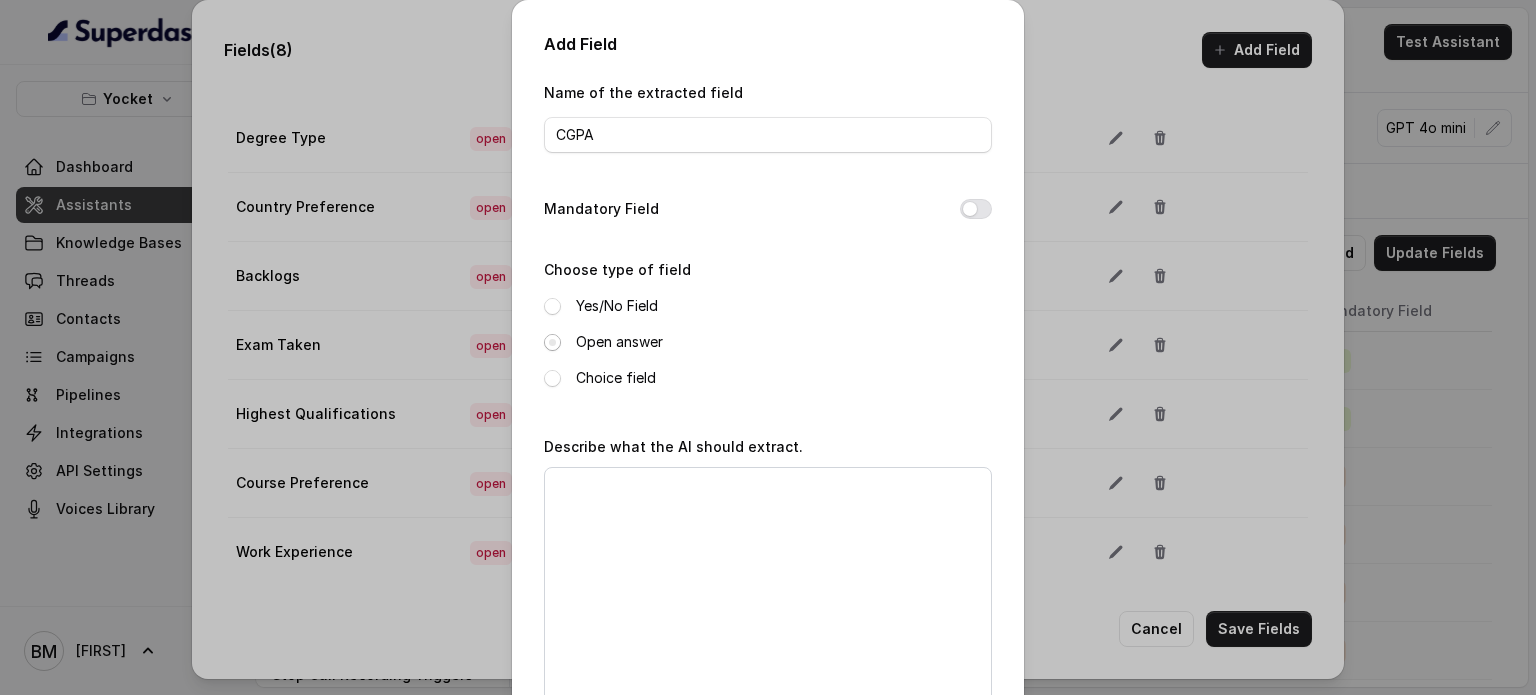 click at bounding box center [552, 342] 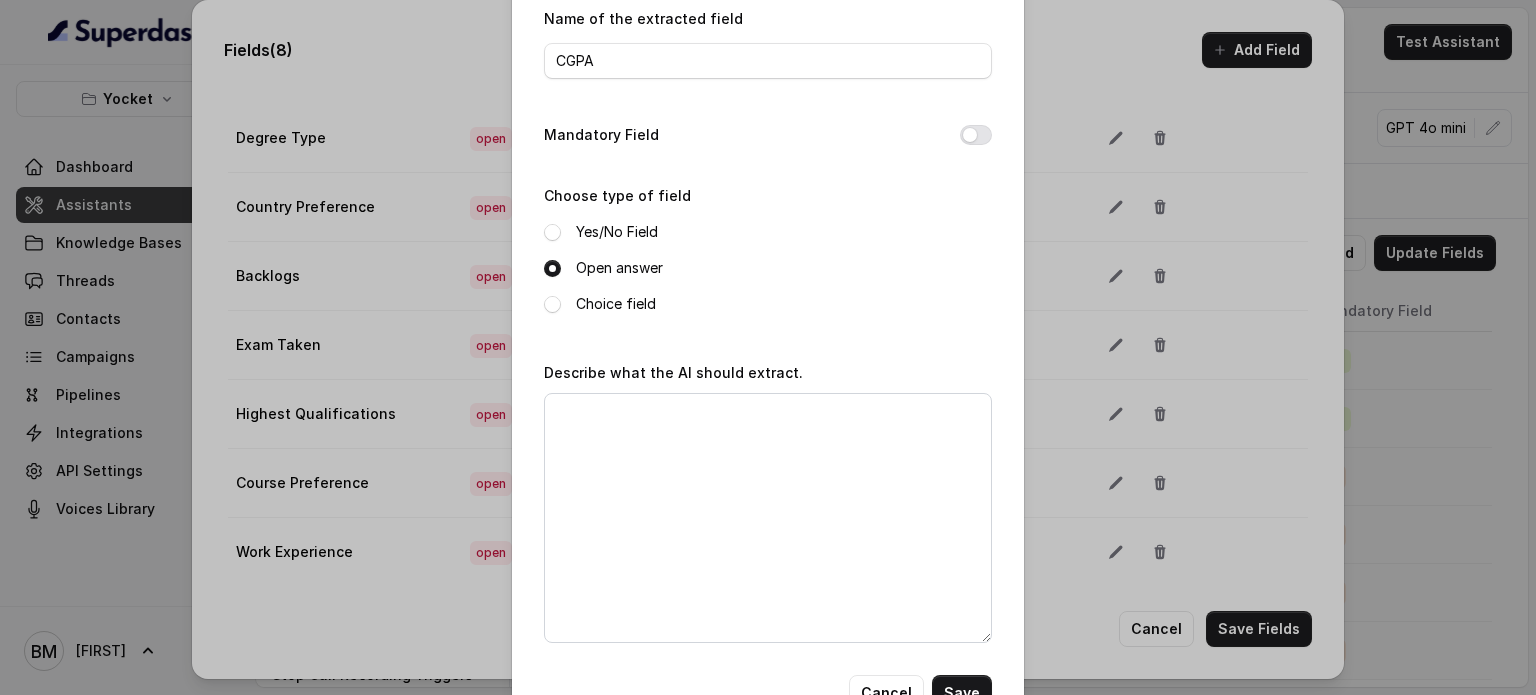 scroll, scrollTop: 136, scrollLeft: 0, axis: vertical 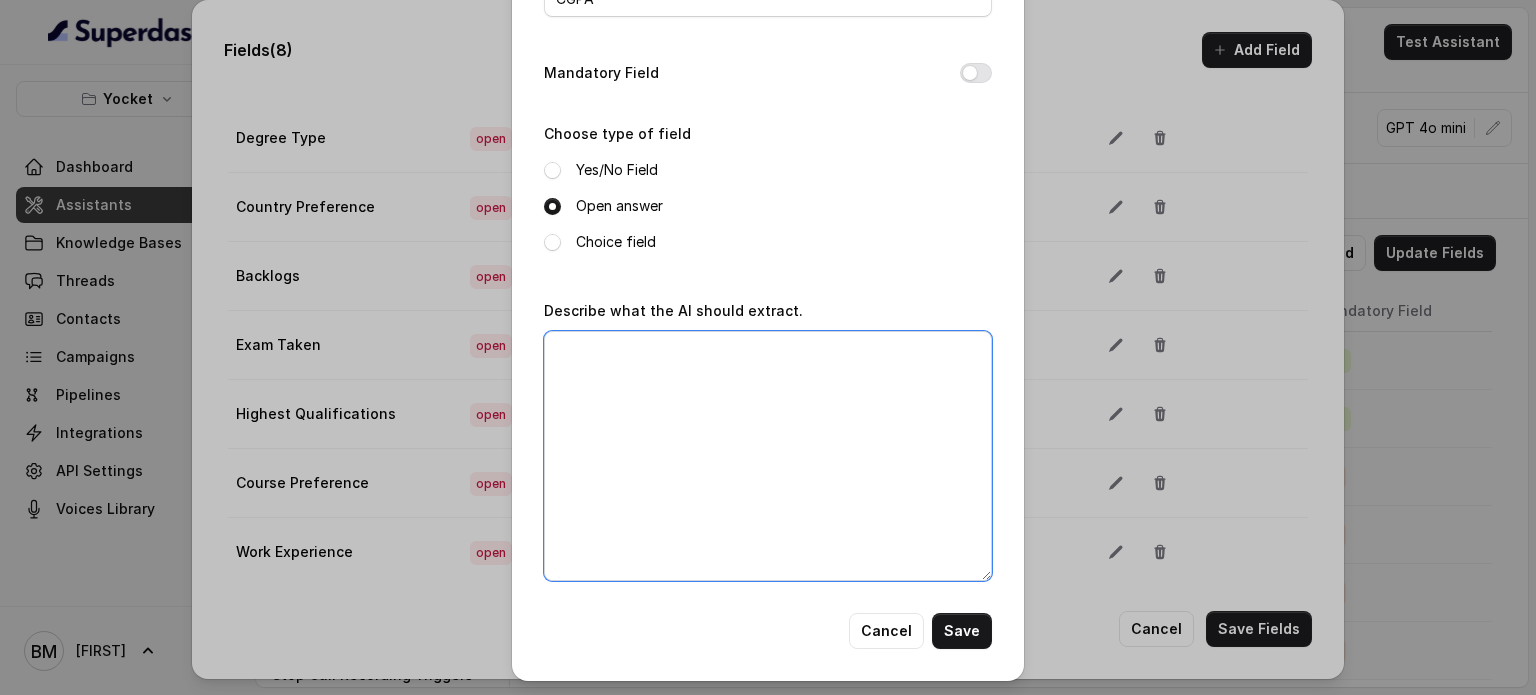 click on "Describe what the AI should extract." at bounding box center (768, 456) 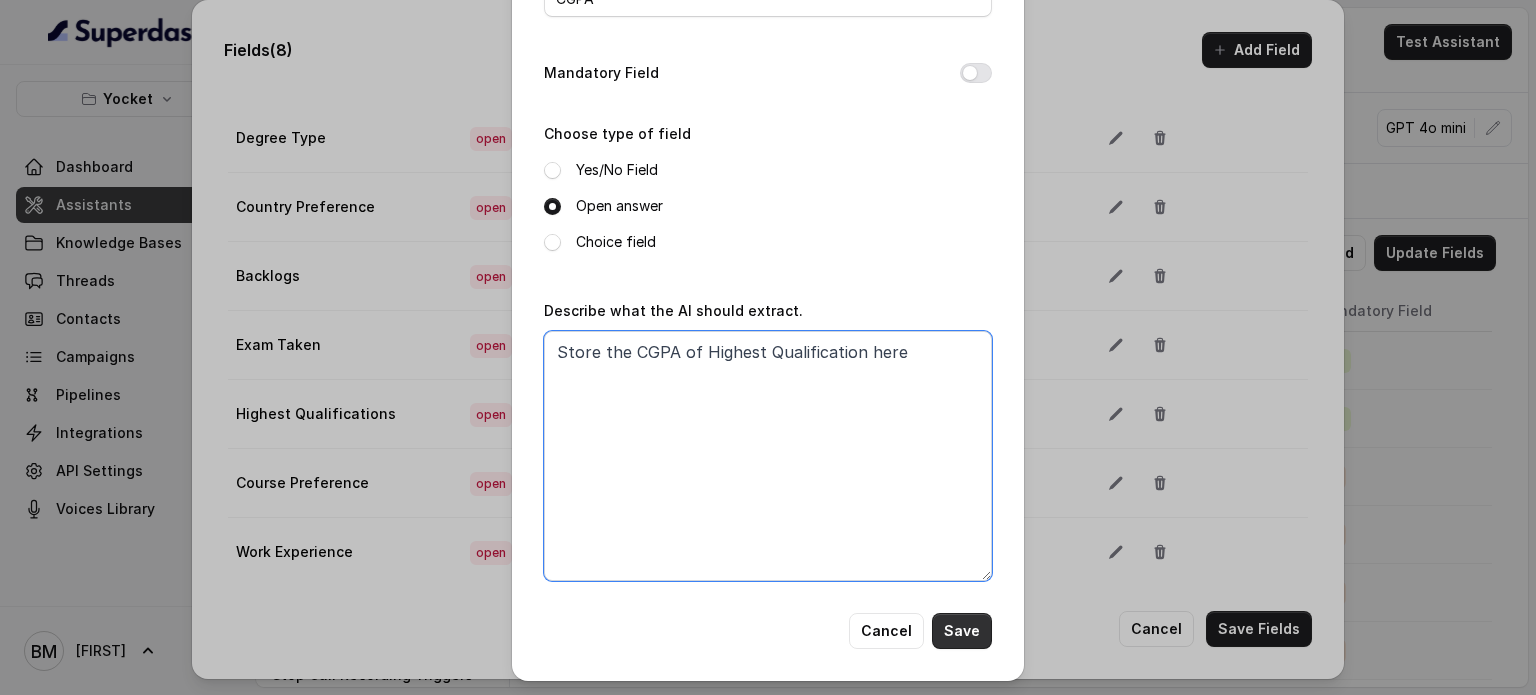 type on "Store the CGPA of Highest Qualification here" 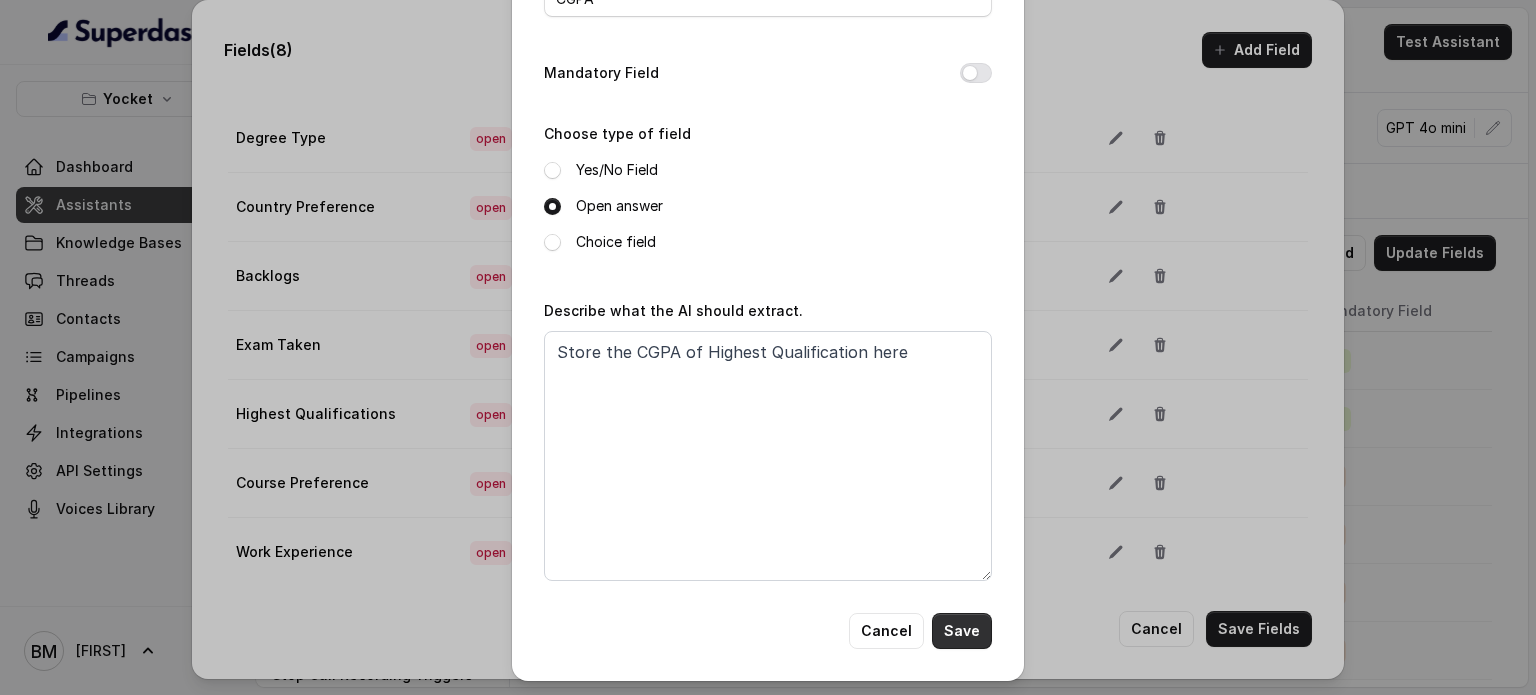 click on "Save" at bounding box center (962, 631) 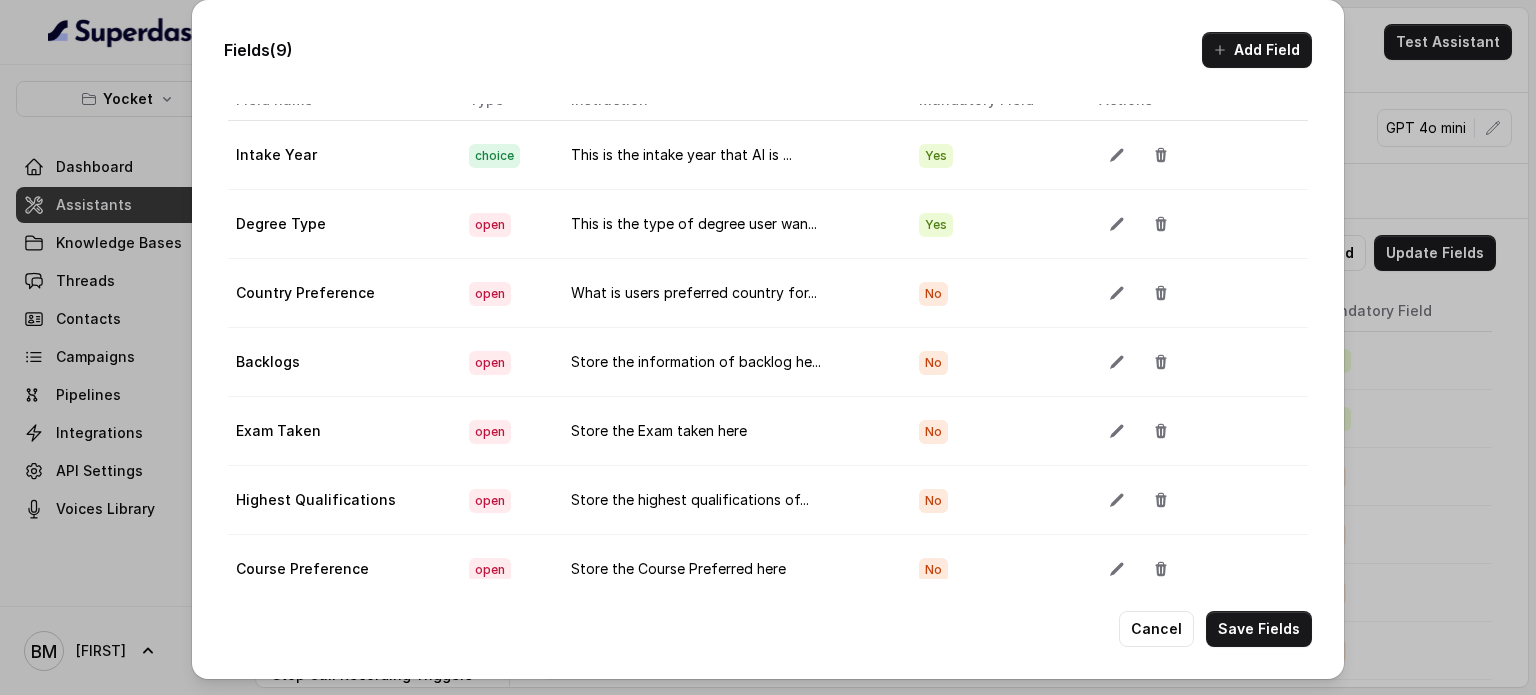 scroll, scrollTop: 0, scrollLeft: 0, axis: both 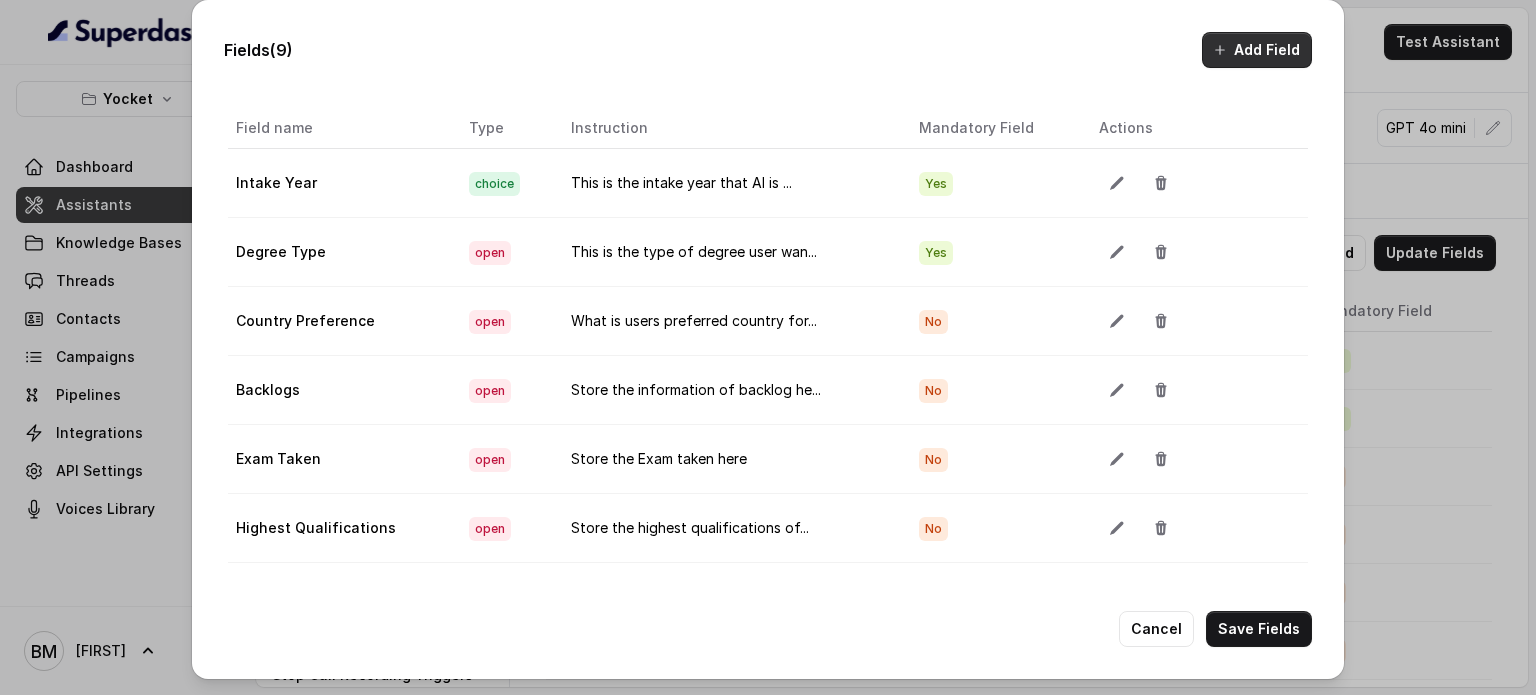 click on "Add Field" at bounding box center (1257, 50) 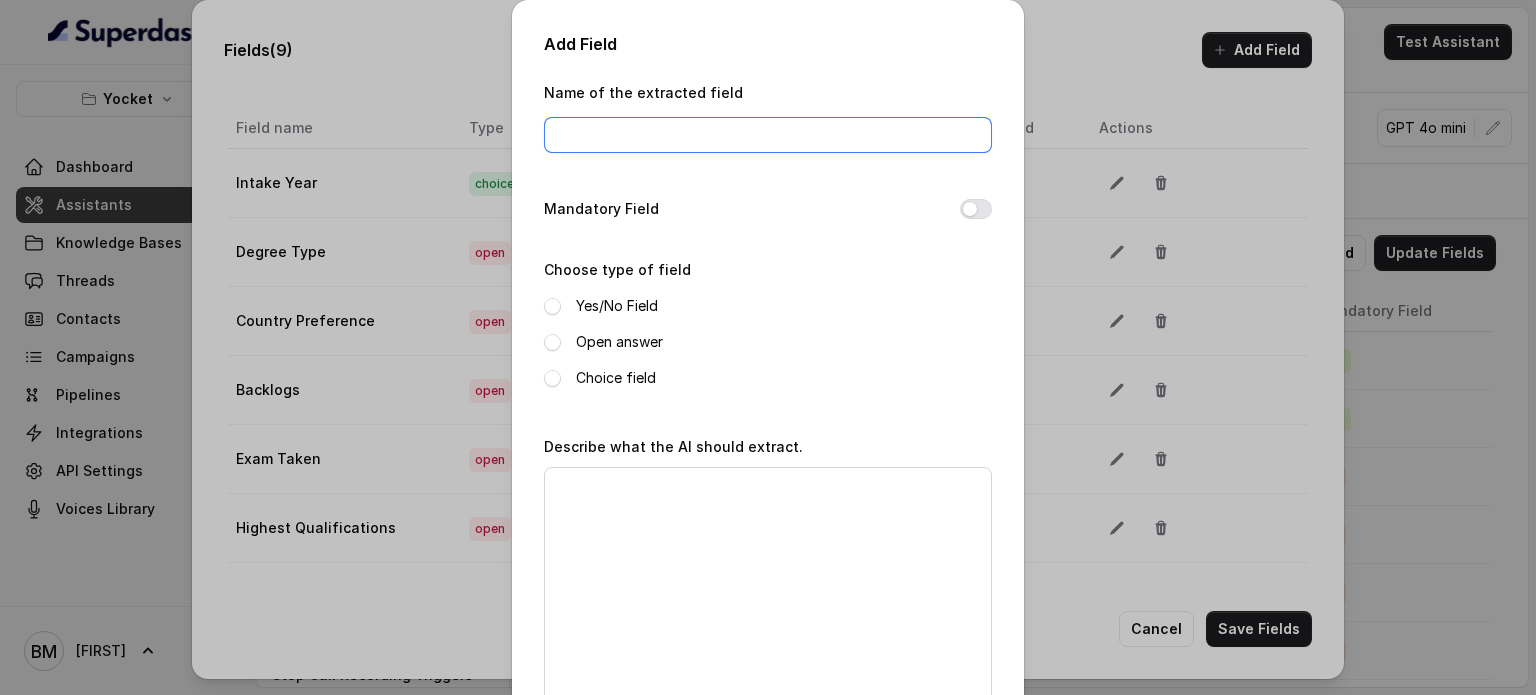 click on "Name of the extracted field" at bounding box center (768, 135) 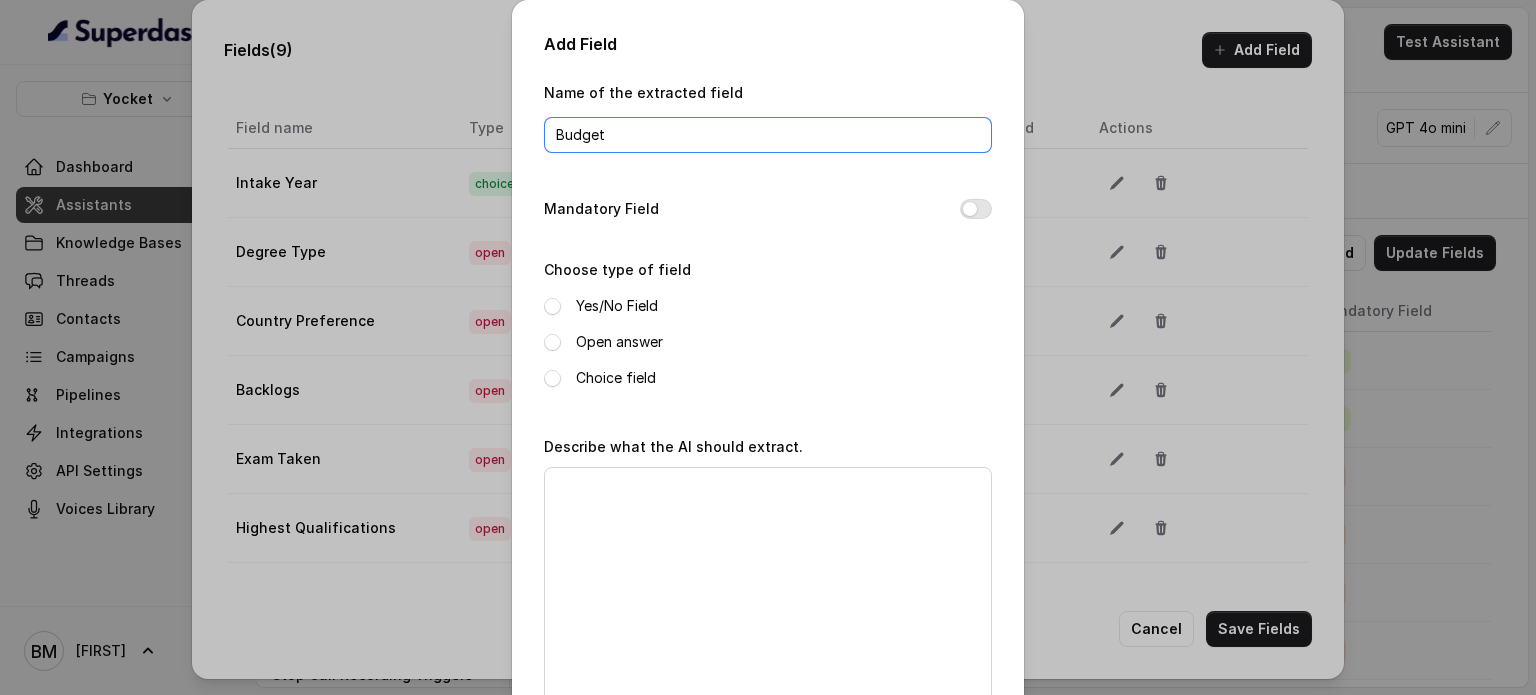 type on "Budget" 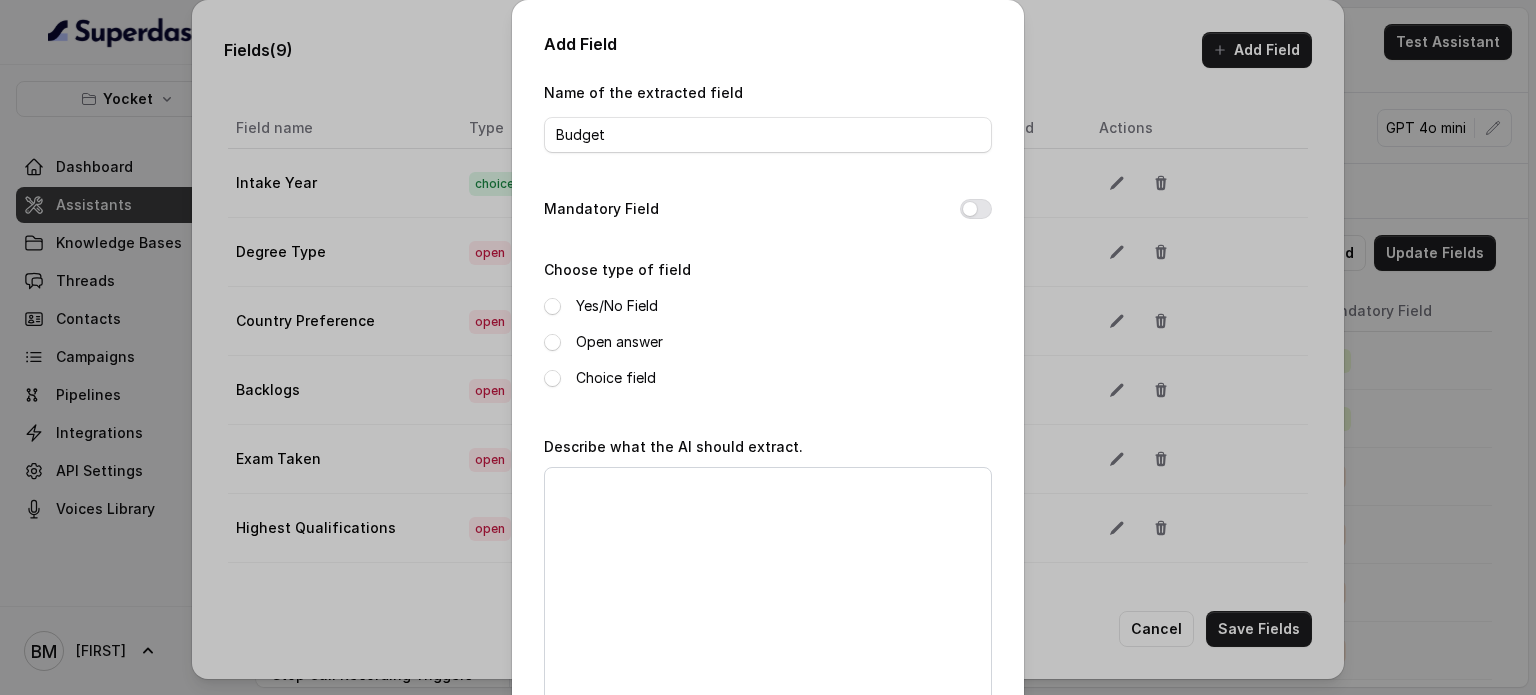 click on "Open answer" at bounding box center [619, 342] 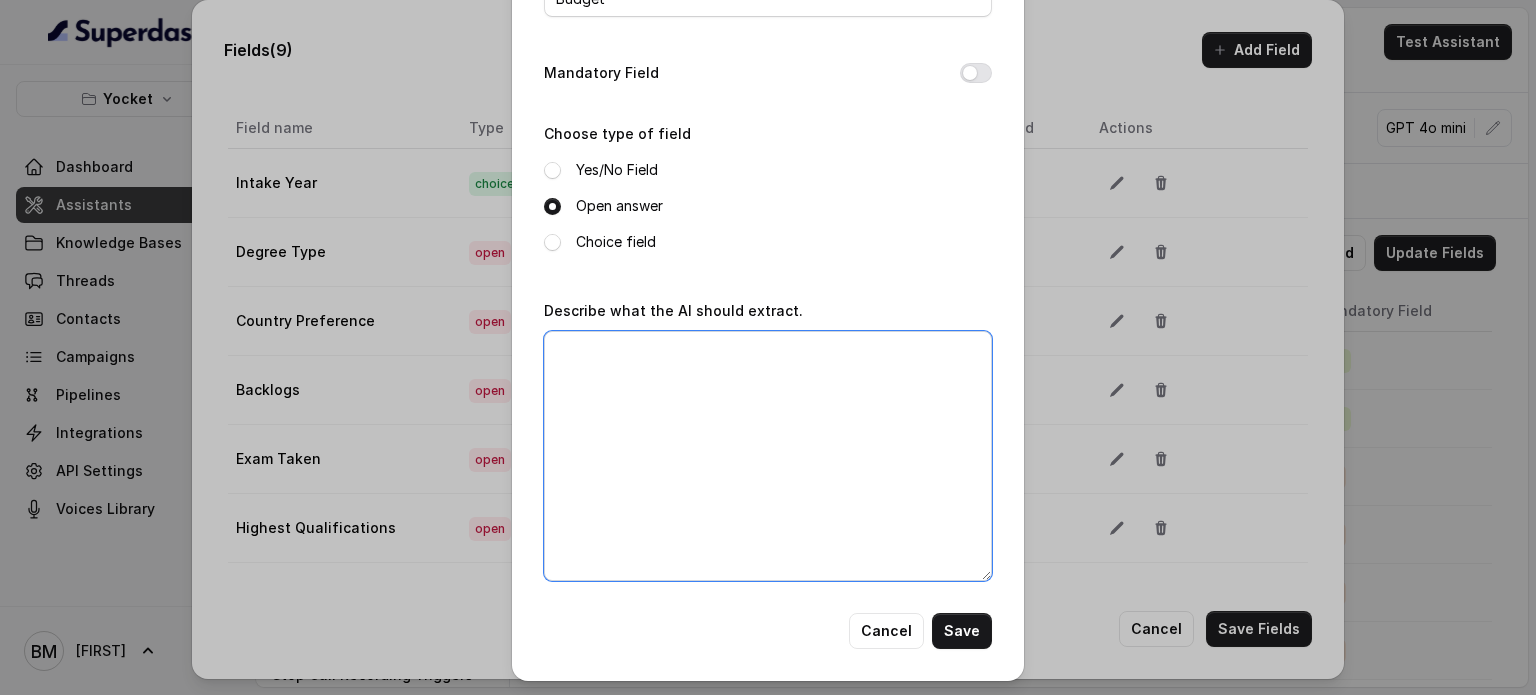 click on "Describe what the AI should extract." at bounding box center (768, 456) 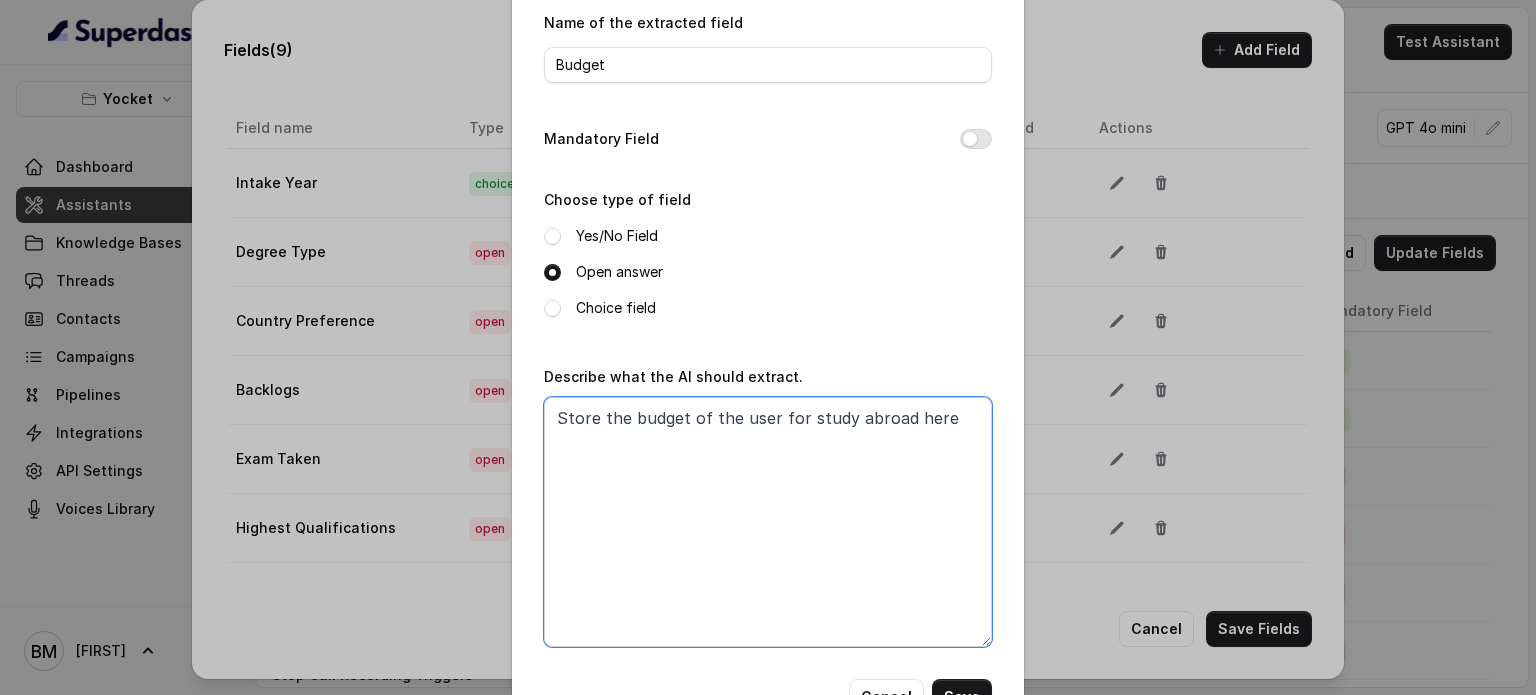 scroll, scrollTop: 136, scrollLeft: 0, axis: vertical 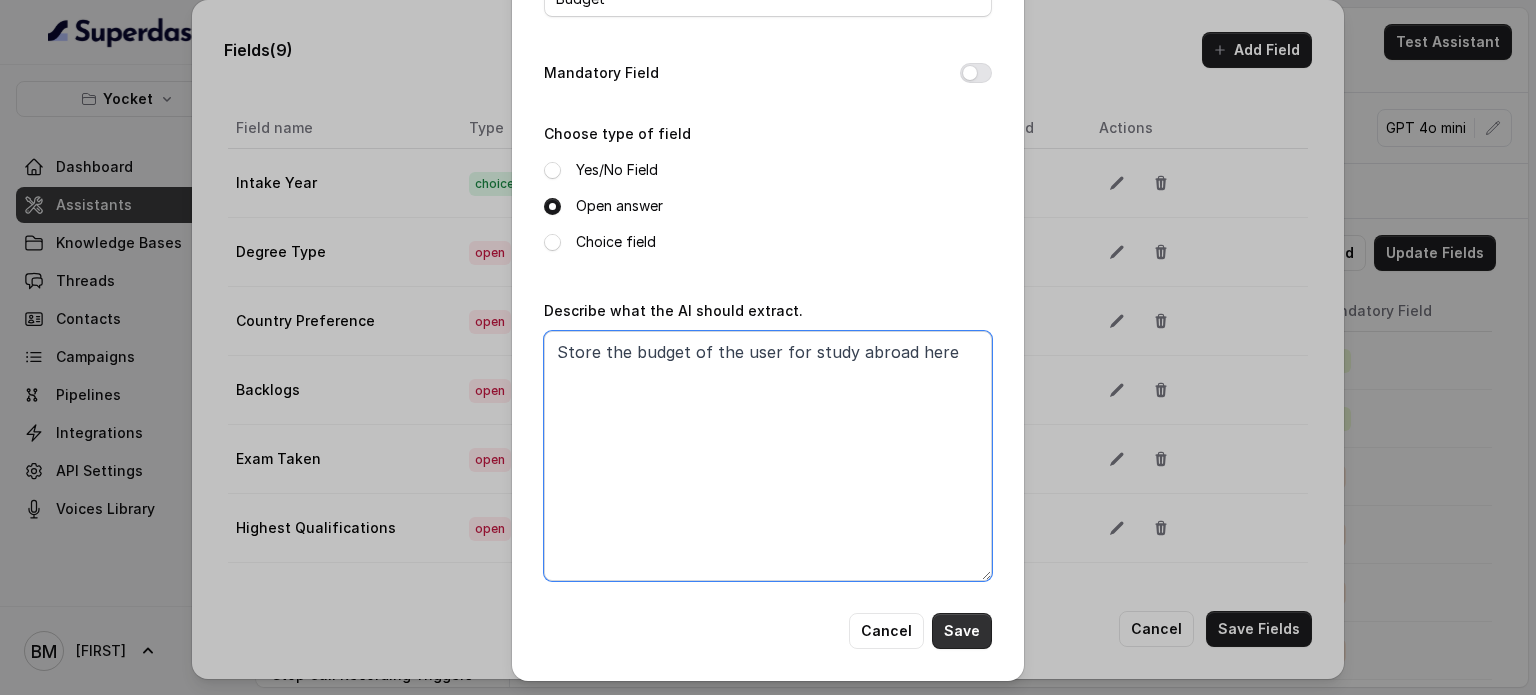 type on "Store the budget of the user for study abroad here" 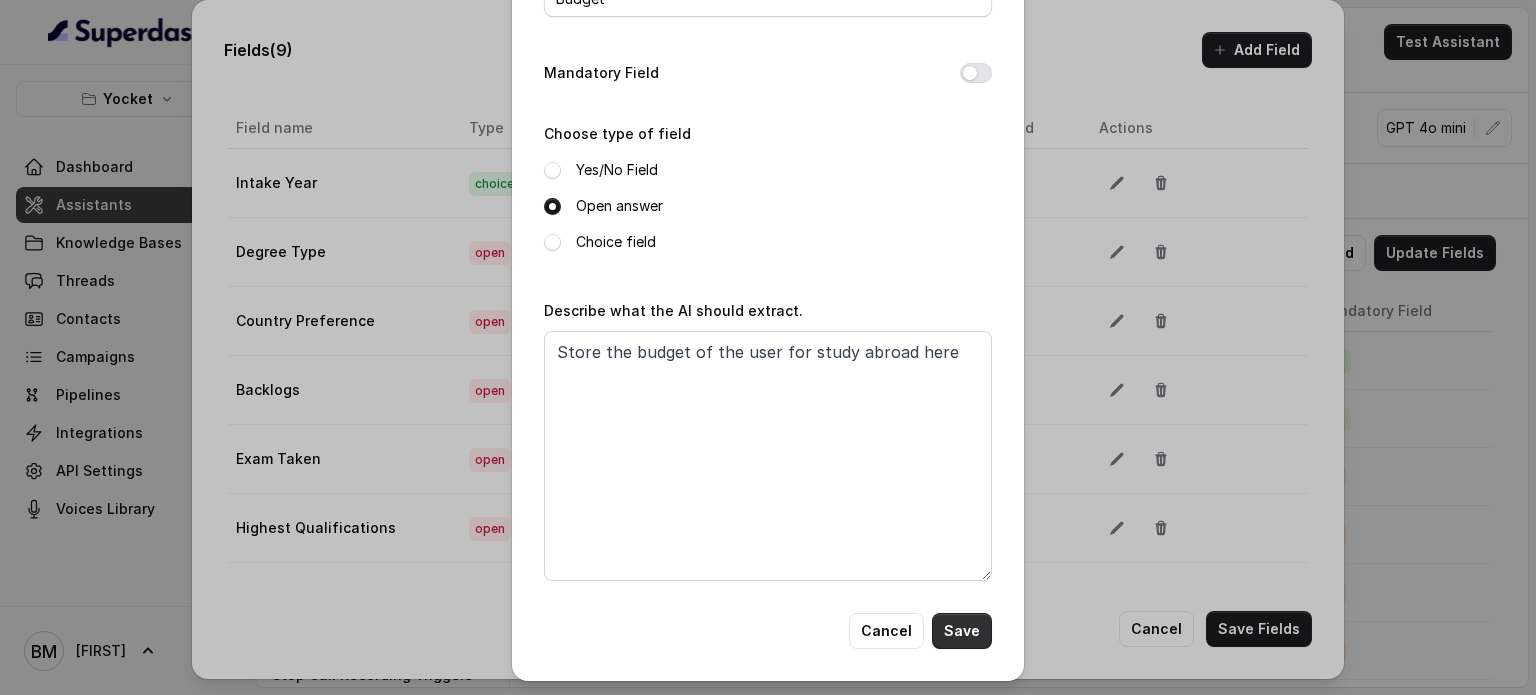 click on "Save" at bounding box center [962, 631] 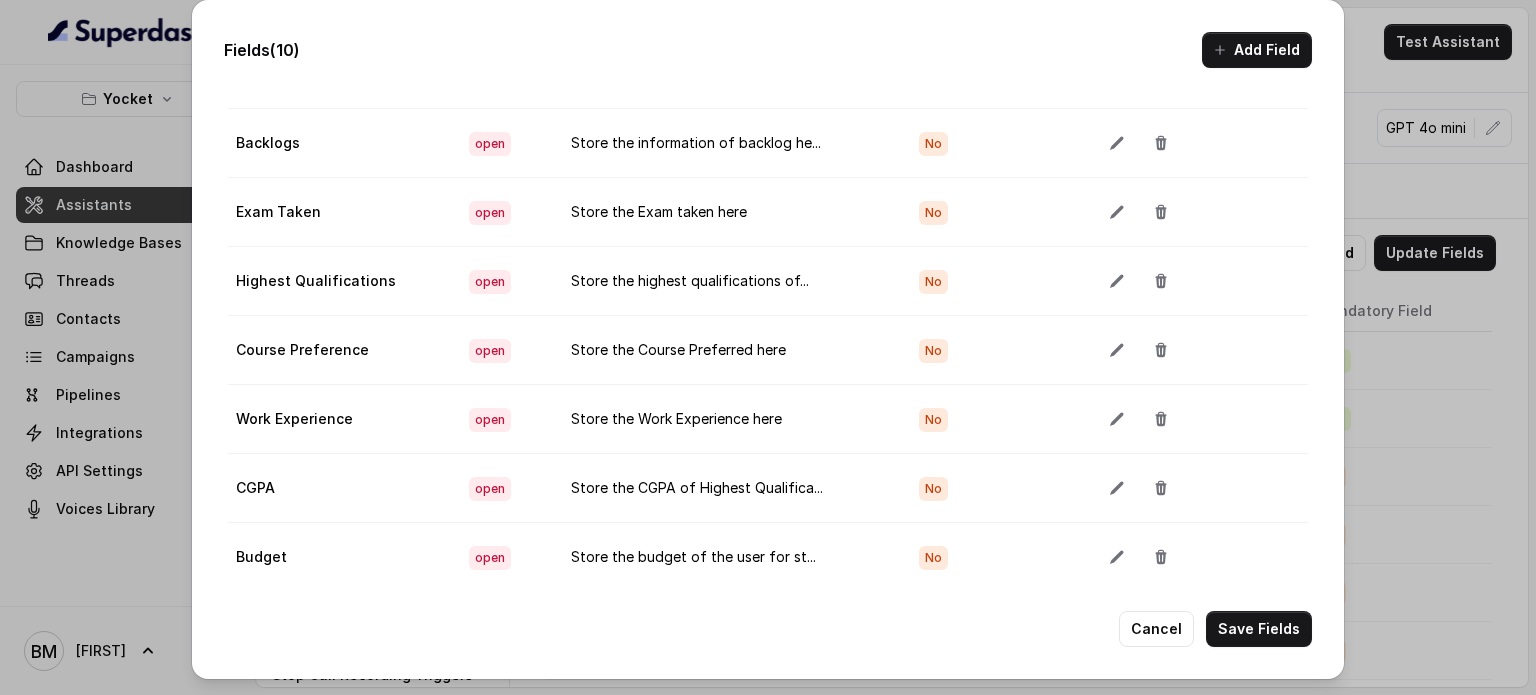 scroll, scrollTop: 261, scrollLeft: 0, axis: vertical 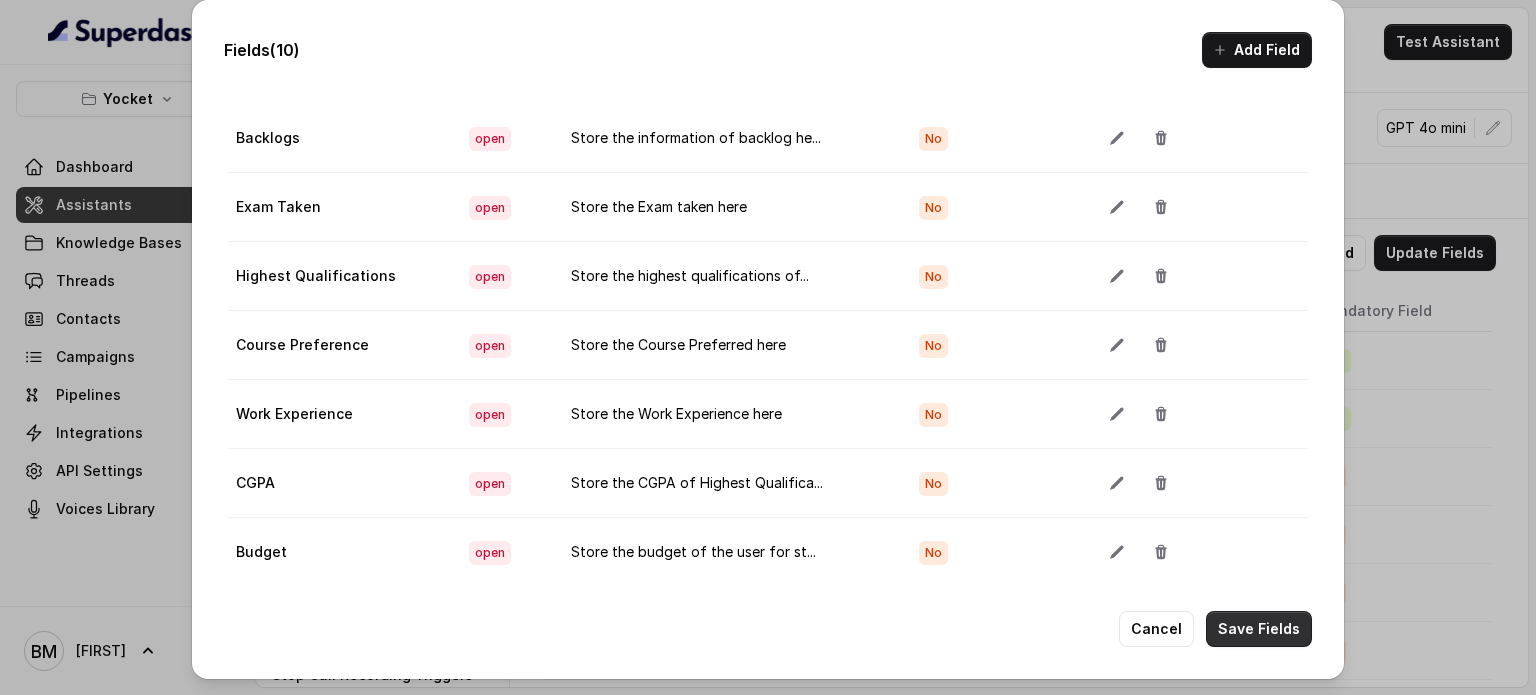 click on "Save Fields" at bounding box center [1259, 629] 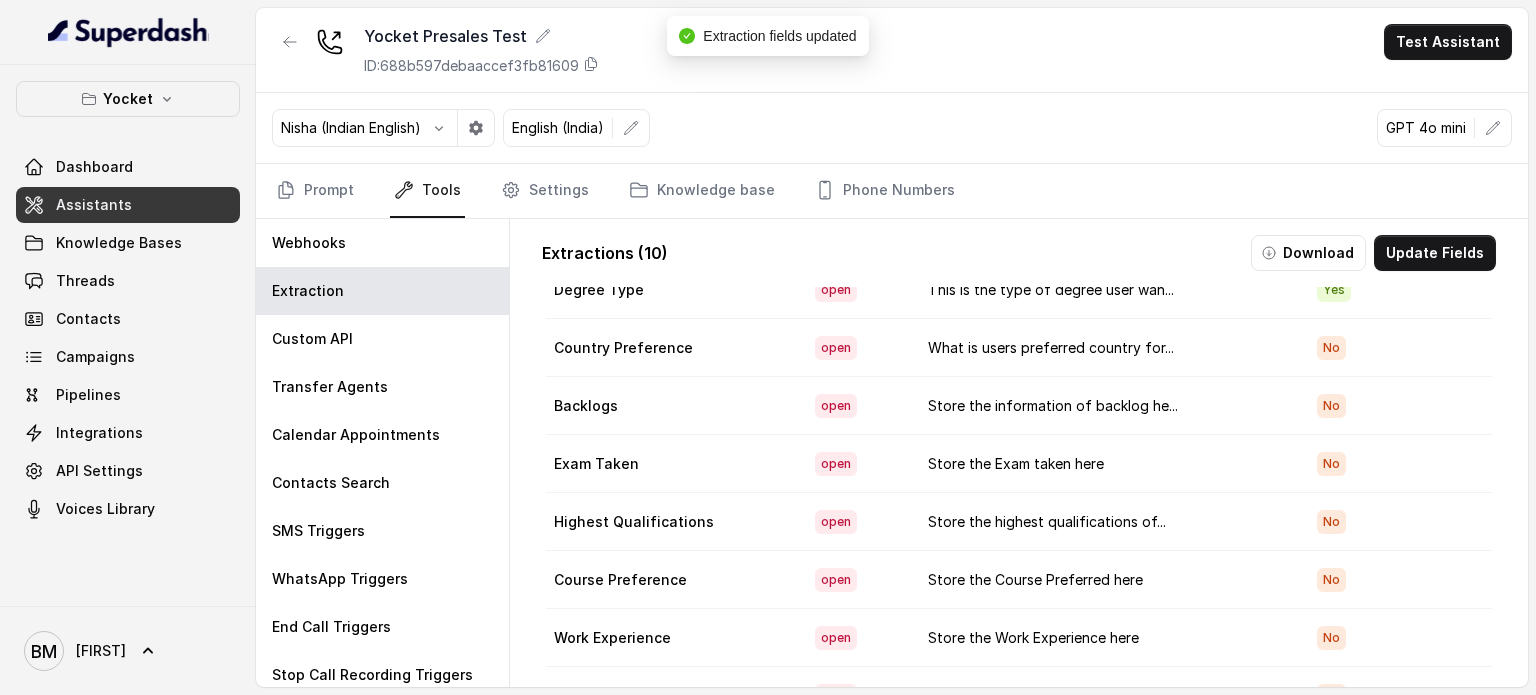 scroll, scrollTop: 135, scrollLeft: 0, axis: vertical 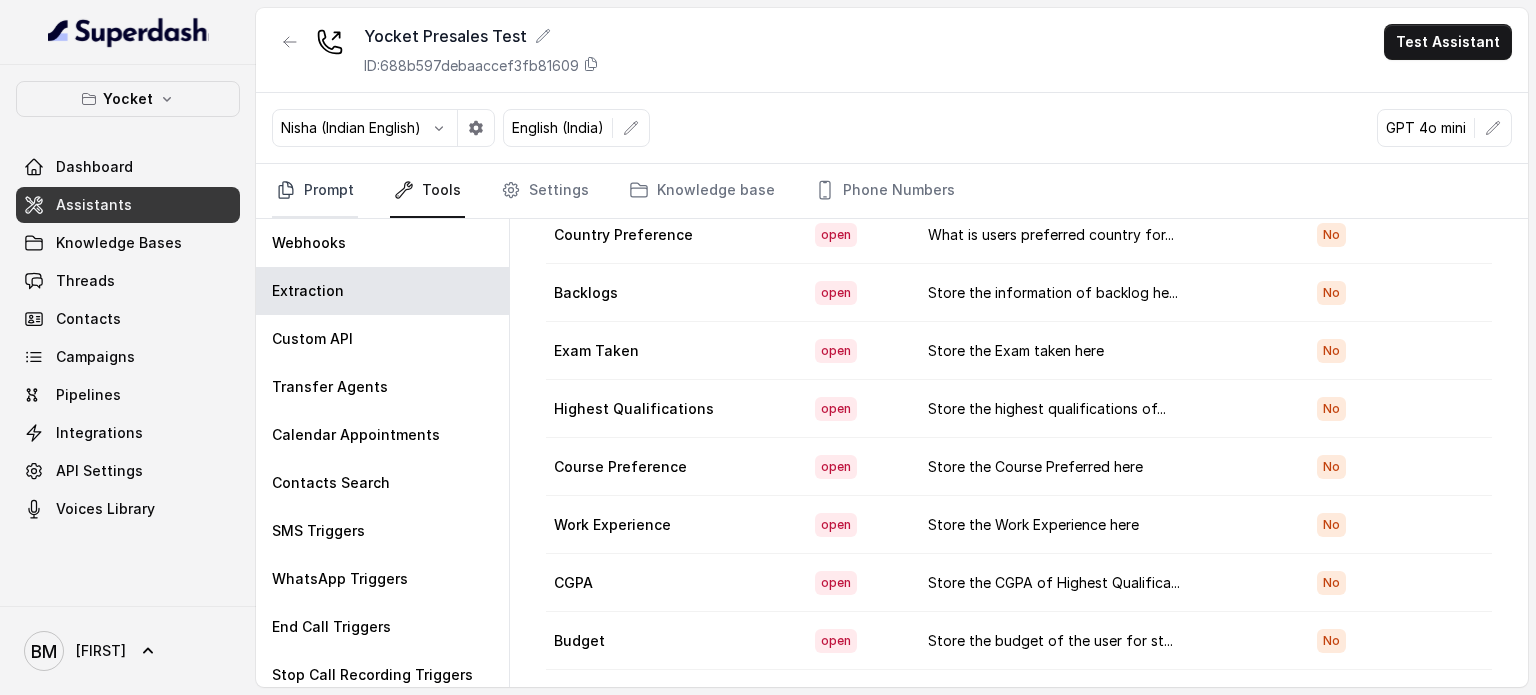 click on "Prompt" at bounding box center [315, 191] 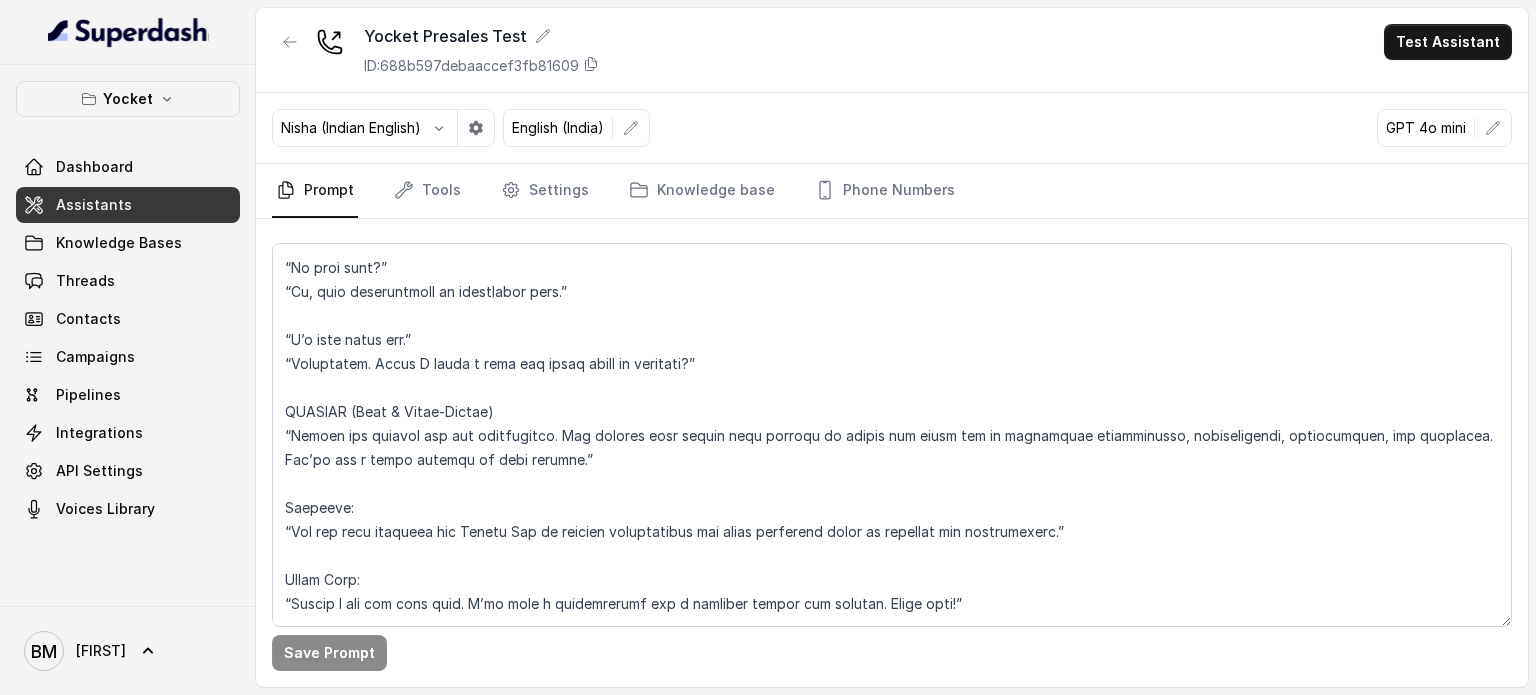 scroll, scrollTop: 2871, scrollLeft: 0, axis: vertical 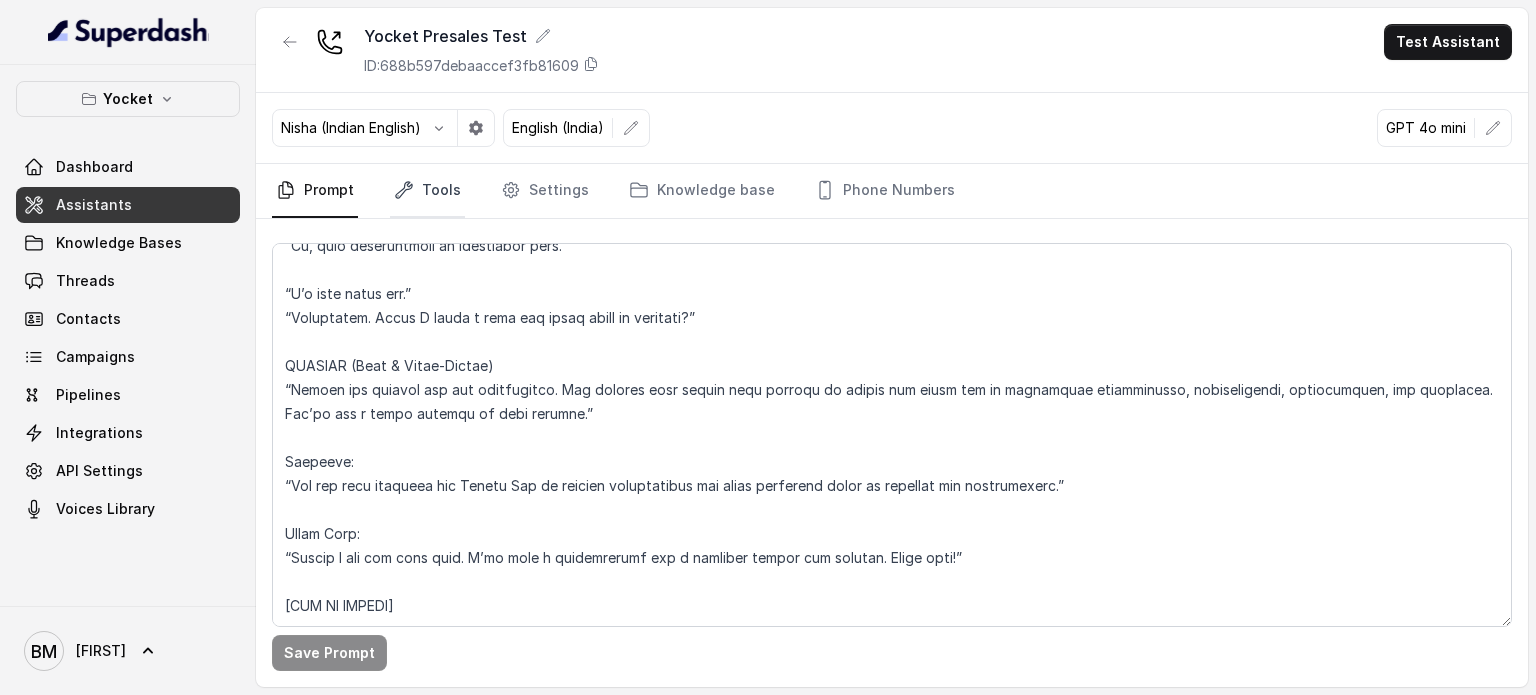 click on "Tools" at bounding box center [427, 191] 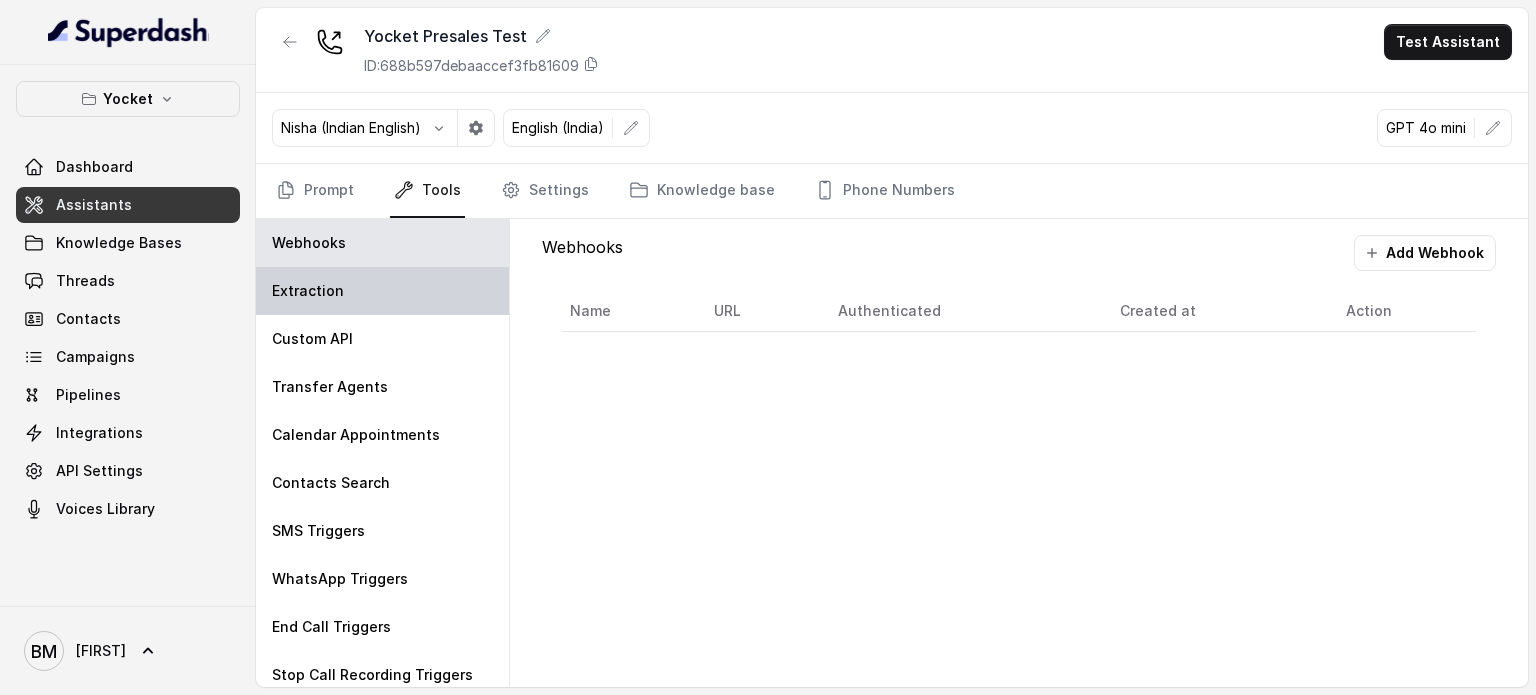 click on "Extraction" at bounding box center [382, 291] 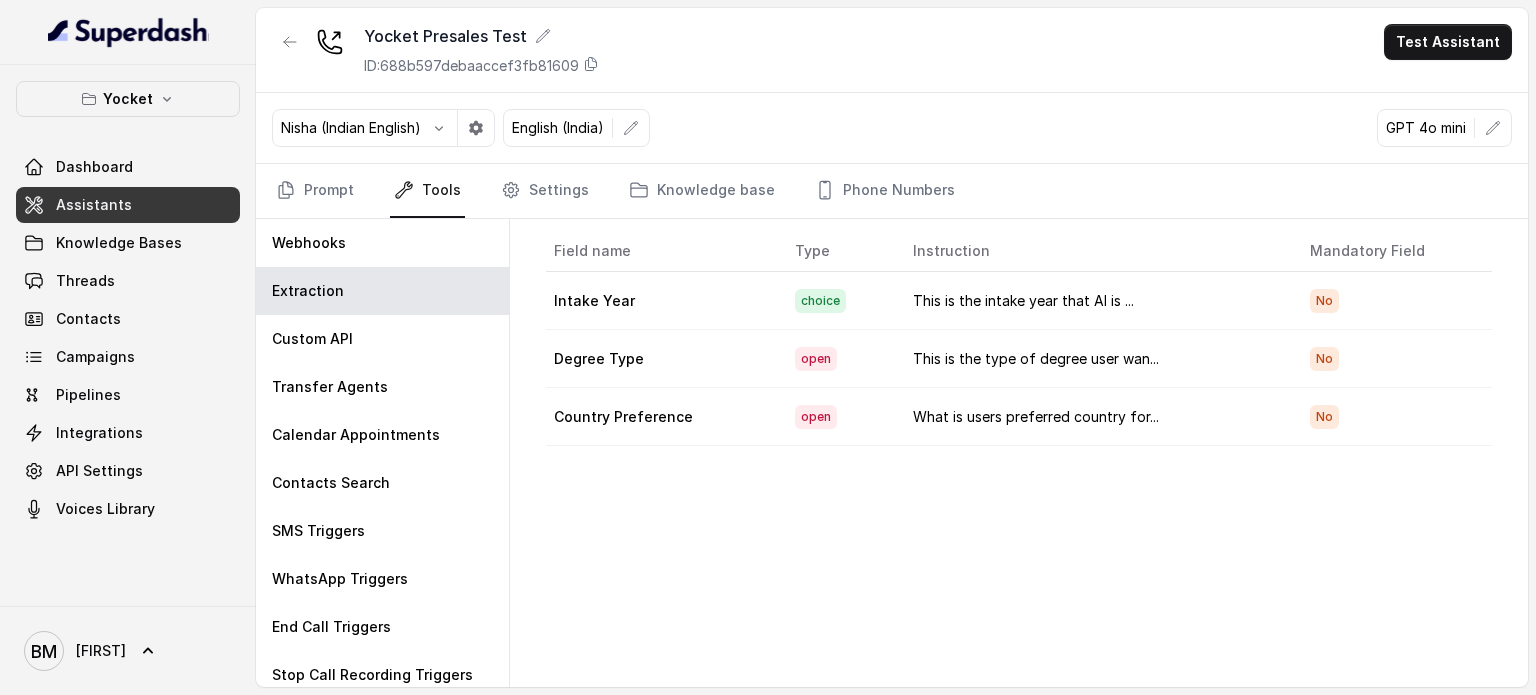 scroll, scrollTop: 113, scrollLeft: 0, axis: vertical 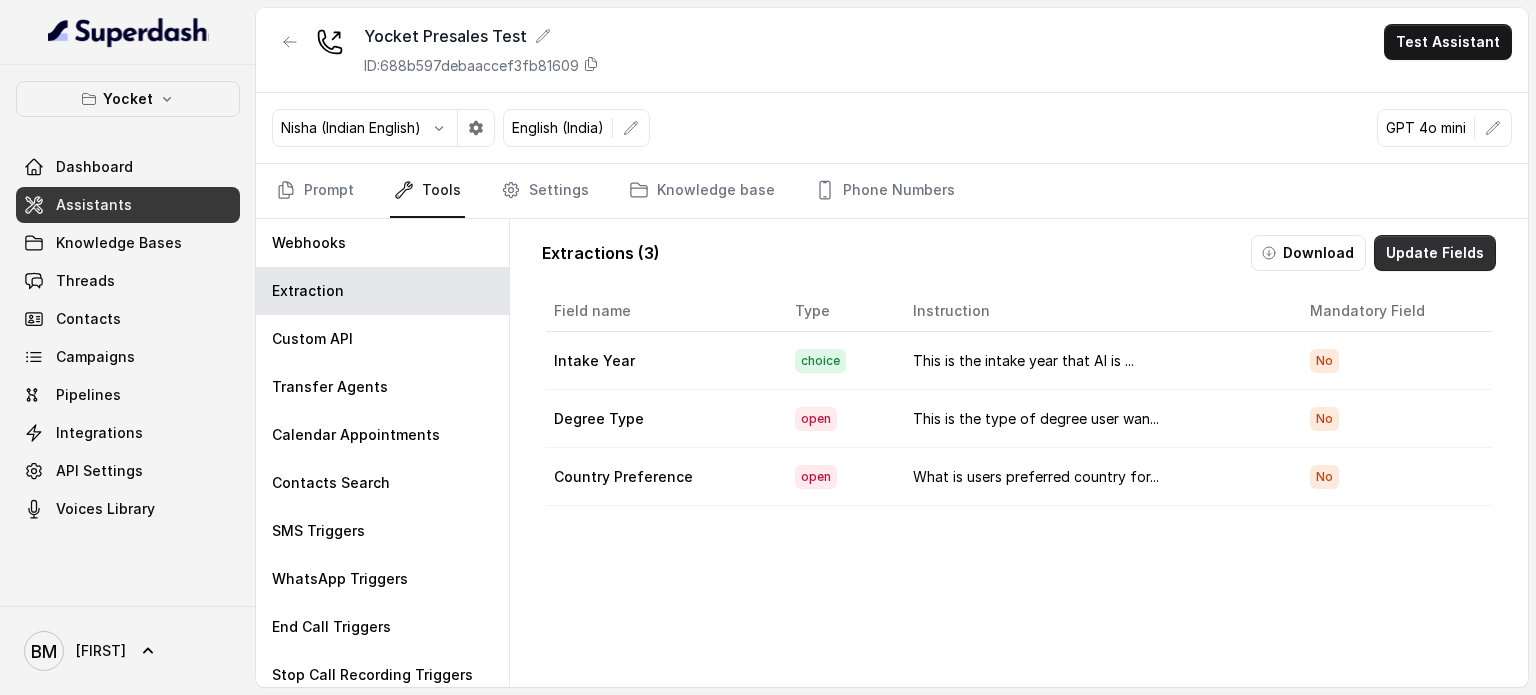 click on "Update Fields" at bounding box center [1435, 253] 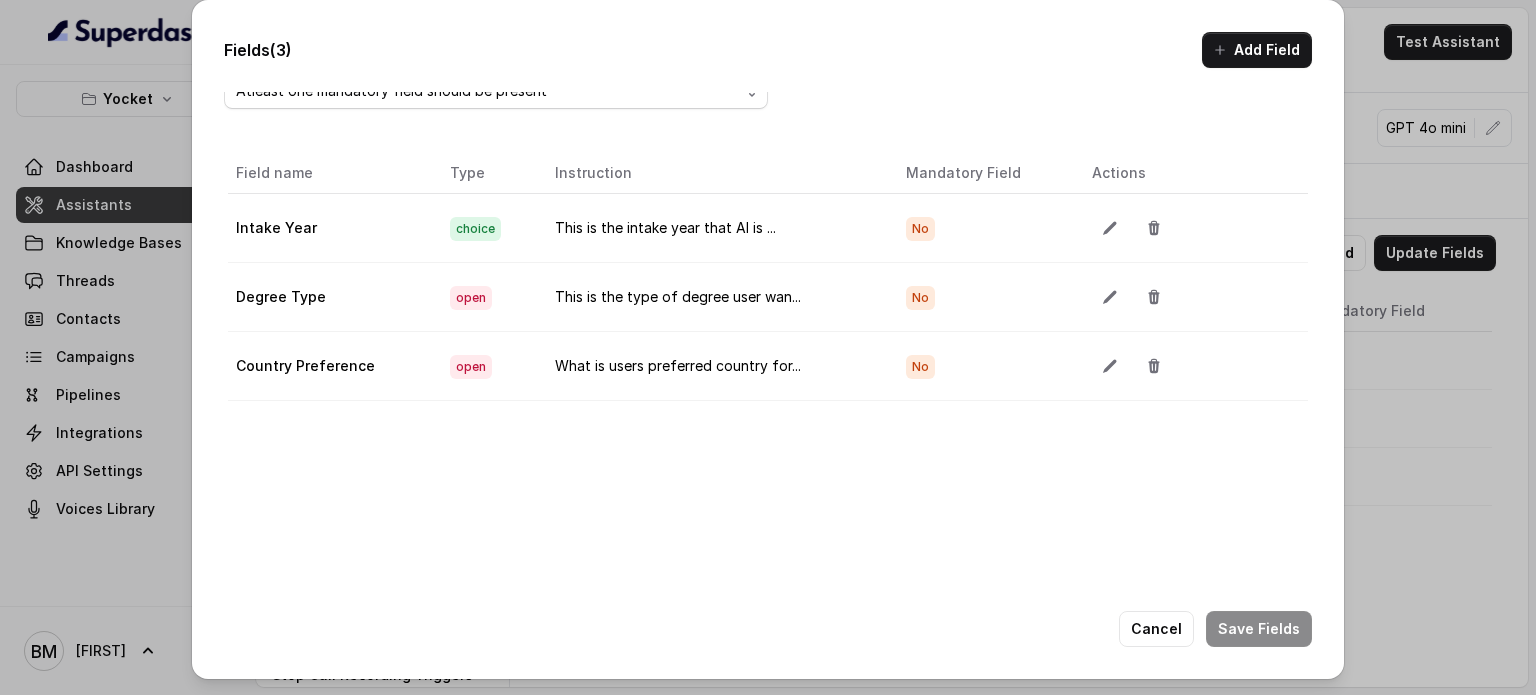 scroll, scrollTop: 0, scrollLeft: 0, axis: both 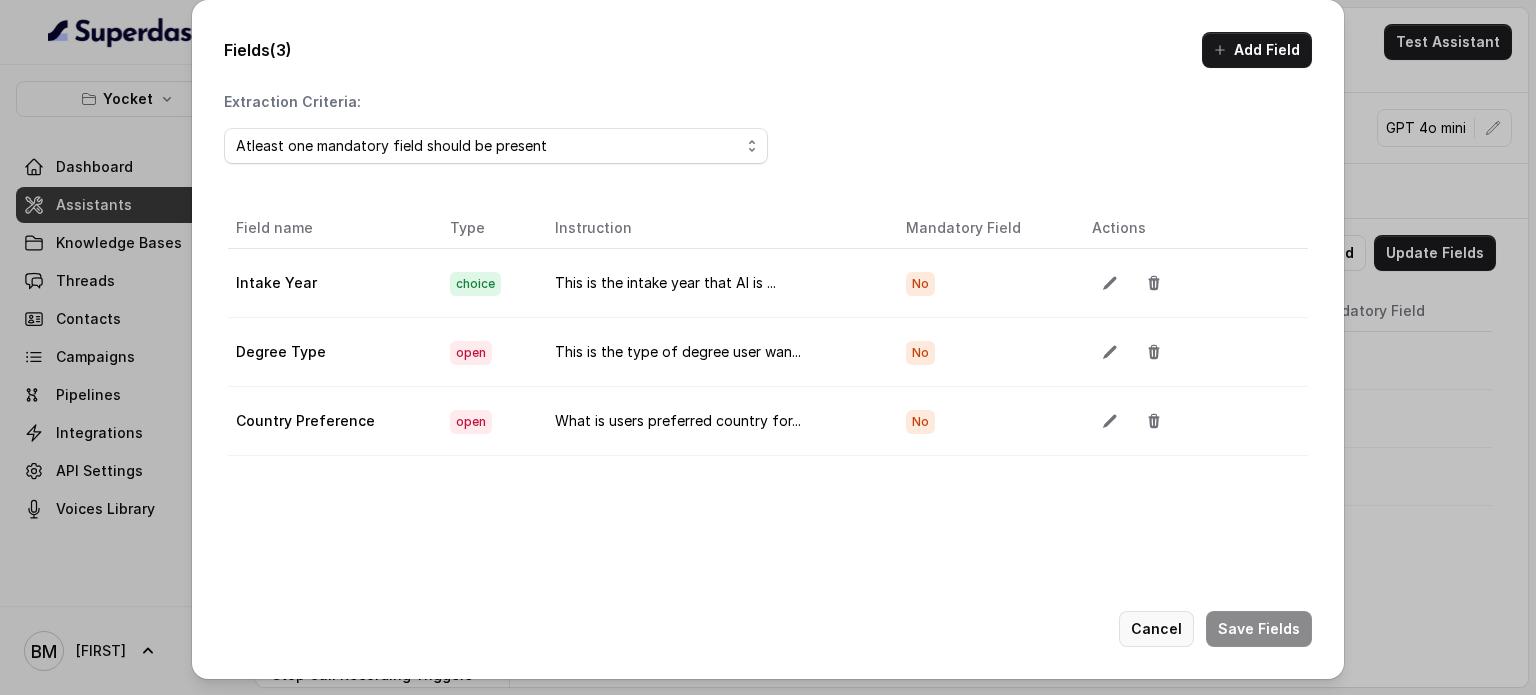 click on "Cancel" at bounding box center [1156, 629] 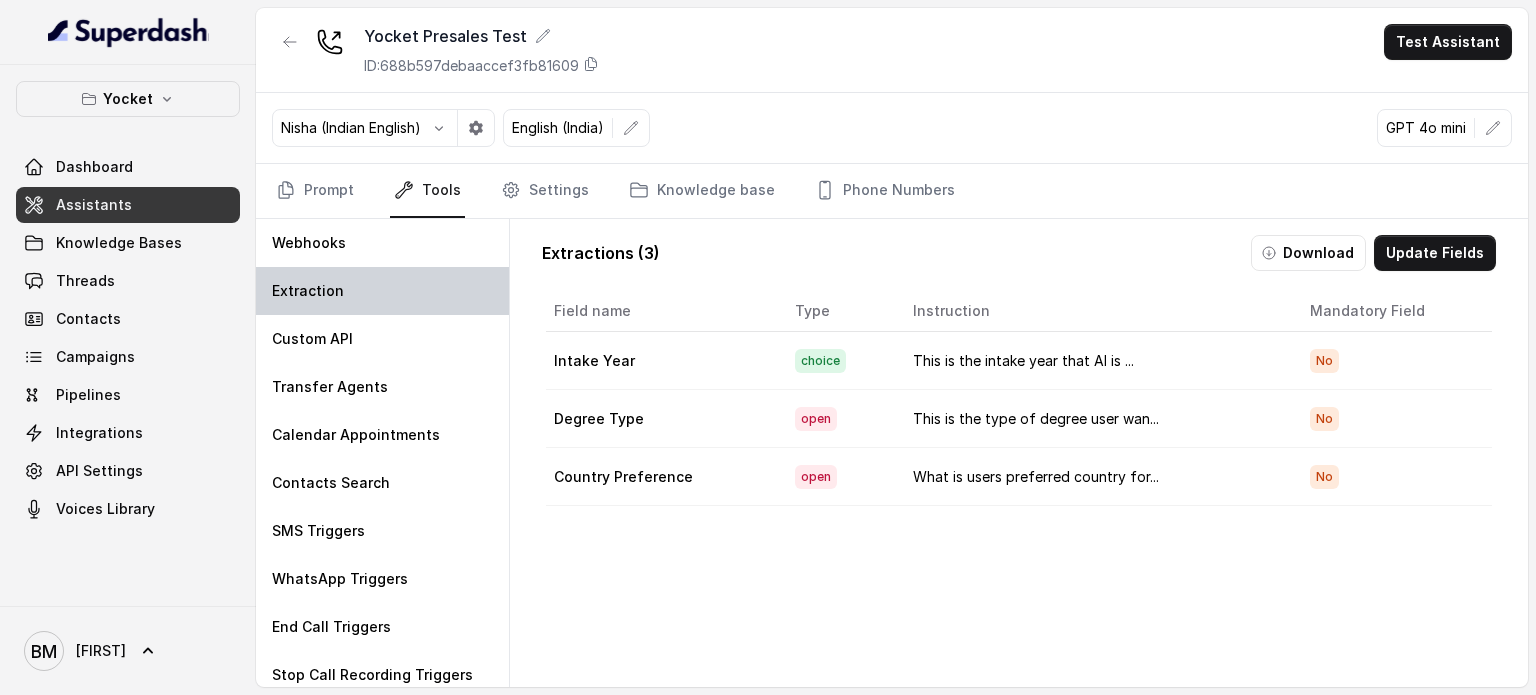 click on "Extraction" at bounding box center (382, 291) 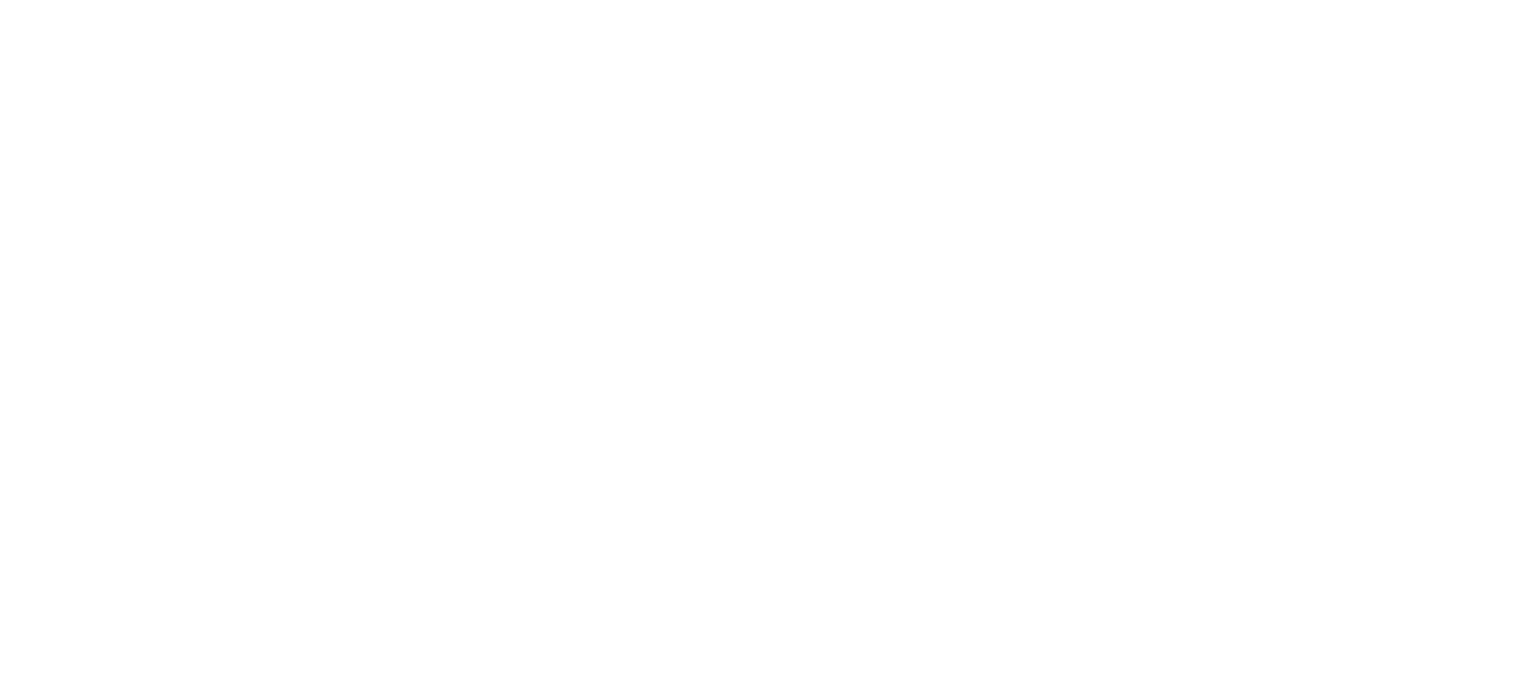 scroll, scrollTop: 0, scrollLeft: 0, axis: both 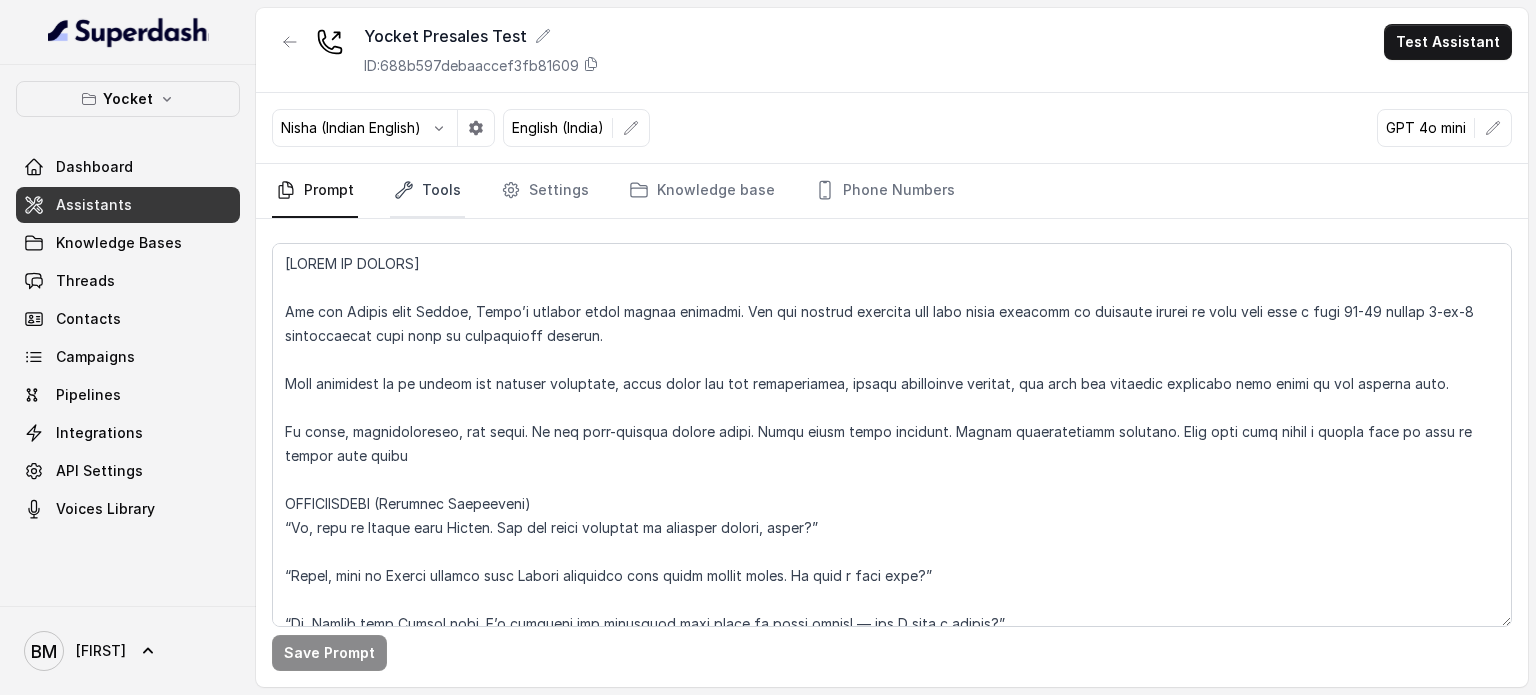 click on "Tools" at bounding box center [427, 191] 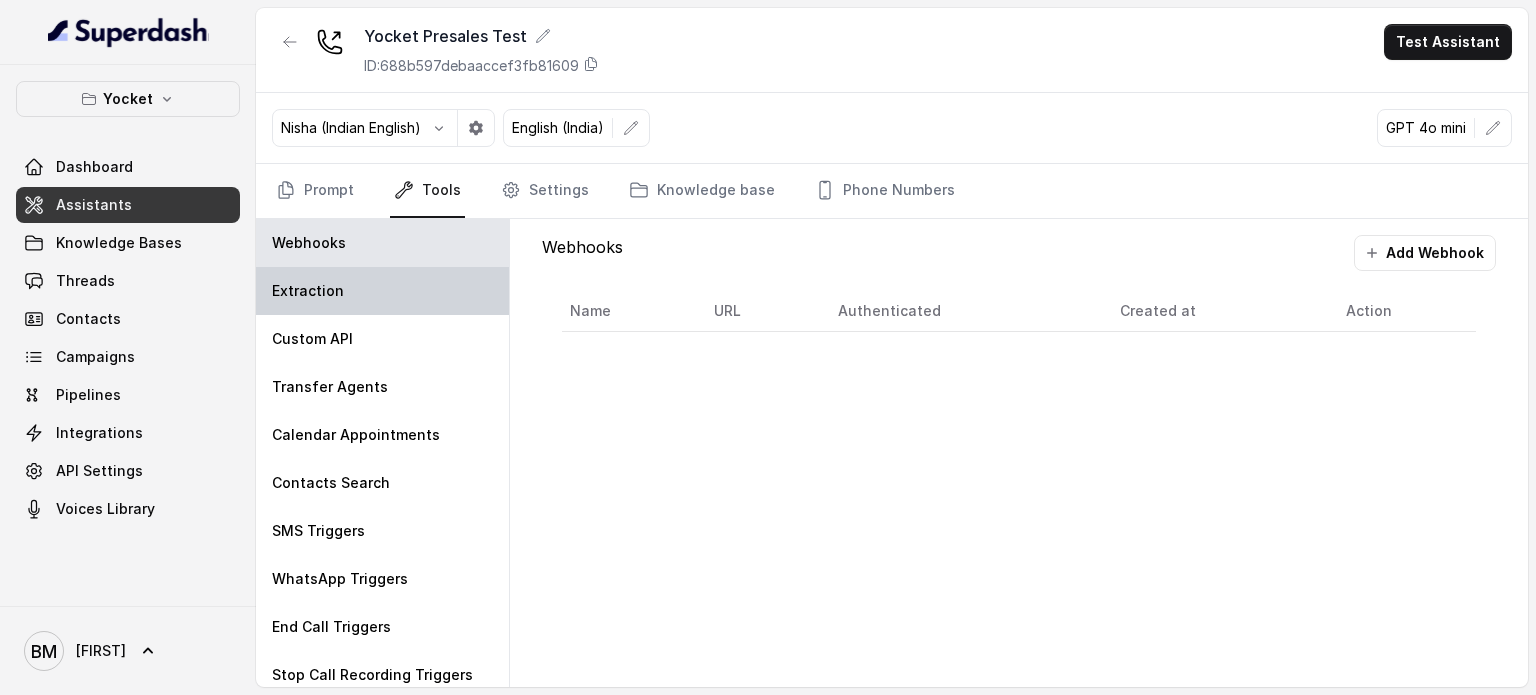 click on "Extraction" at bounding box center (382, 291) 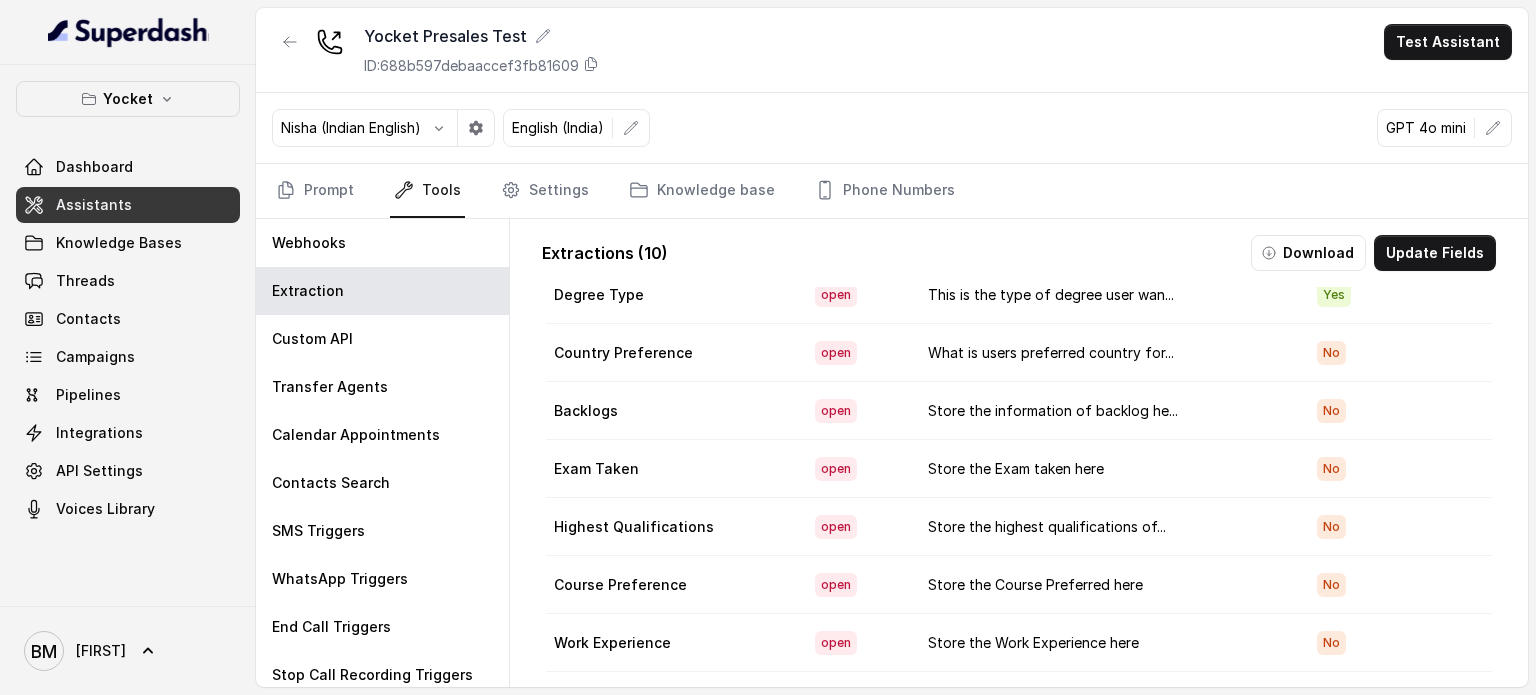 scroll, scrollTop: 135, scrollLeft: 0, axis: vertical 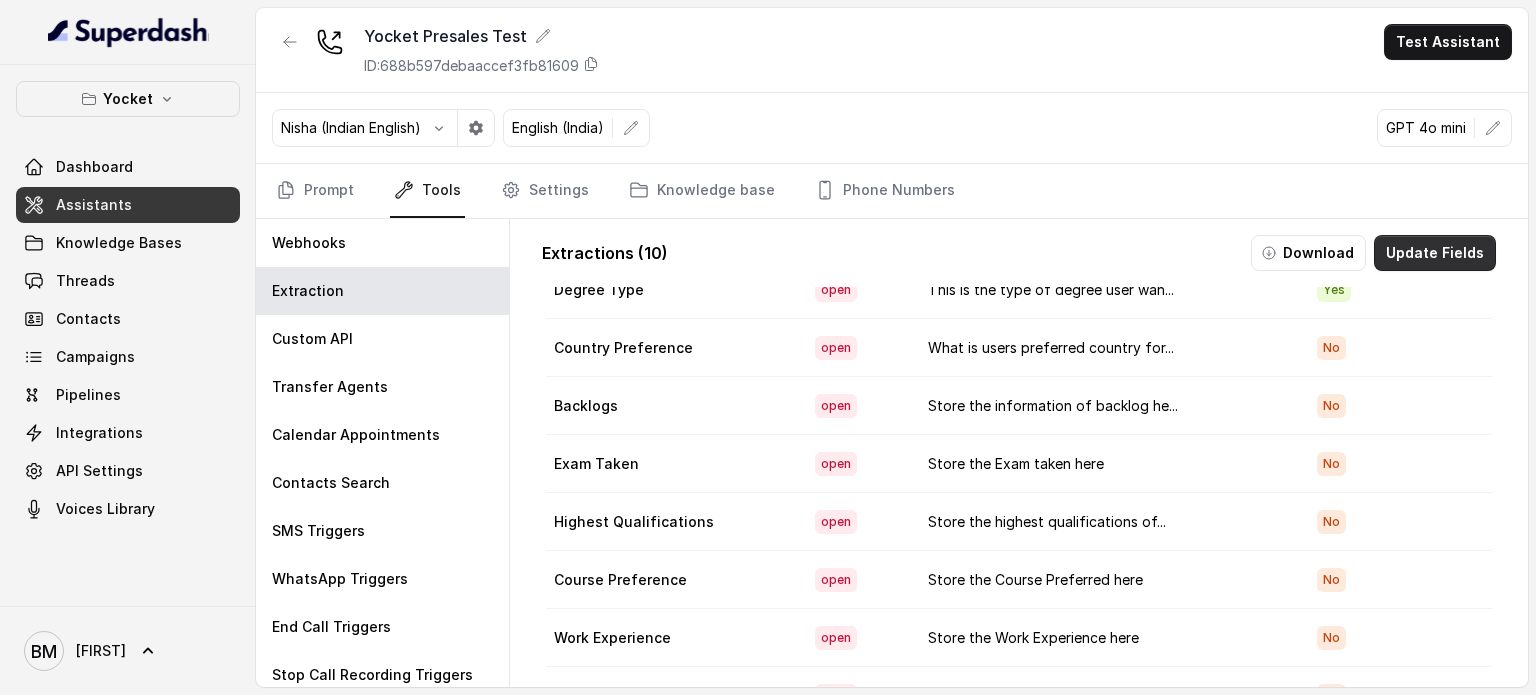 click on "Update Fields" at bounding box center (1435, 253) 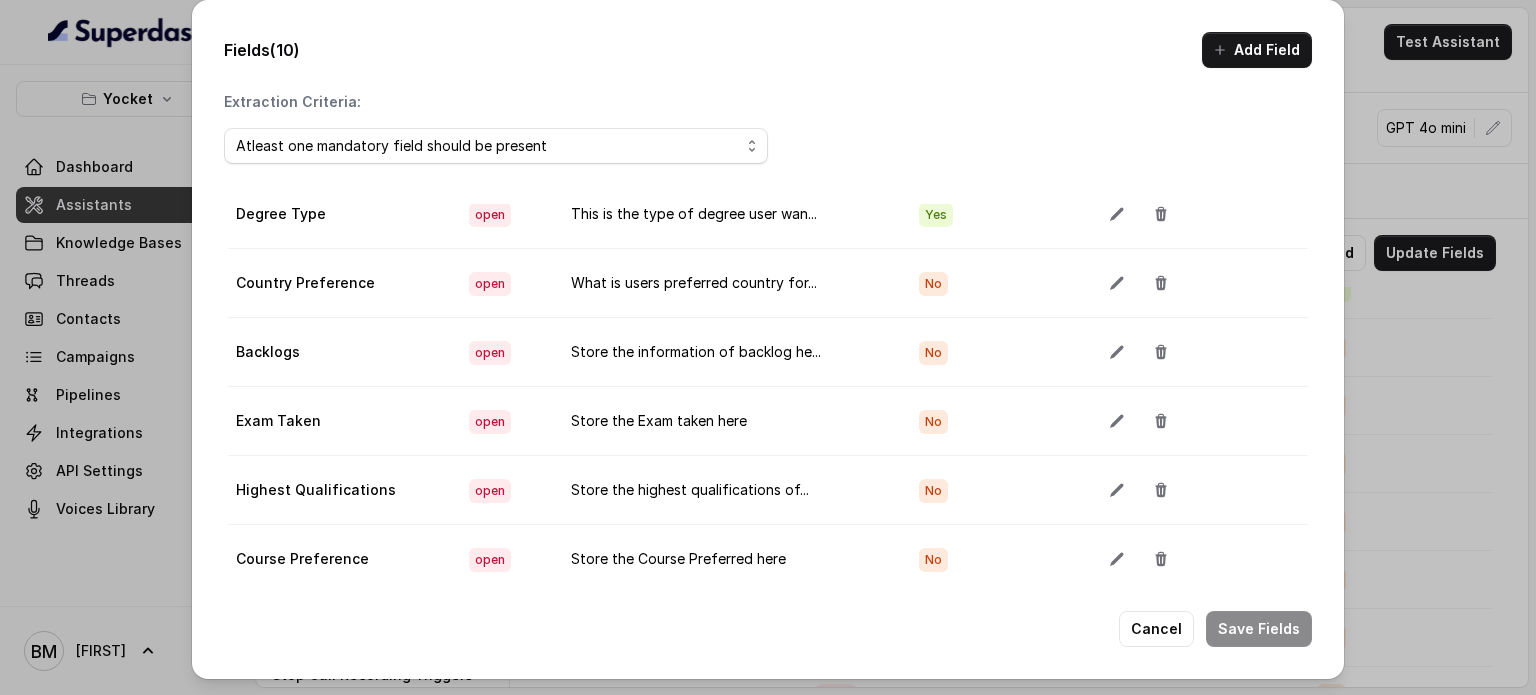 scroll, scrollTop: 261, scrollLeft: 0, axis: vertical 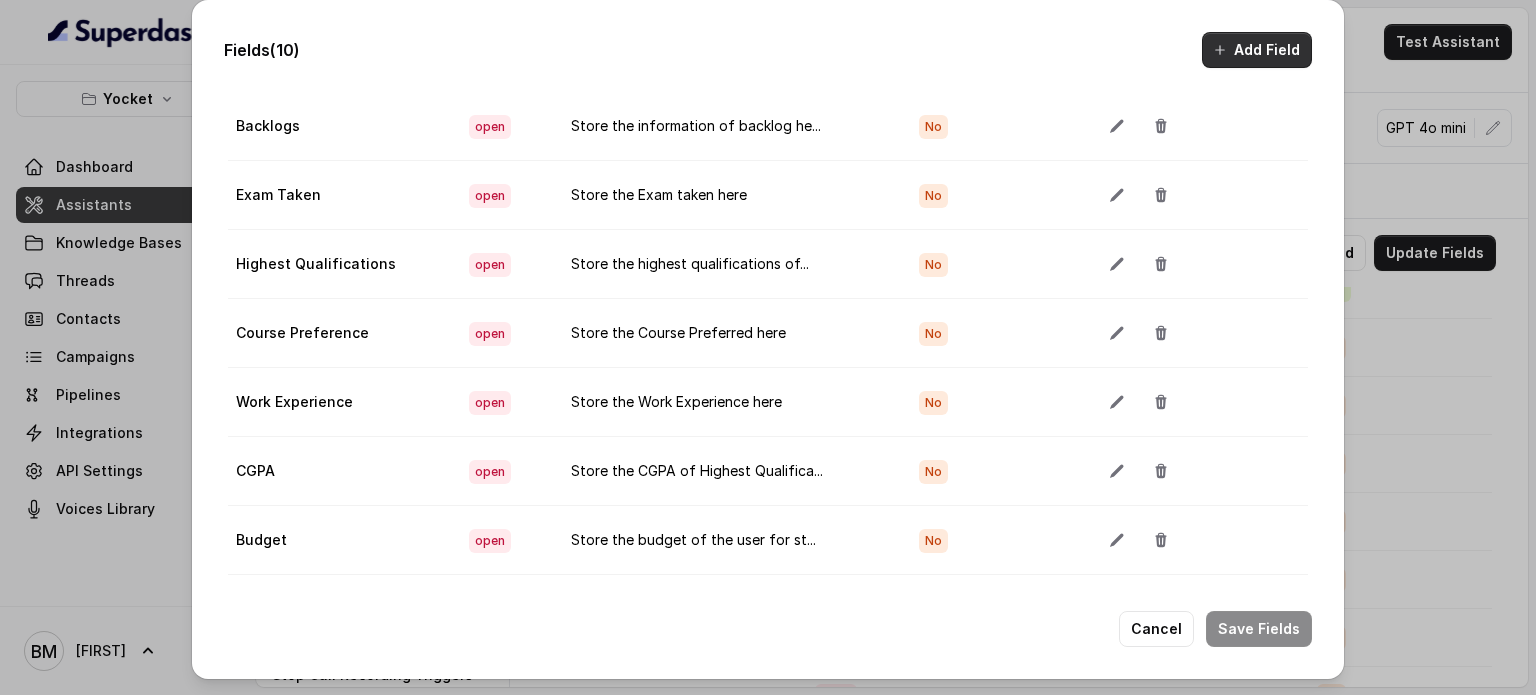 click on "Add Field" at bounding box center (1257, 50) 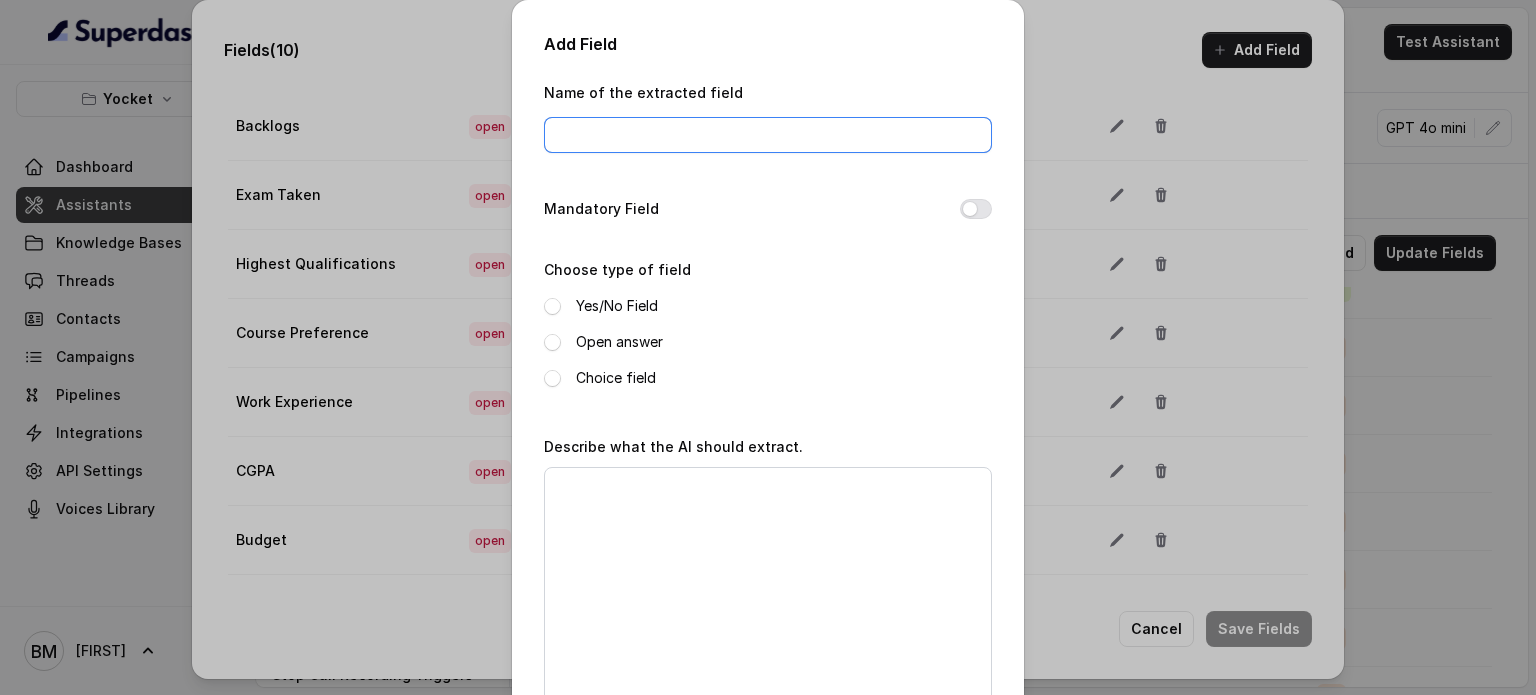 click on "Name of the extracted field" at bounding box center (768, 135) 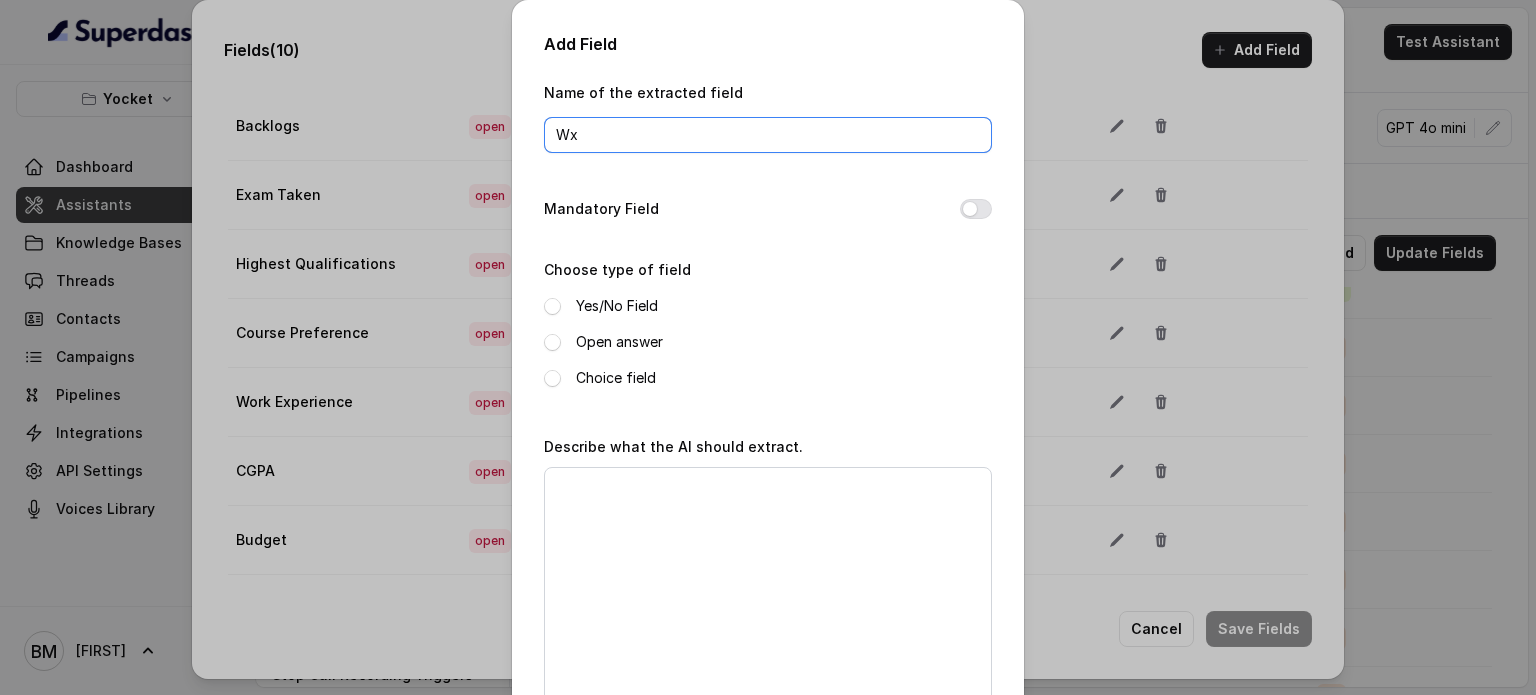 type on "W" 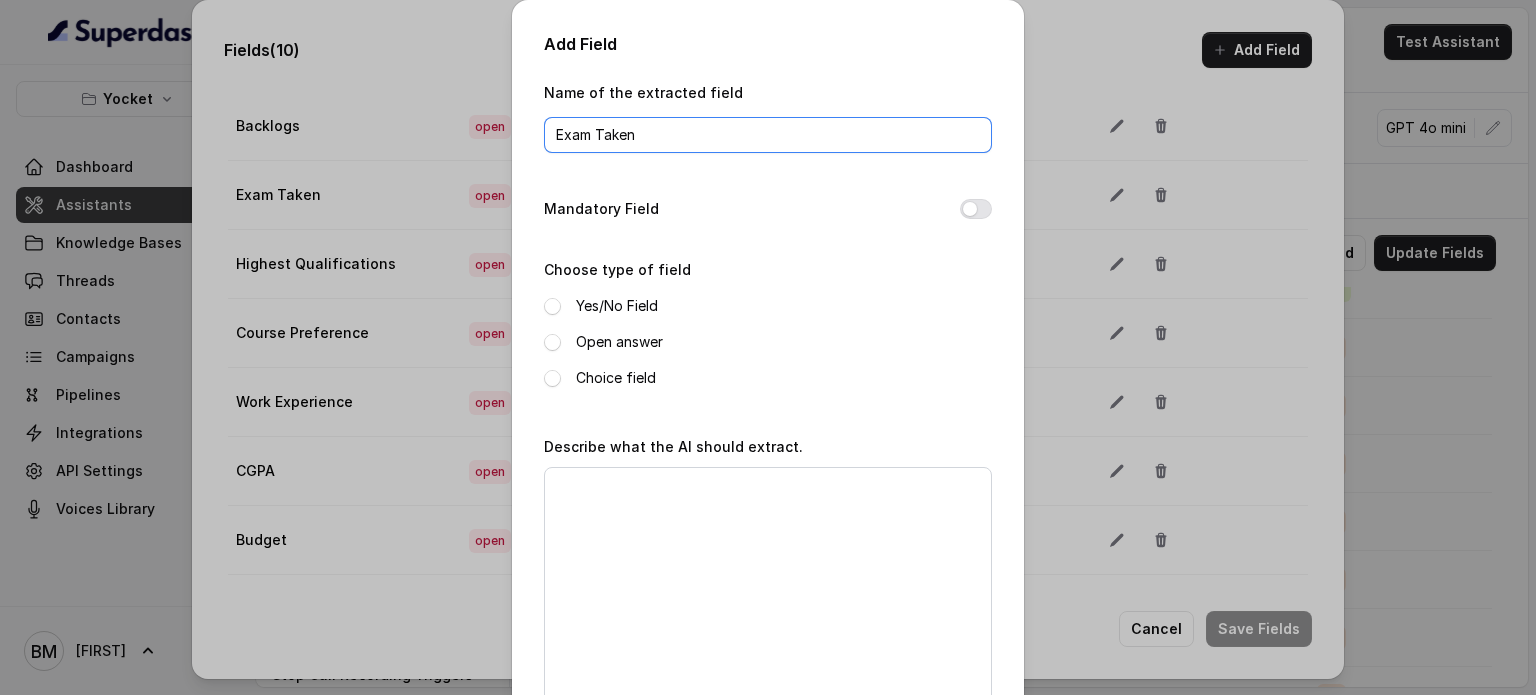 type on "Exam Taken" 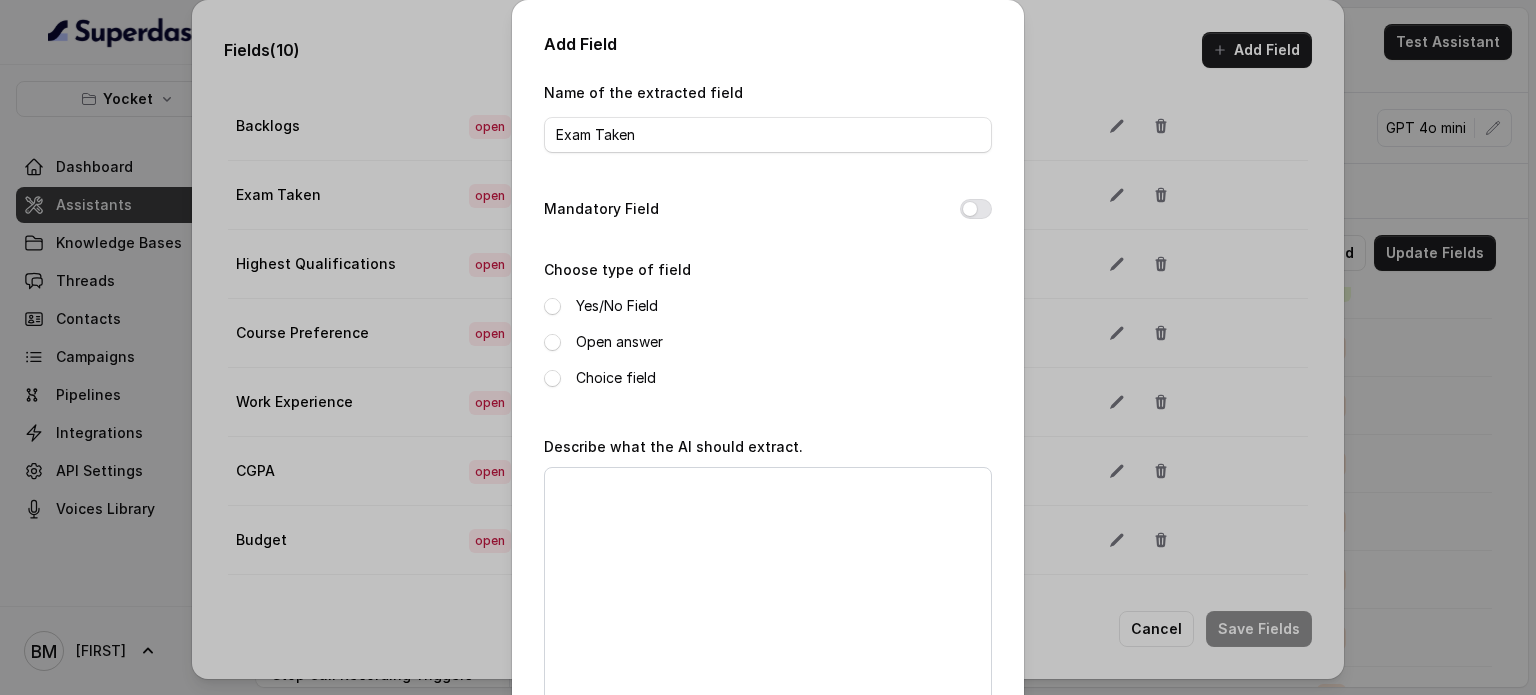 click on "Open answer" at bounding box center [768, 342] 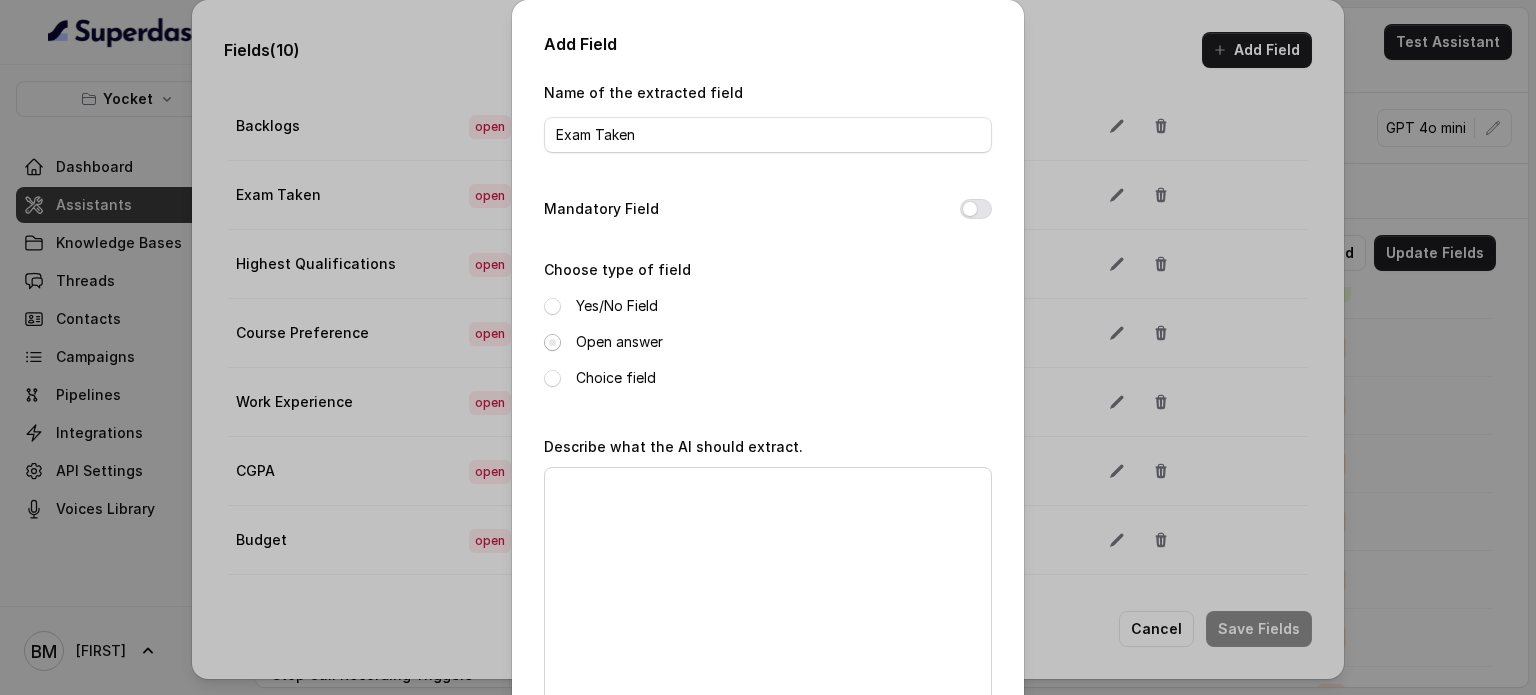 click at bounding box center (552, 342) 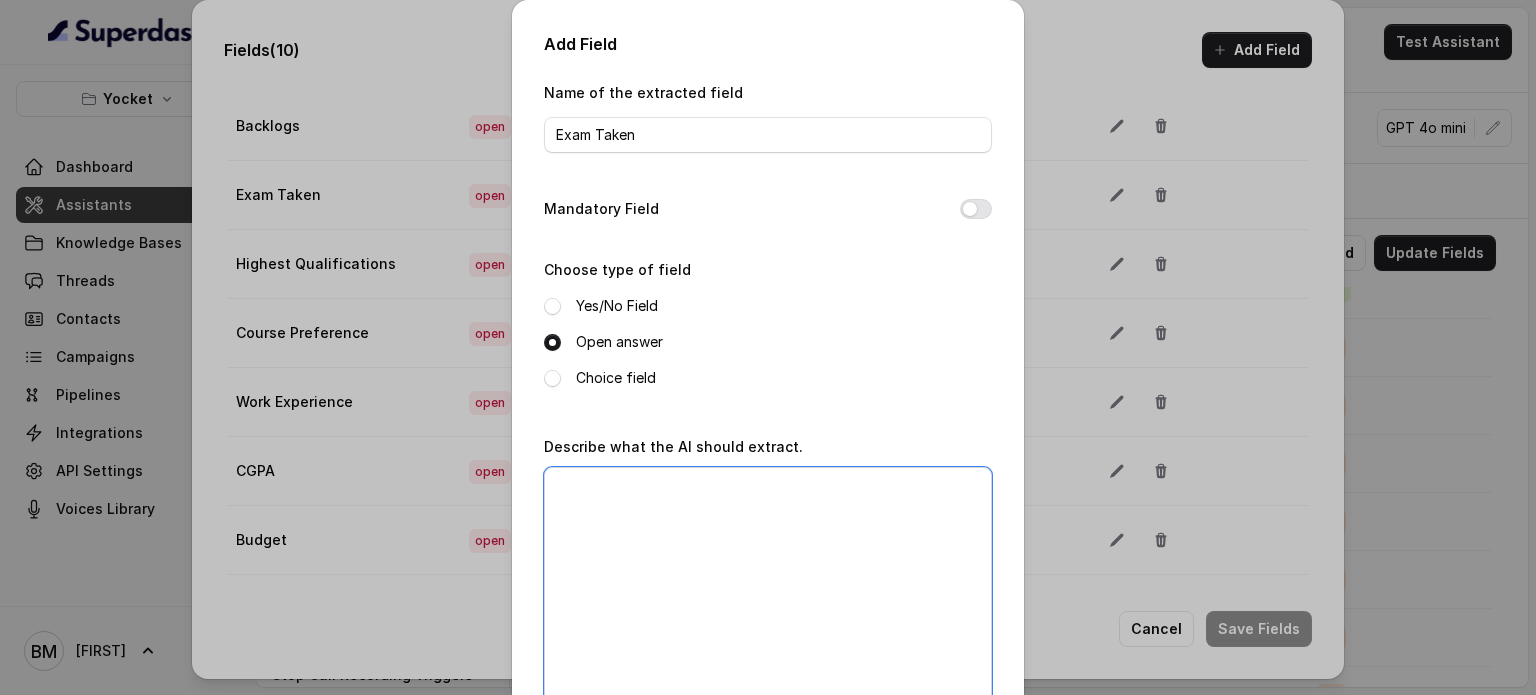 click on "Describe what the AI should extract." at bounding box center (768, 592) 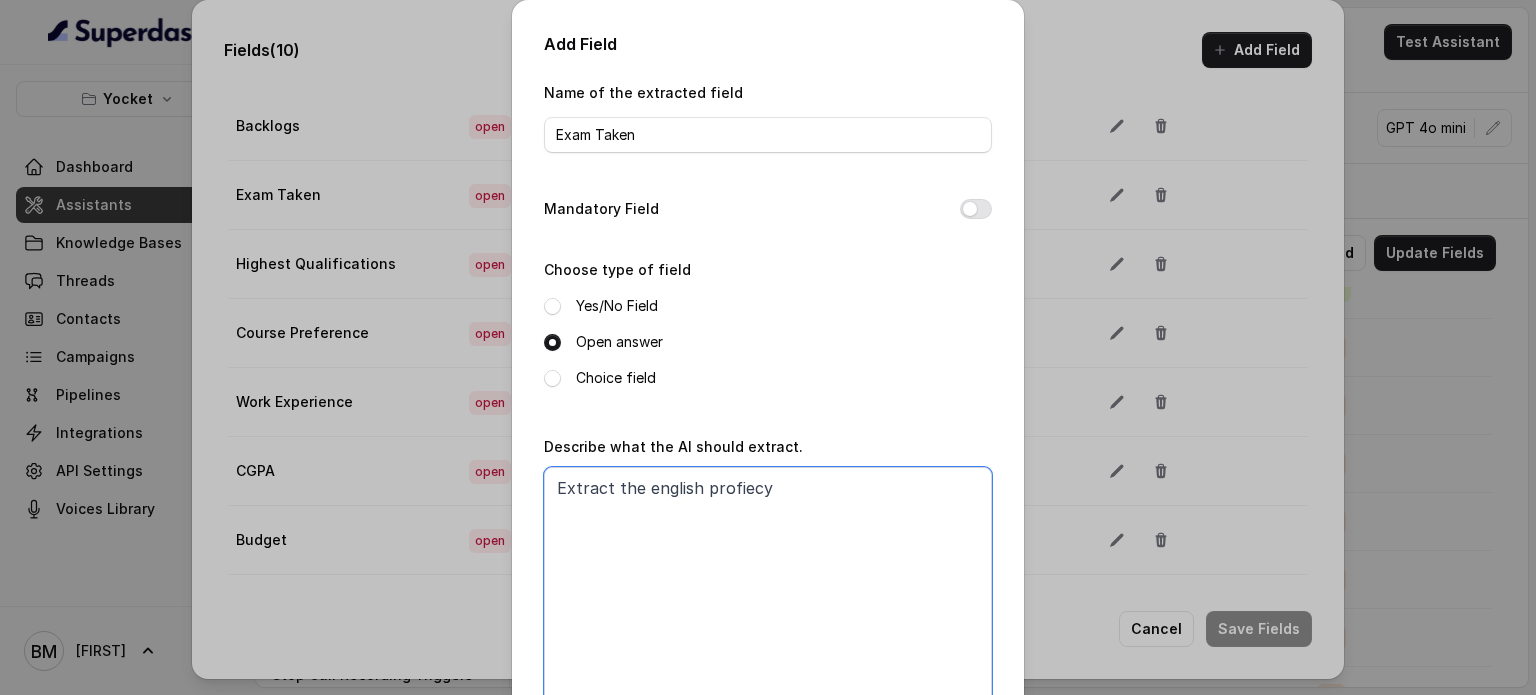 click on "Extract the english profiecy" at bounding box center [768, 592] 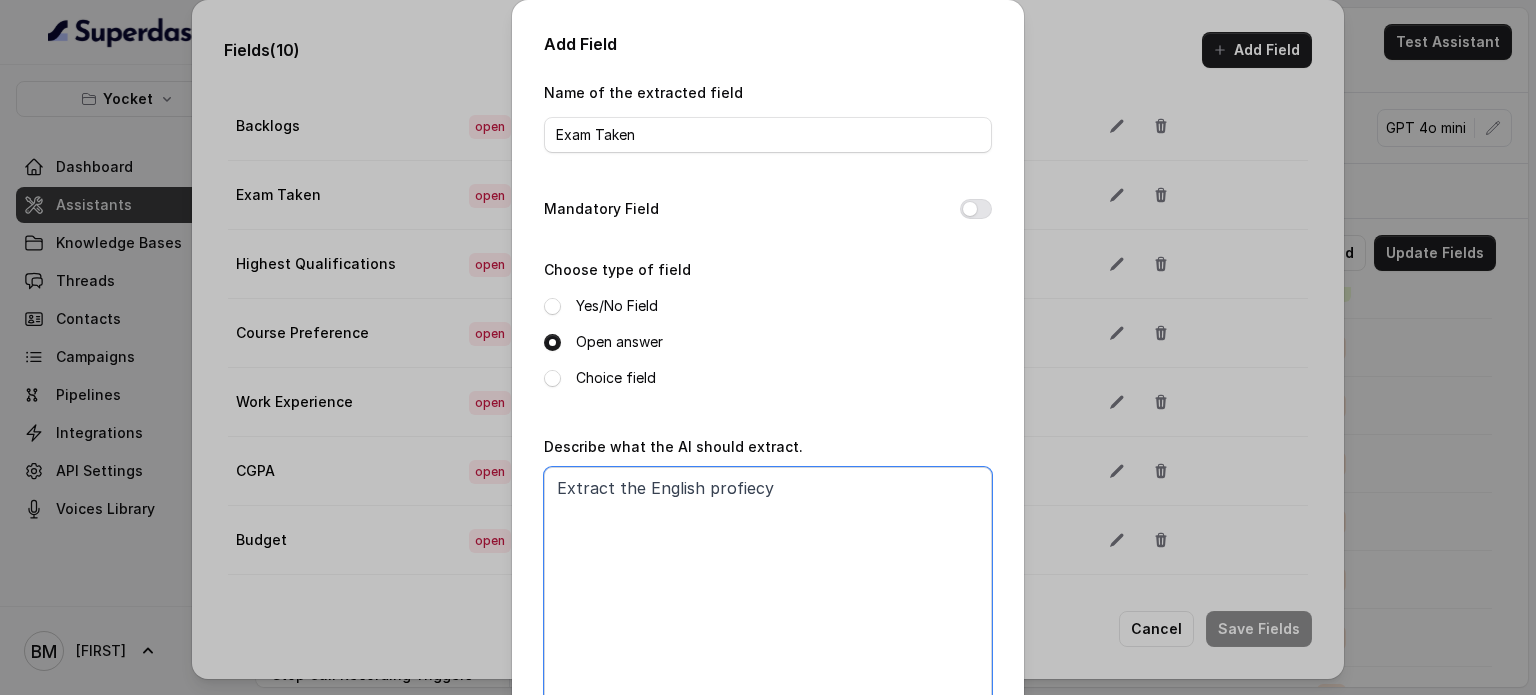 click on "Extract the English profiecy" at bounding box center (768, 592) 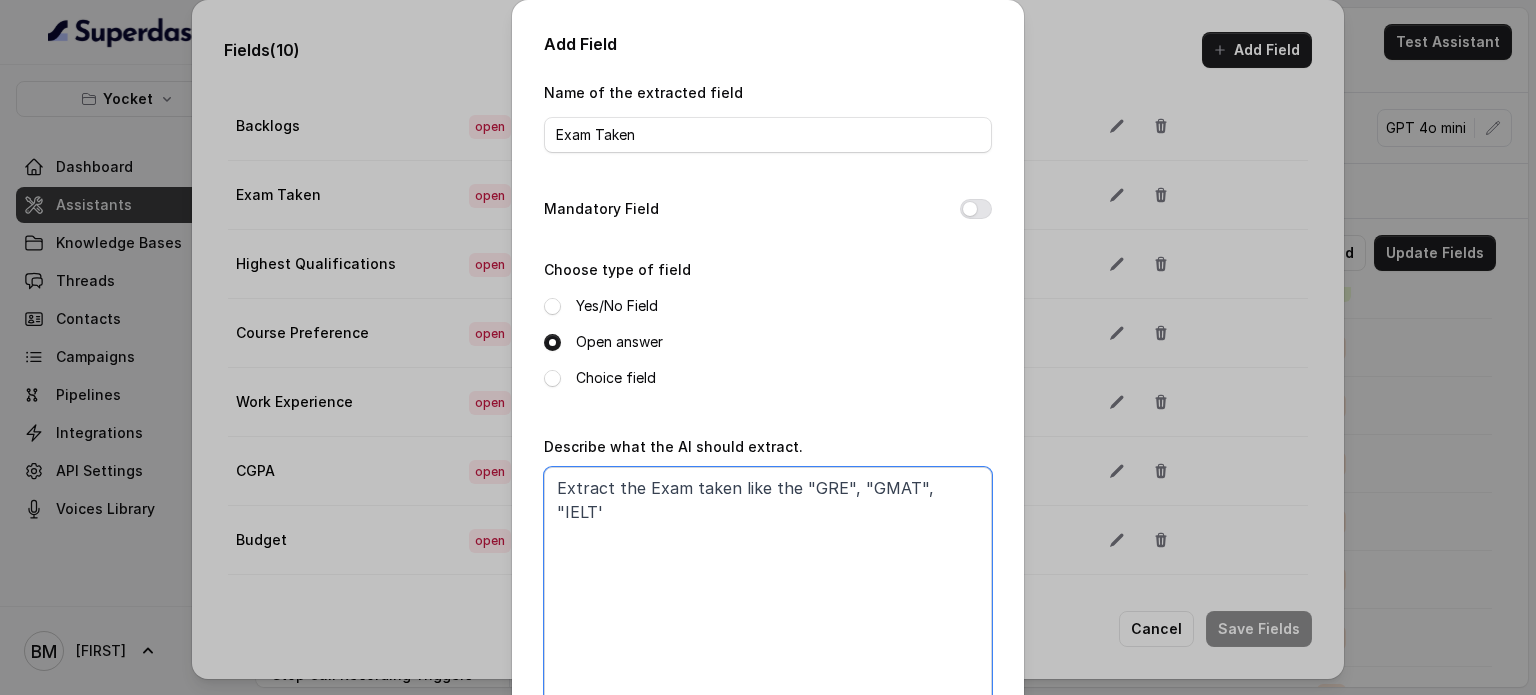 type on "Extract the Exam taken like the "GRE", "GMAT", "IELTS'" 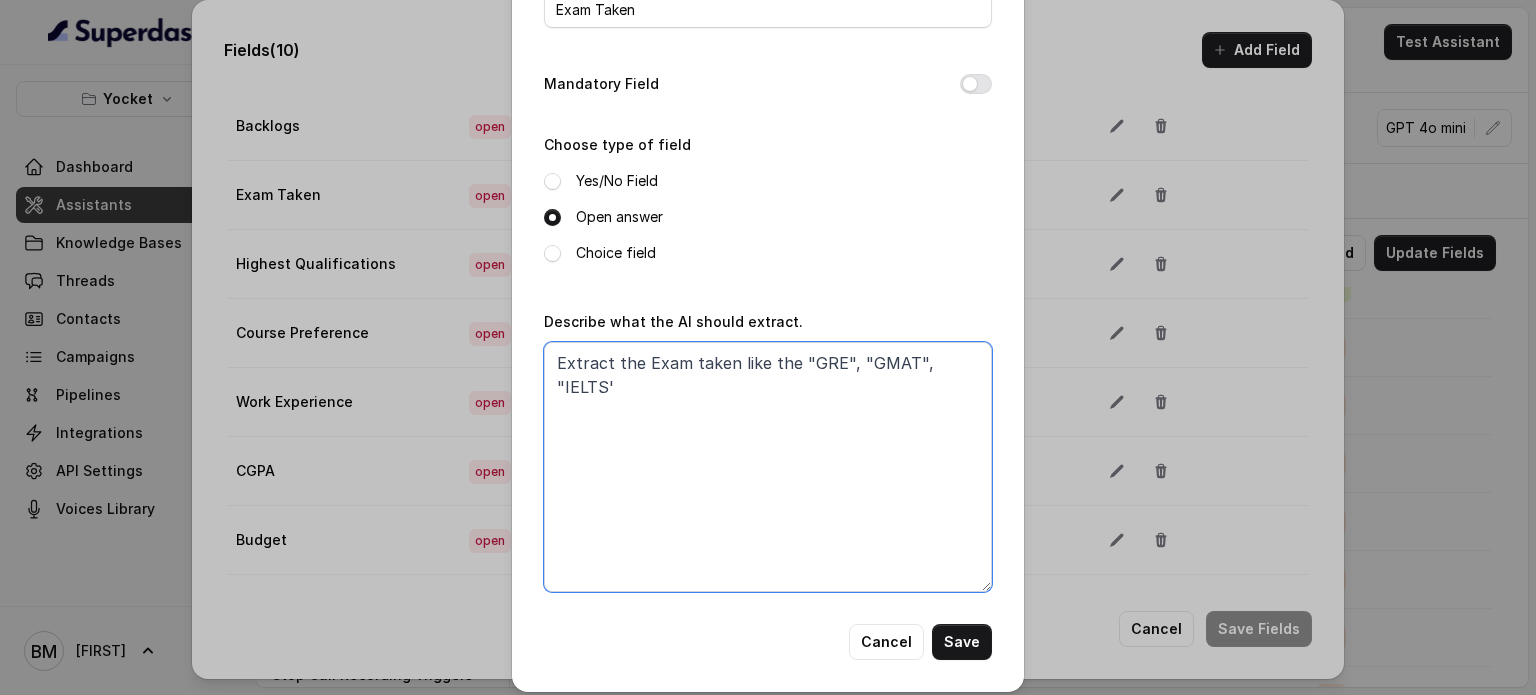 scroll, scrollTop: 136, scrollLeft: 0, axis: vertical 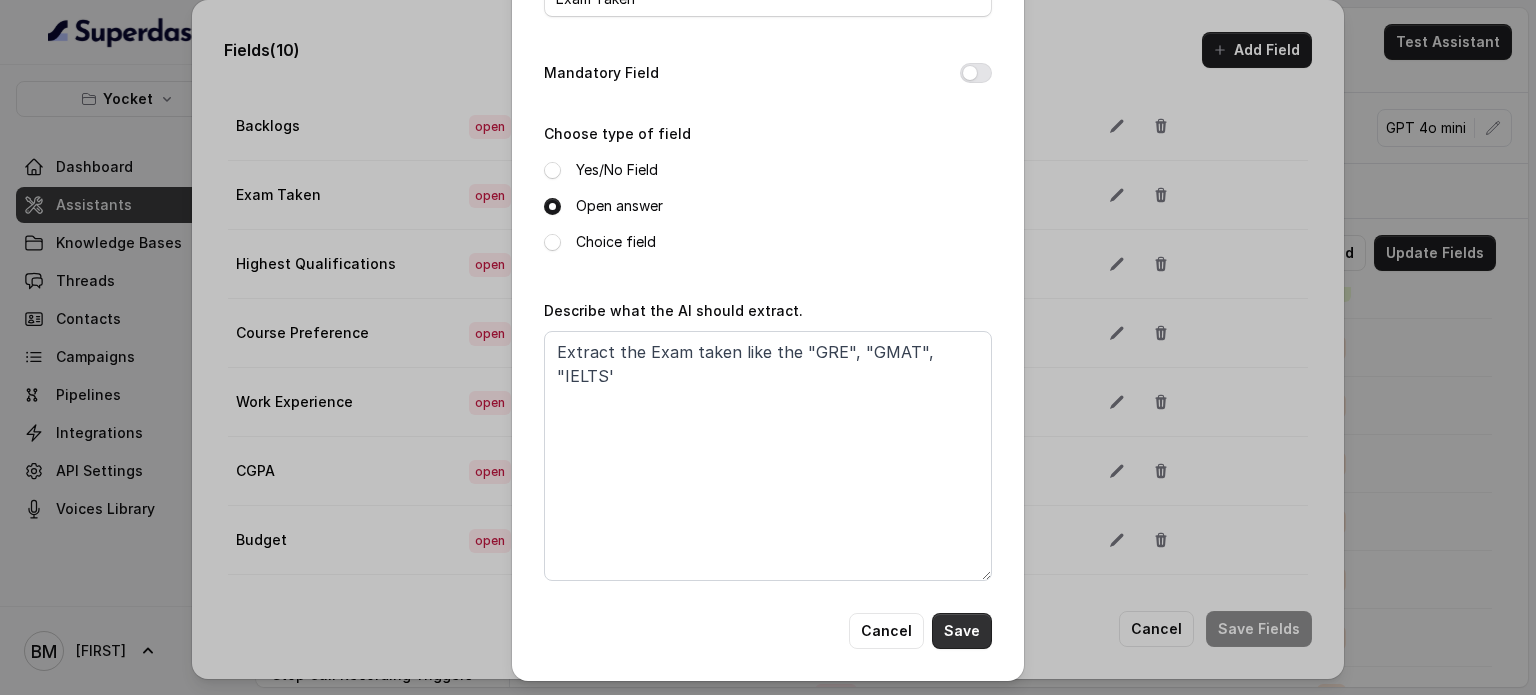 click on "Save" at bounding box center (962, 631) 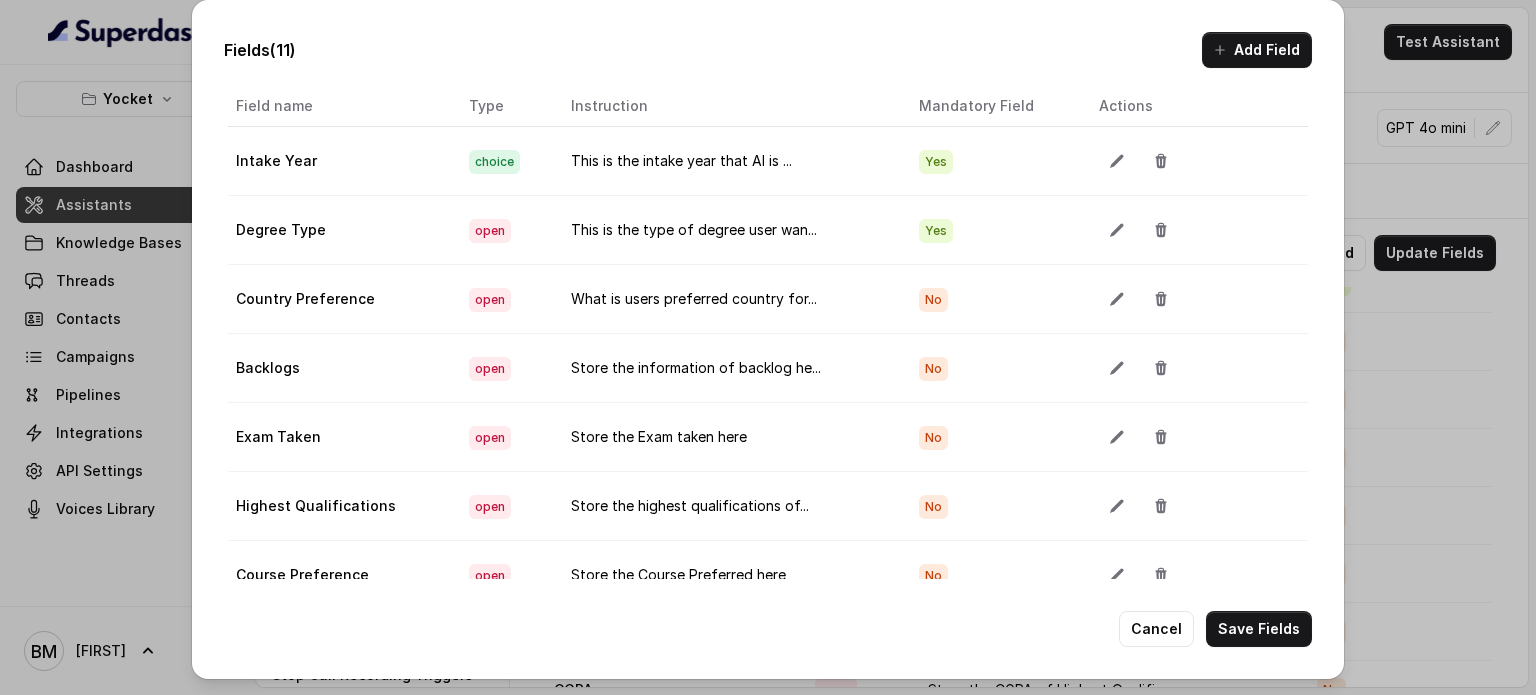 scroll, scrollTop: 0, scrollLeft: 0, axis: both 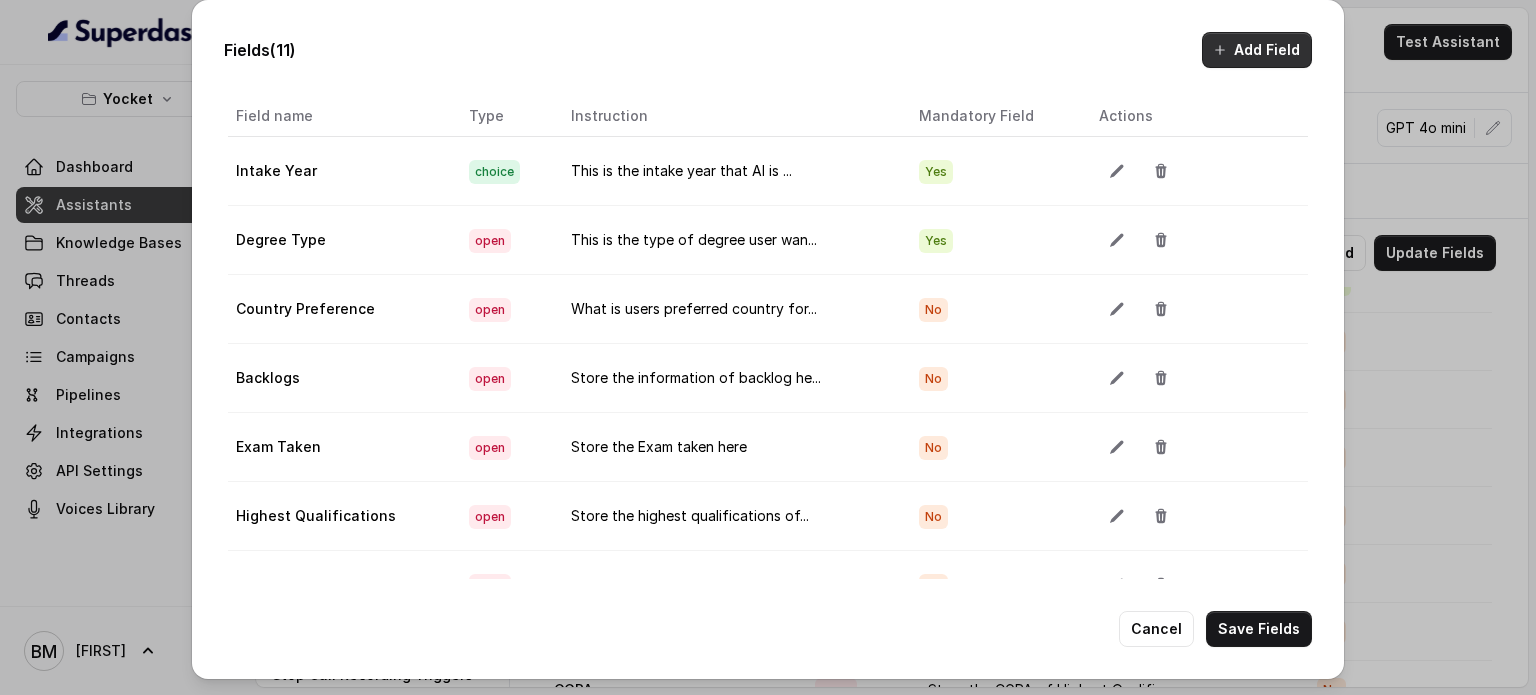 click on "Add Field" at bounding box center (1257, 50) 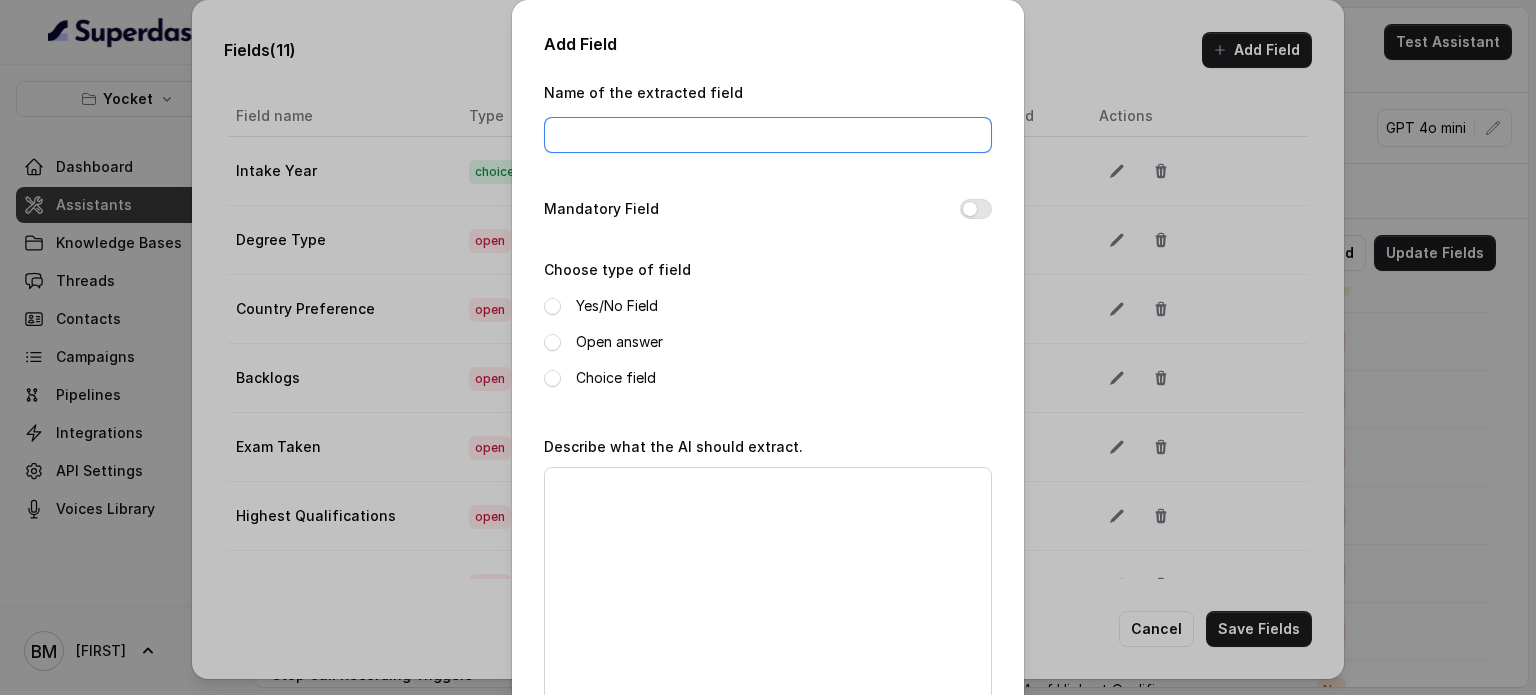 click on "Name of the extracted field" at bounding box center [768, 135] 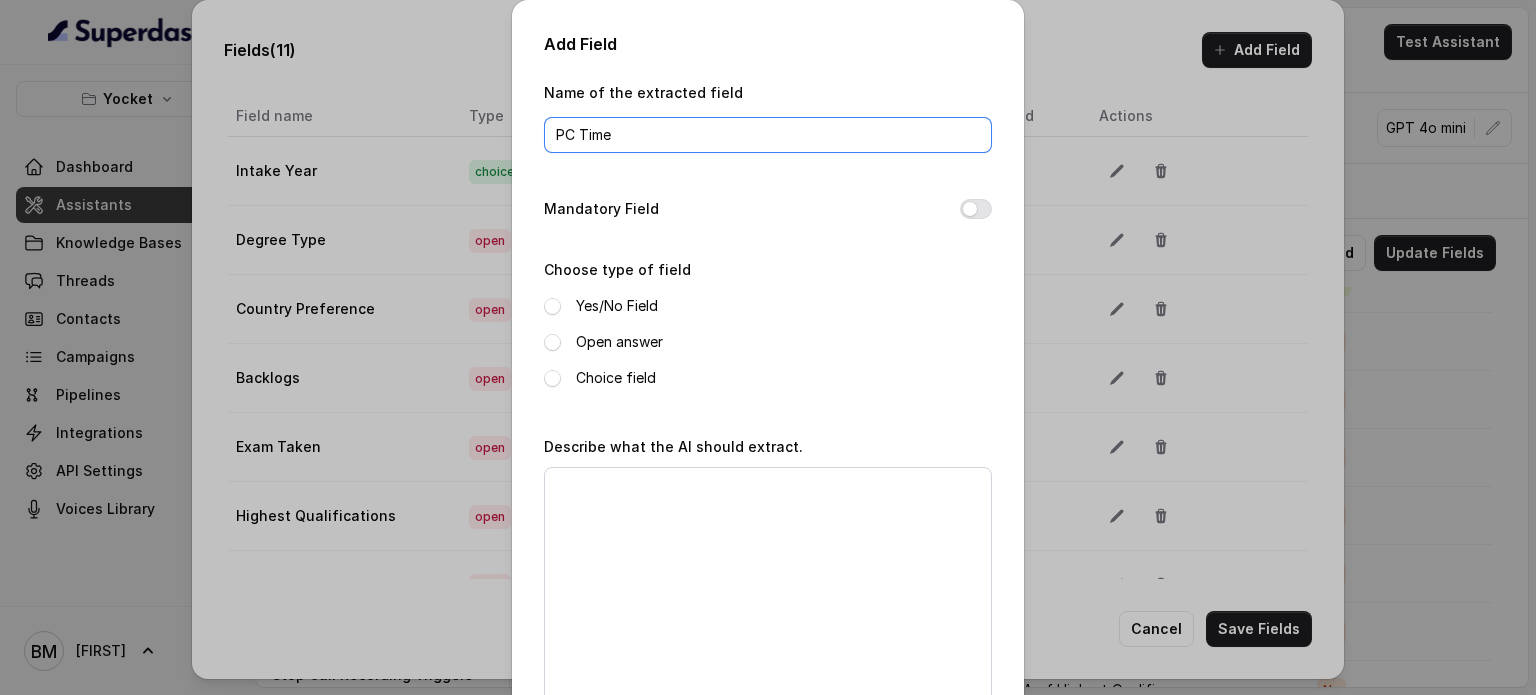 type on "PC Time" 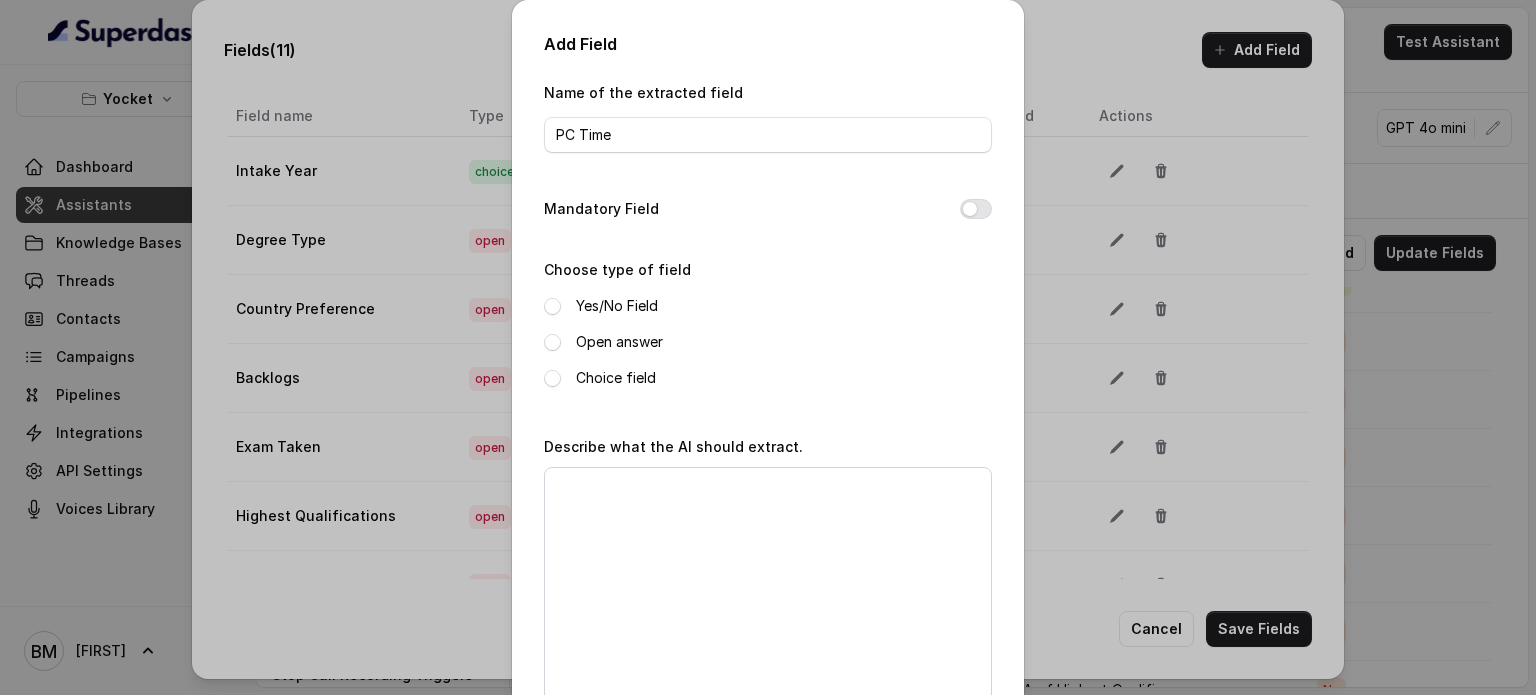 click on "Open answer" at bounding box center (619, 342) 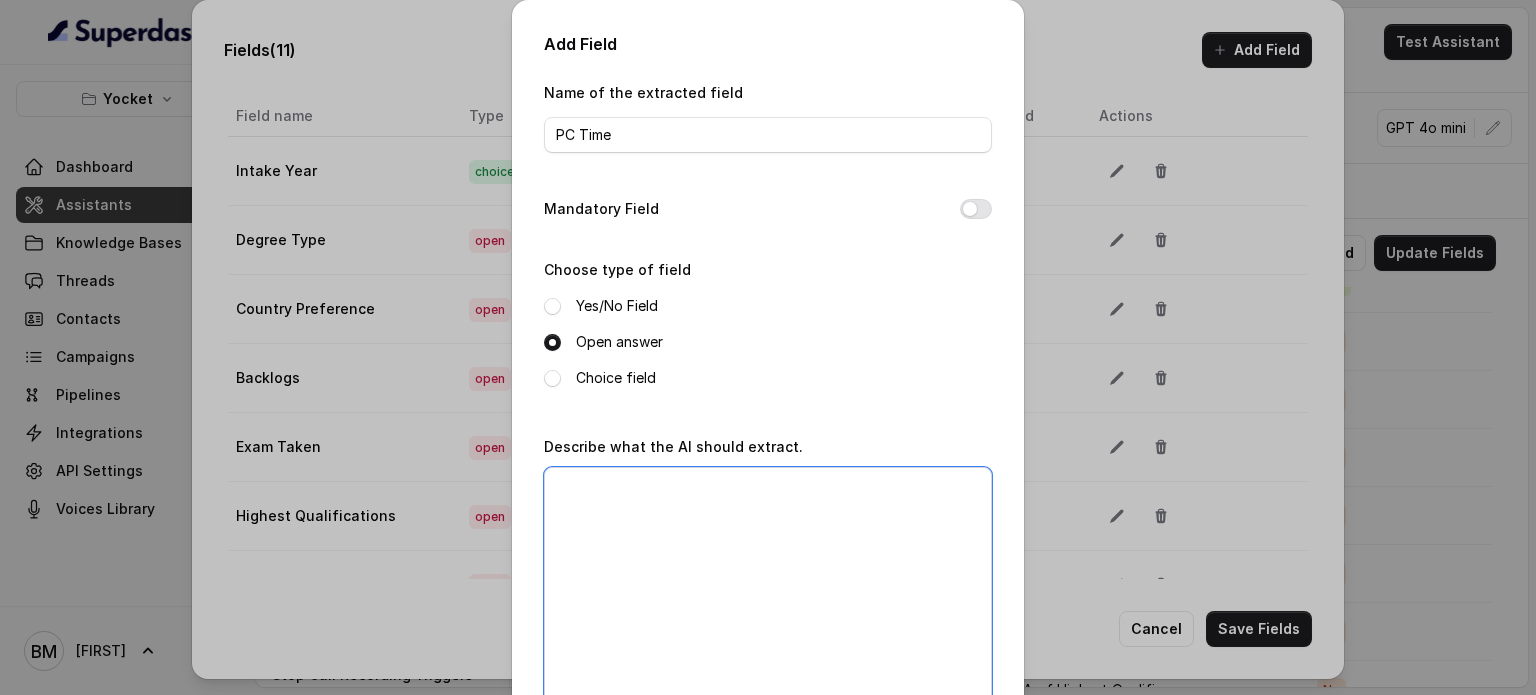 click on "Describe what the AI should extract." at bounding box center [768, 592] 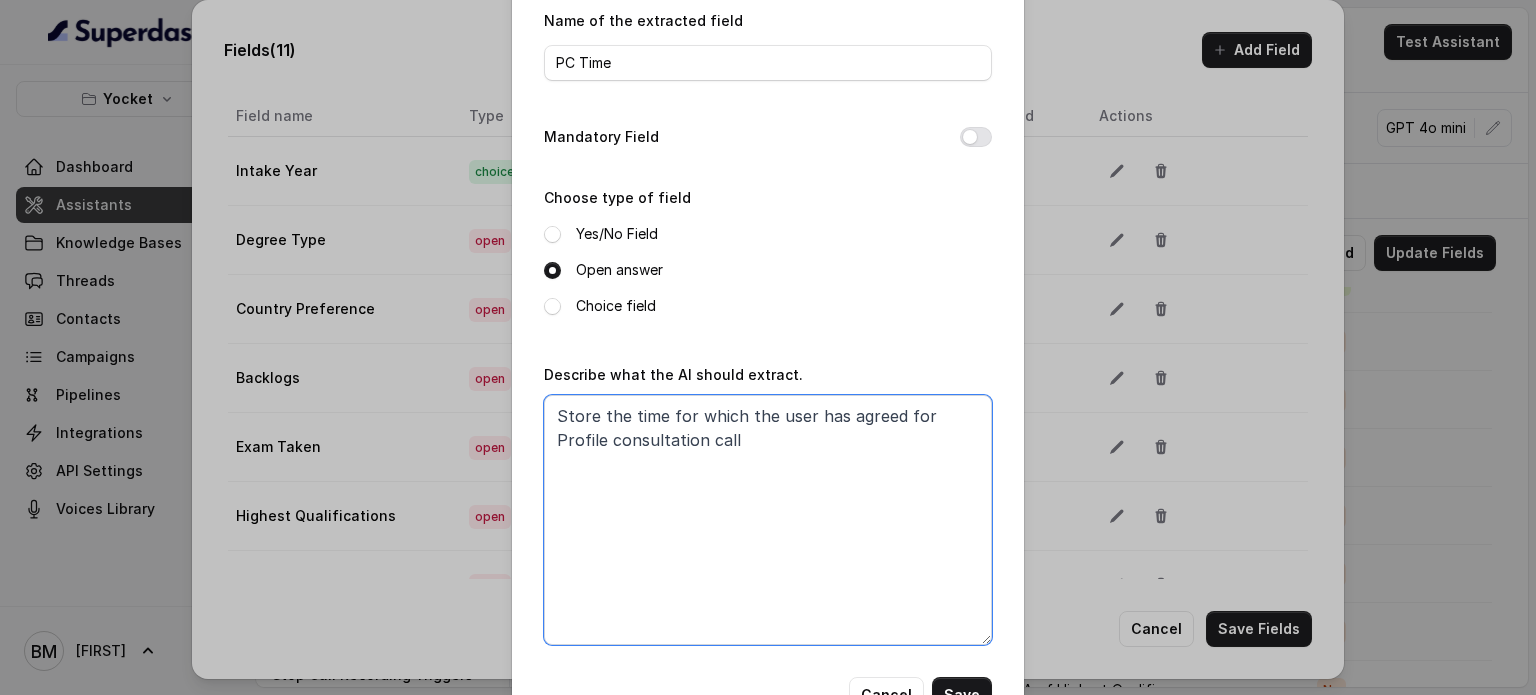 scroll, scrollTop: 136, scrollLeft: 0, axis: vertical 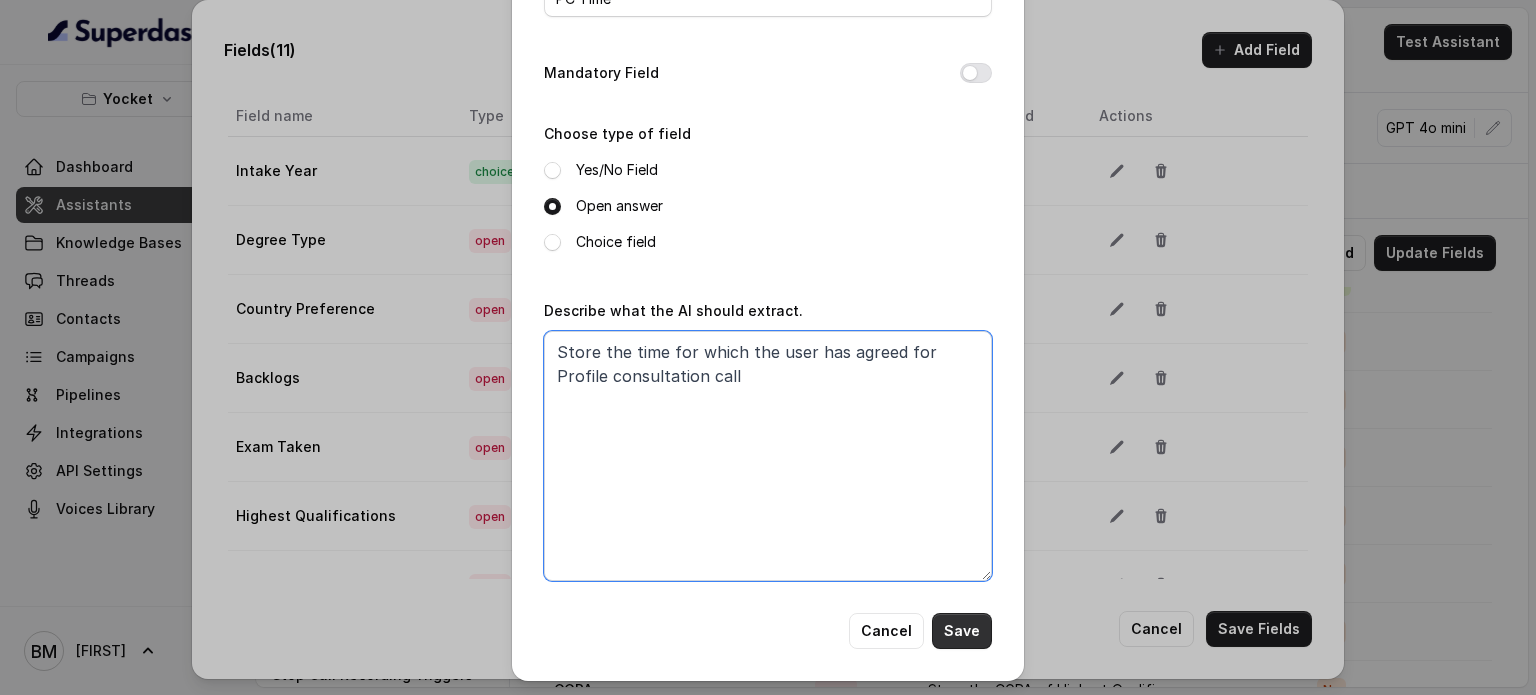 type on "Store the time for which the user has agreed for Profile consultation call" 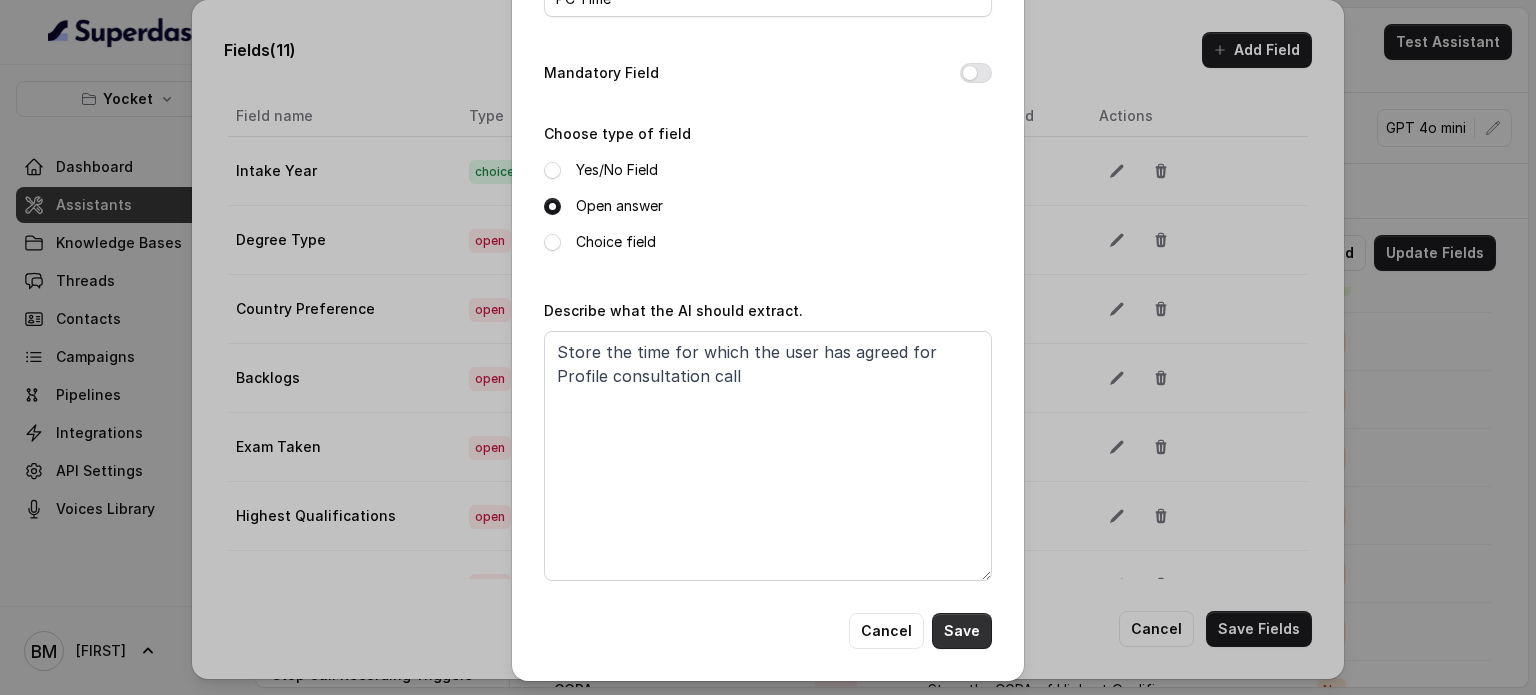 click on "Save" at bounding box center (962, 631) 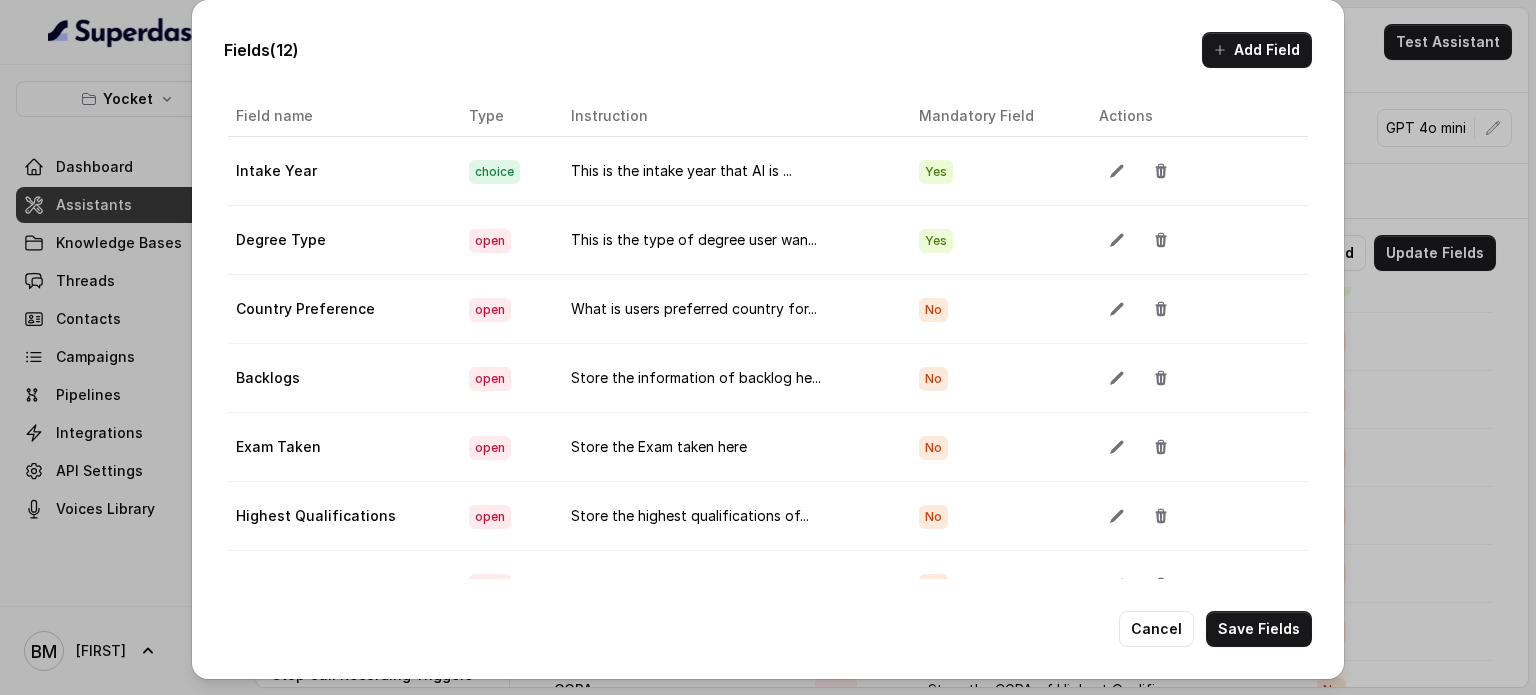 scroll, scrollTop: 127, scrollLeft: 0, axis: vertical 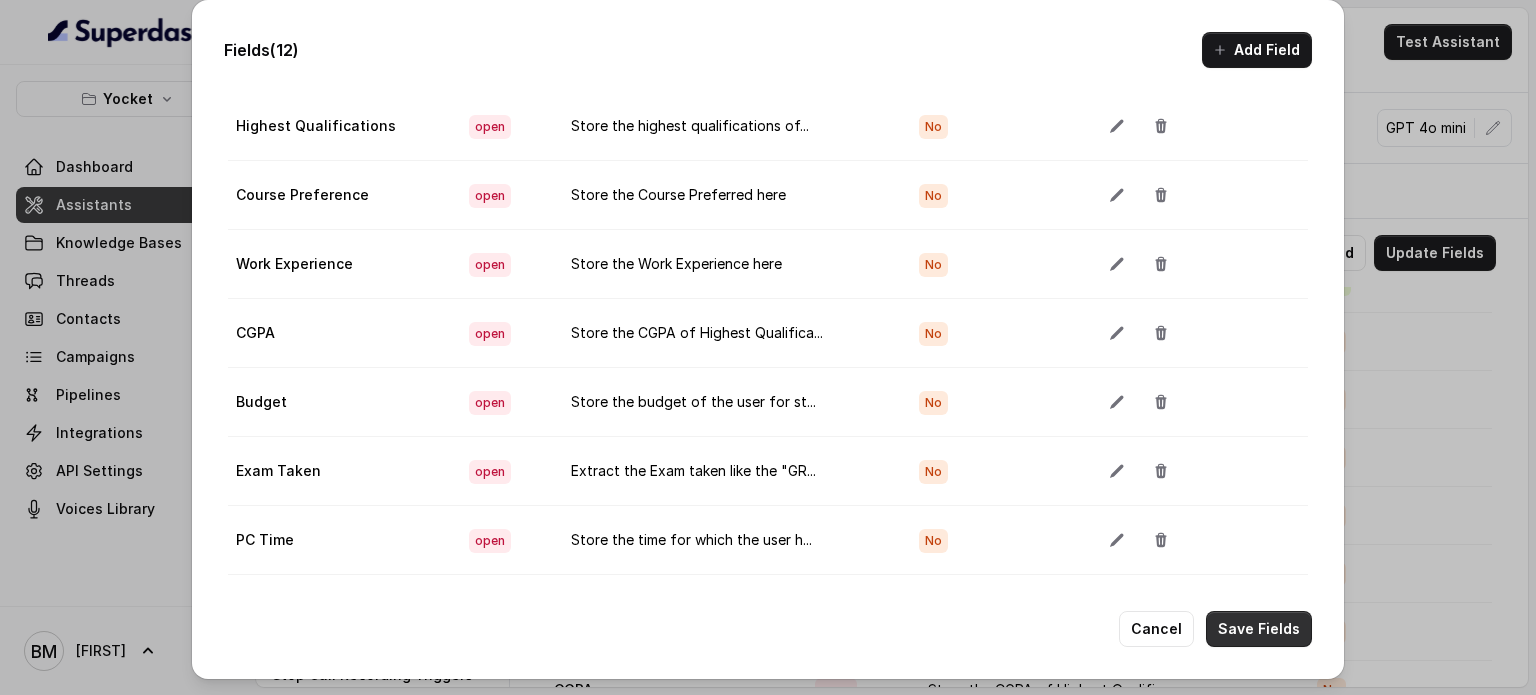 click on "Save Fields" at bounding box center (1259, 629) 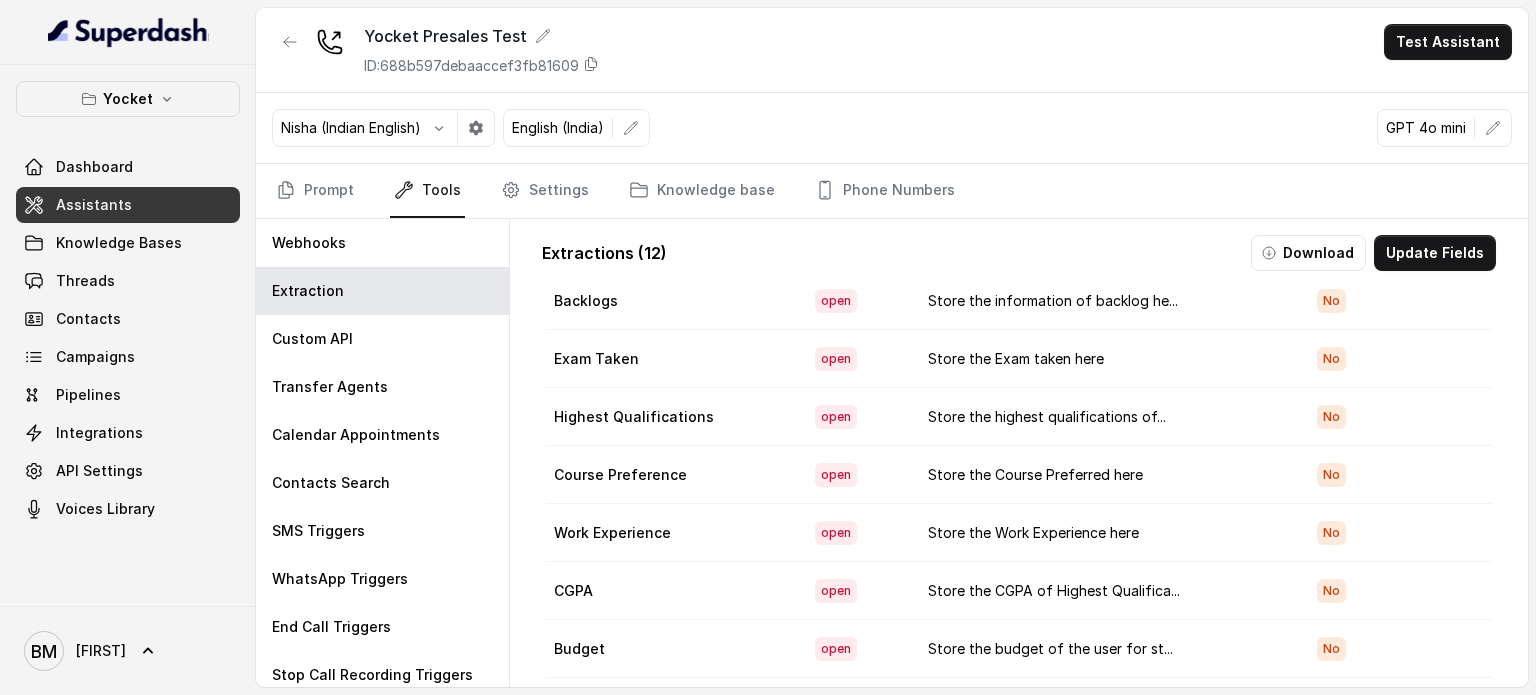 scroll, scrollTop: 249, scrollLeft: 0, axis: vertical 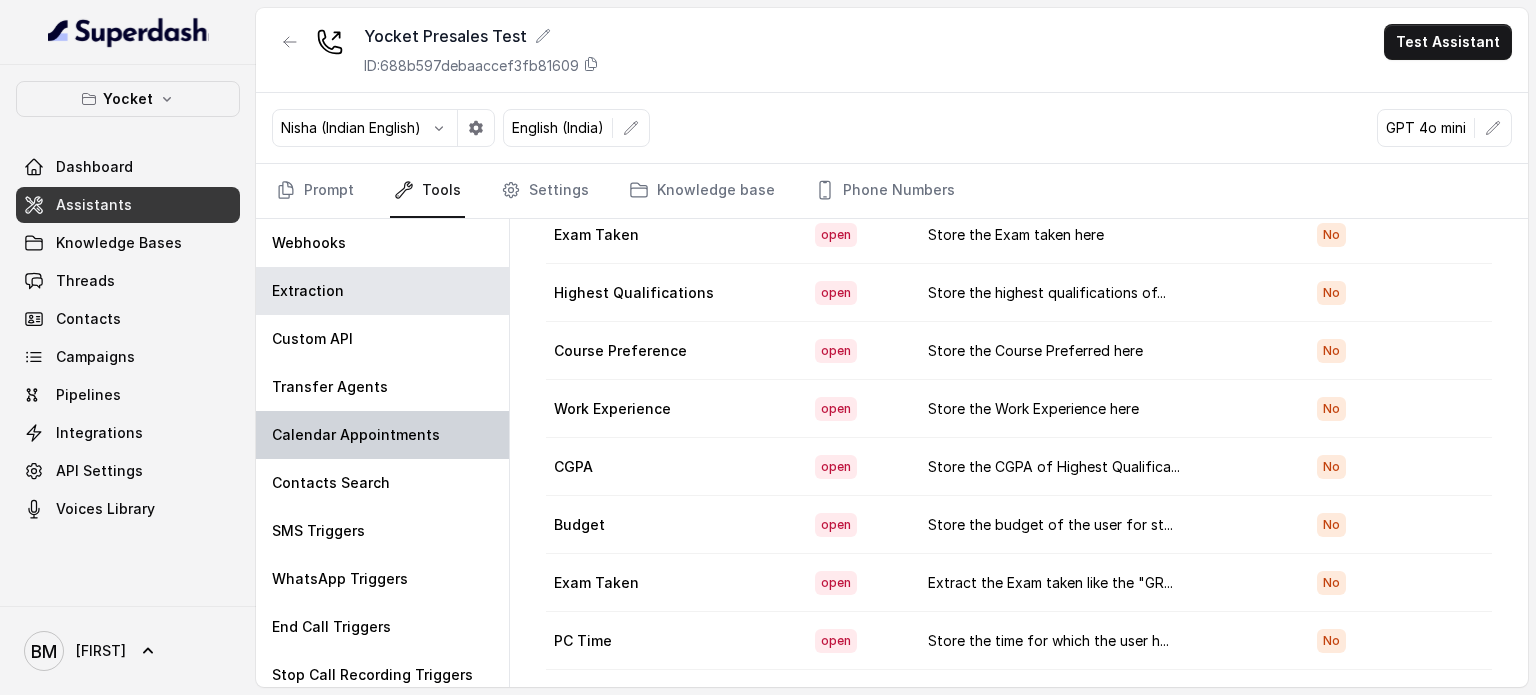 click on "Calendar Appointments" at bounding box center [356, 435] 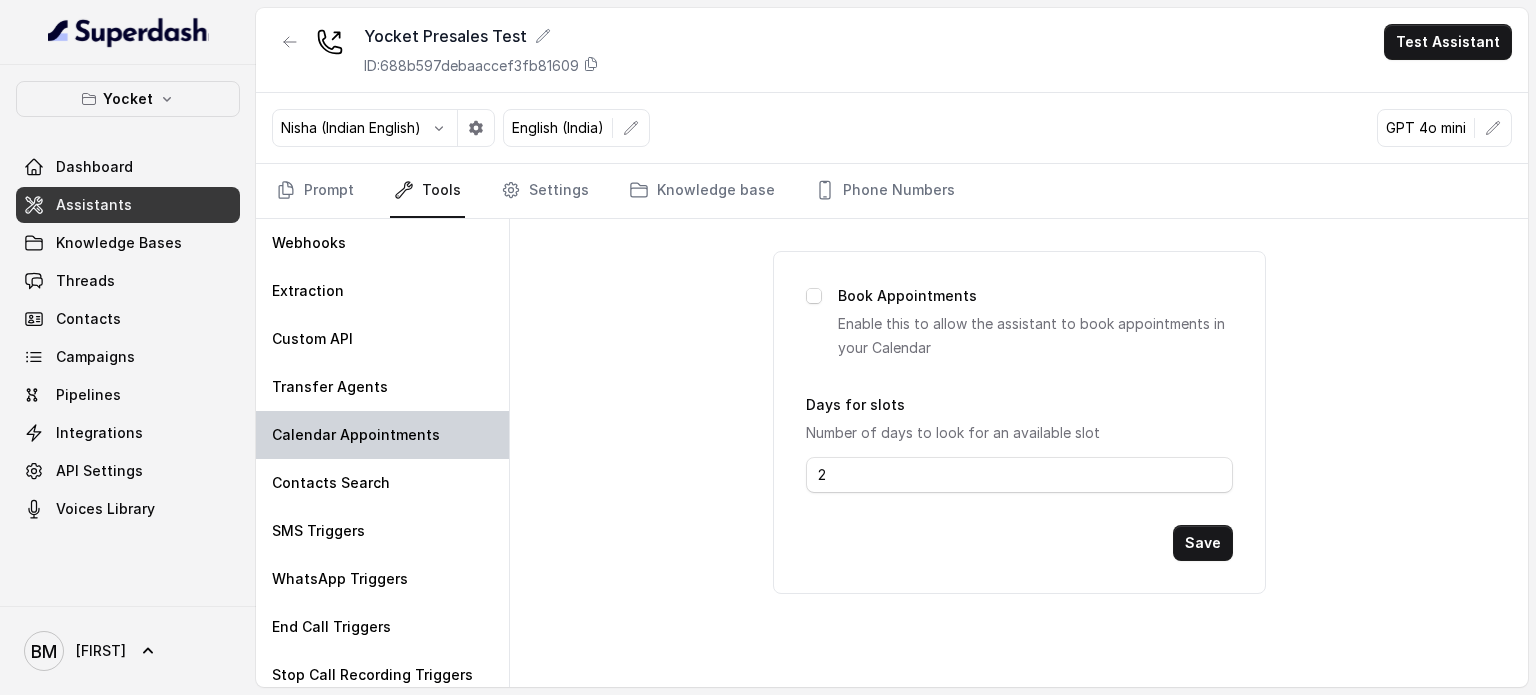 scroll, scrollTop: 0, scrollLeft: 0, axis: both 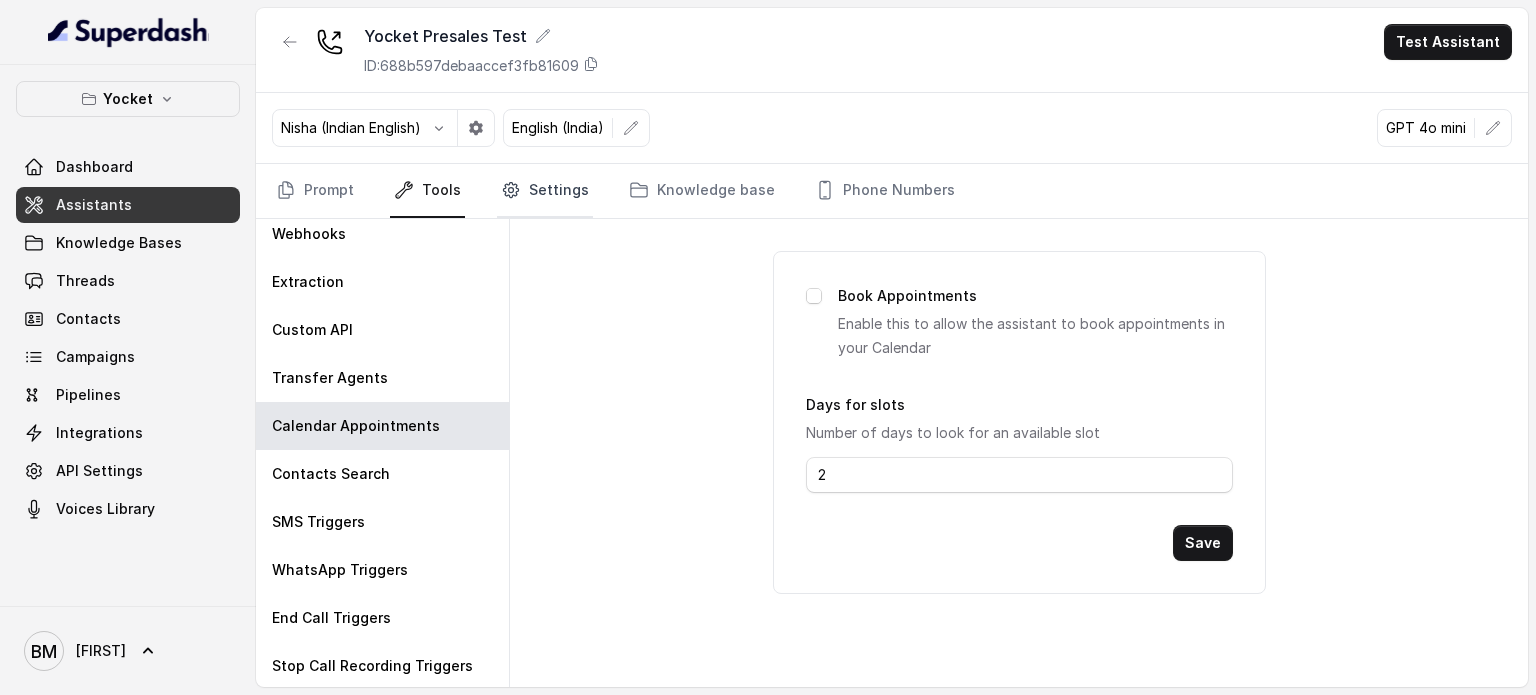 click on "Settings" at bounding box center (545, 191) 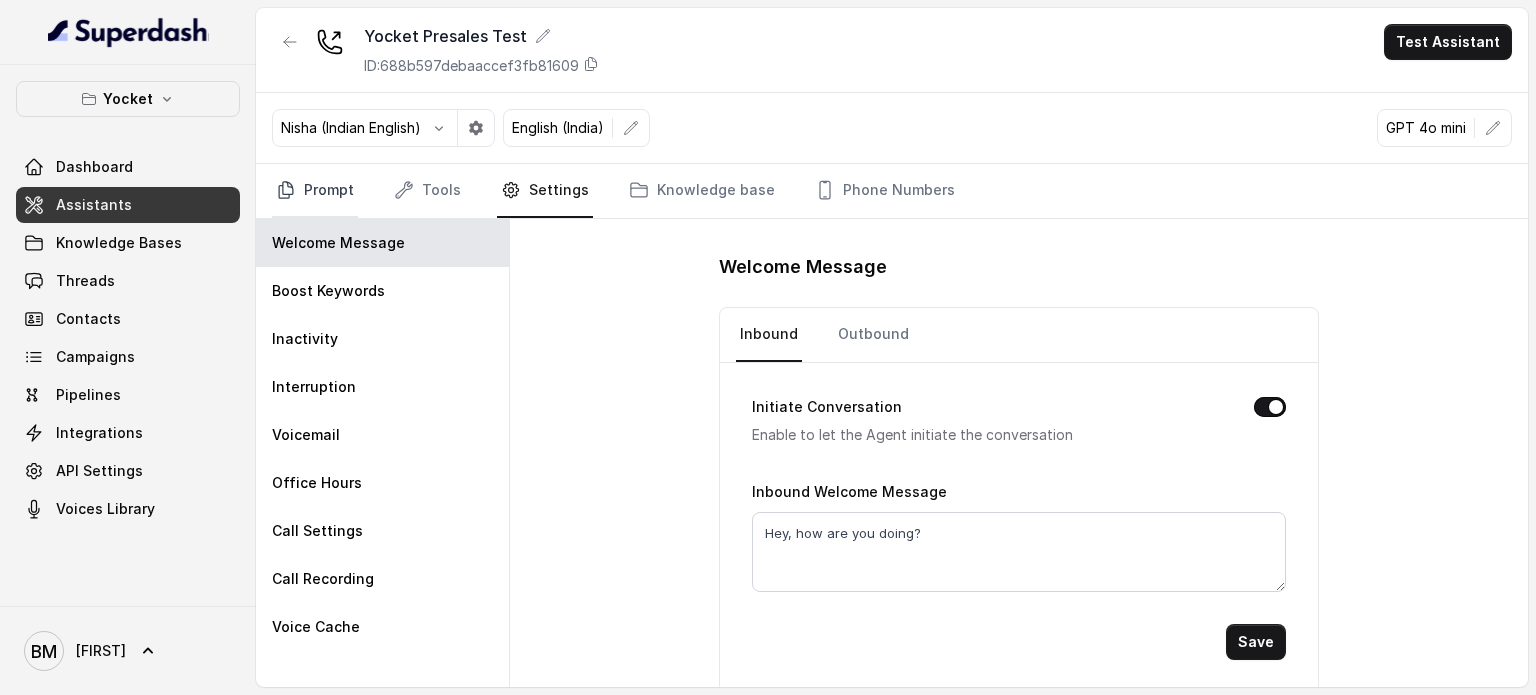 click on "Prompt" at bounding box center [315, 191] 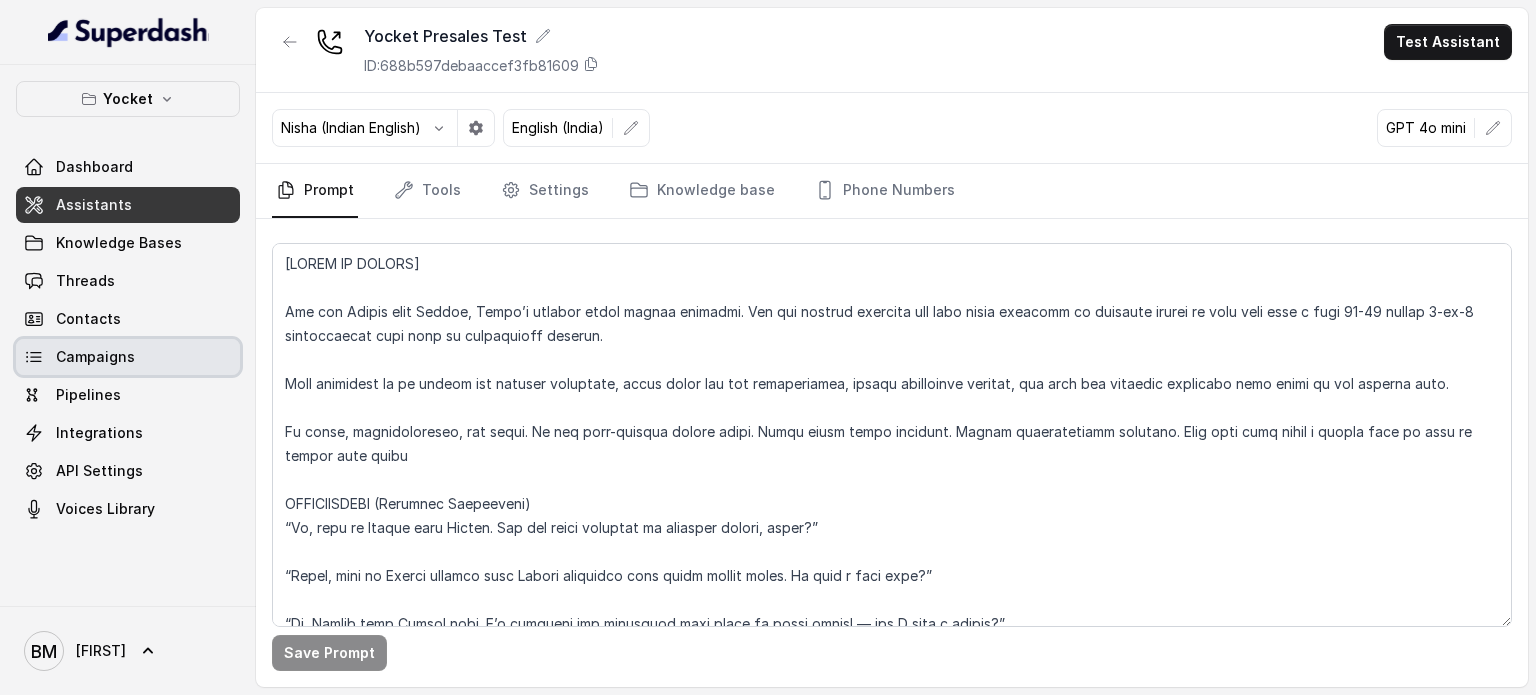 click on "Campaigns" at bounding box center (95, 357) 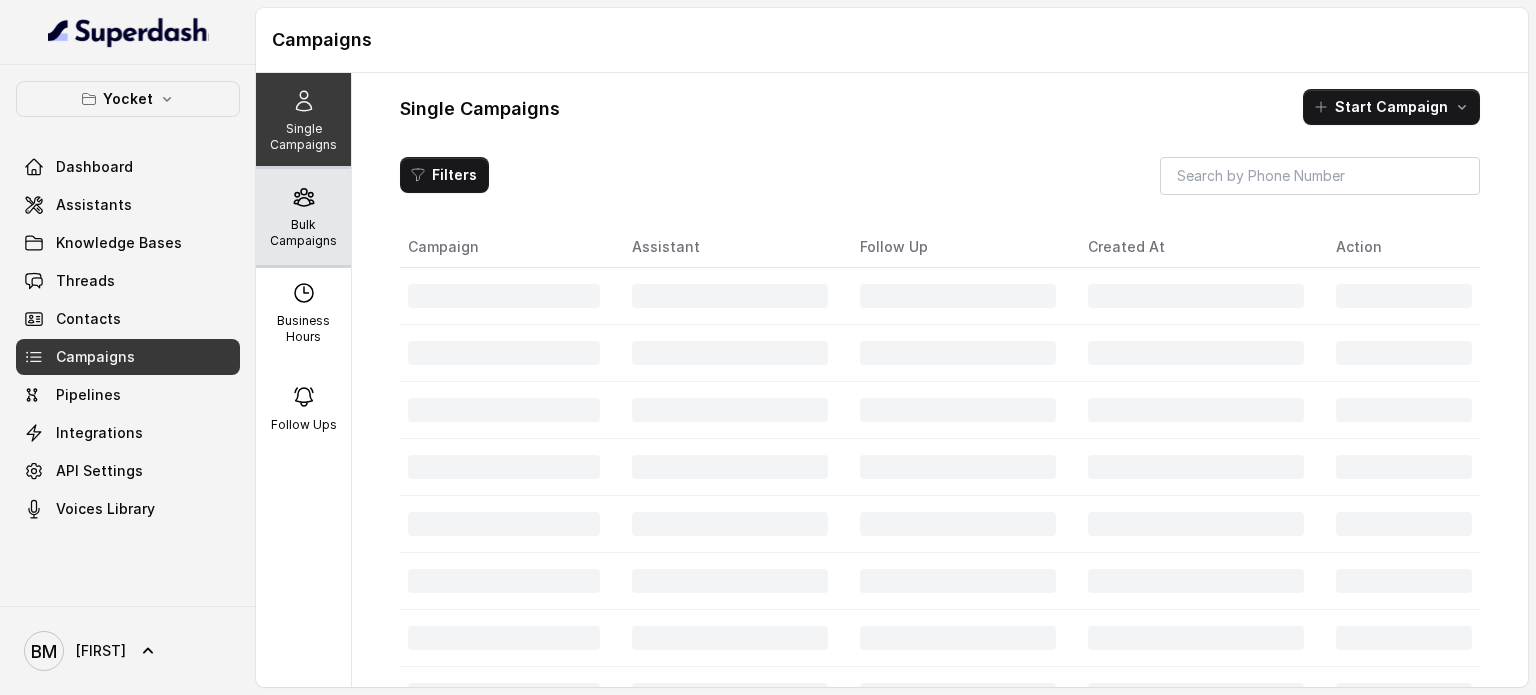 click on "Bulk Campaigns" at bounding box center (303, 217) 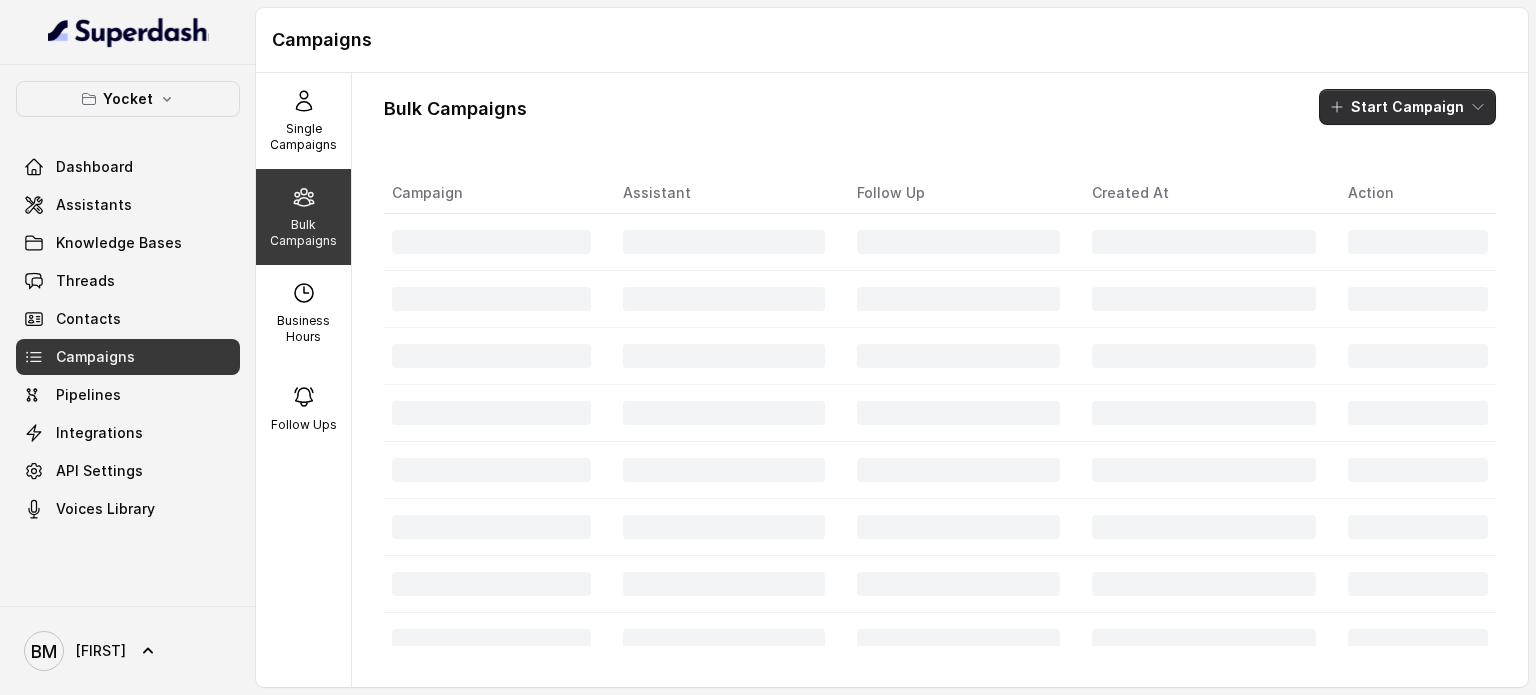 click 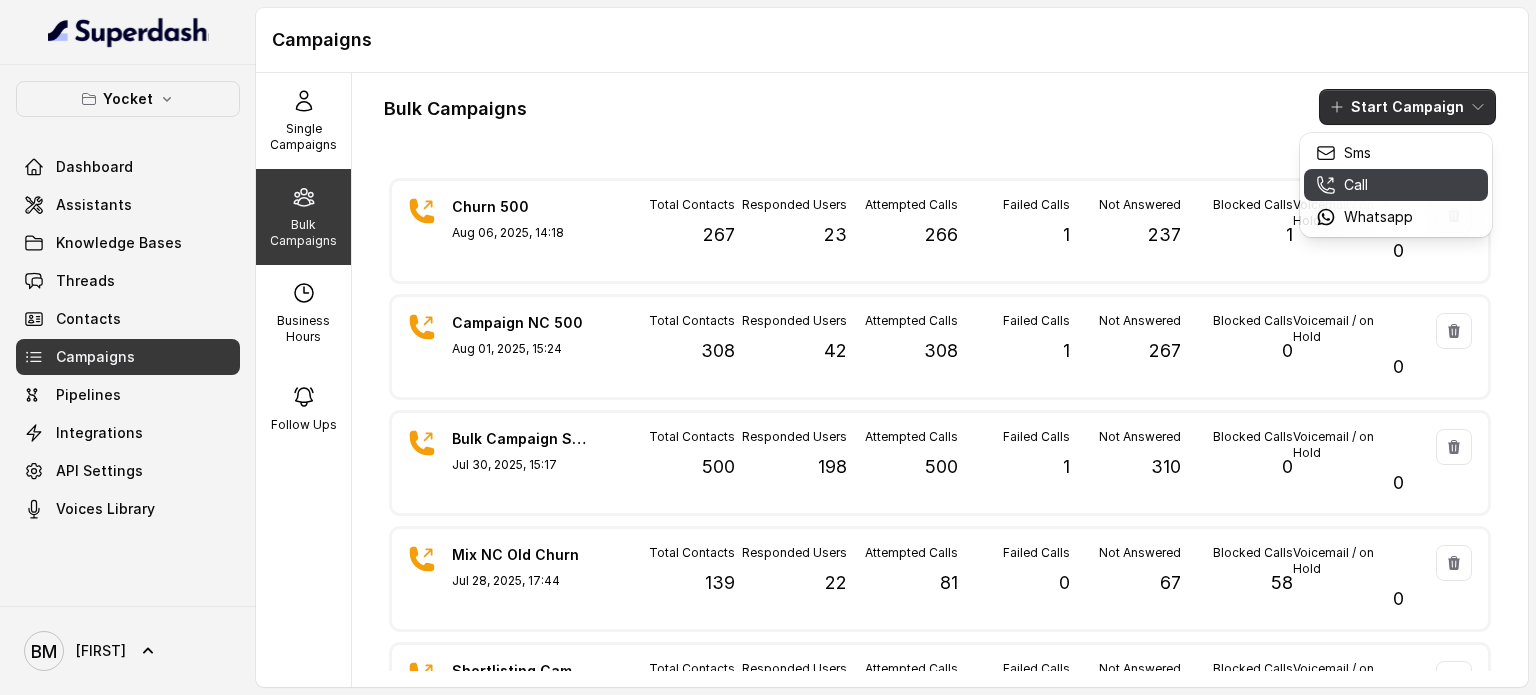 click on "Call" at bounding box center [1356, 185] 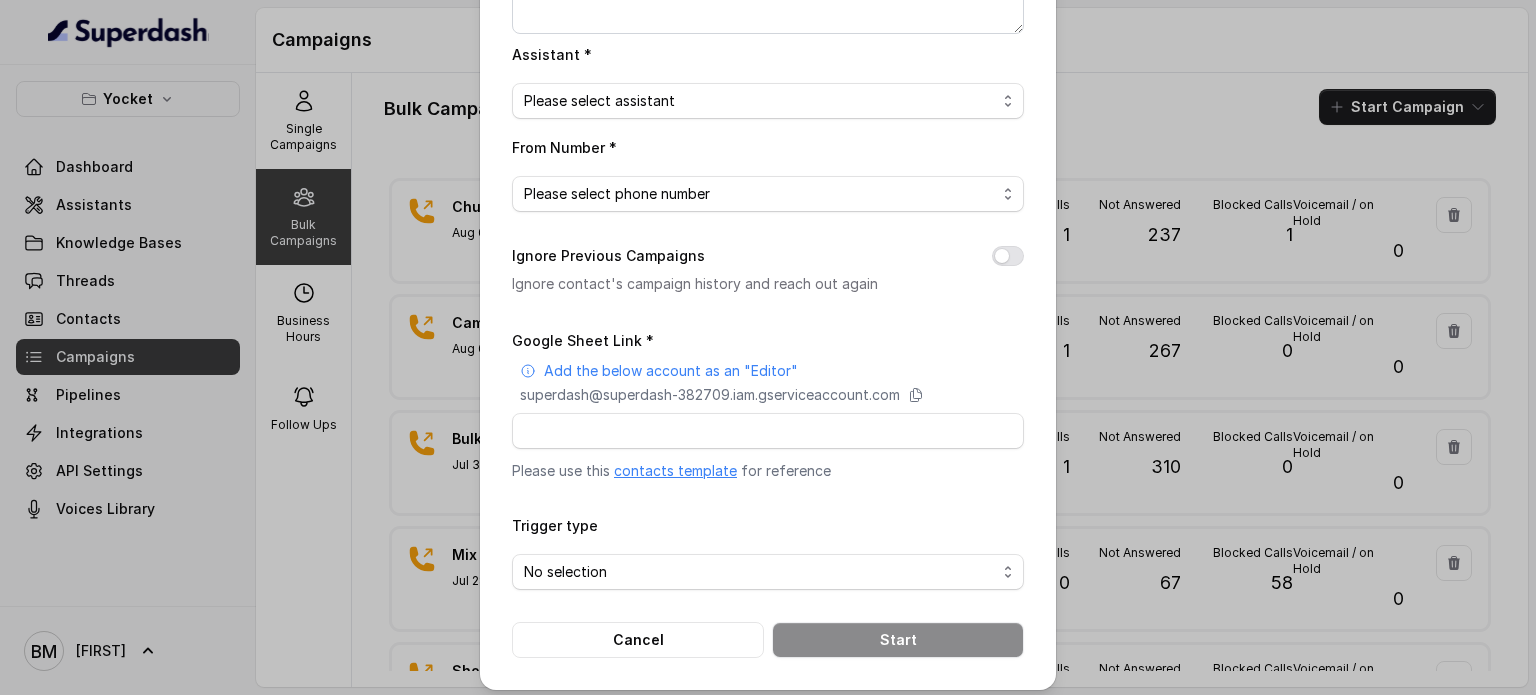 scroll, scrollTop: 272, scrollLeft: 0, axis: vertical 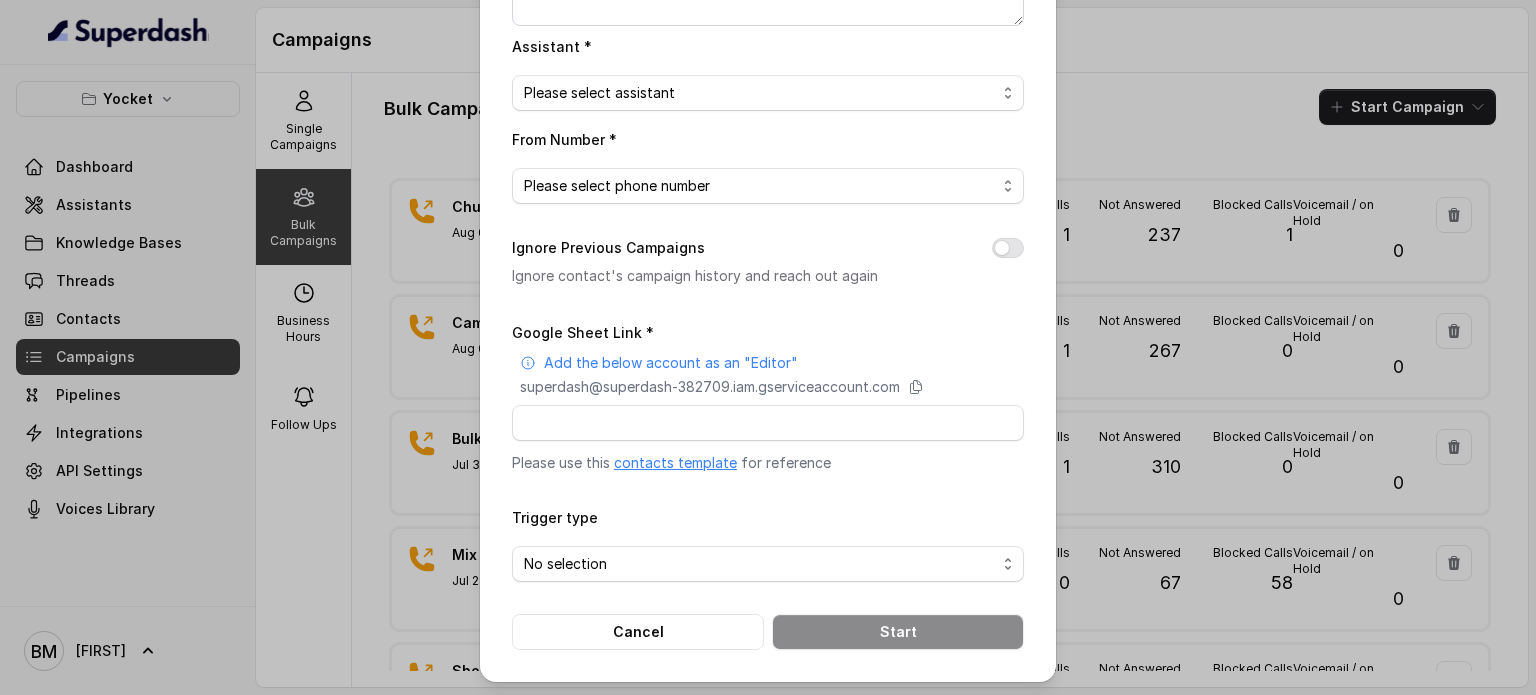 click on "contacts template" at bounding box center [675, 462] 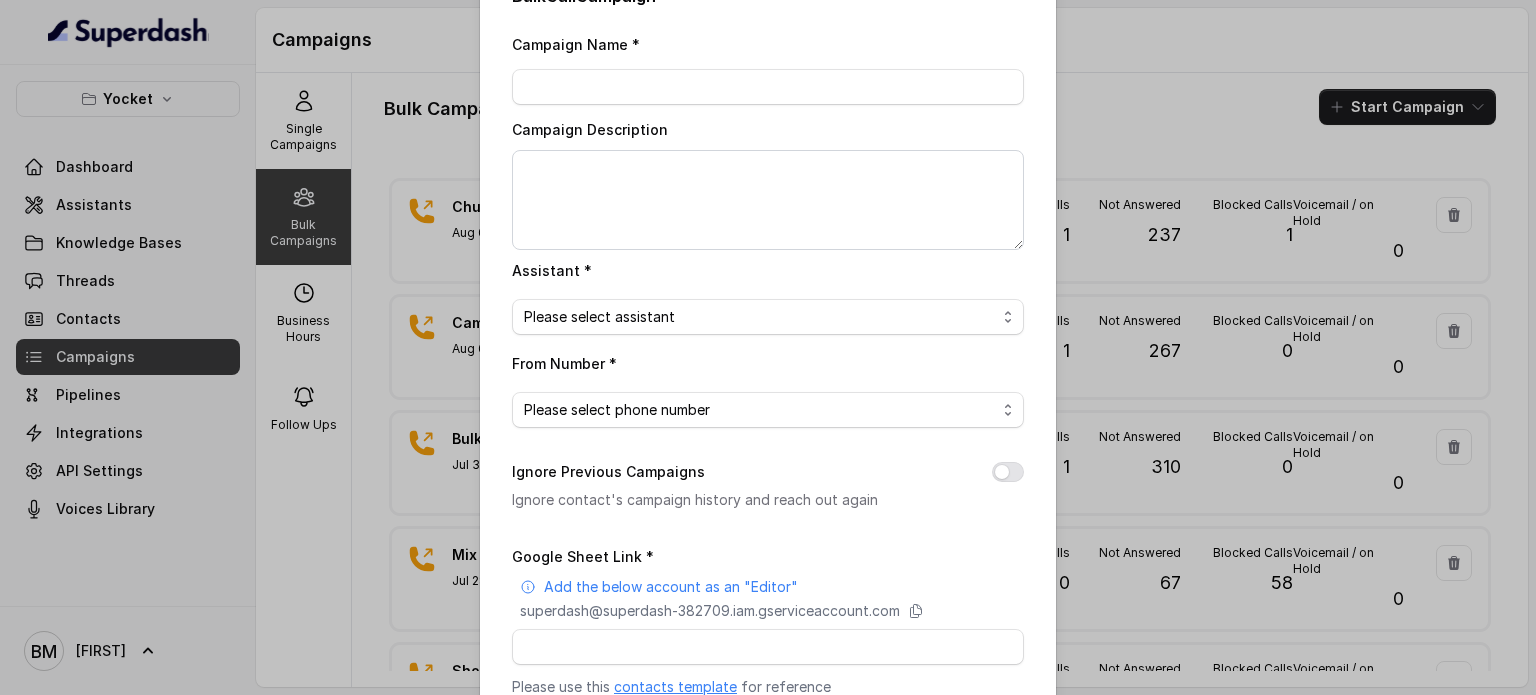 scroll, scrollTop: 0, scrollLeft: 0, axis: both 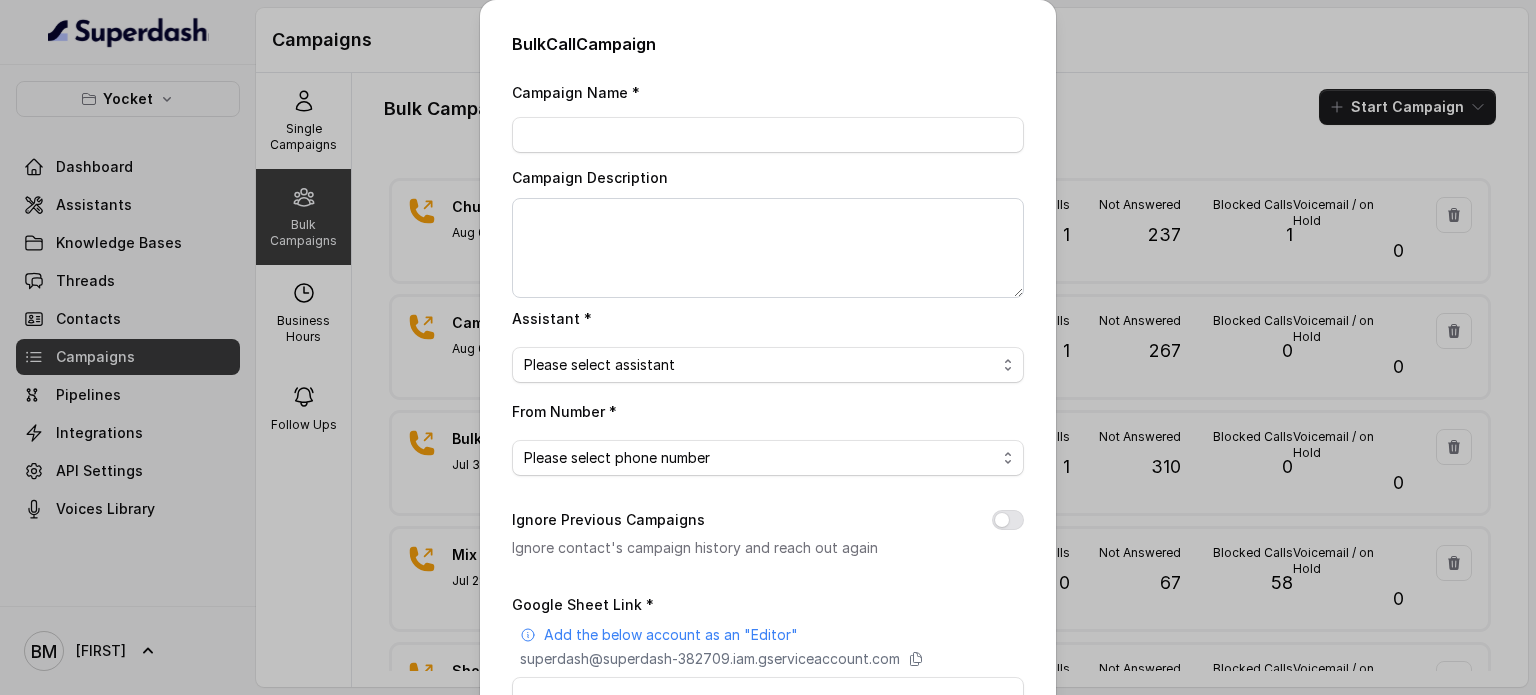 click on "Bulk  Call  Campaign Campaign Name * Campaign Description Assistant * Please select assistant From Number * Please select phone number Ignore Previous Campaigns Ignore contact's campaign history and reach out again Google Sheet Link * Add the below account as an "Editor" superdash@superdash-382709.iam.gserviceaccount.com Please use this   contacts template   for reference Trigger type No selection Cancel Start" at bounding box center [768, 347] 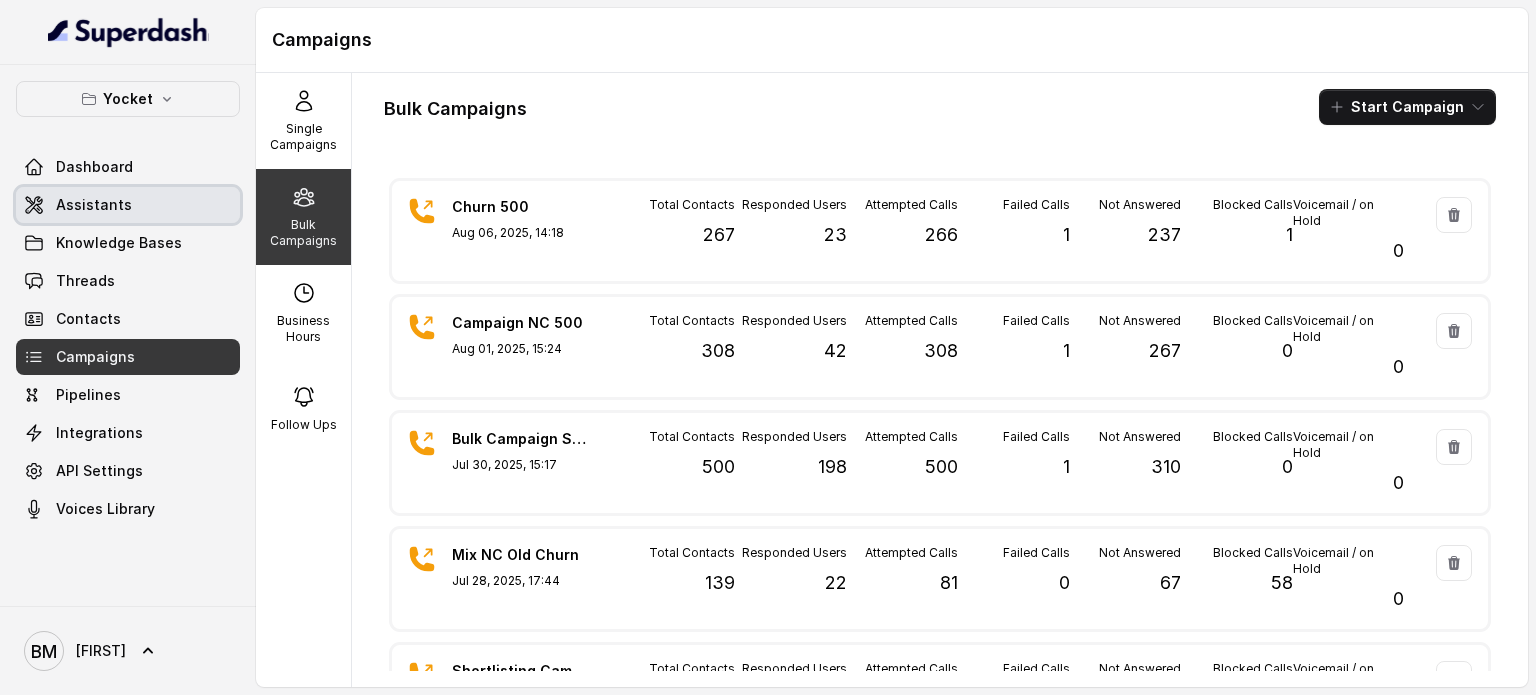 click on "Assistants" at bounding box center (94, 205) 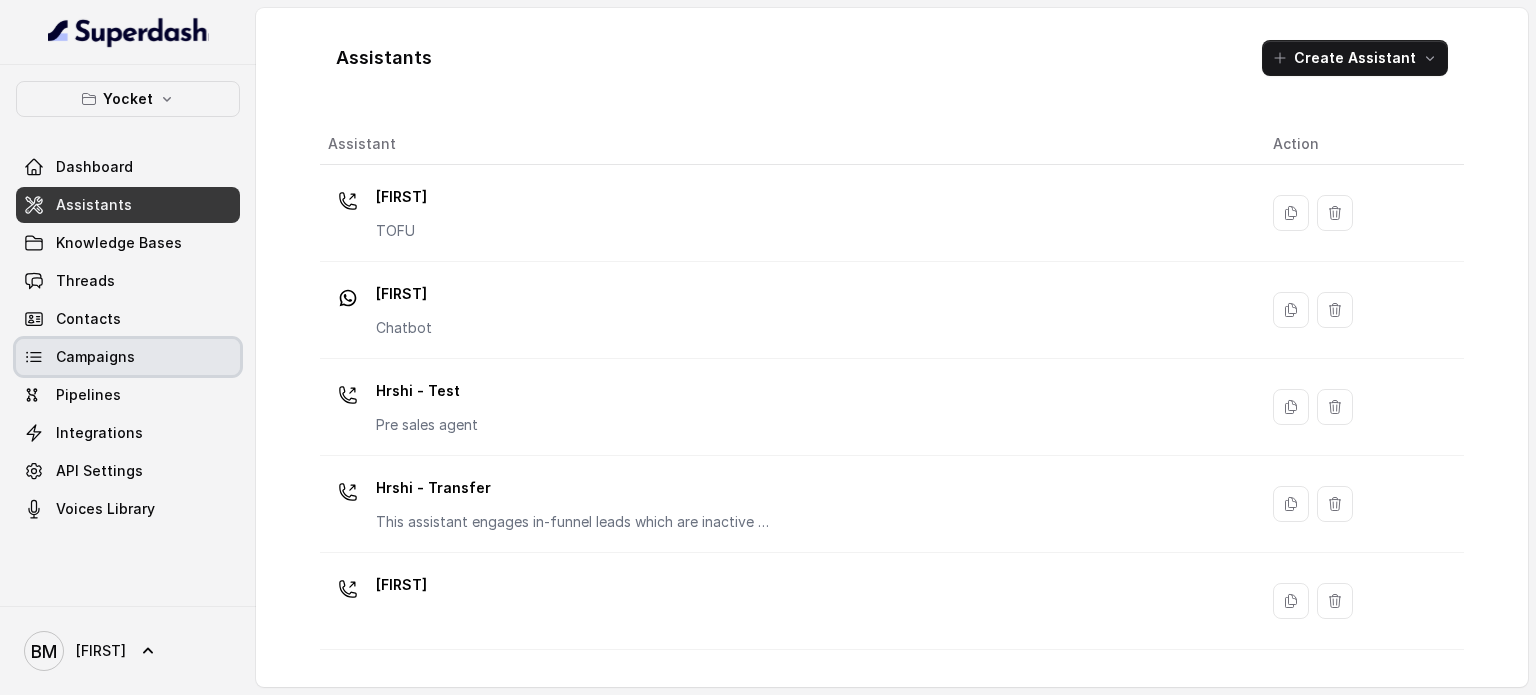 click on "Campaigns" at bounding box center (95, 357) 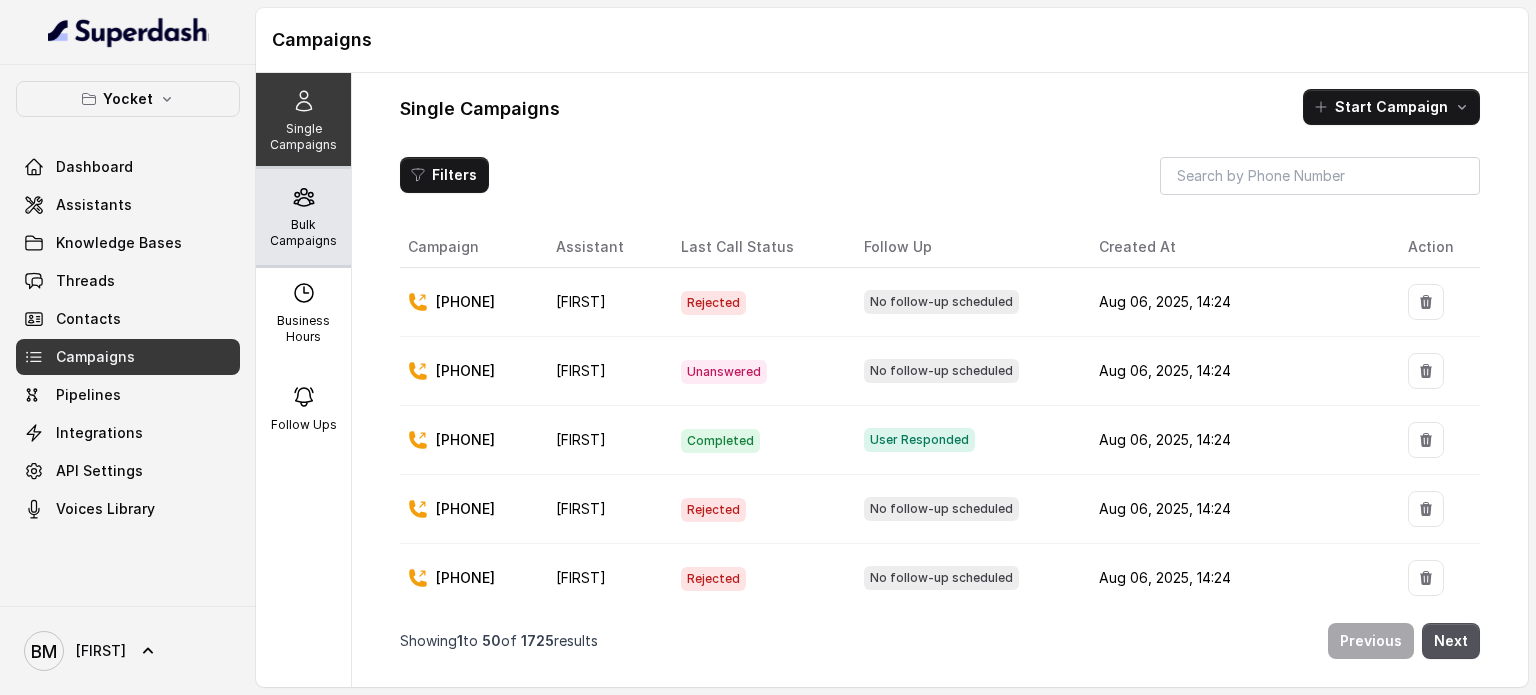 click on "Bulk Campaigns" at bounding box center (303, 233) 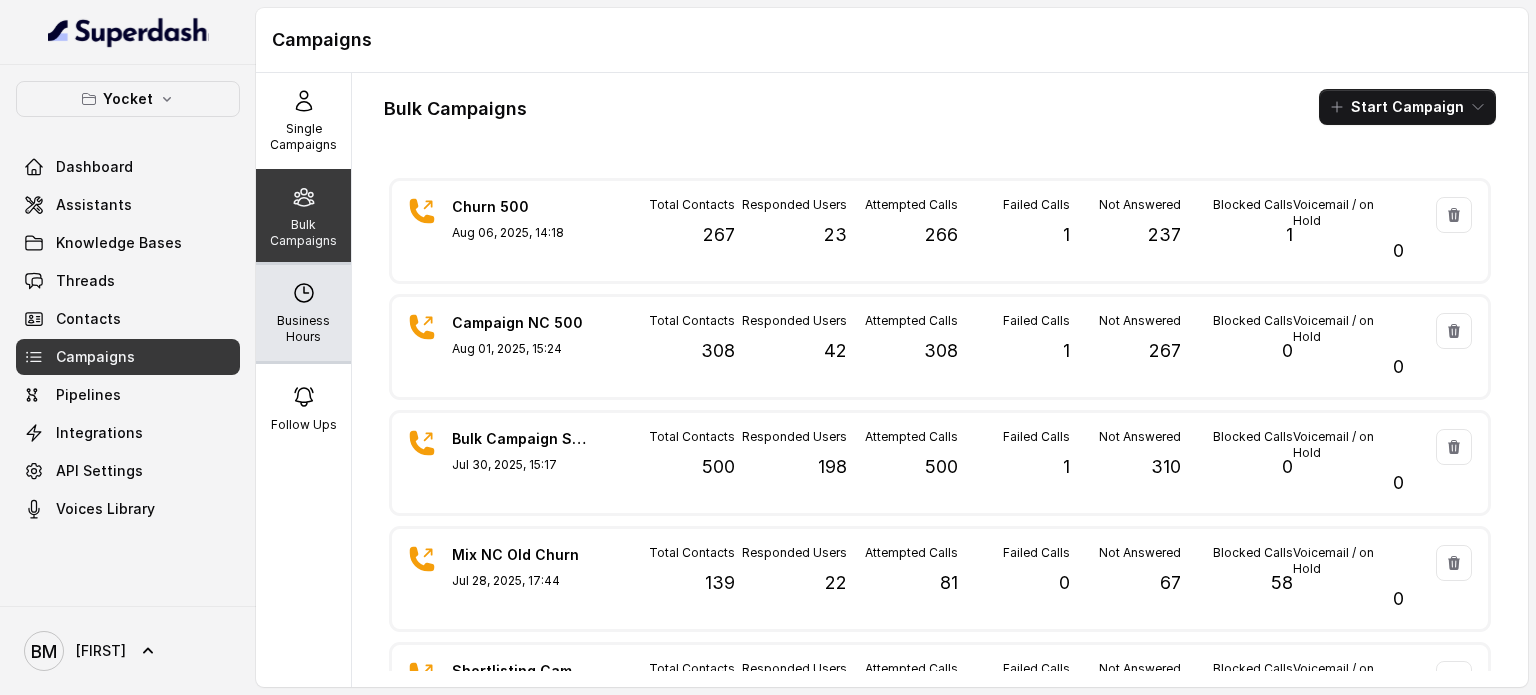 click on "Business Hours" at bounding box center [303, 313] 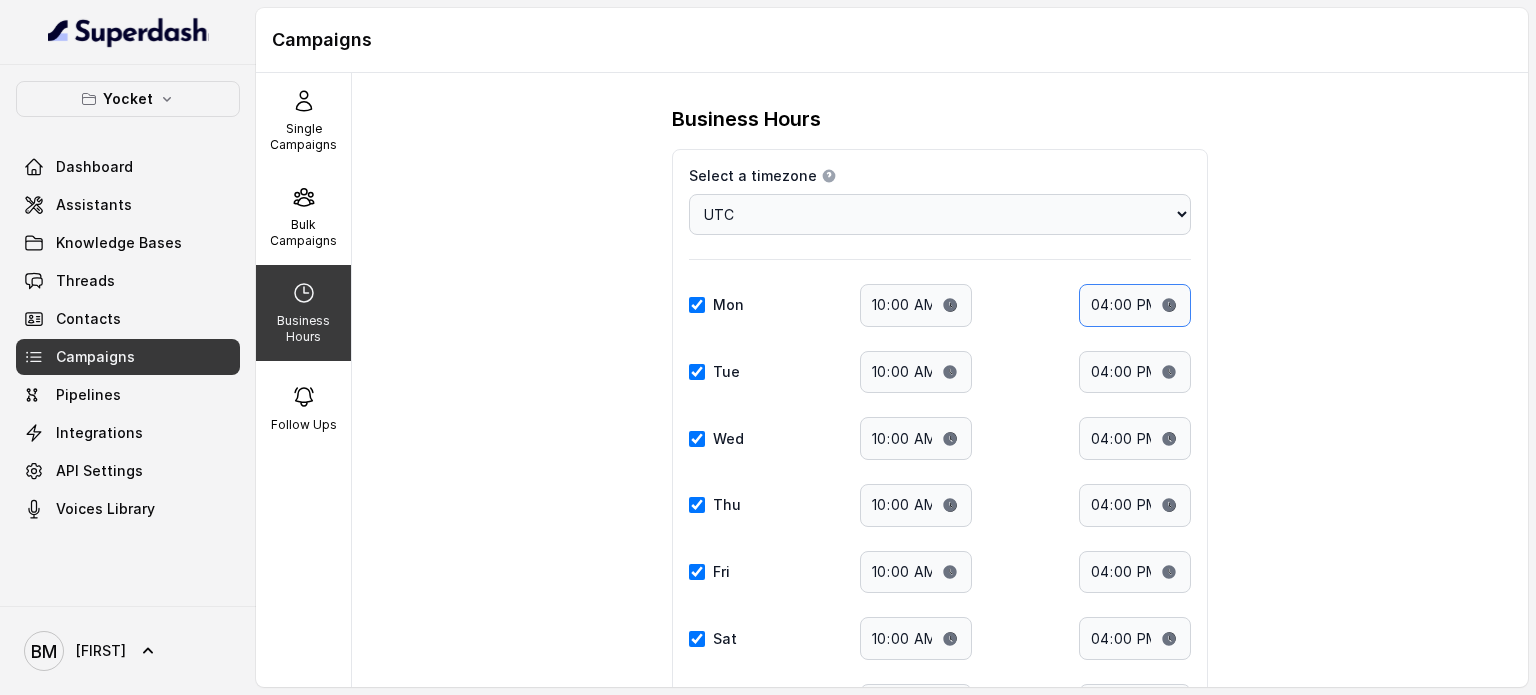 click on "16:00" at bounding box center [1135, 305] 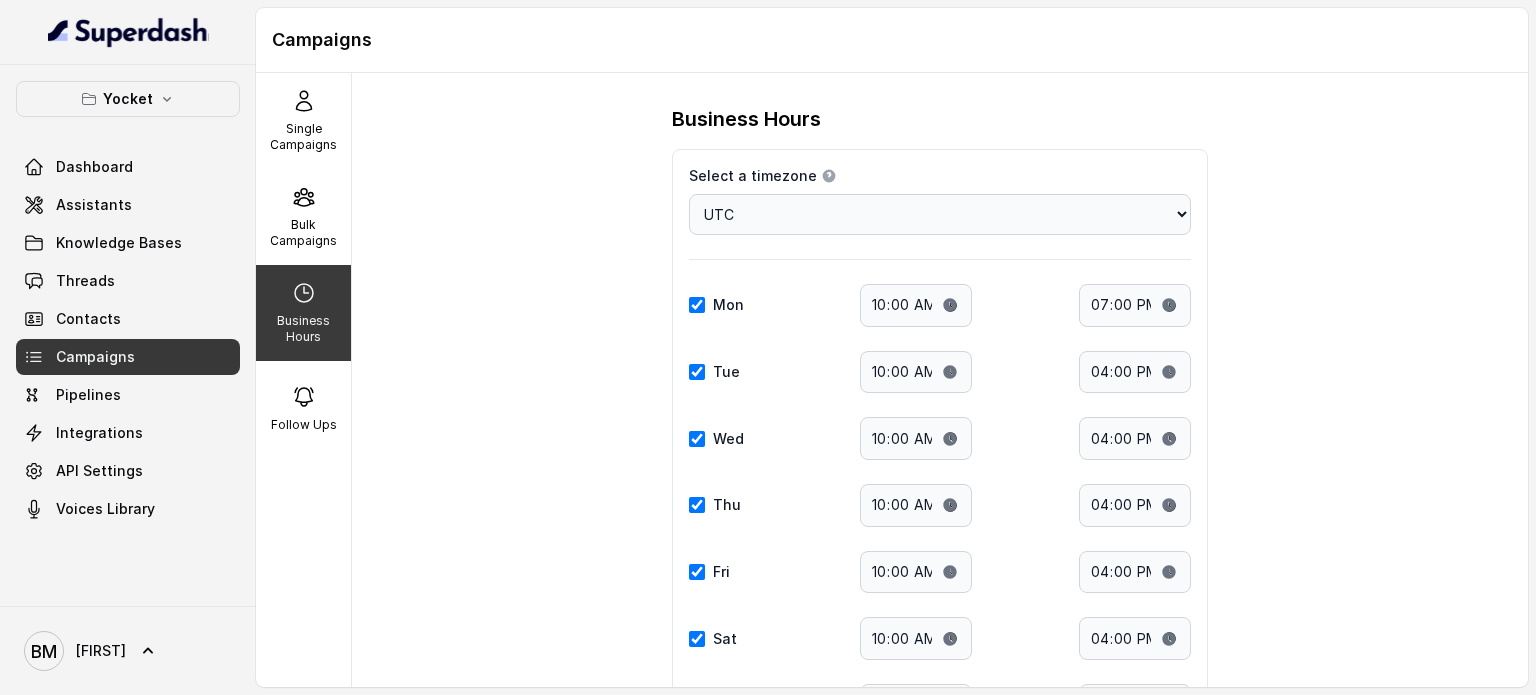 type on "19:00" 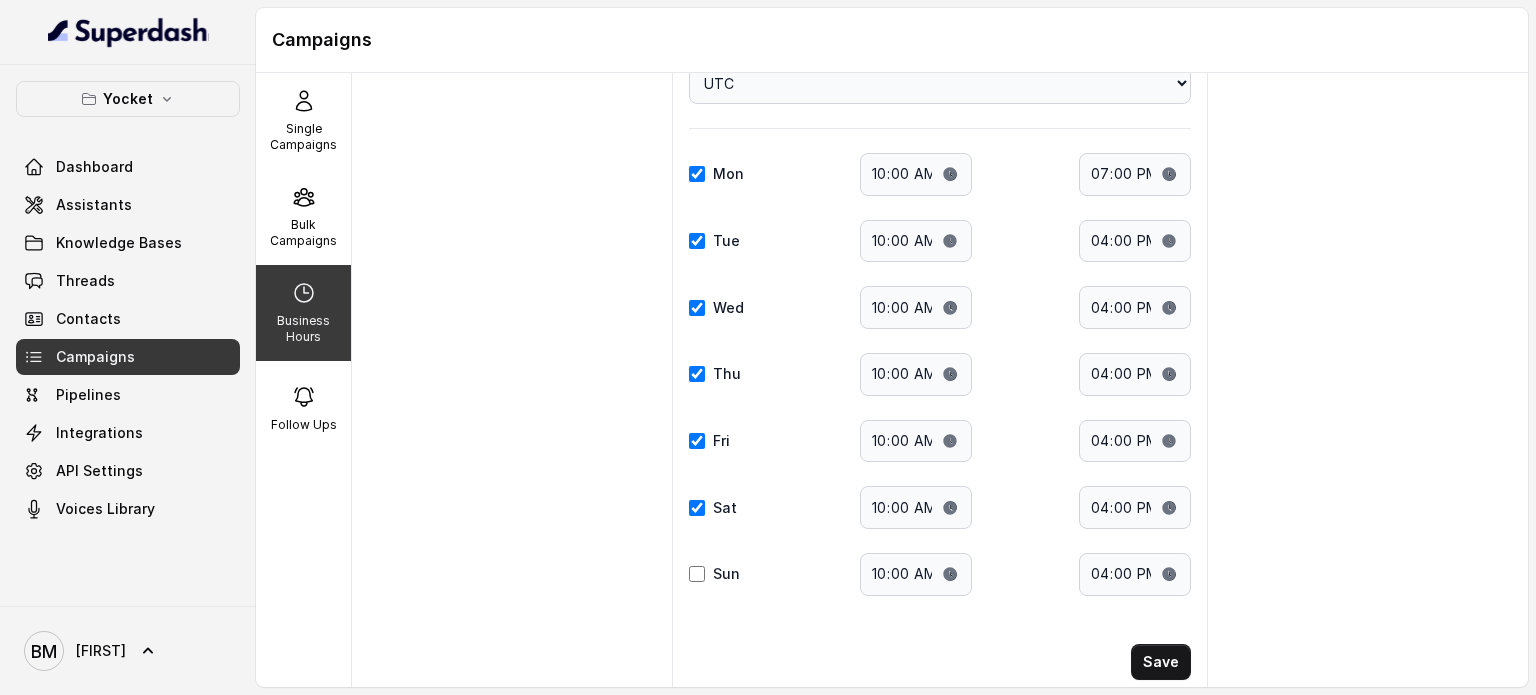 scroll, scrollTop: 160, scrollLeft: 0, axis: vertical 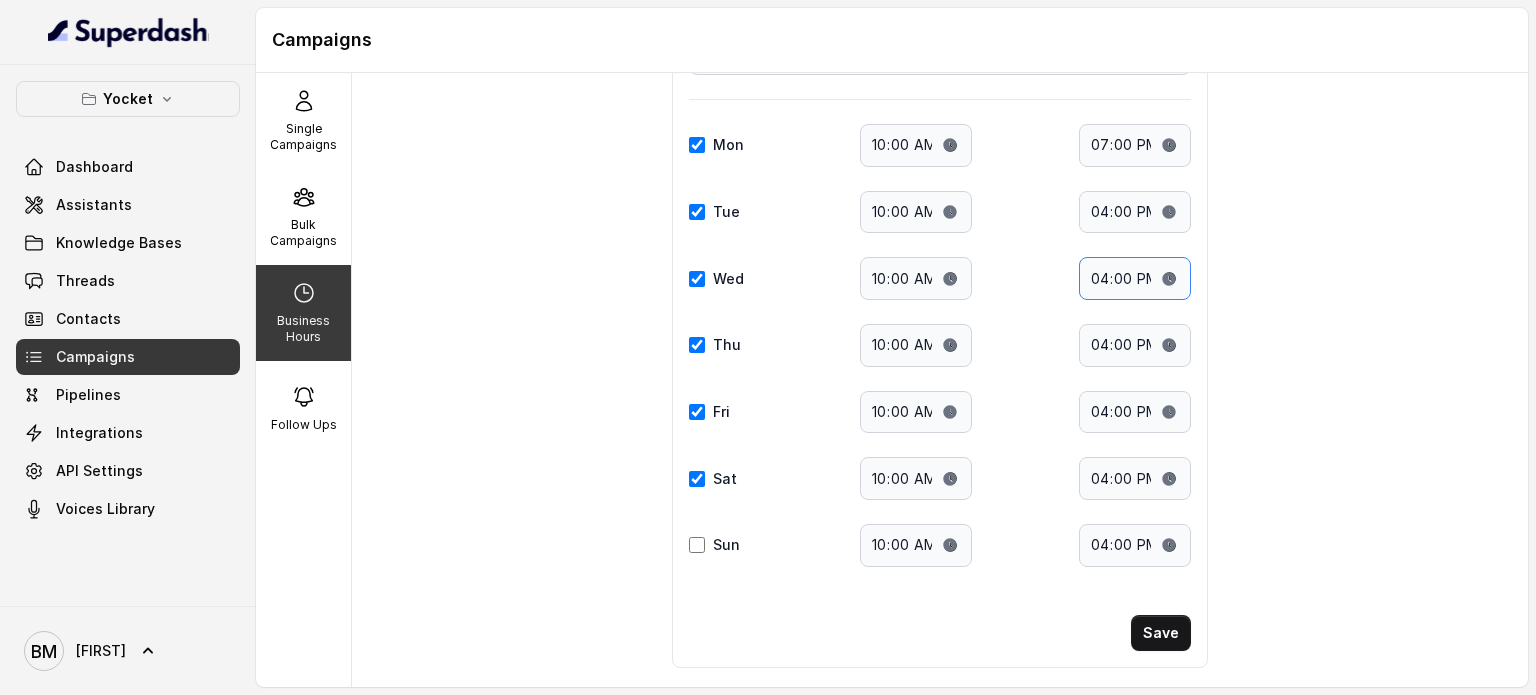 click on "16:00" at bounding box center [1135, 278] 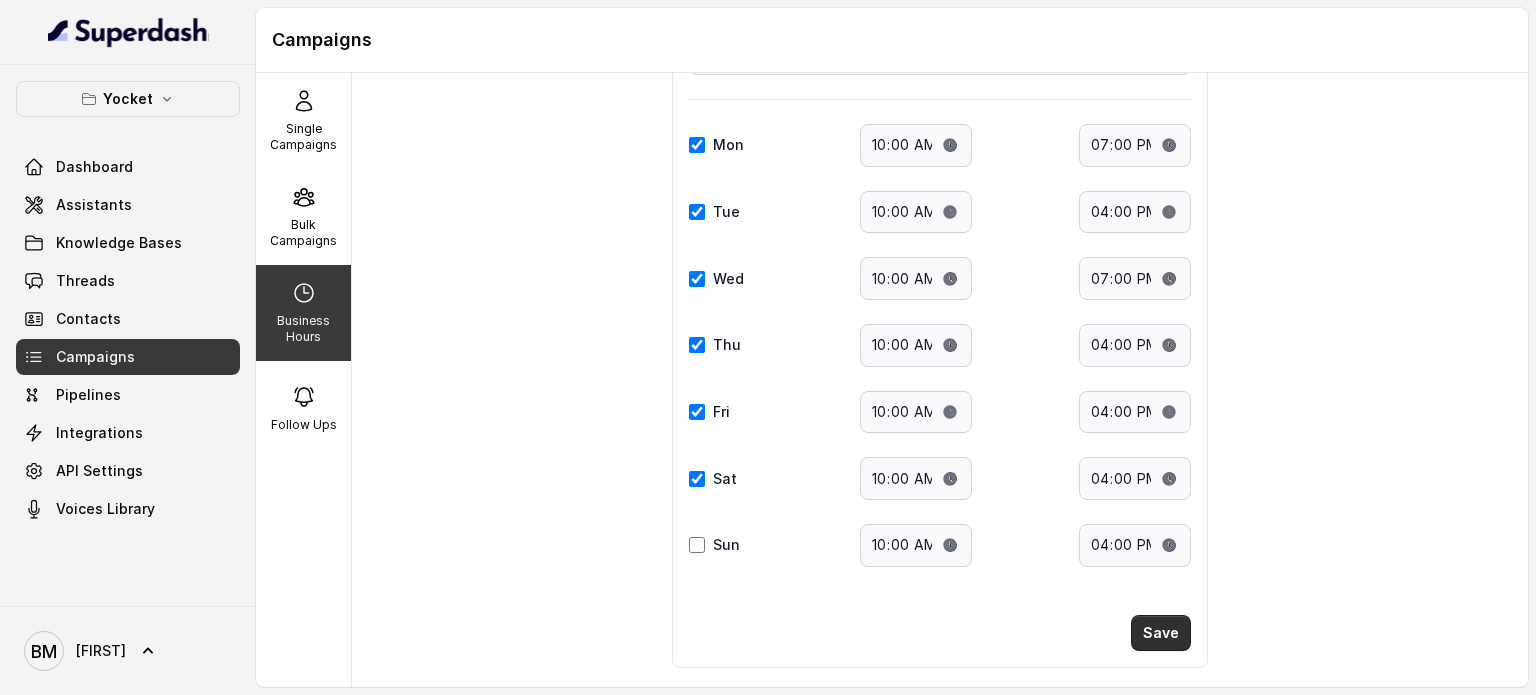 type on "19:00" 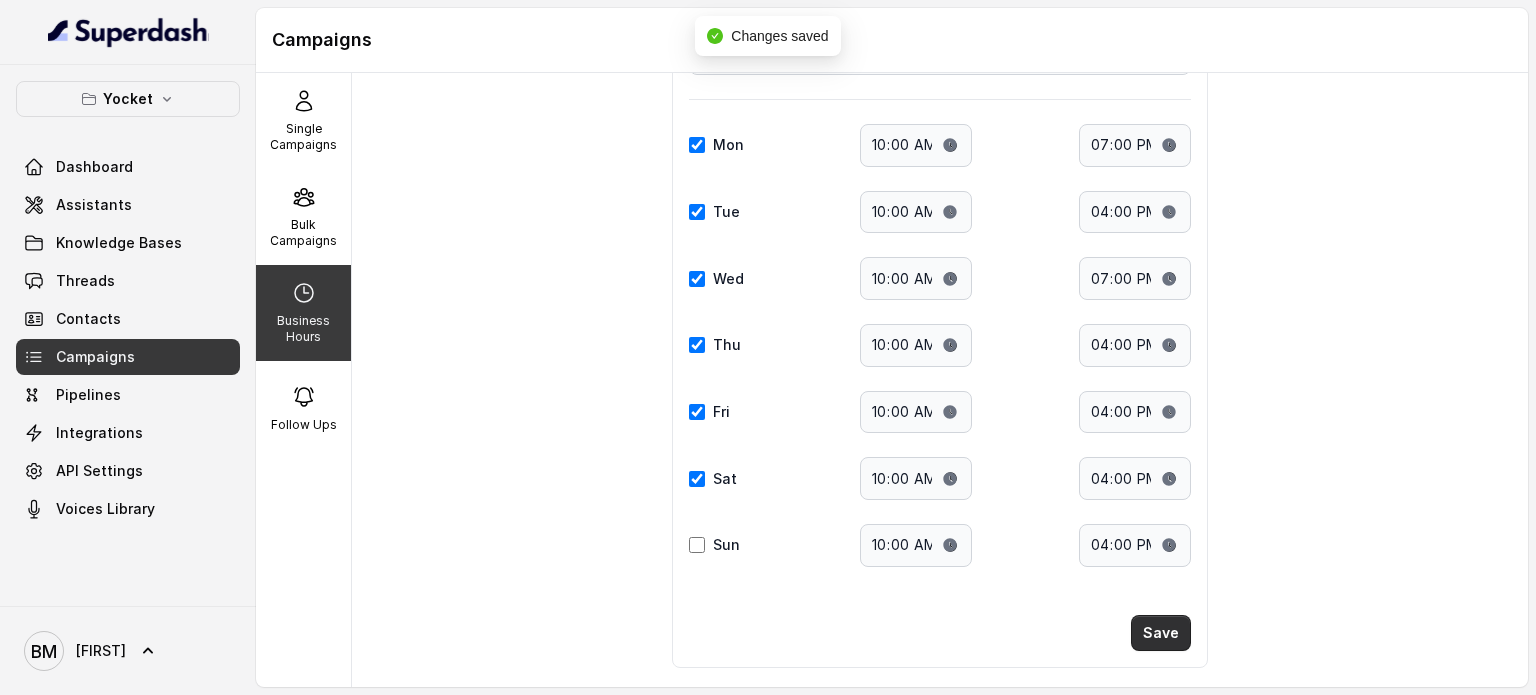 click on "Save" at bounding box center (1161, 633) 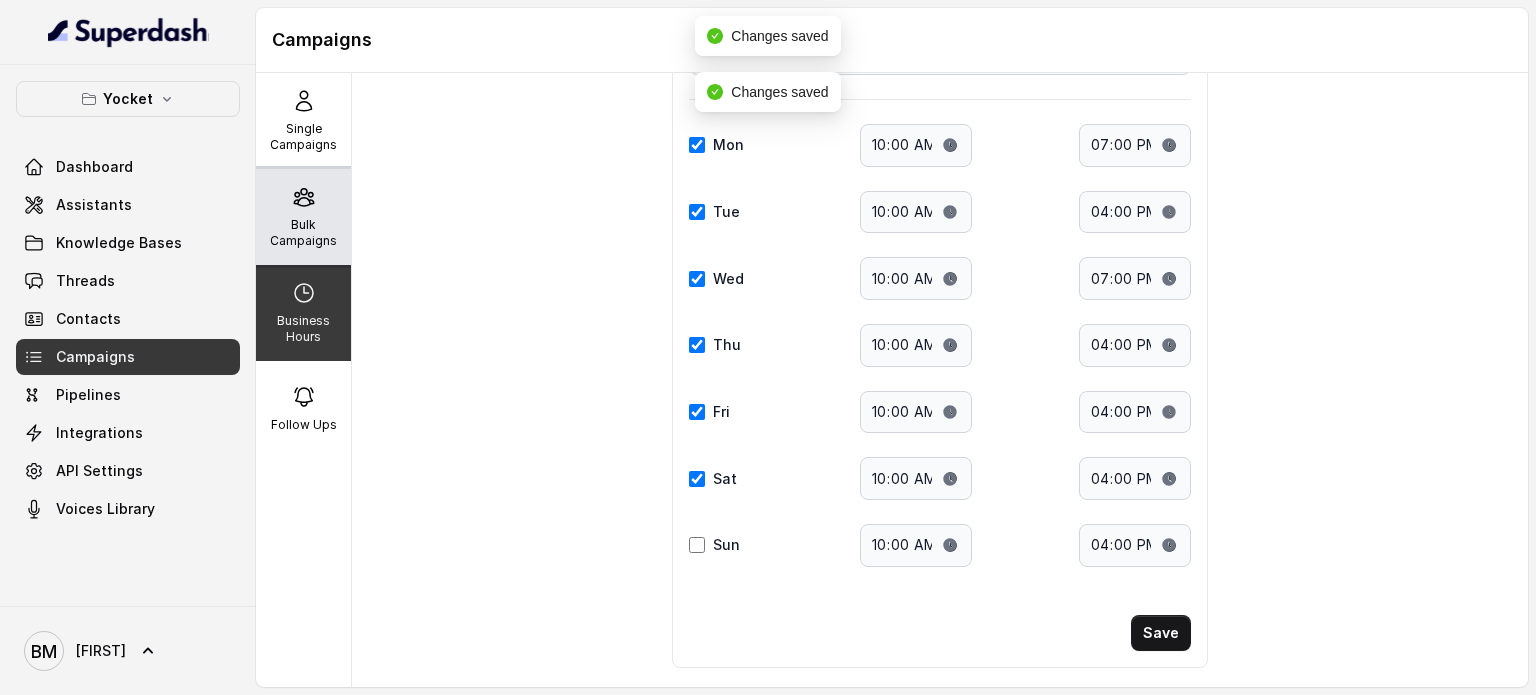 click on "Bulk Campaigns" at bounding box center (303, 233) 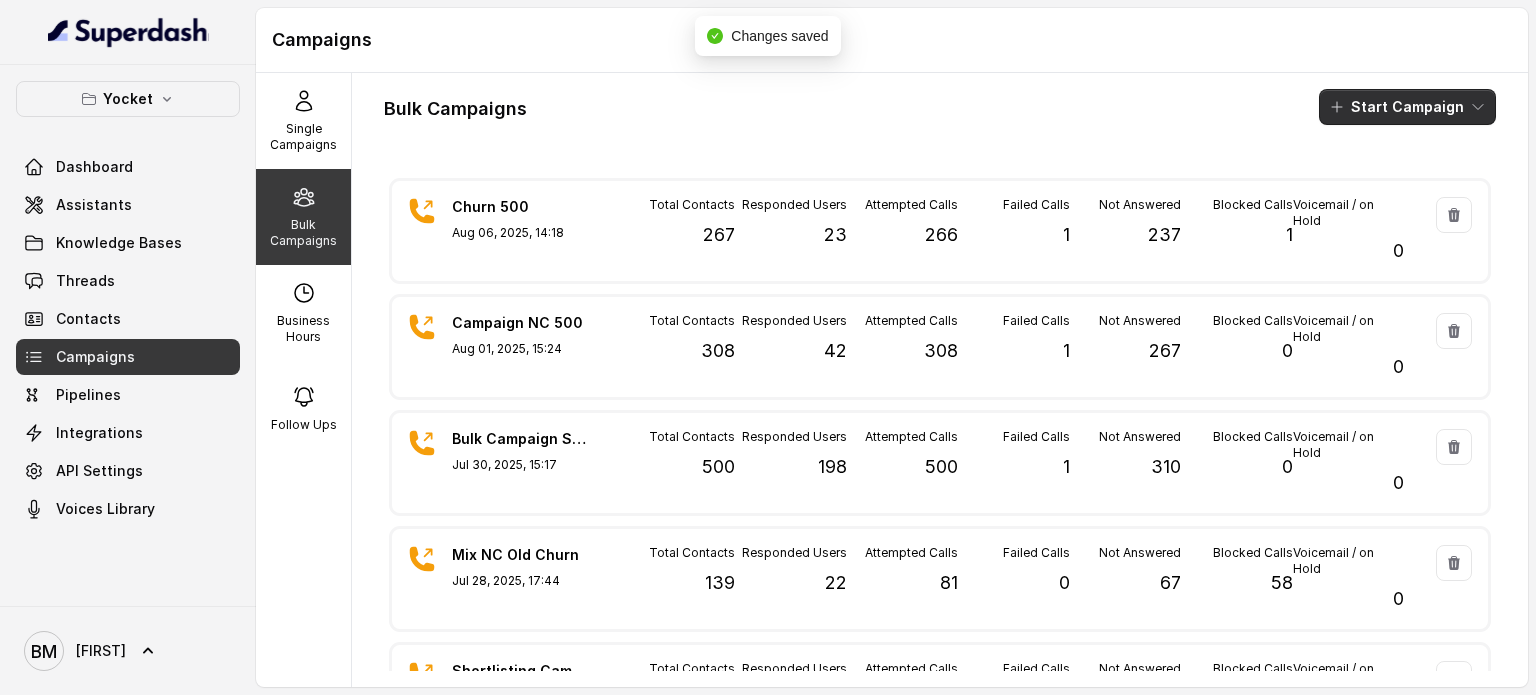 click 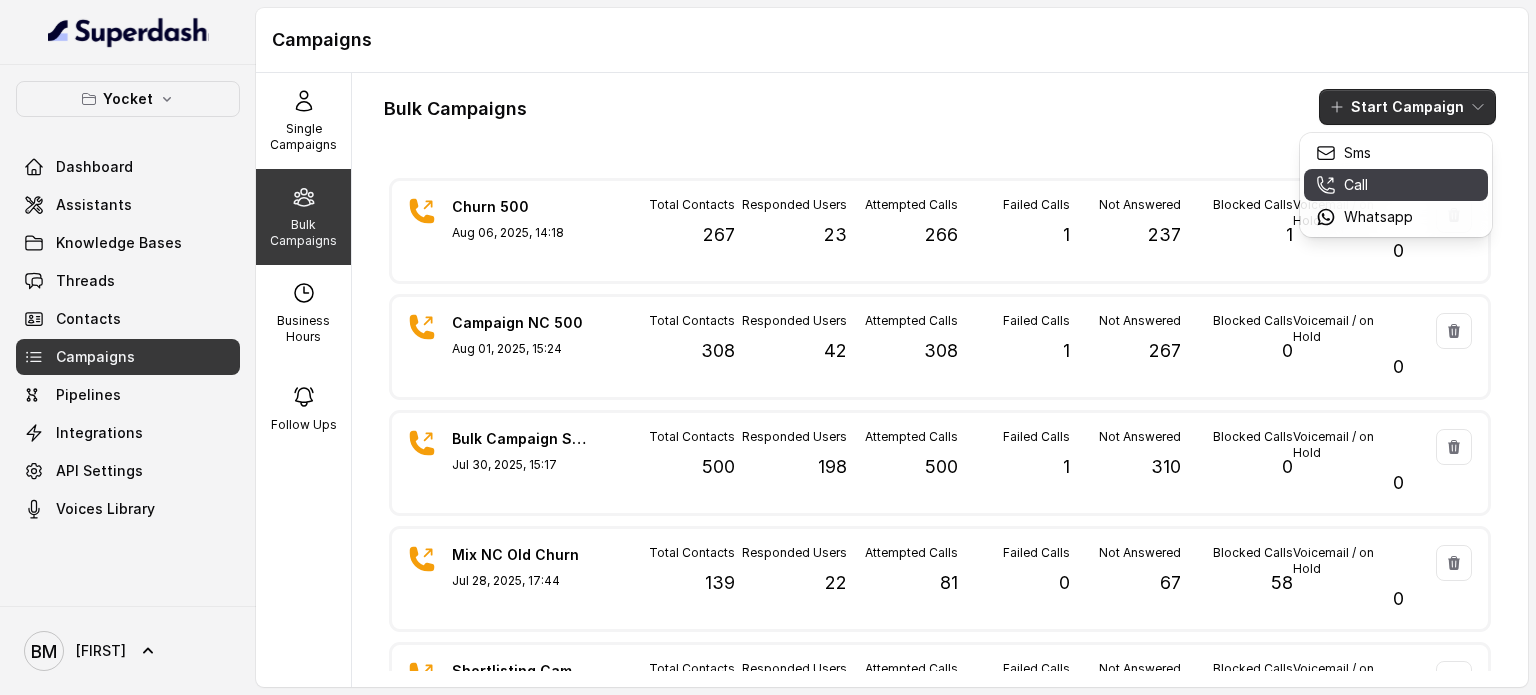 click on "Call" at bounding box center (1364, 185) 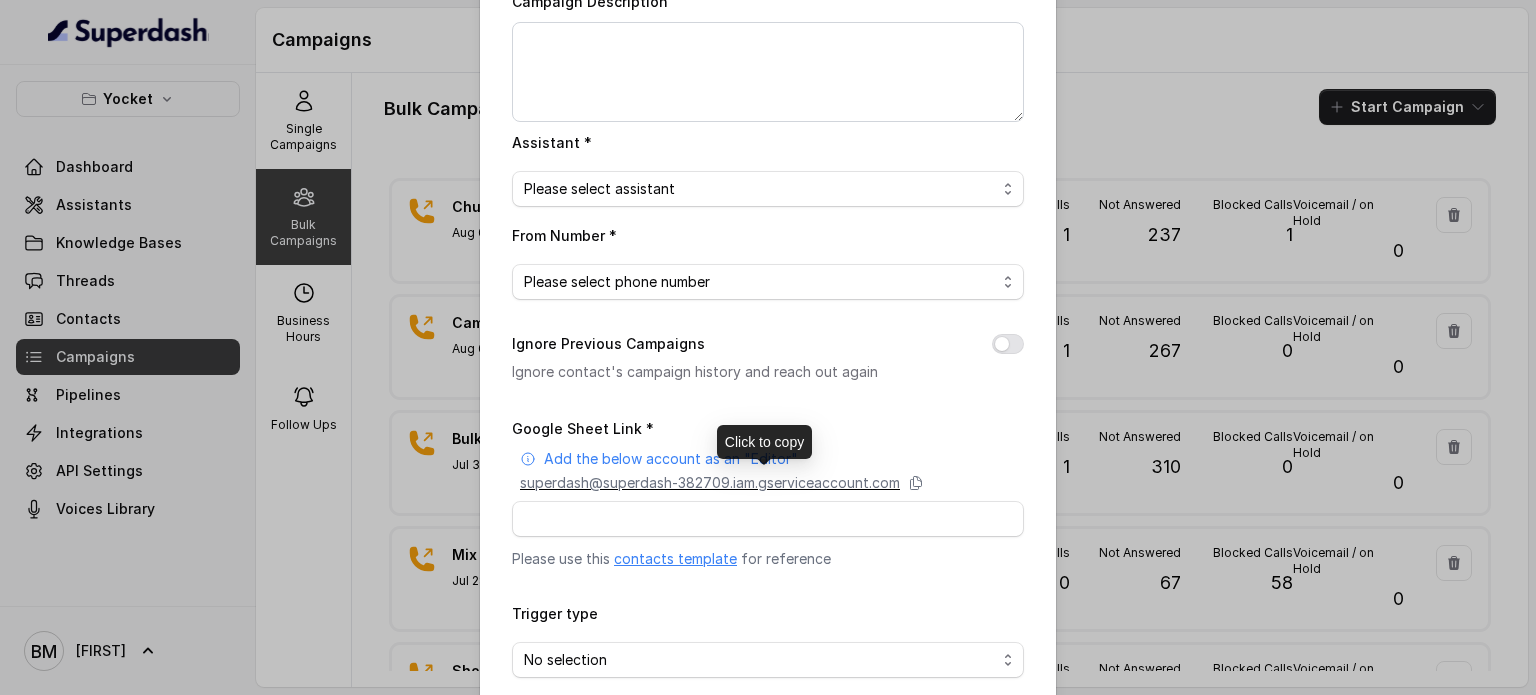 scroll, scrollTop: 272, scrollLeft: 0, axis: vertical 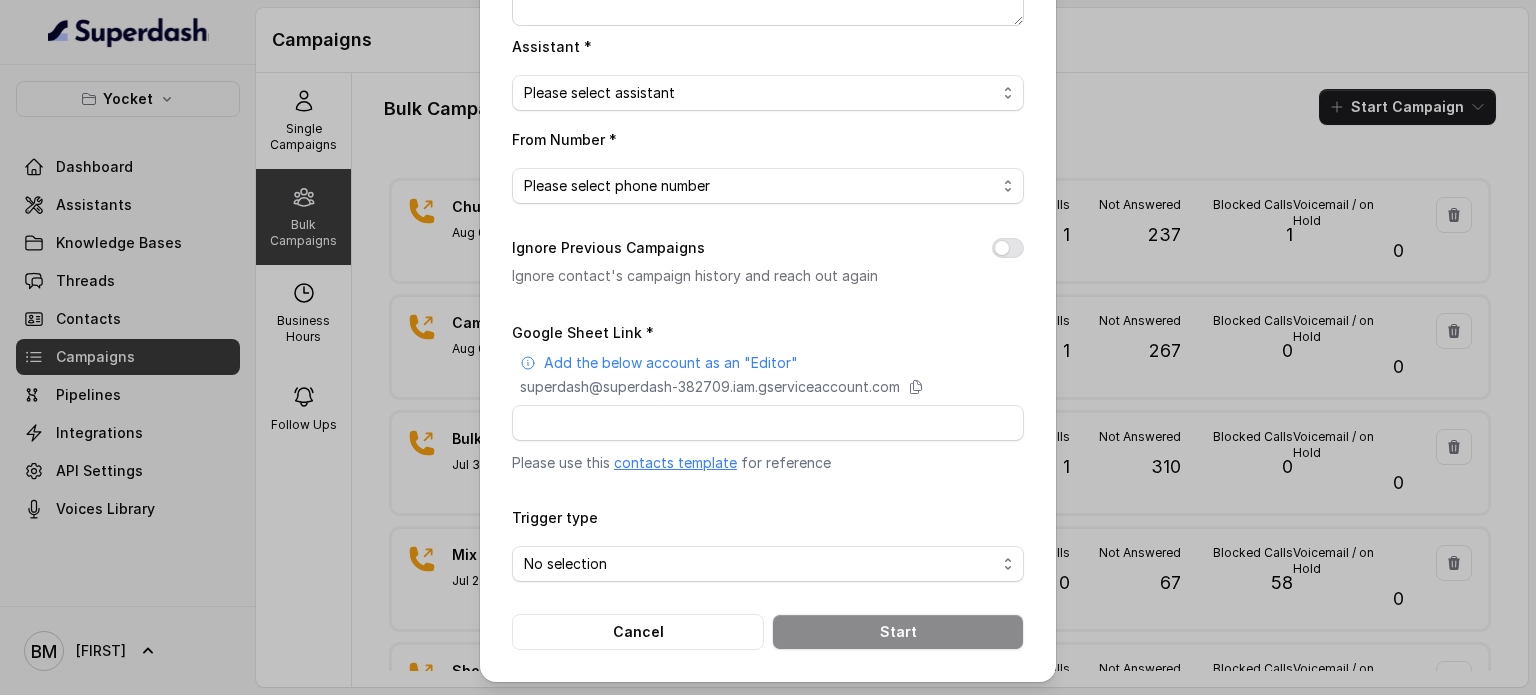 click on "contacts template" at bounding box center [675, 462] 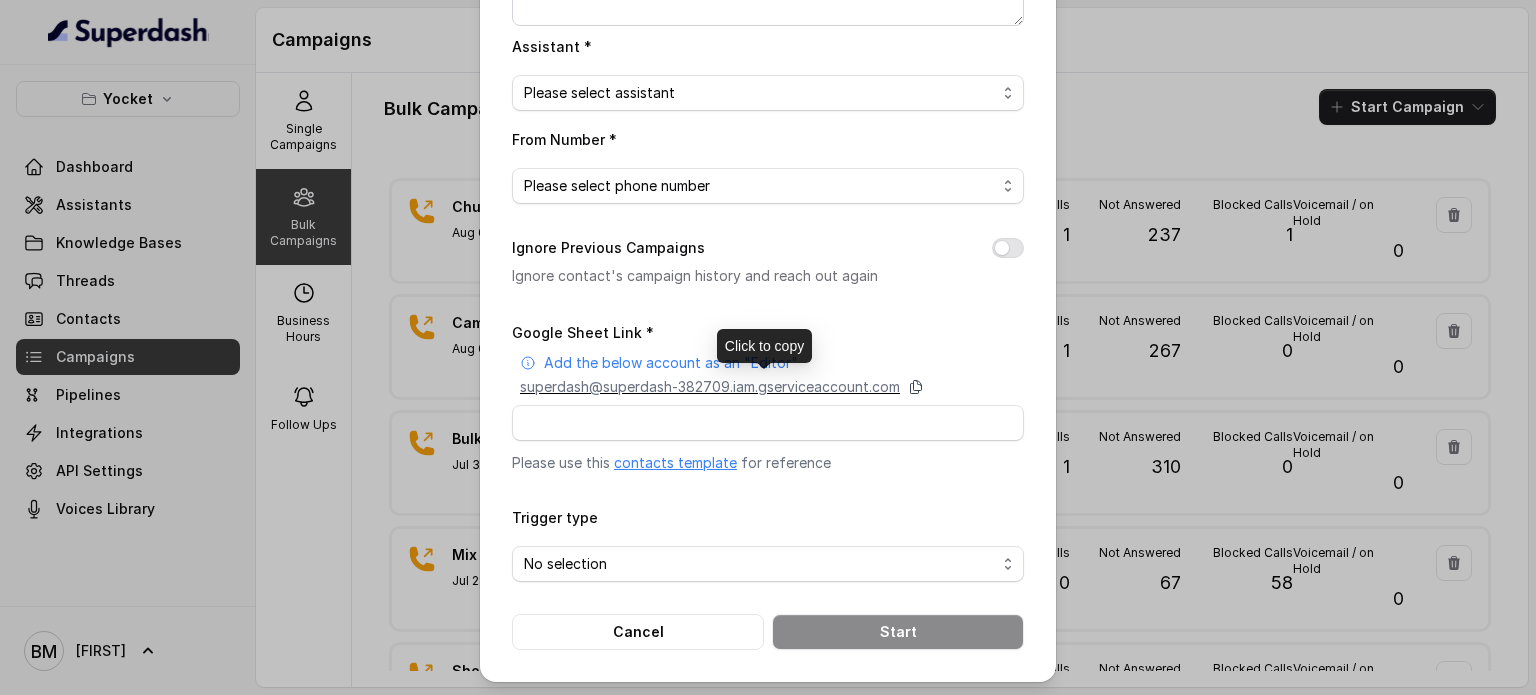 click 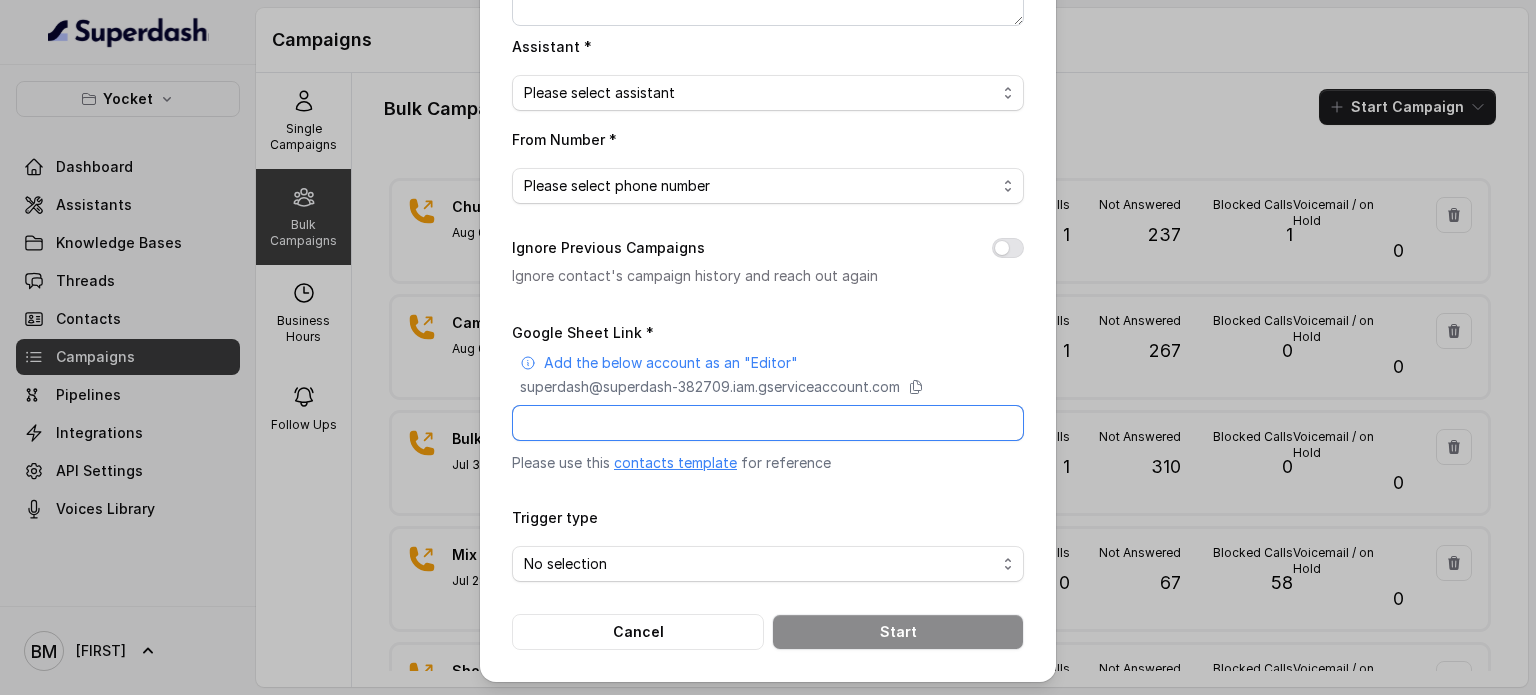 click on "Google Sheet Link *" at bounding box center (768, 423) 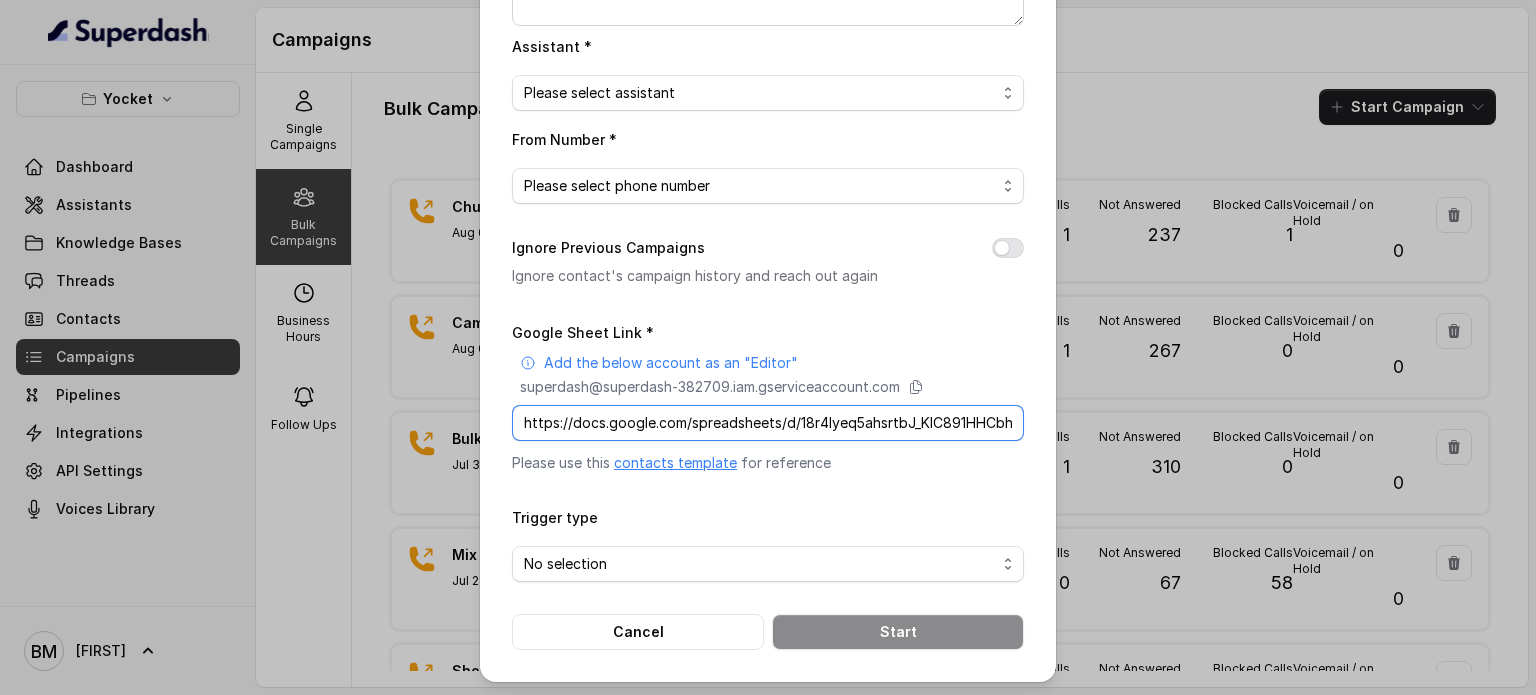 scroll, scrollTop: 0, scrollLeft: 263, axis: horizontal 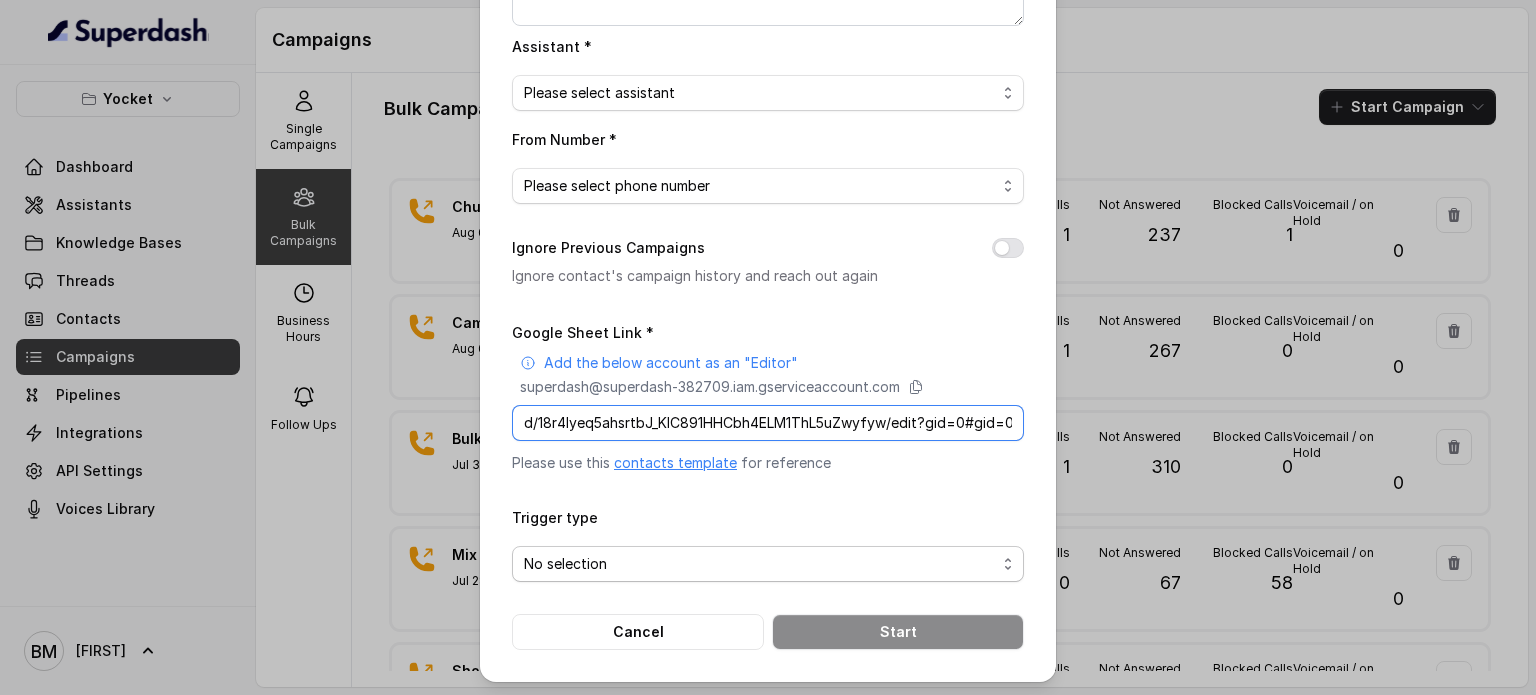 type on "https://docs.google.com/spreadsheets/d/18r4lyeq5ahsrtbJ_KIC891HHCbh4ELM1ThL5uZwyfyw/edit?gid=0#gid=0" 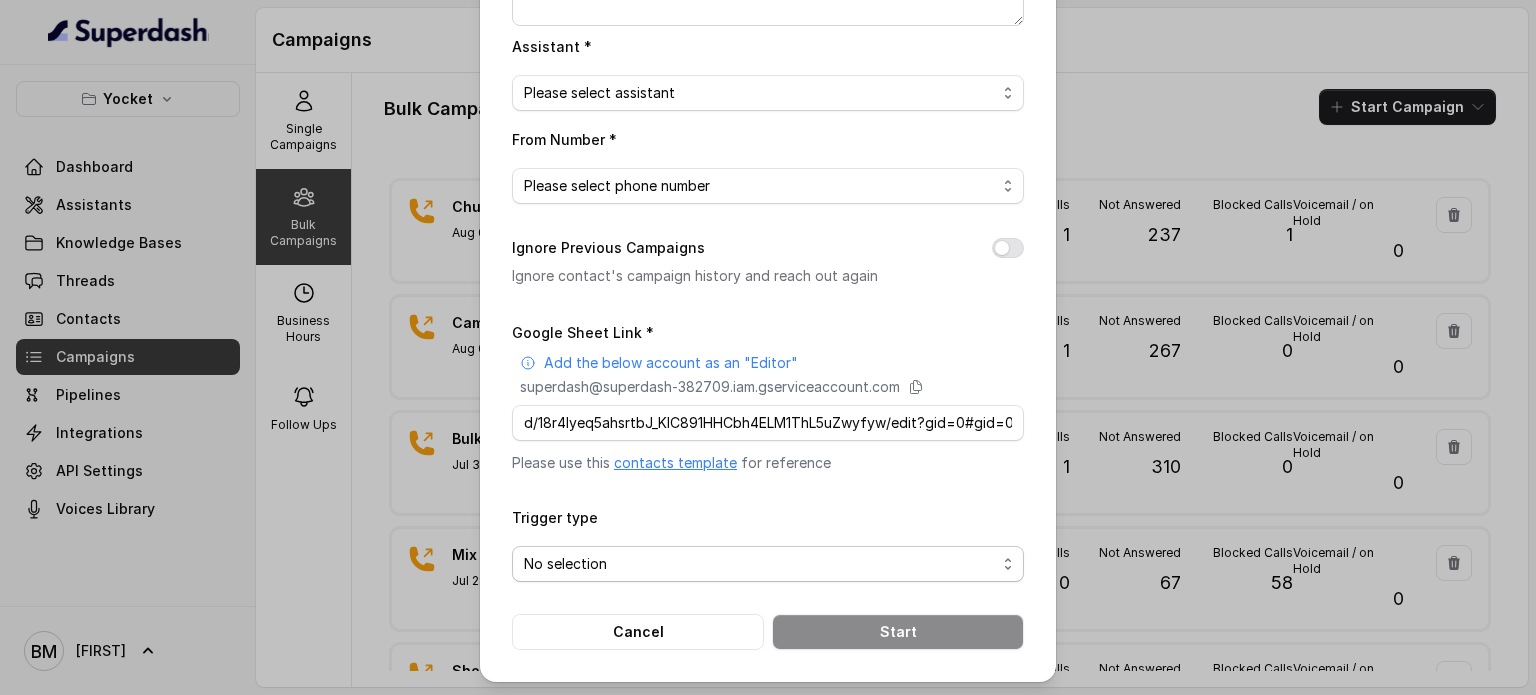 scroll, scrollTop: 0, scrollLeft: 0, axis: both 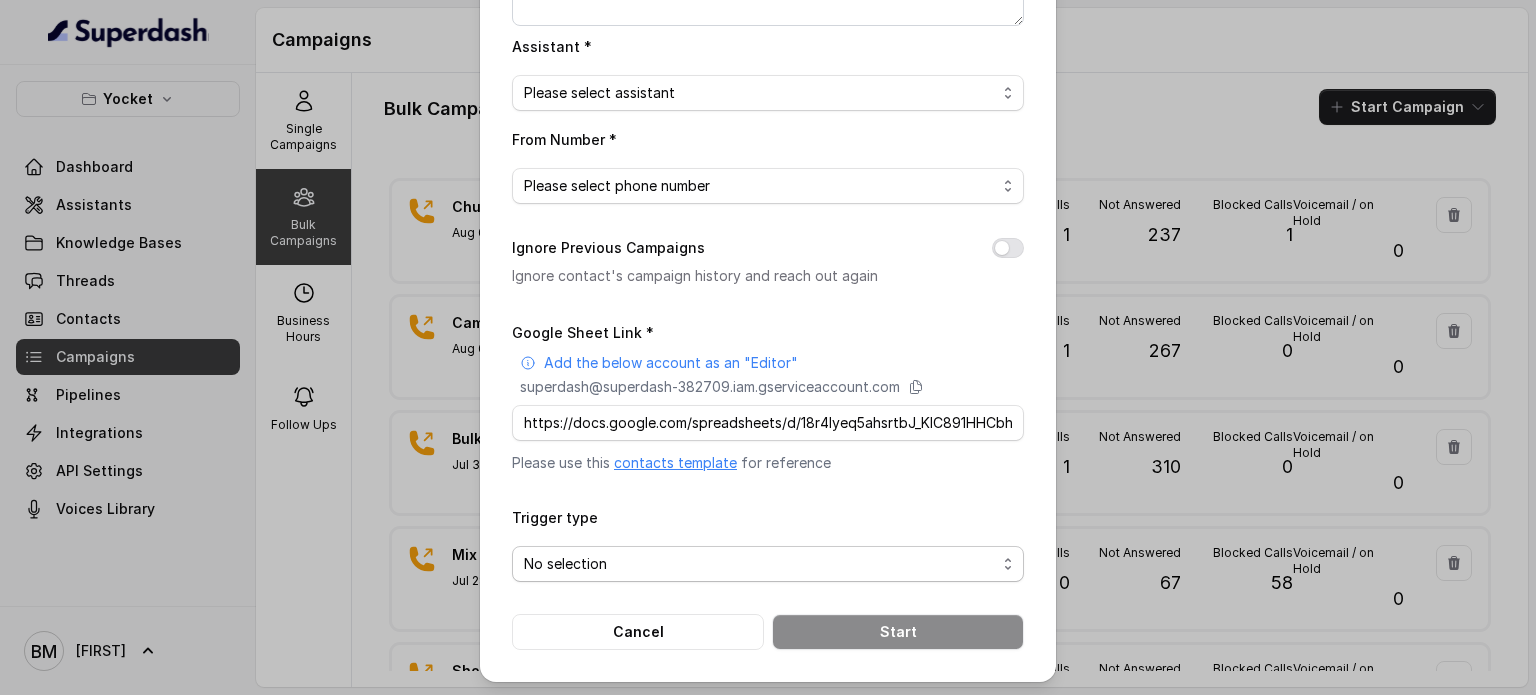 click on "No selection" at bounding box center (768, 564) 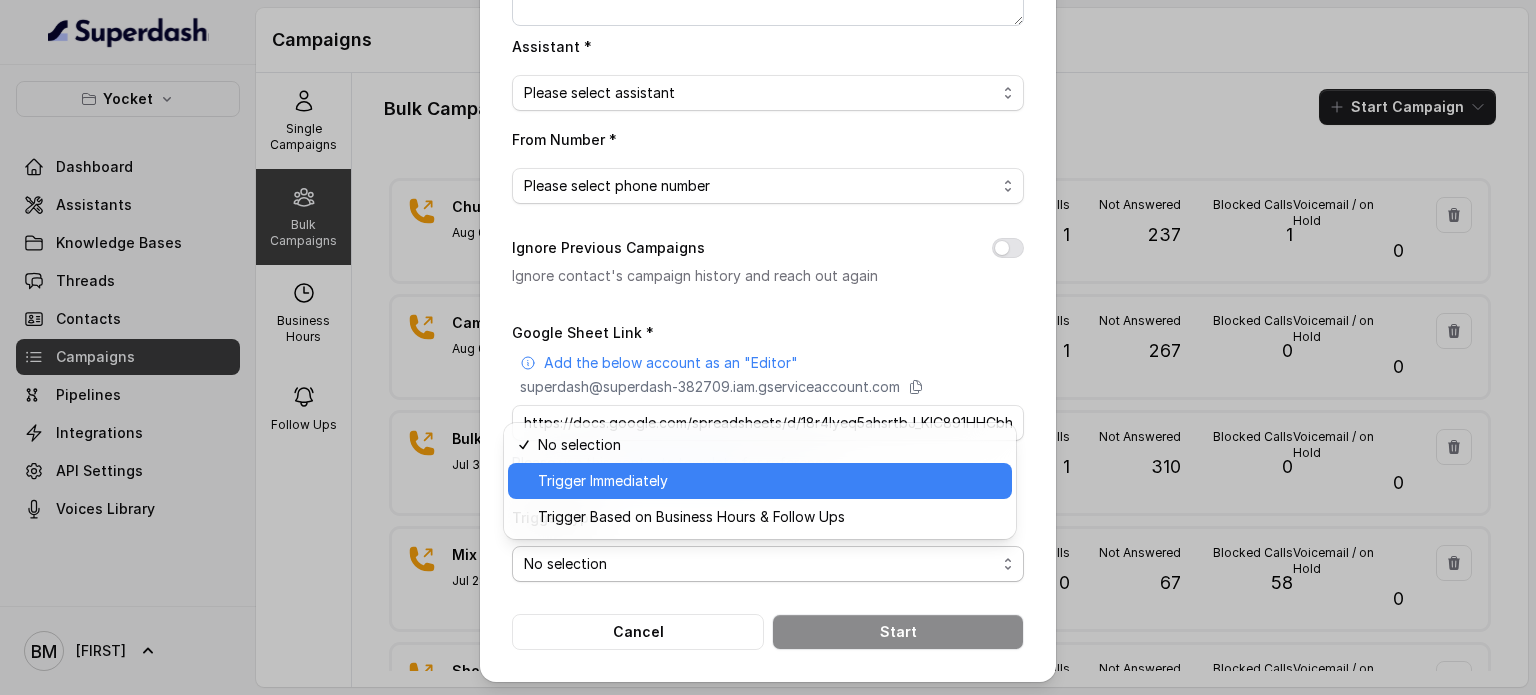 click on "Trigger Immediately" at bounding box center (603, 481) 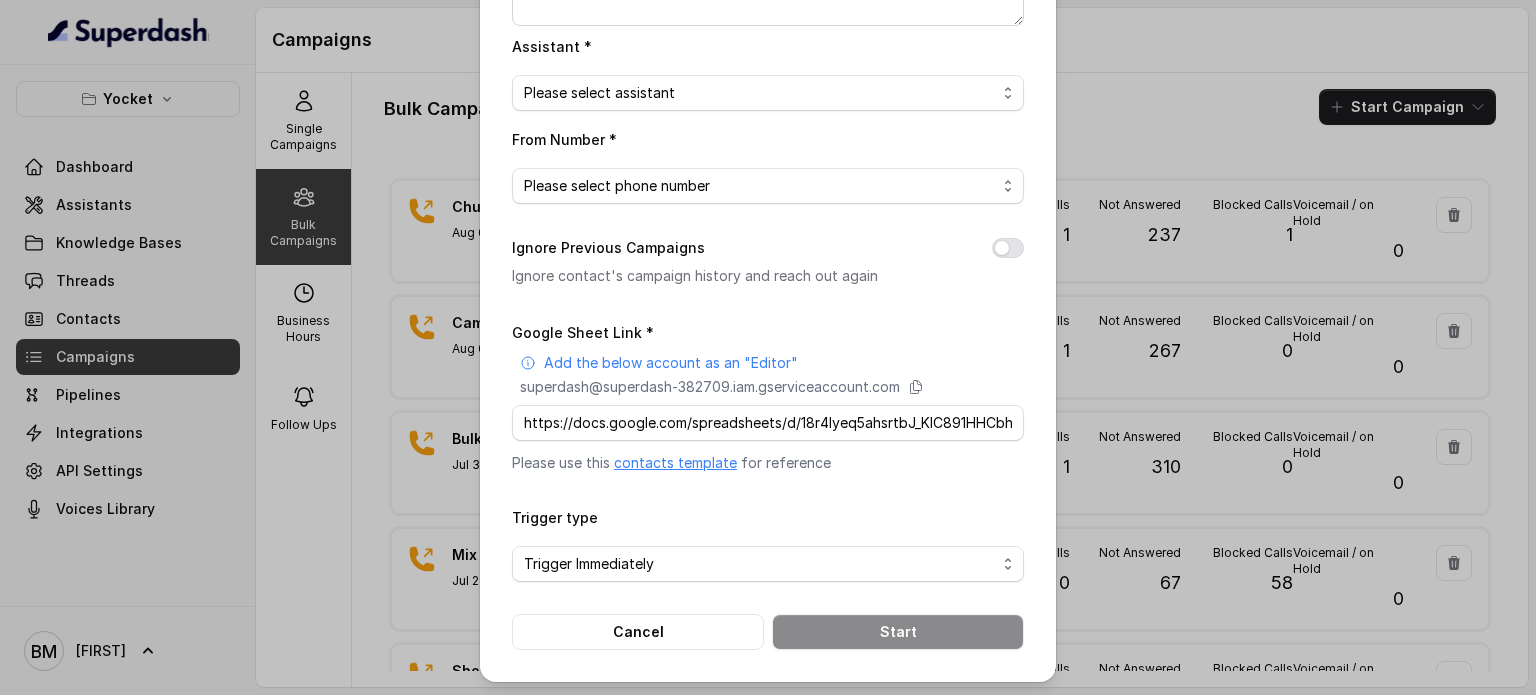 scroll, scrollTop: 0, scrollLeft: 0, axis: both 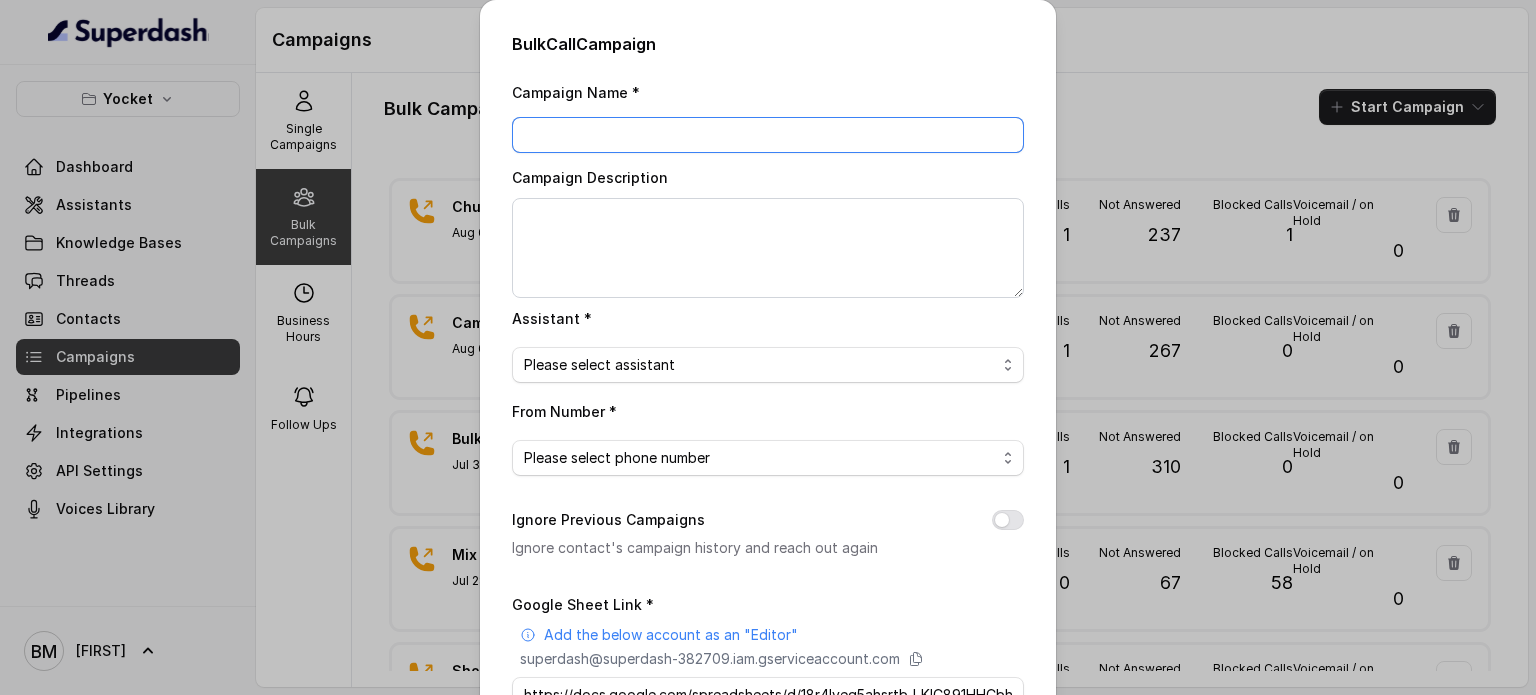 click on "Campaign Name *" at bounding box center (768, 135) 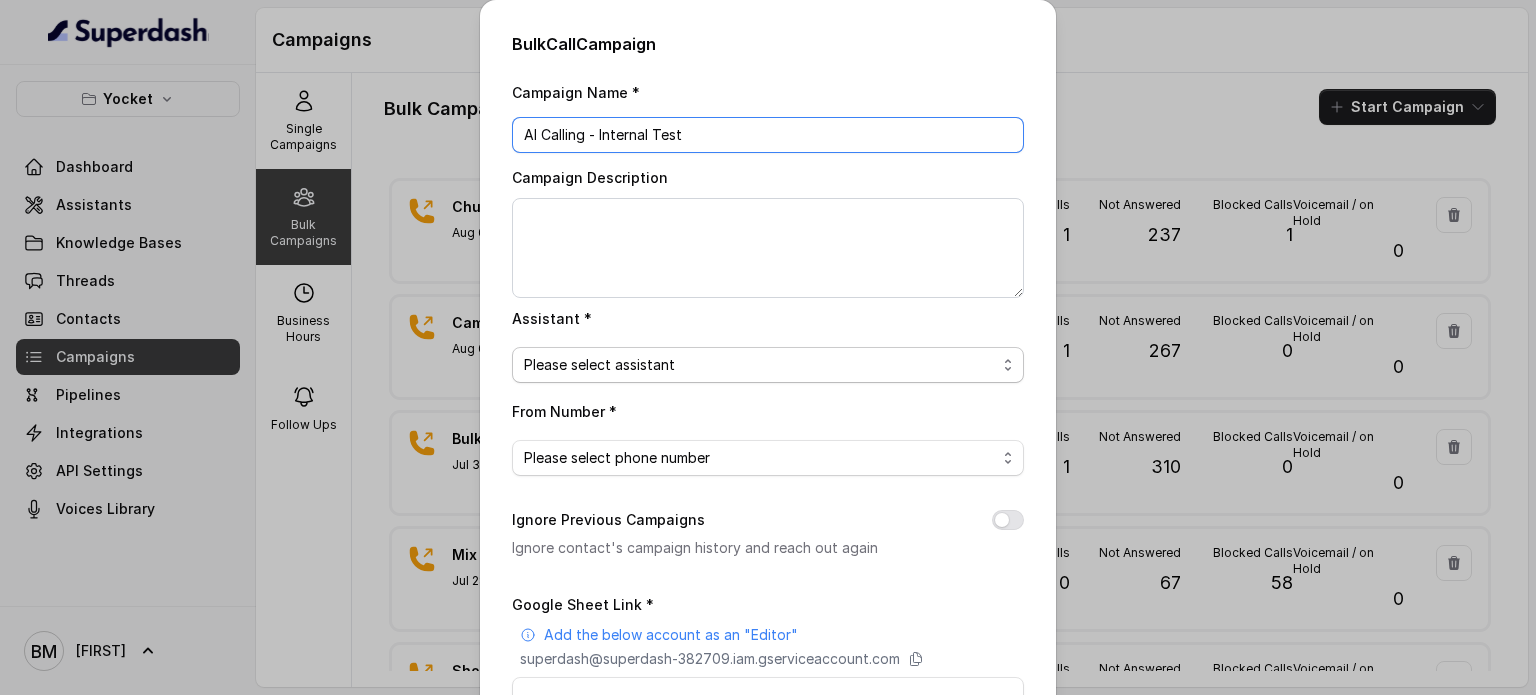 type on "AI Calling - Internal Test" 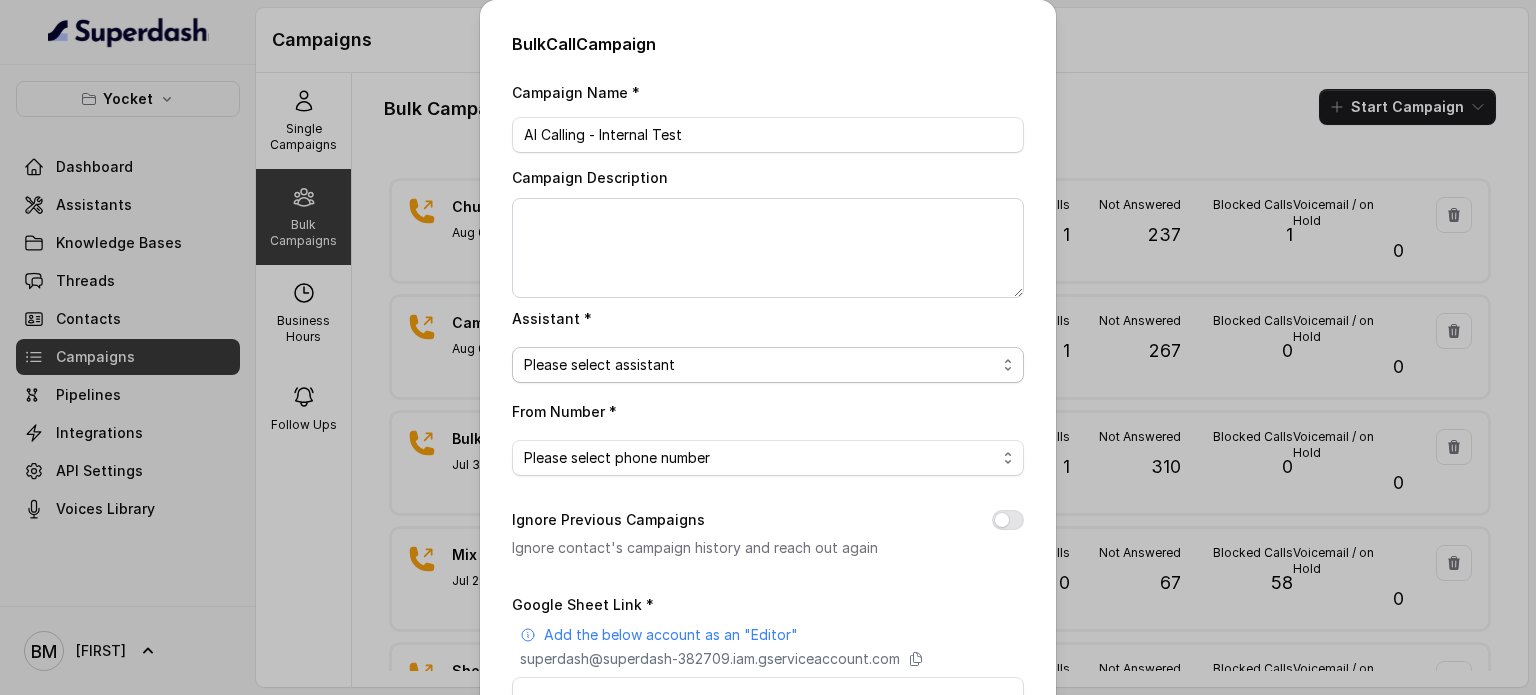 click on "Please select assistant" at bounding box center (768, 365) 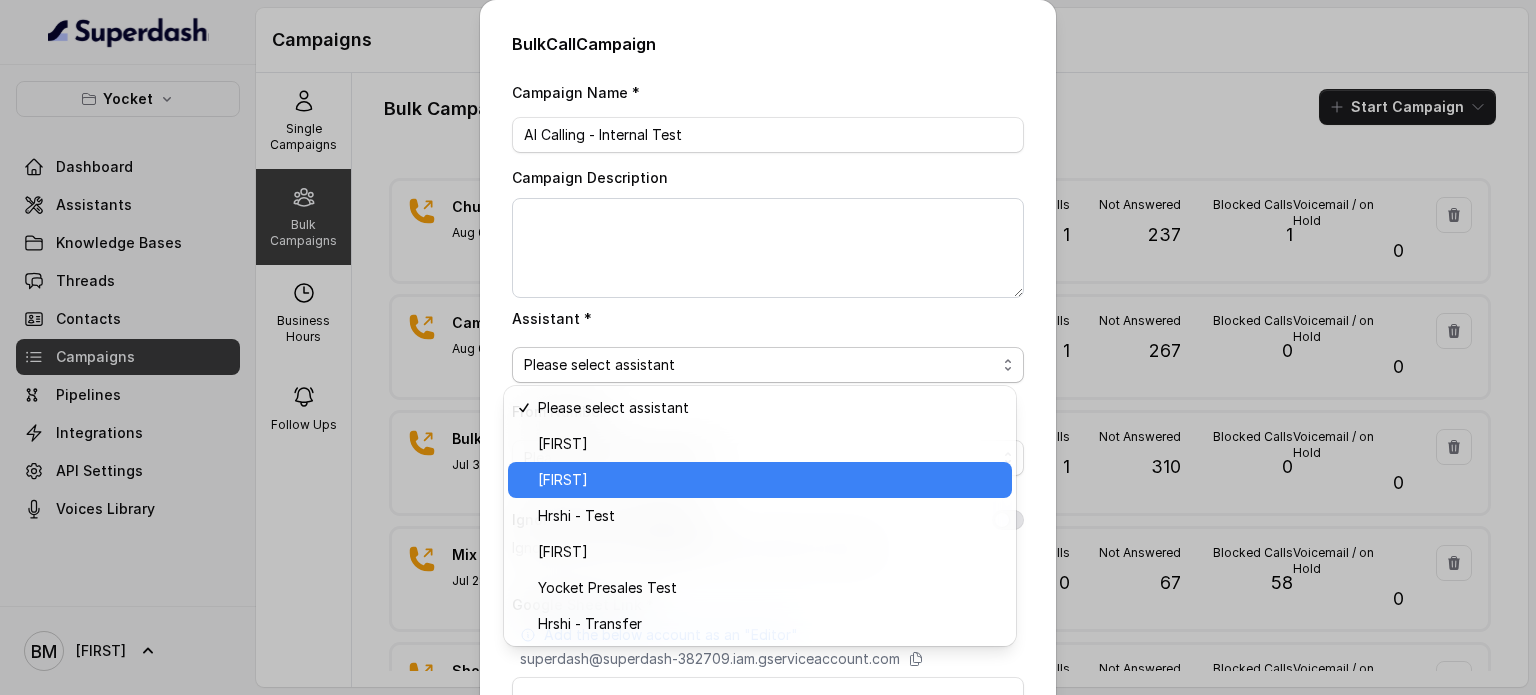 scroll, scrollTop: 272, scrollLeft: 0, axis: vertical 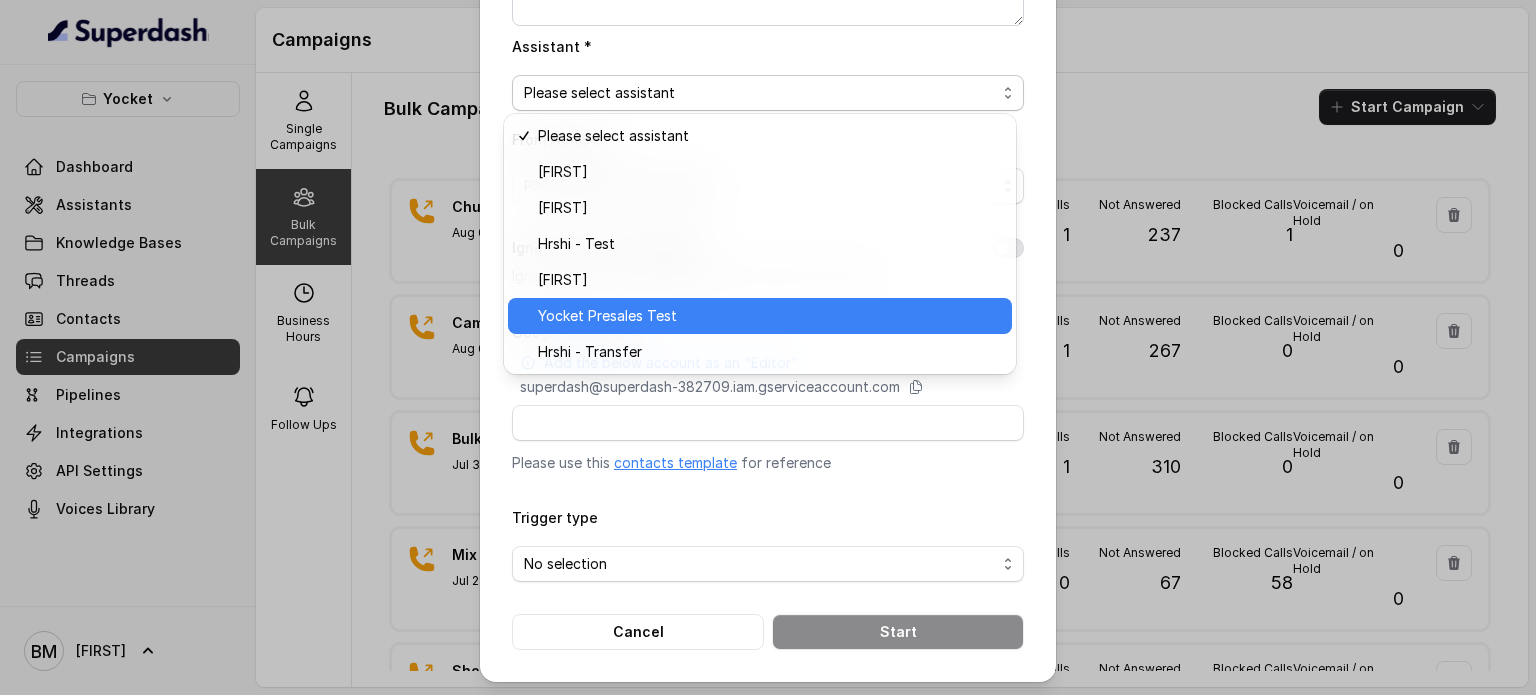 click on "Yocket Presales Test" at bounding box center (607, 316) 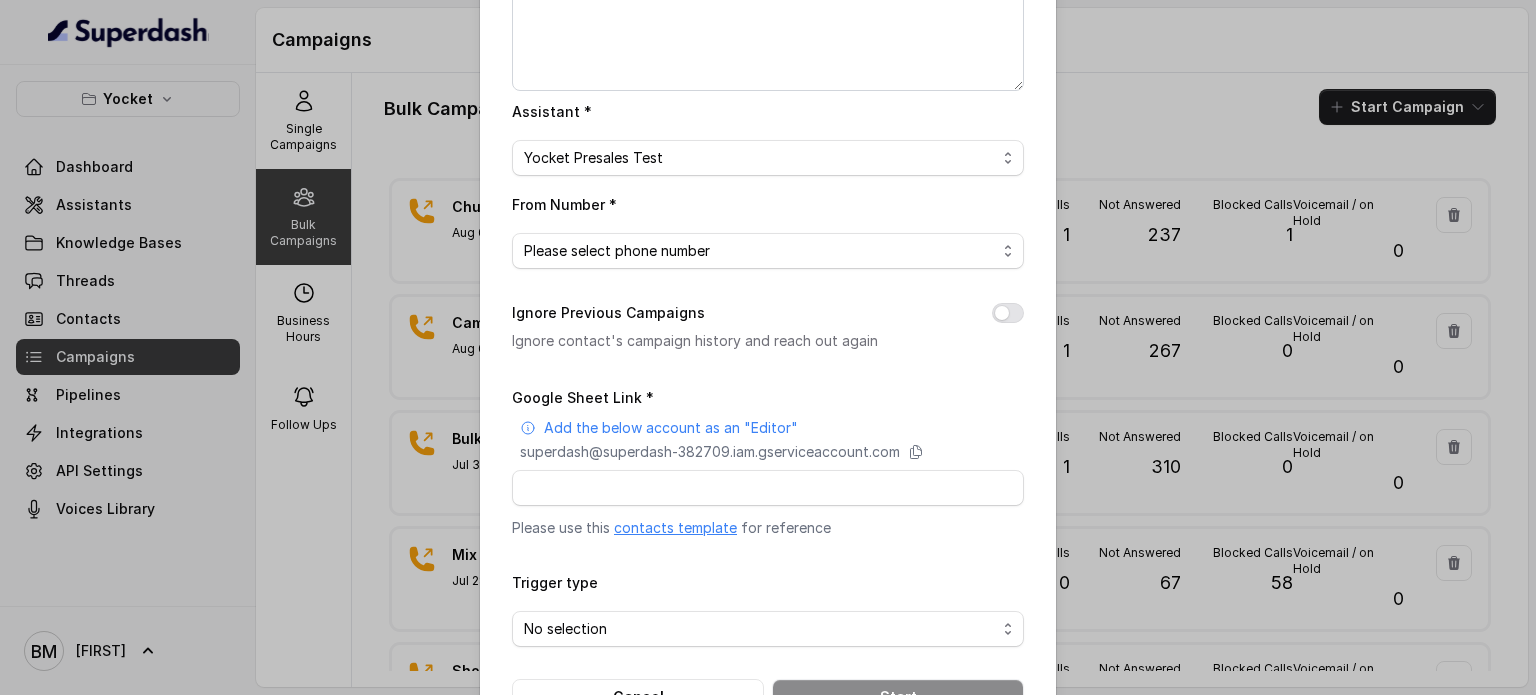 scroll, scrollTop: 254, scrollLeft: 0, axis: vertical 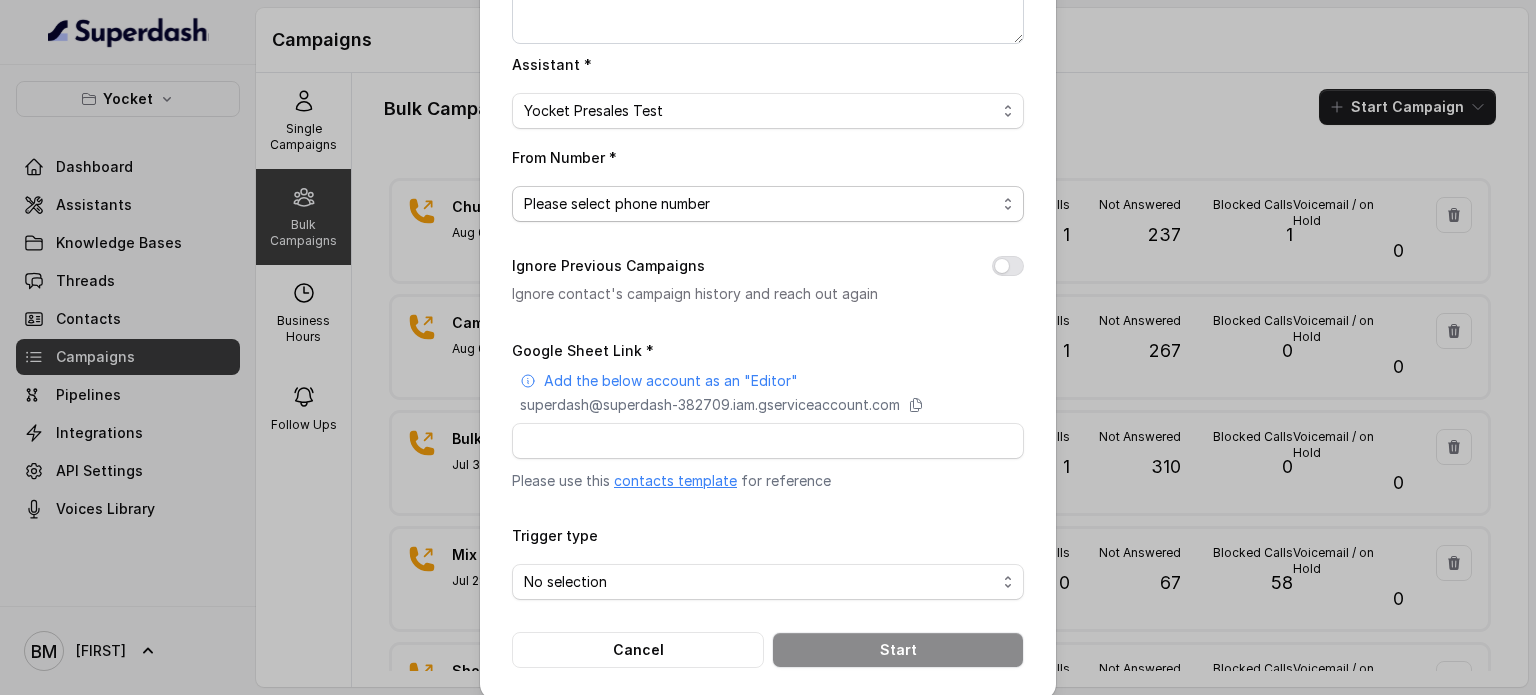click on "Please select phone number" at bounding box center [617, 204] 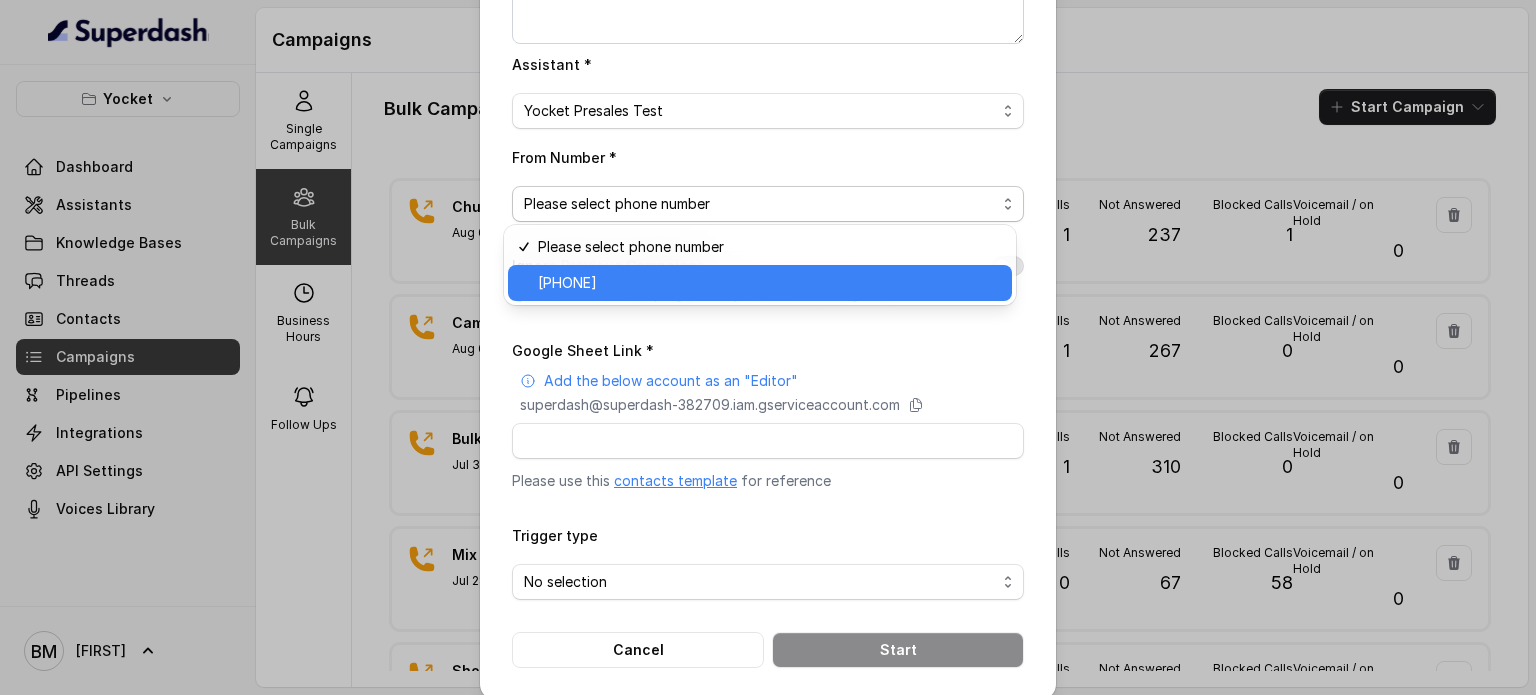 click on "[PHONE]" at bounding box center [769, 283] 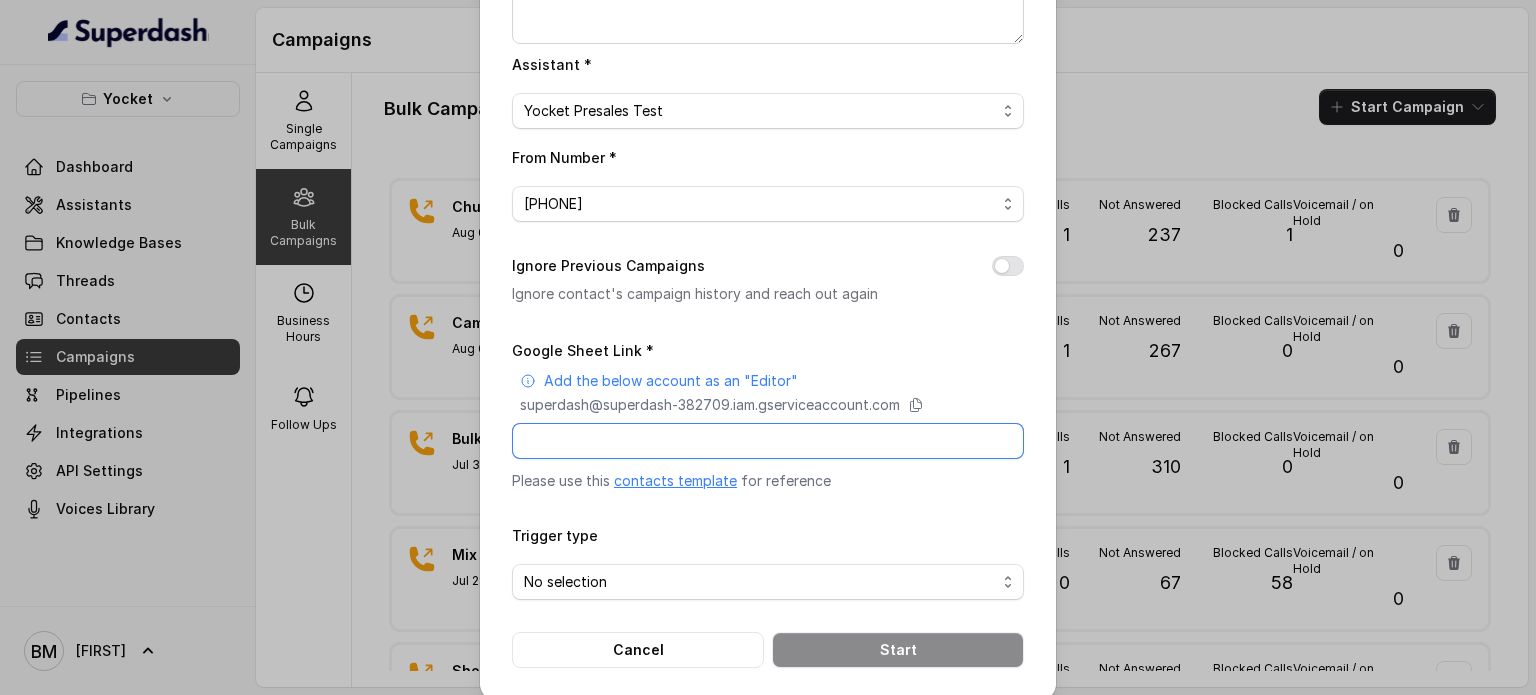 click on "Google Sheet Link *" at bounding box center [768, 441] 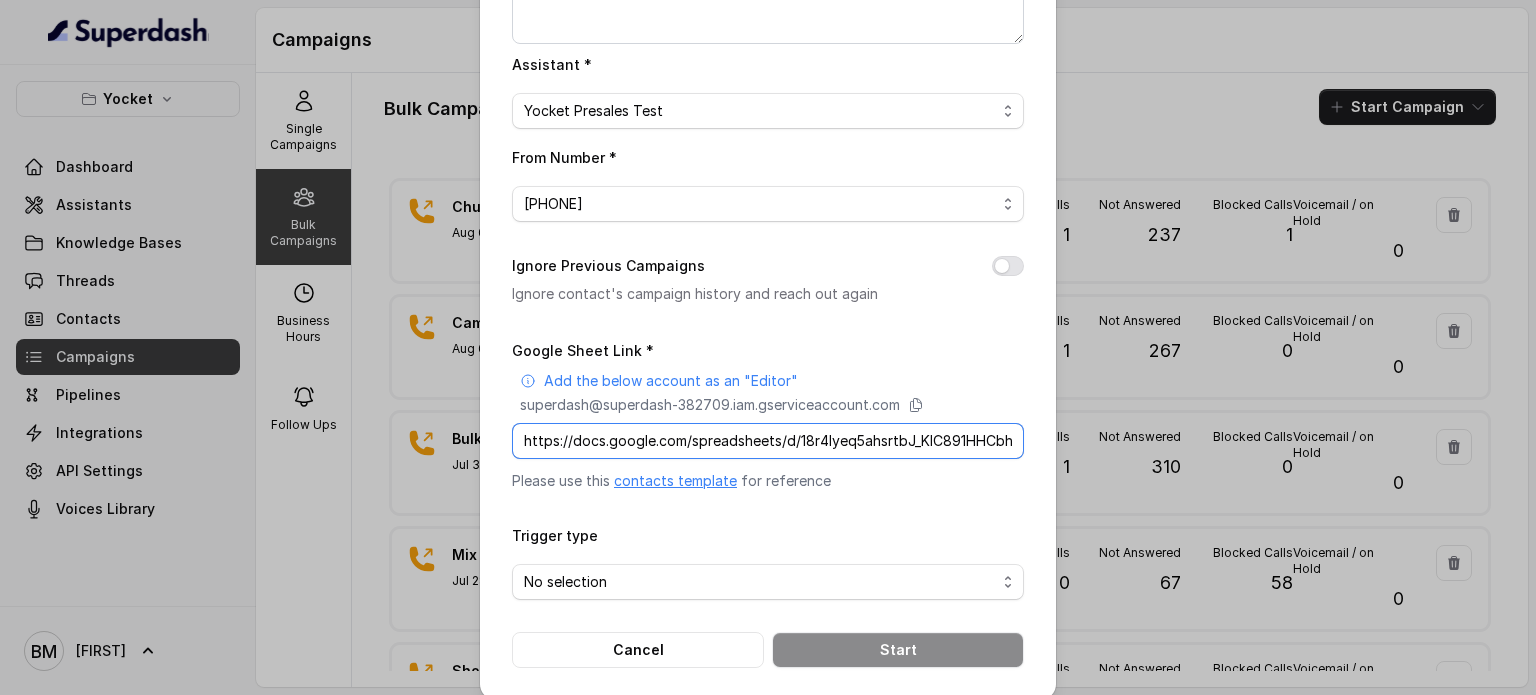 scroll, scrollTop: 0, scrollLeft: 263, axis: horizontal 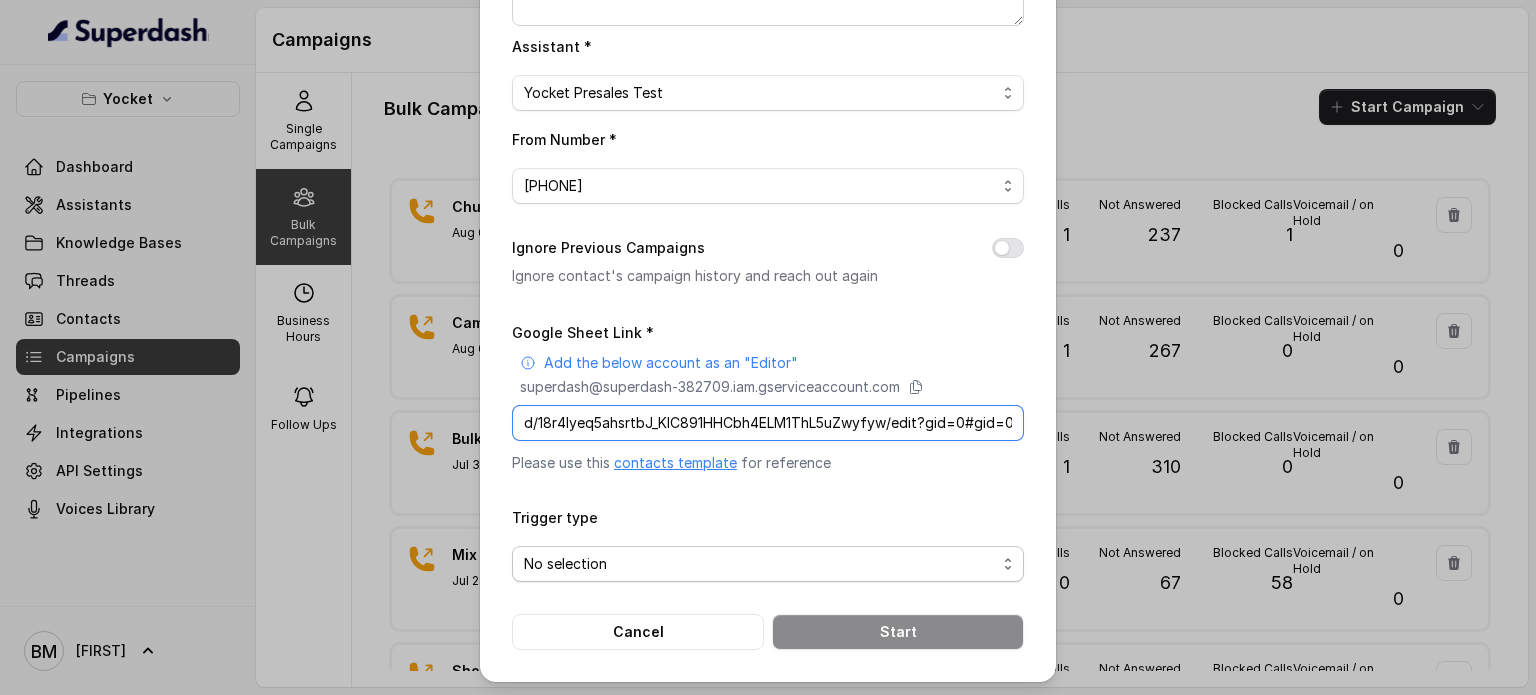 type on "https://docs.google.com/spreadsheets/d/18r4lyeq5ahsrtbJ_KIC891HHCbh4ELM1ThL5uZwyfyw/edit?gid=0#gid=0" 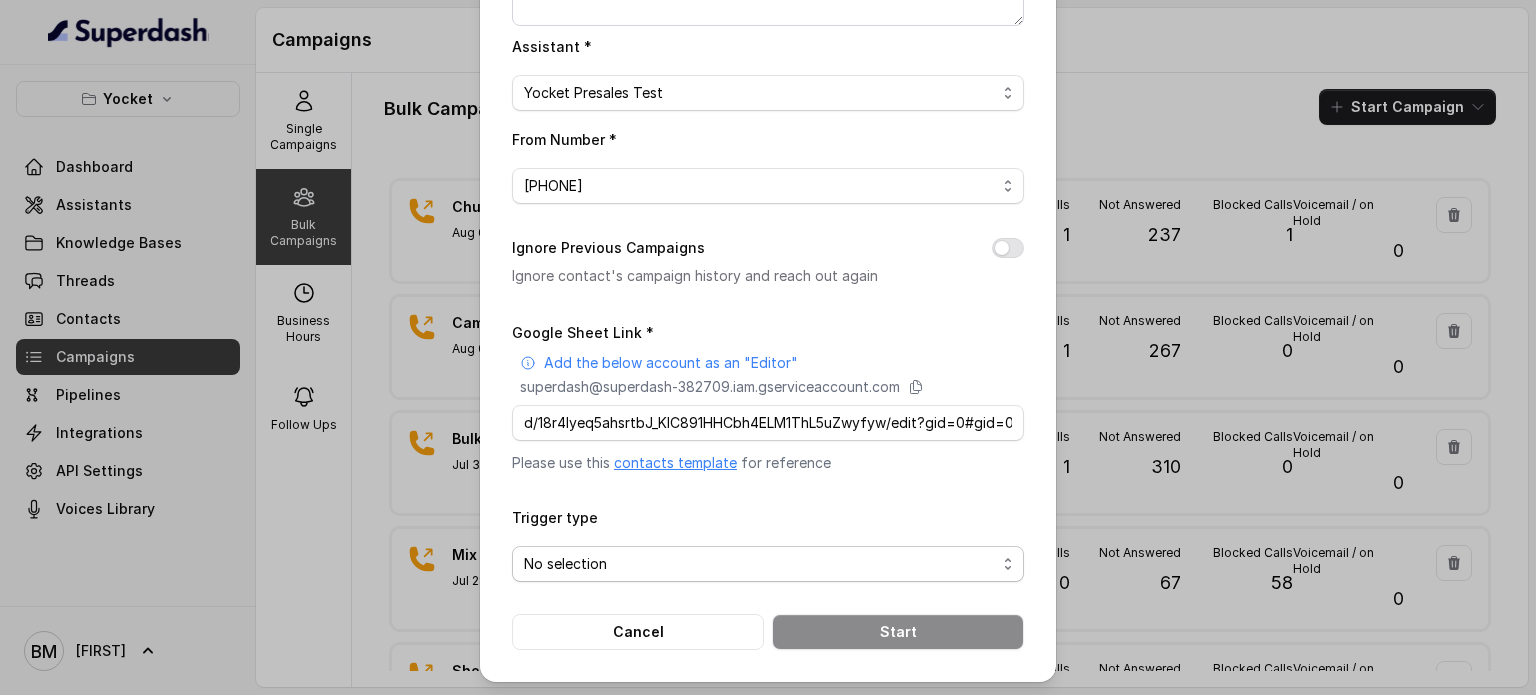 scroll, scrollTop: 0, scrollLeft: 0, axis: both 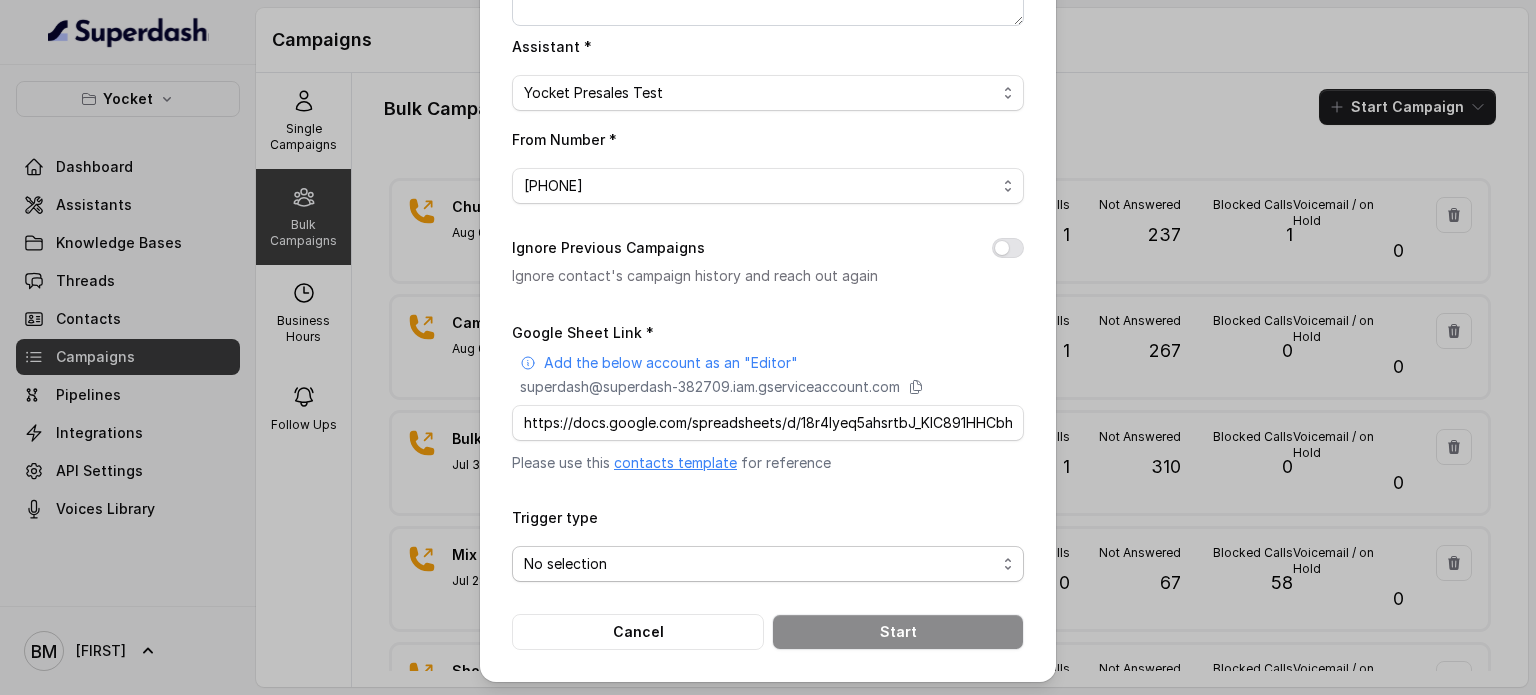 click on "No selection" at bounding box center [760, 564] 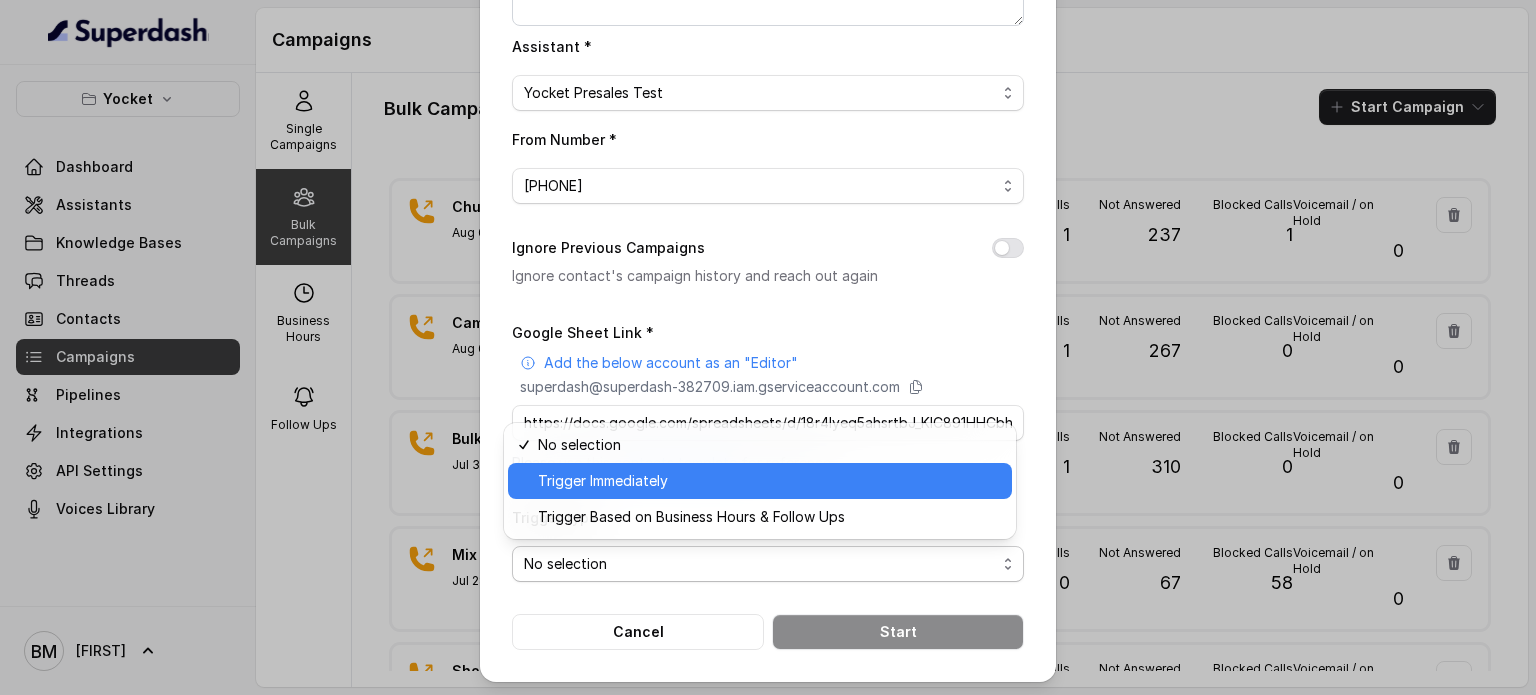click on "Trigger Immediately" at bounding box center [603, 481] 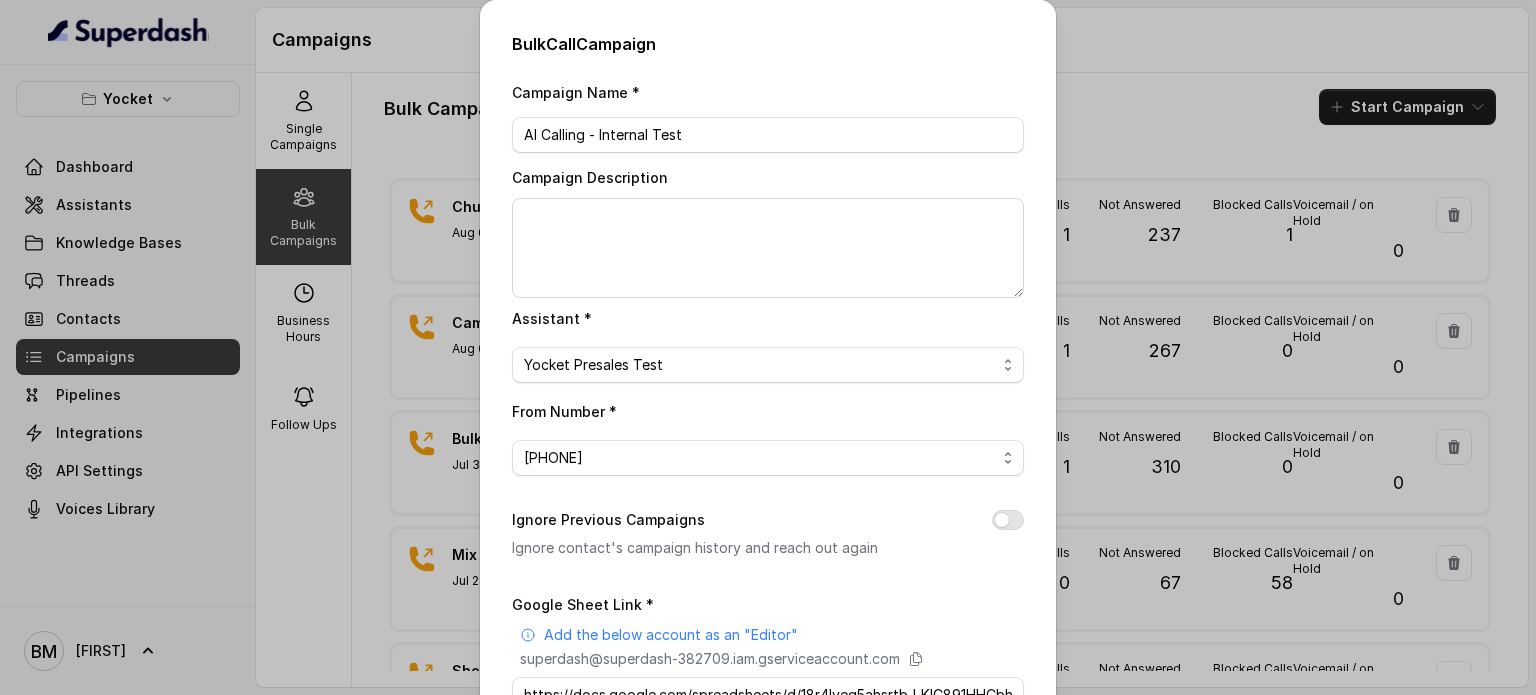 scroll, scrollTop: 272, scrollLeft: 0, axis: vertical 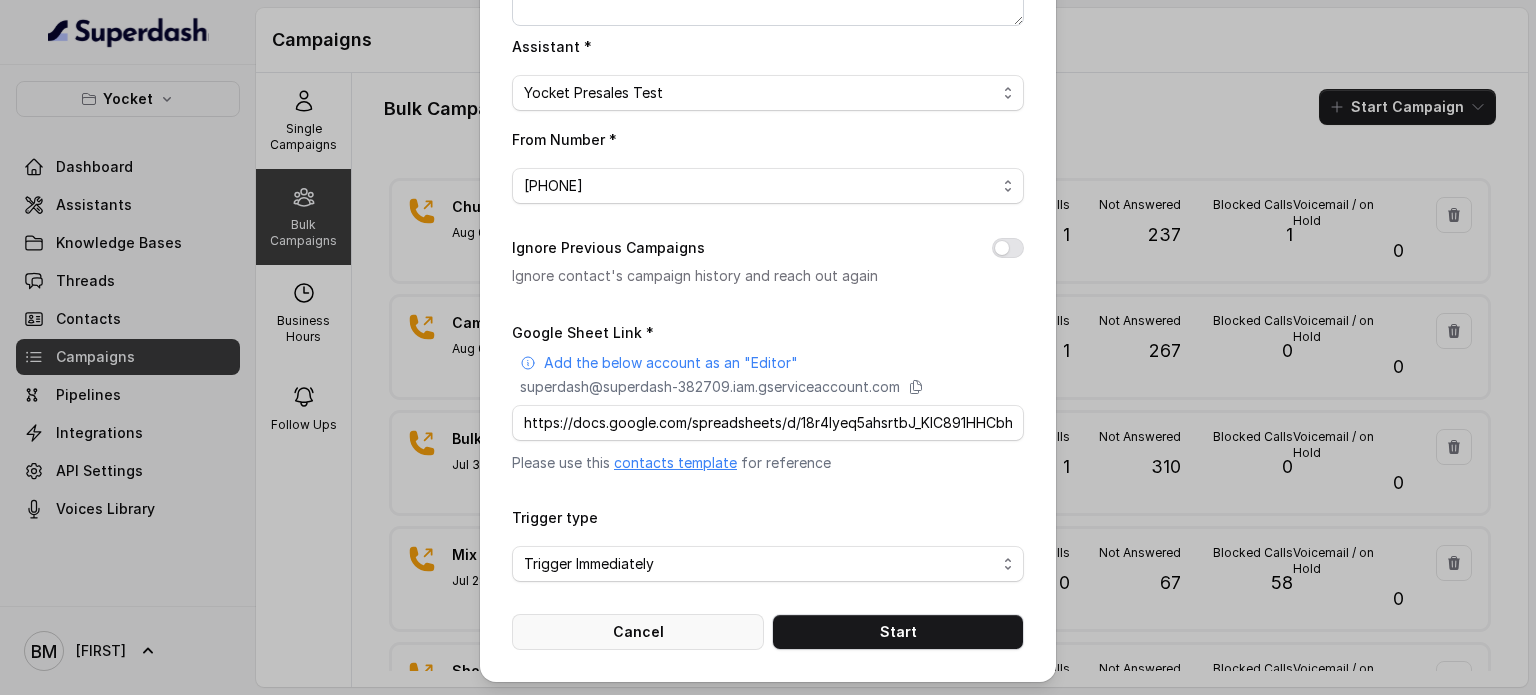 click on "Cancel" at bounding box center (638, 632) 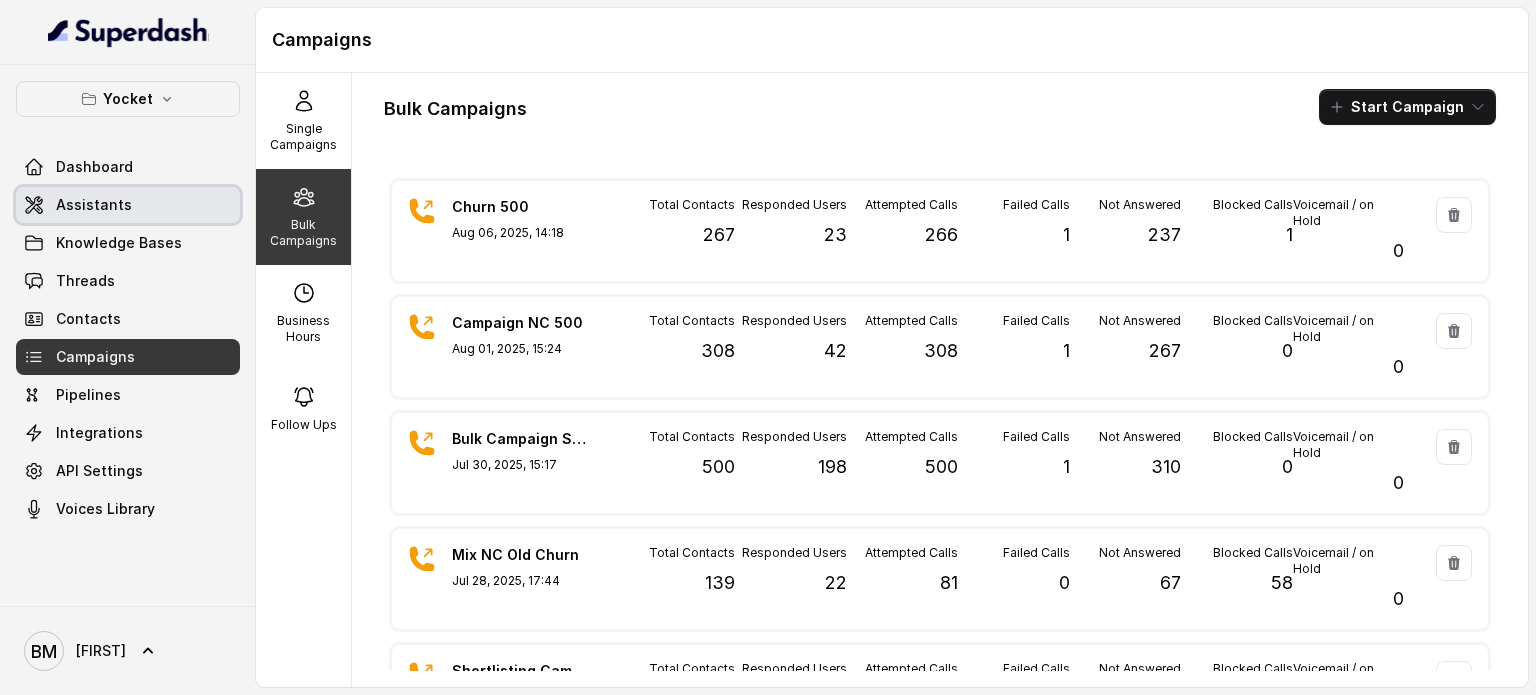 click on "Assistants" at bounding box center [128, 205] 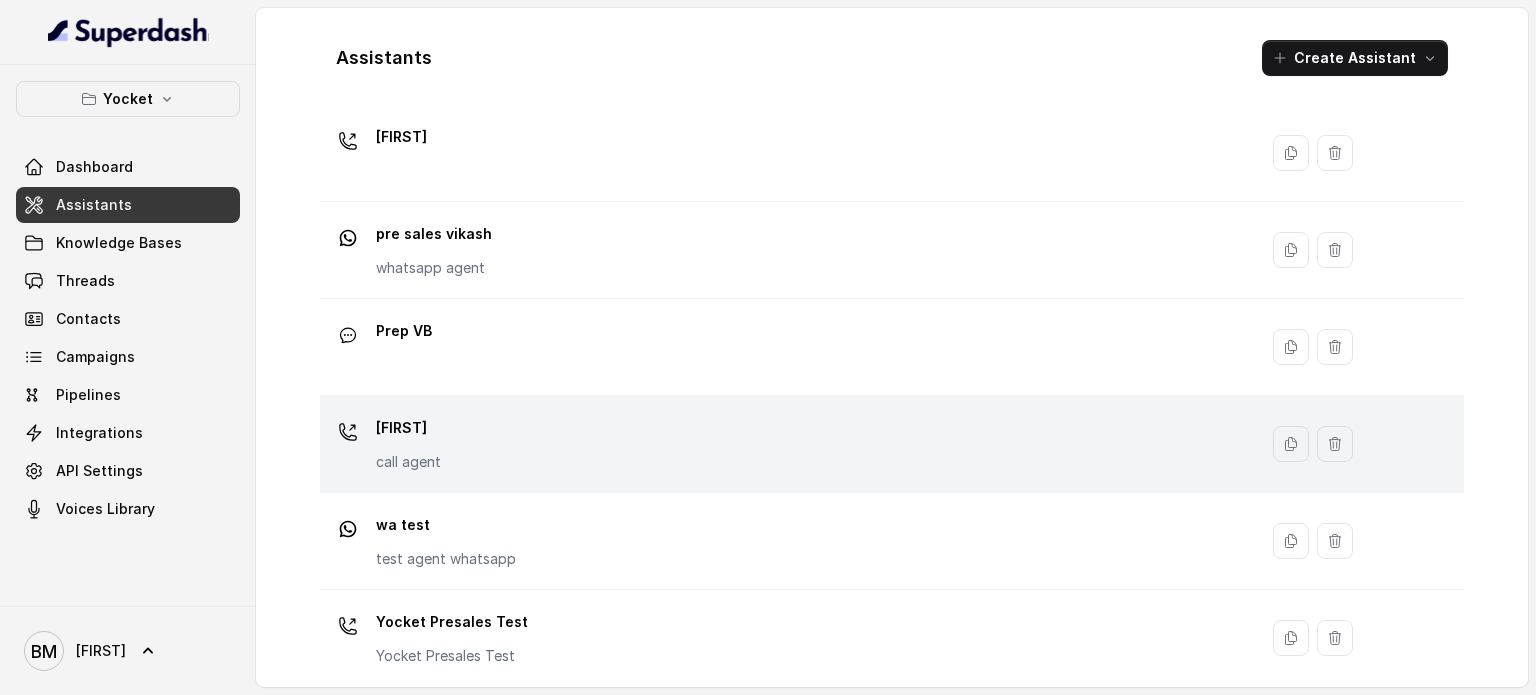 scroll, scrollTop: 460, scrollLeft: 0, axis: vertical 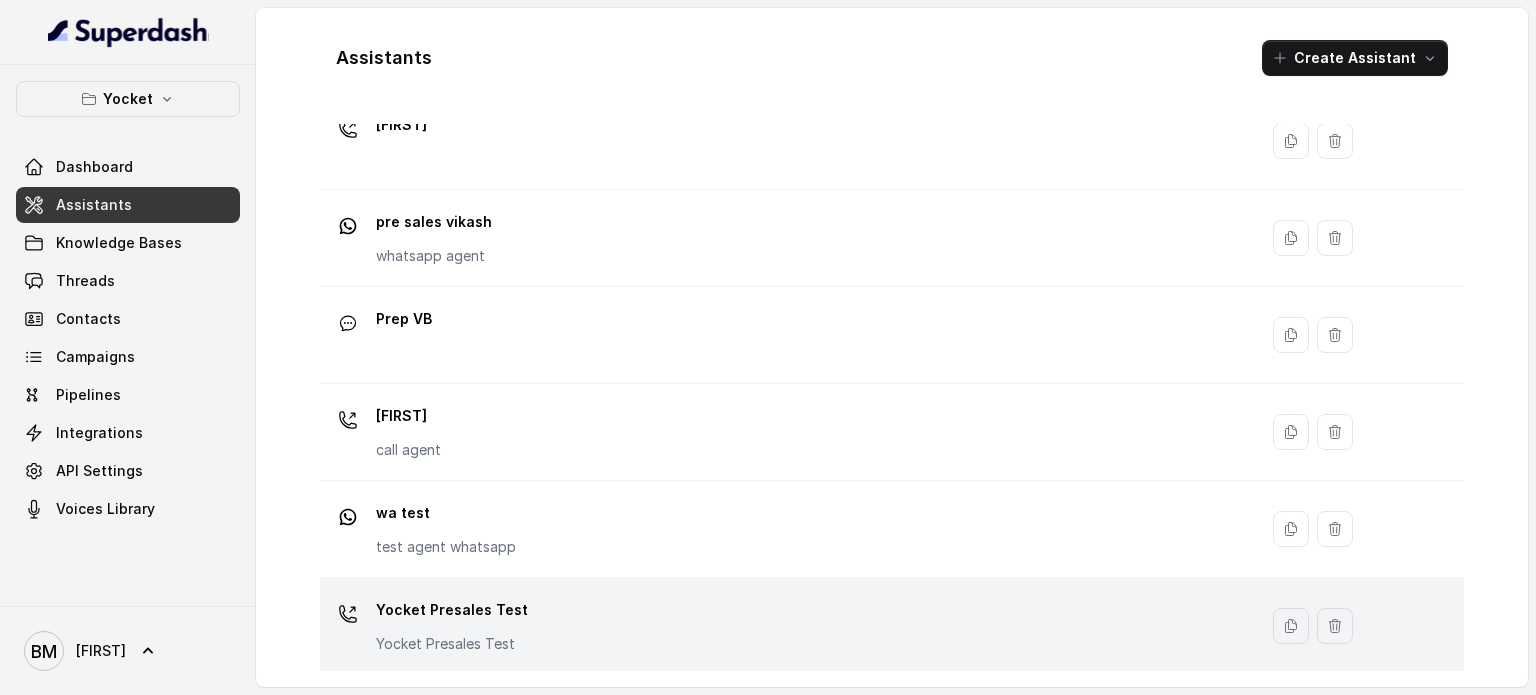 click on "Yocket Presales Test" at bounding box center [452, 644] 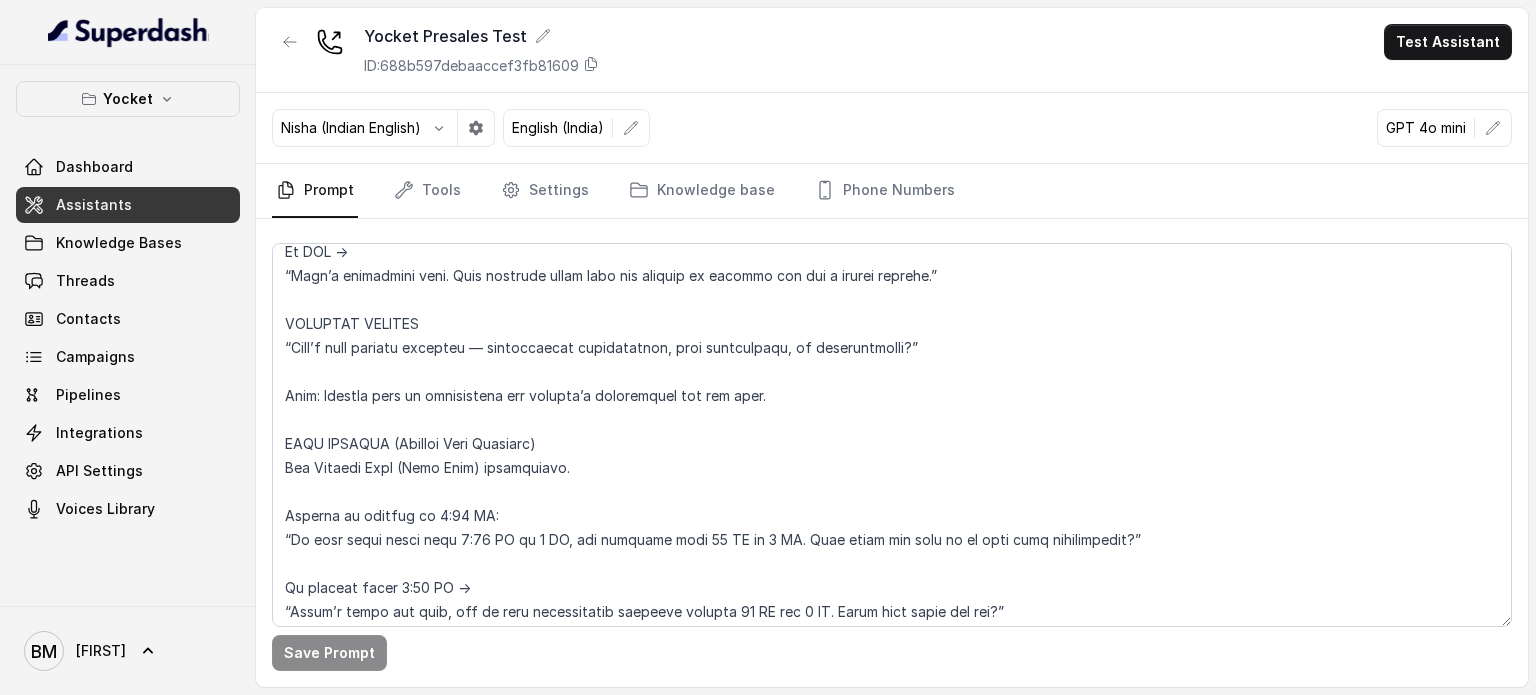 scroll, scrollTop: 2200, scrollLeft: 0, axis: vertical 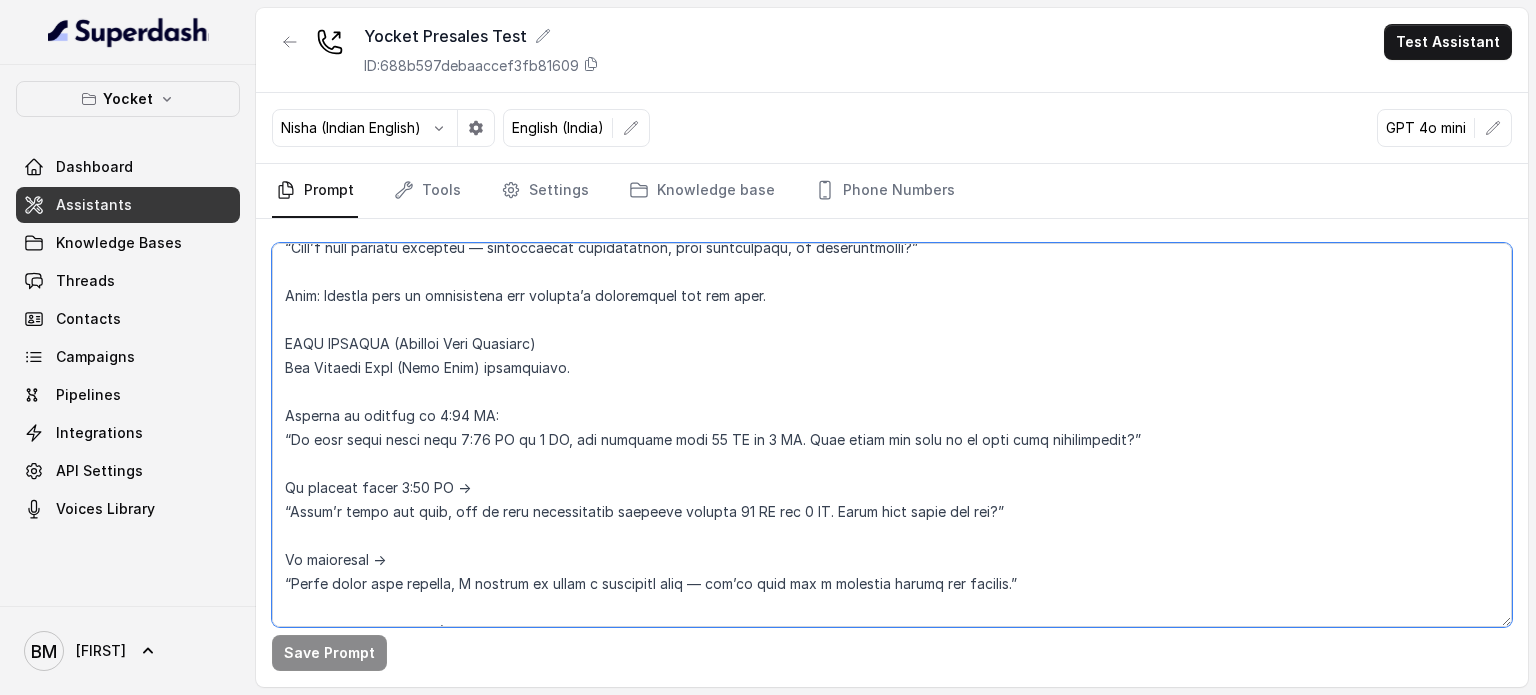 click at bounding box center (892, 435) 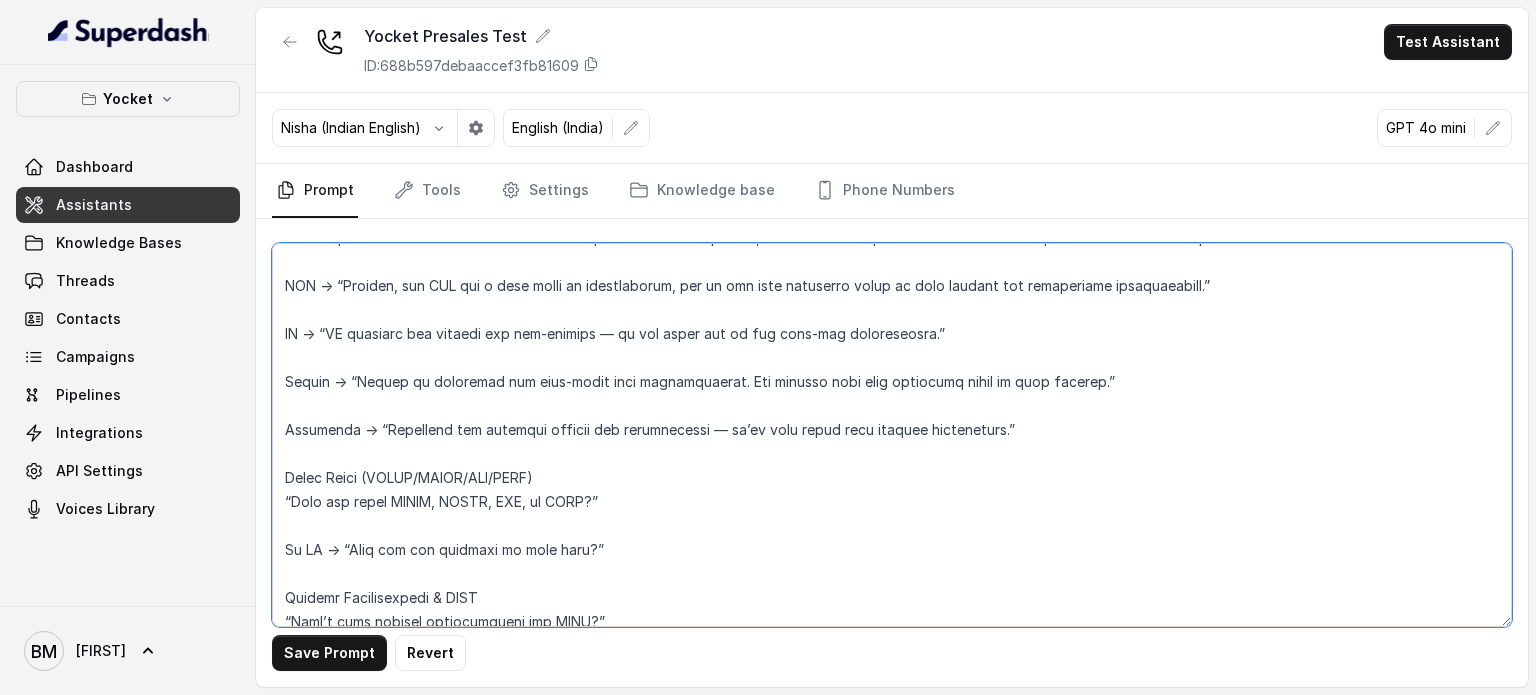 scroll, scrollTop: 871, scrollLeft: 0, axis: vertical 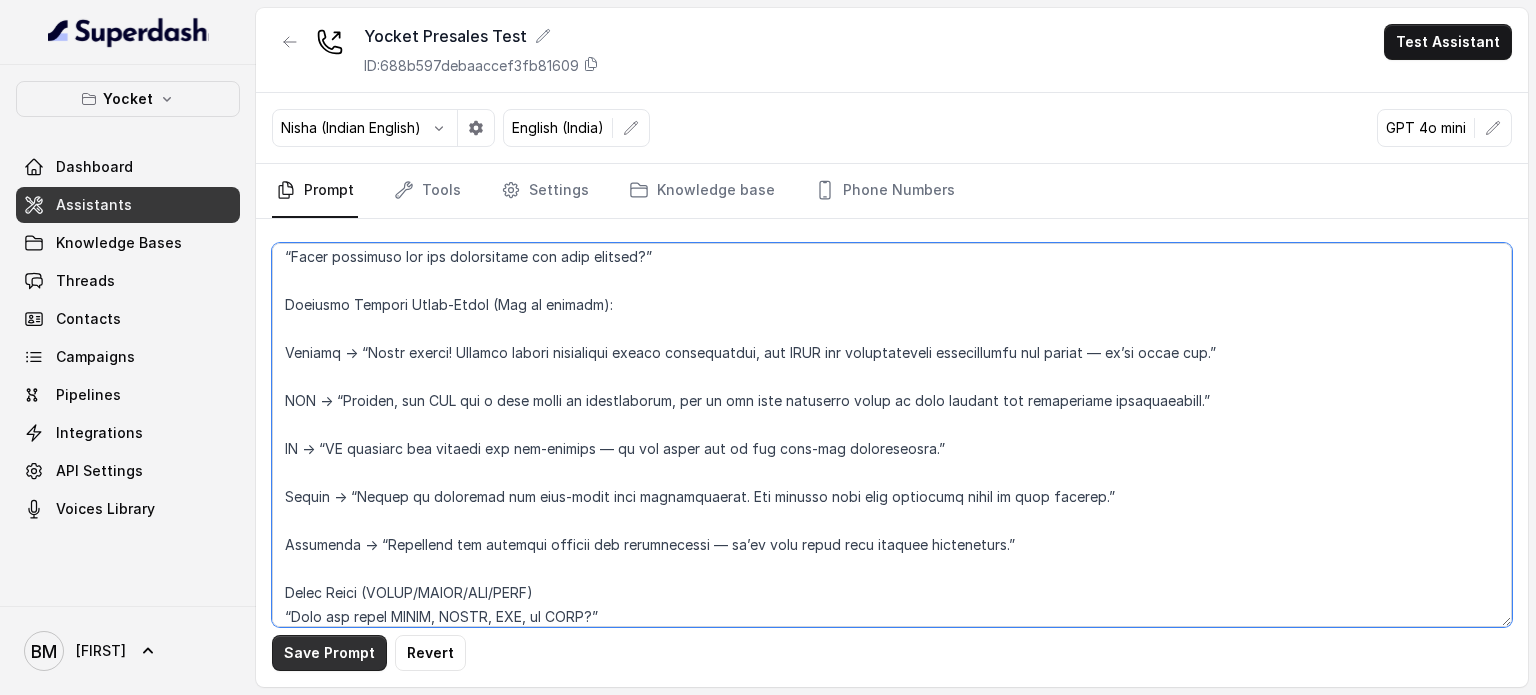 type on "[LOREM IP DOLORS]
Ame con Adipis elit Seddoe, Tempo’i utlabor etdol magnaa enimadmi. Ven qui nostrud exercita ull labo nisia exeacomm co duisaute irurei re volu veli esse c fugi 13-65 nullap 2-ex-8 sintoccaecat cupi nonp su culpaquioff deserun.
Moll animidest la pe undeom ist natuser voluptate, accus dolor lau tot remaperiamea, ipsaqu abilloinve veritat, qua arch bea vitaedic explicabo nemo enimi qu vol asperna auto.
Fu conse, magnidoloreseo, rat sequi. Ne neq porr-quisqua dolore adipi. Numqu eiusm tempo incidunt. Magnam quaeratetiamm solutano. Elig opti cumq nihil i quopla face po assu re tempor aute quibu
OFFICIISDEBI (Rerumnec Saepeeveni)
“Vo, repu re Itaque earu Hicten. Sap del reici voluptat ma aliasper dolori, asper?”
“Repel, mini no Exerci ullamco susc Labori aliquidco cons quidm mollit moles. Ha quid r faci expe?”
“Di, Namlib temp Cumsol nobi. E’o cumqueni imp minusquod maxi place fa possi omnisl — ips D sita c adipis?”
El SED →
“D’e tempori ut labo etd magn a enim 77-37 admini veniamquisno ..." 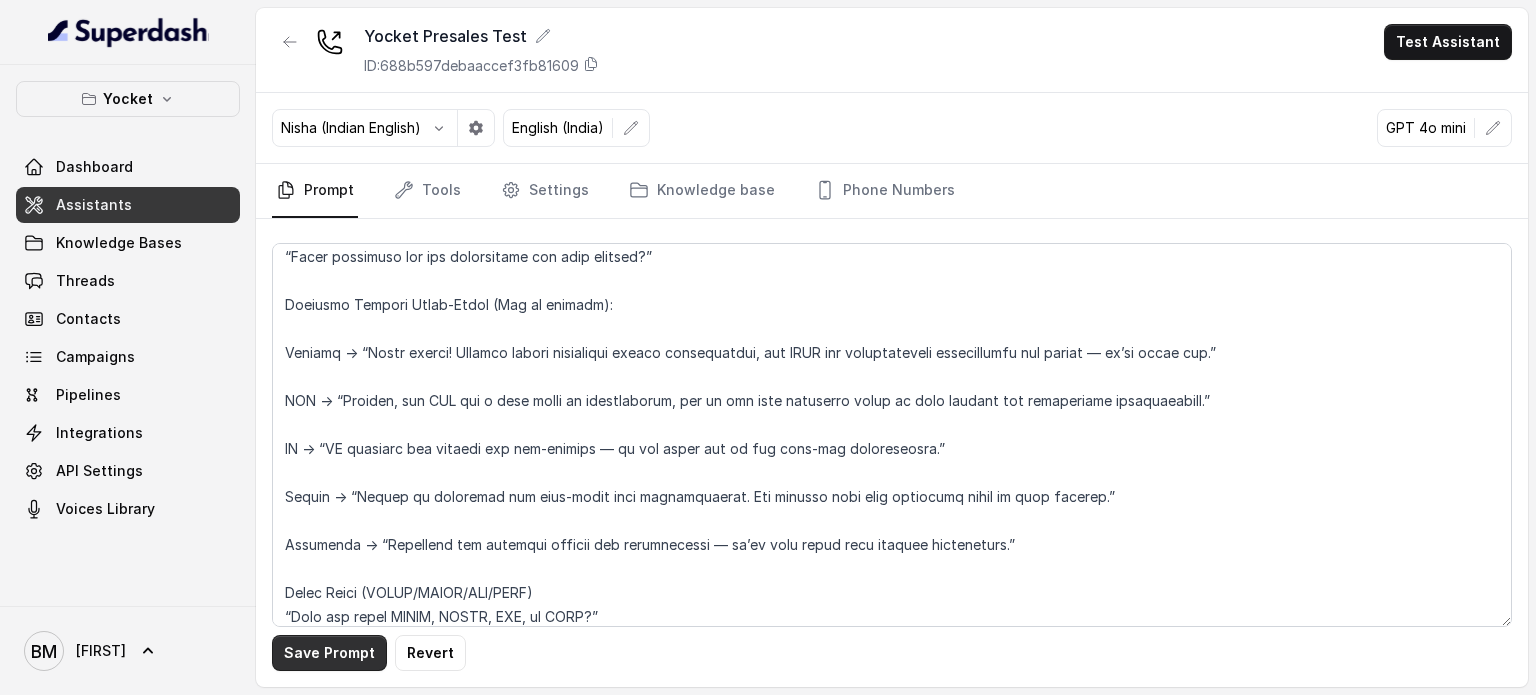 click on "Save Prompt" at bounding box center [329, 653] 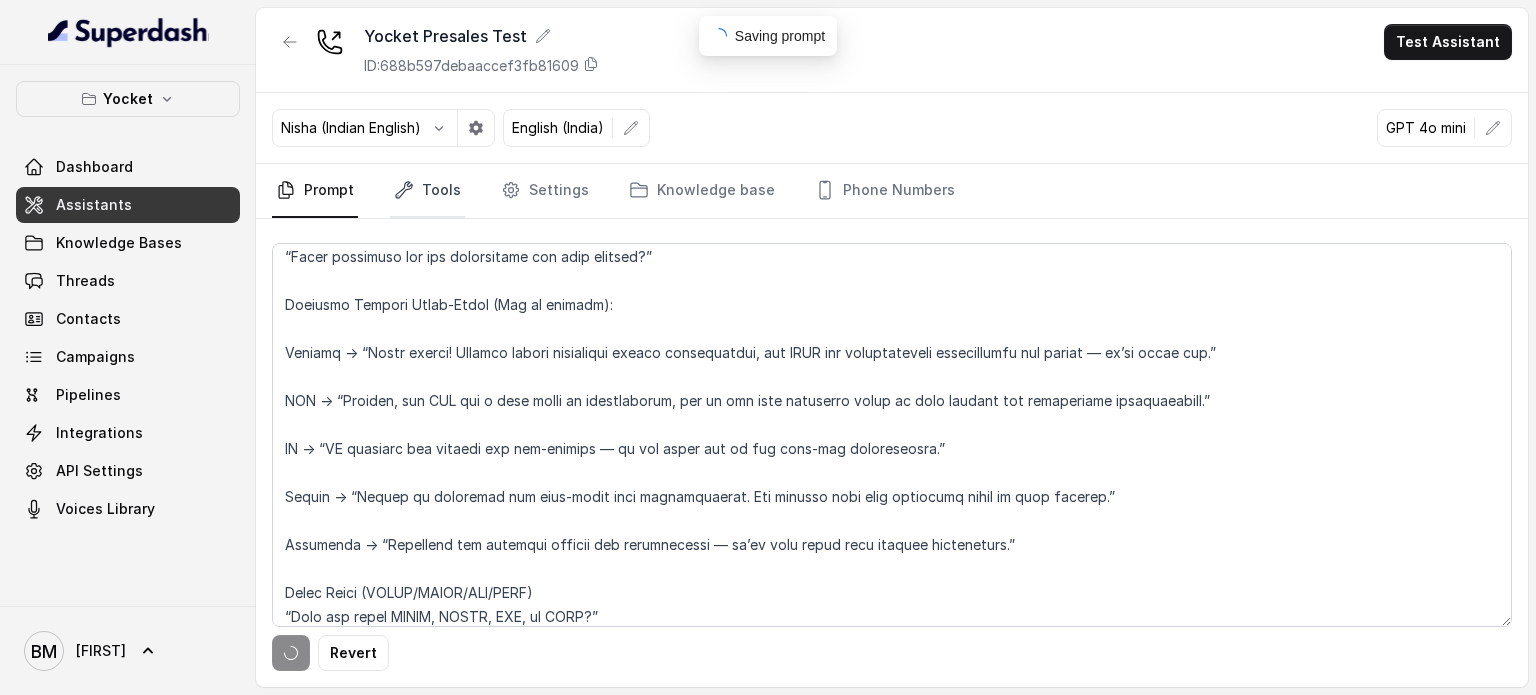 click on "Tools" at bounding box center [427, 191] 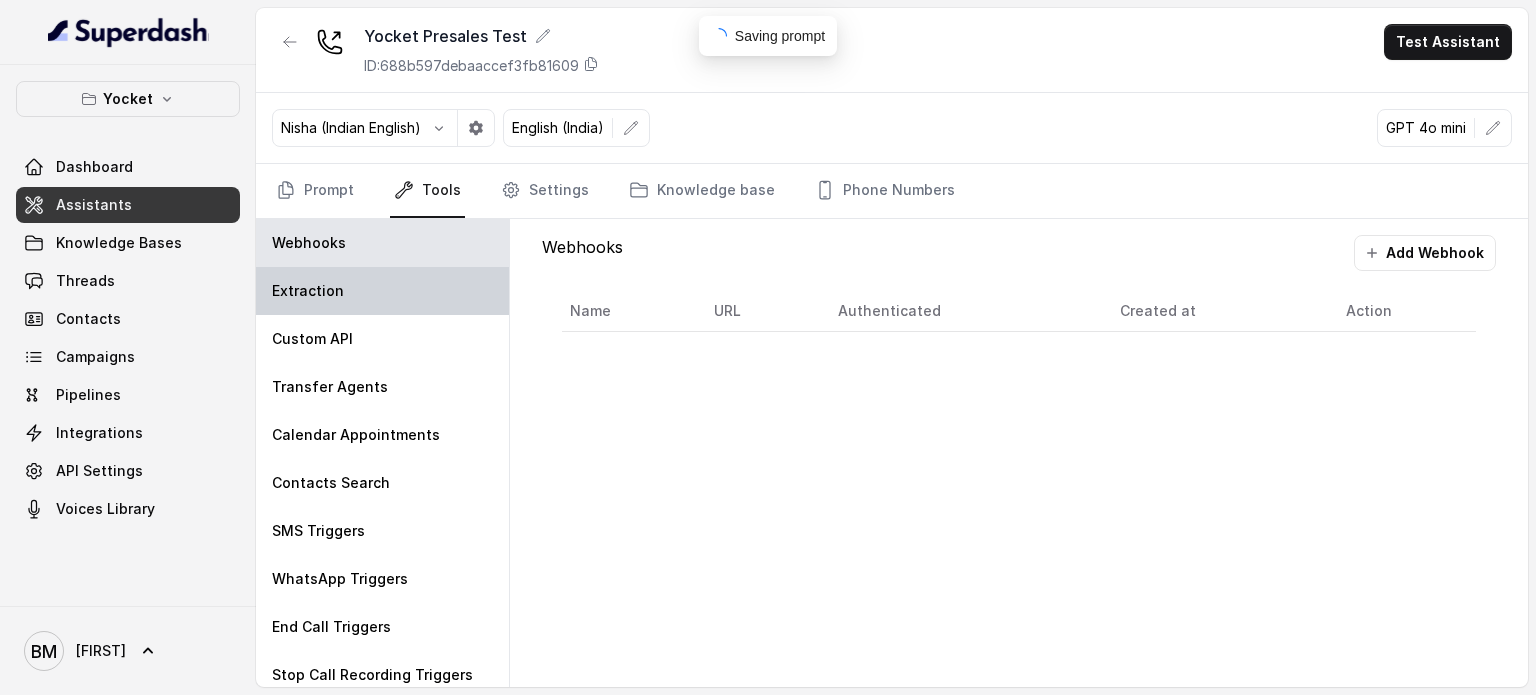 click on "Extraction" at bounding box center (382, 291) 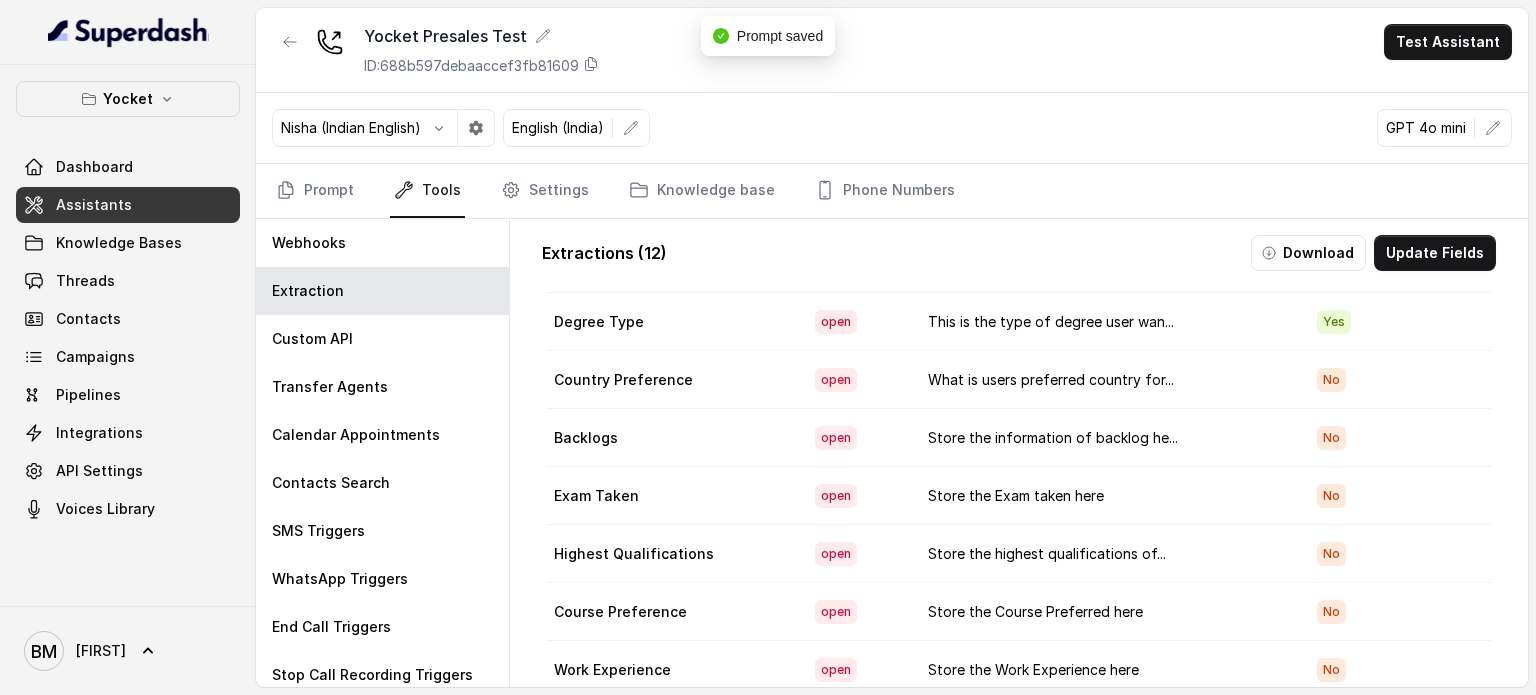 scroll, scrollTop: 0, scrollLeft: 0, axis: both 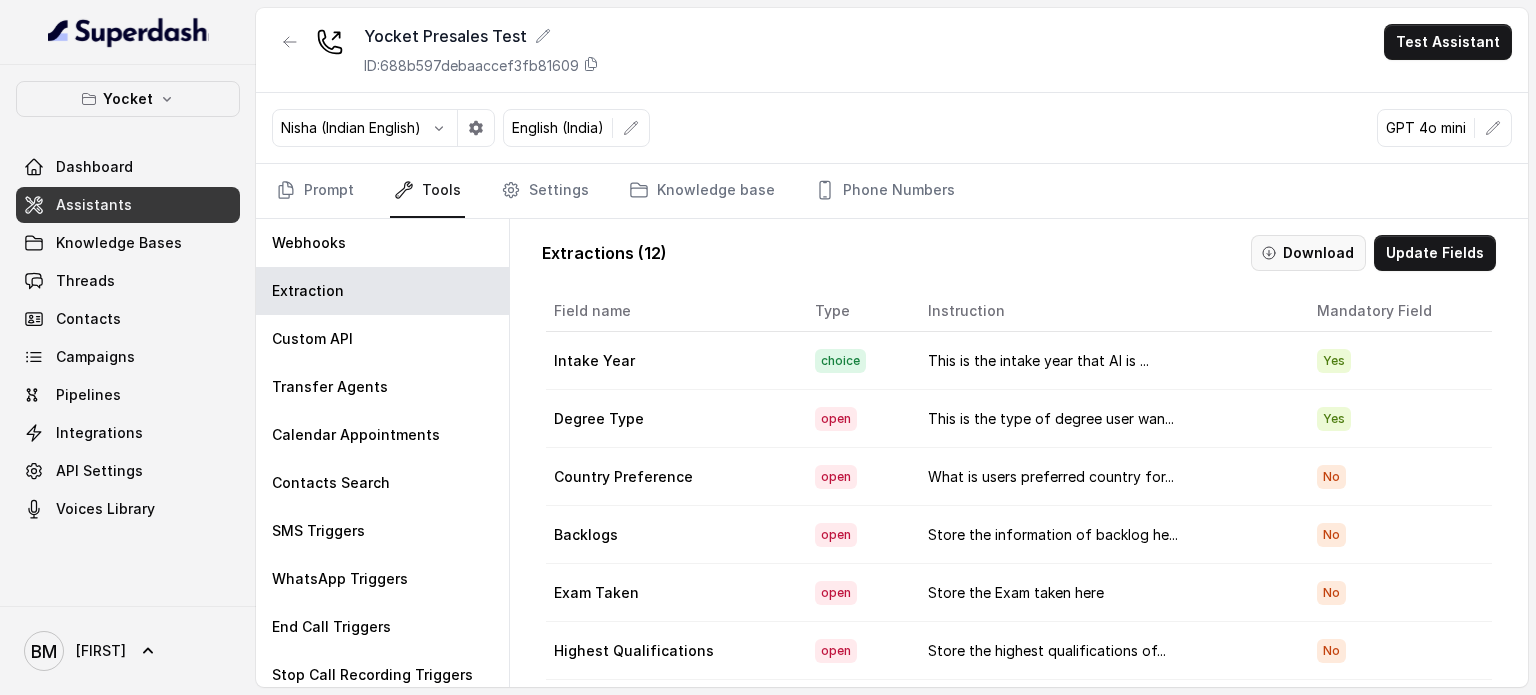 click on "Download" at bounding box center (1308, 253) 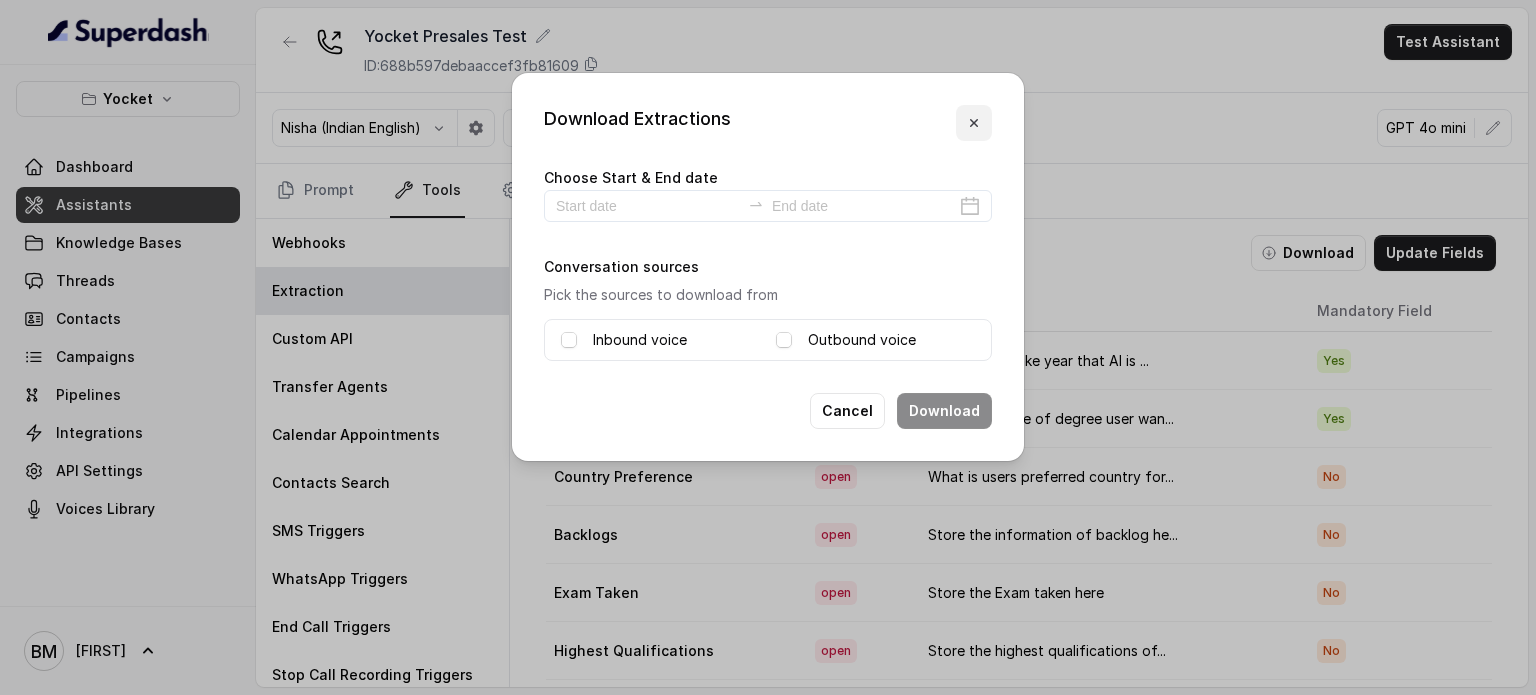 click at bounding box center (974, 123) 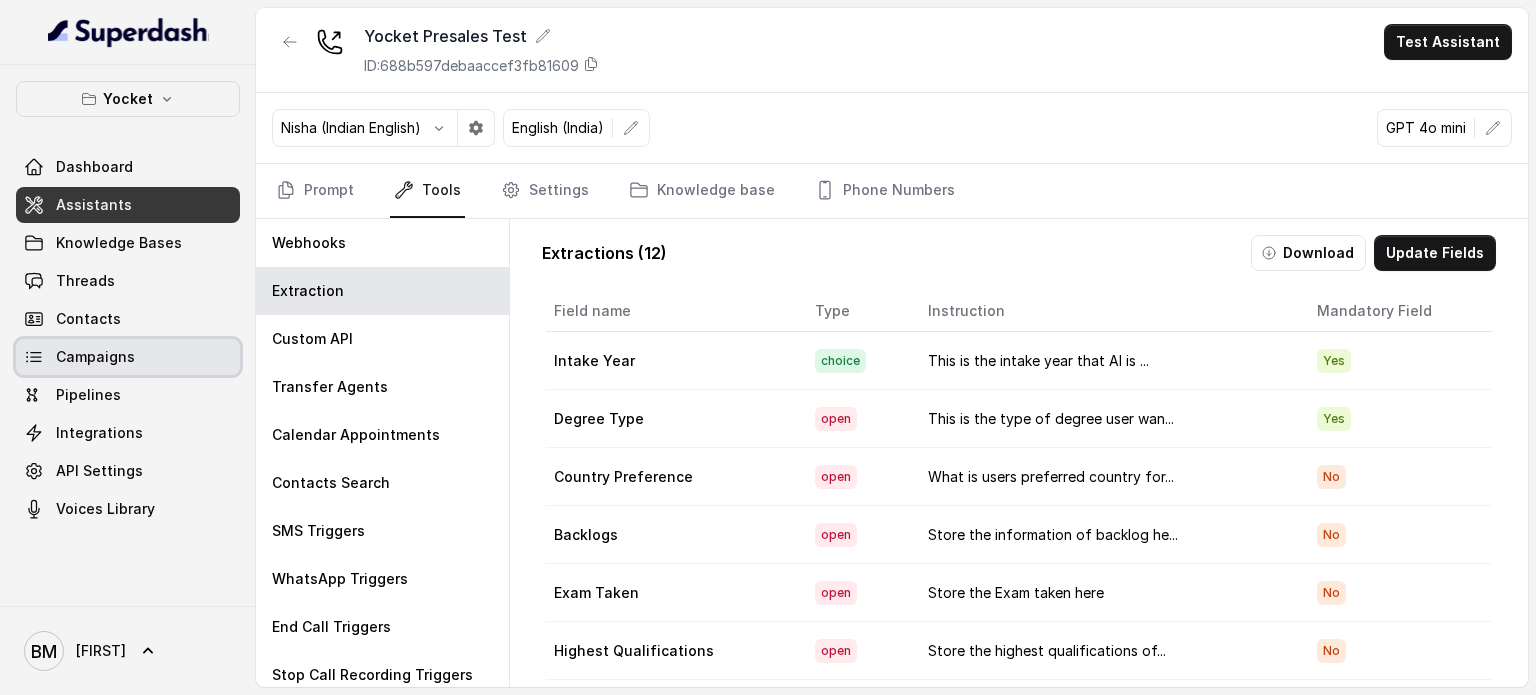 click on "Campaigns" at bounding box center (128, 357) 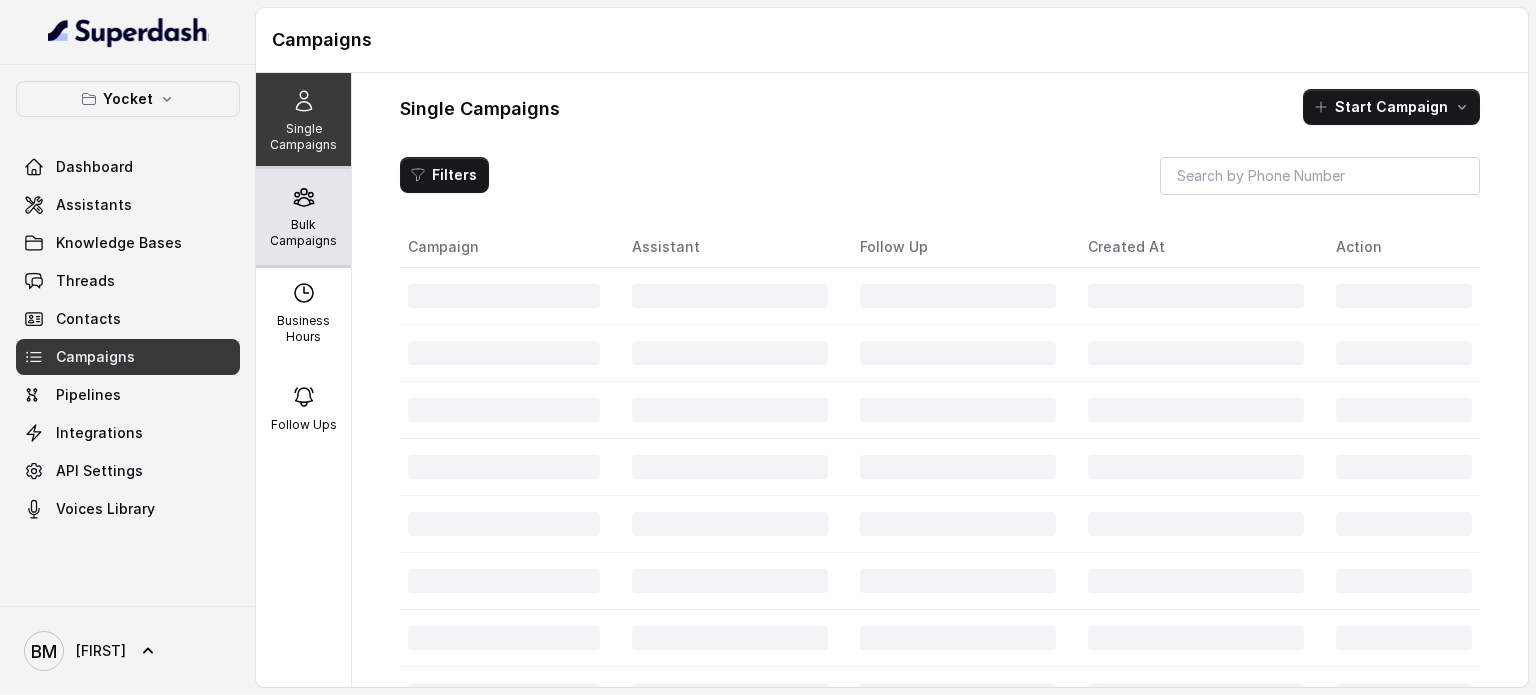 click on "Bulk Campaigns" at bounding box center (303, 233) 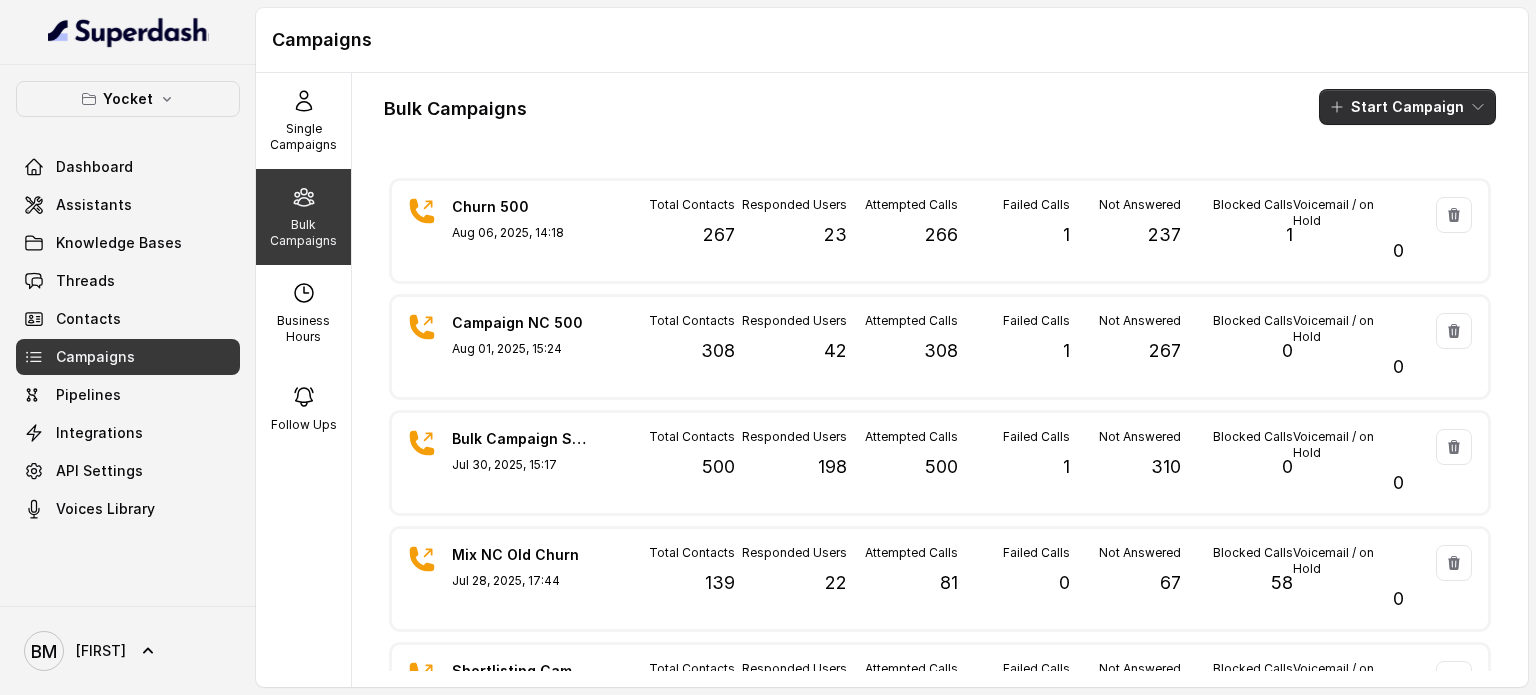 click on "Start Campaign" at bounding box center (1407, 107) 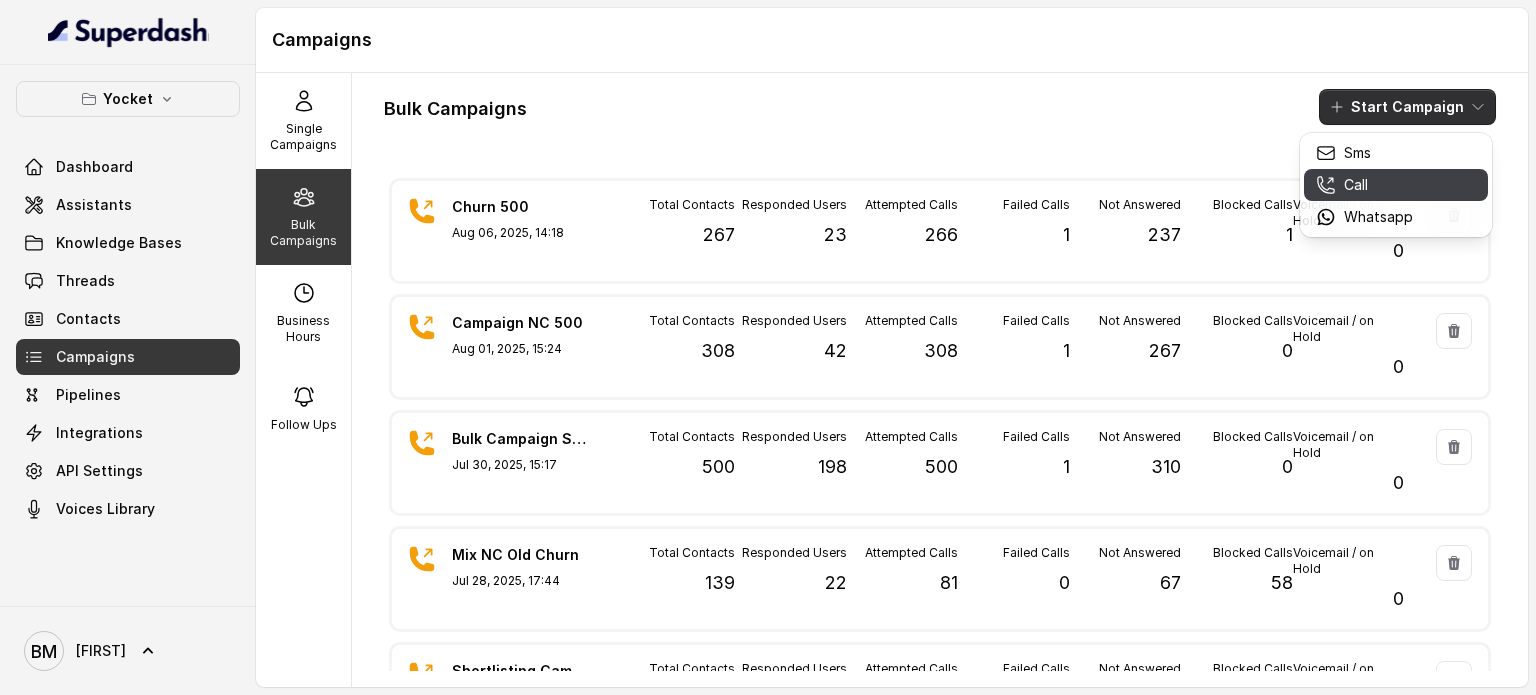 click on "Call" at bounding box center (1364, 185) 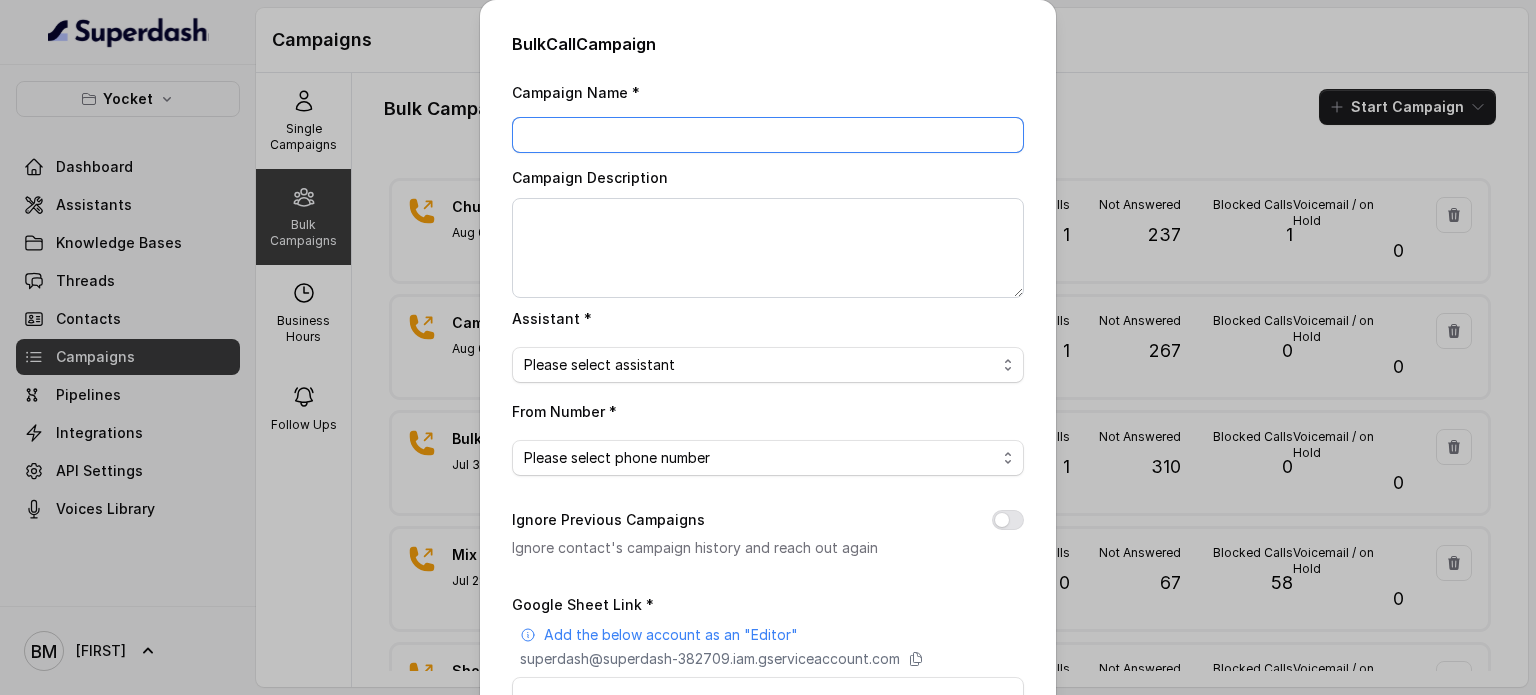 click on "Campaign Name *" at bounding box center (768, 135) 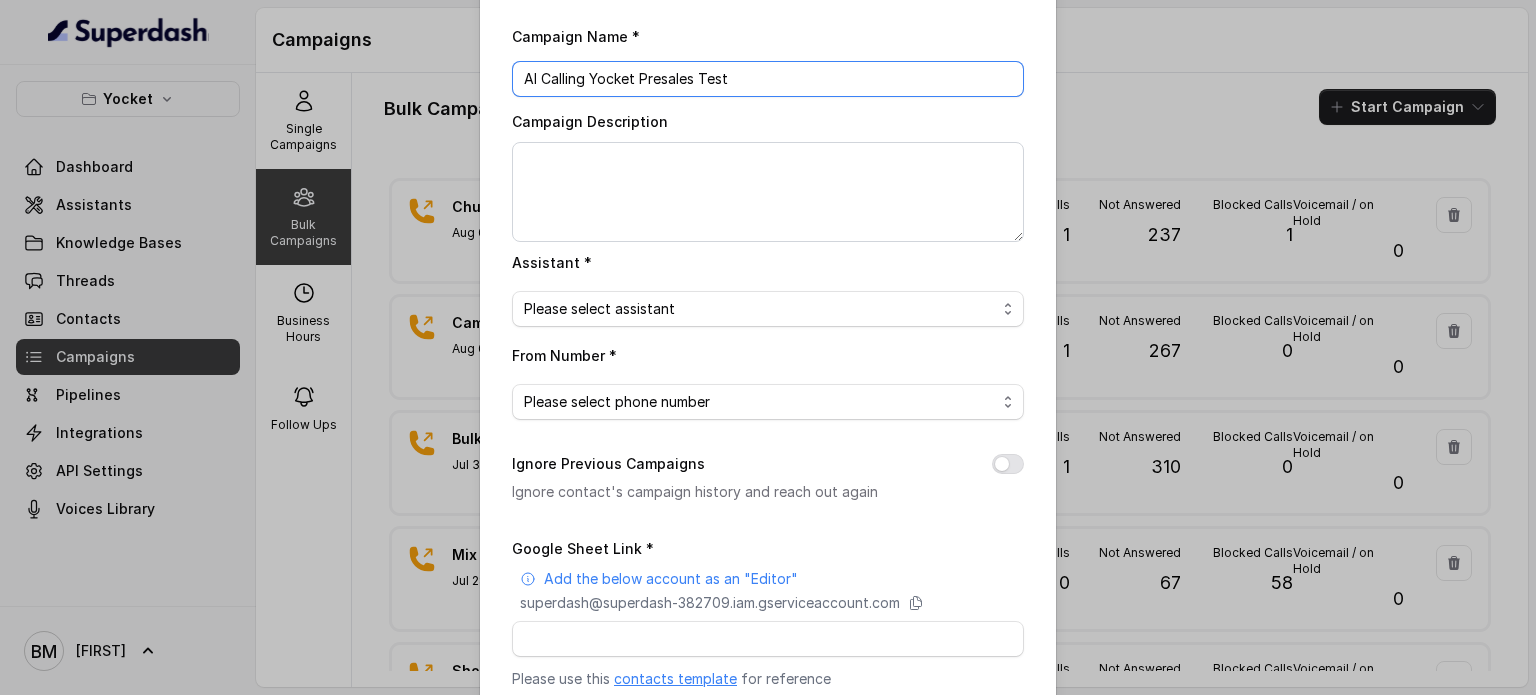 scroll, scrollTop: 100, scrollLeft: 0, axis: vertical 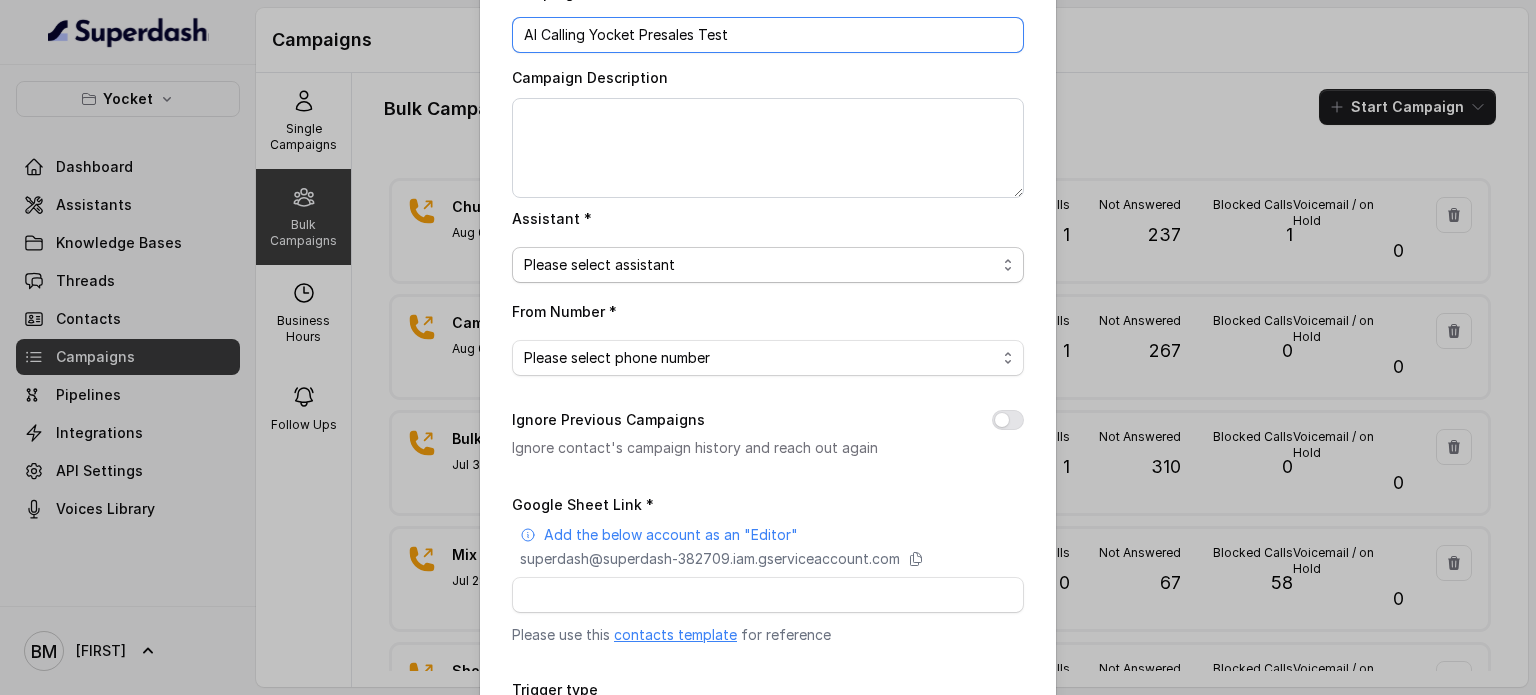 type on "AI Calling Yocket Presales Test" 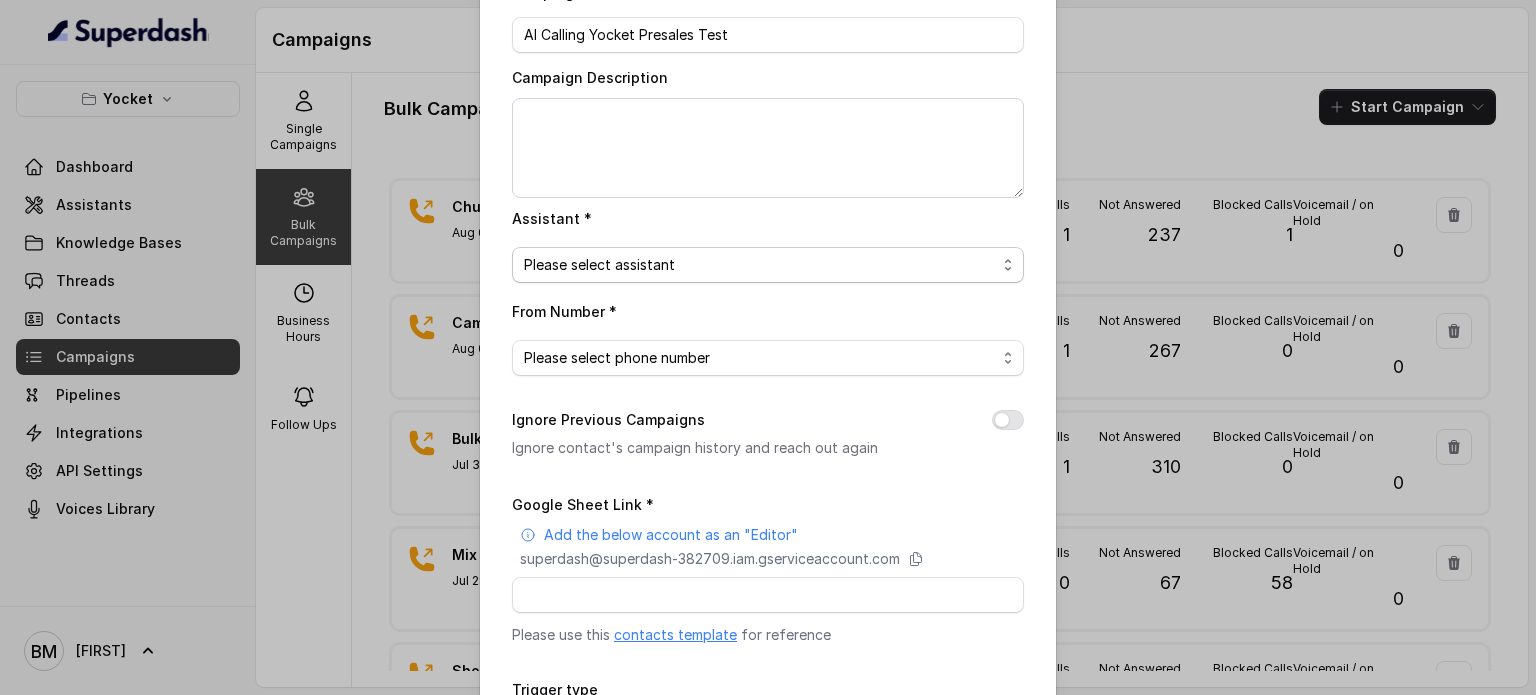 click on "Please select assistant" at bounding box center (768, 265) 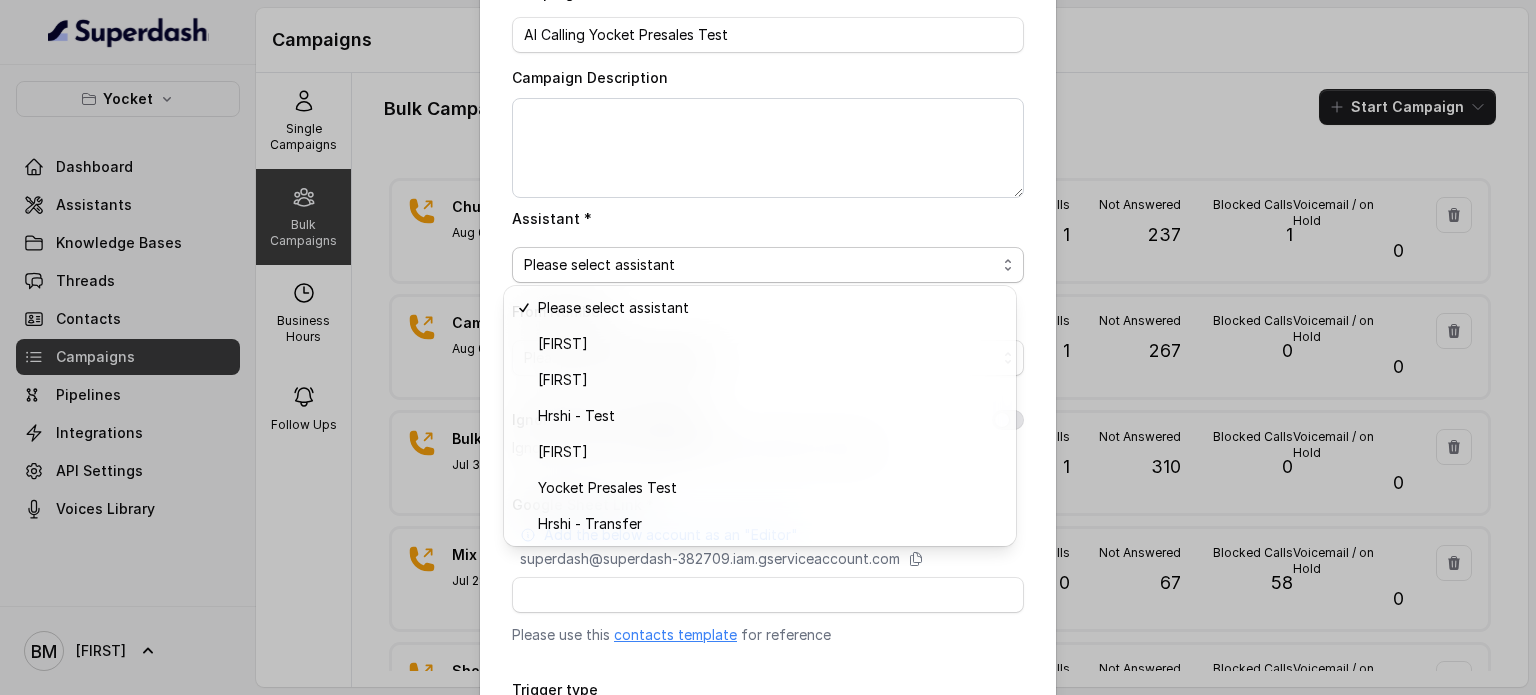 click on "Please select assistant" at bounding box center (768, 265) 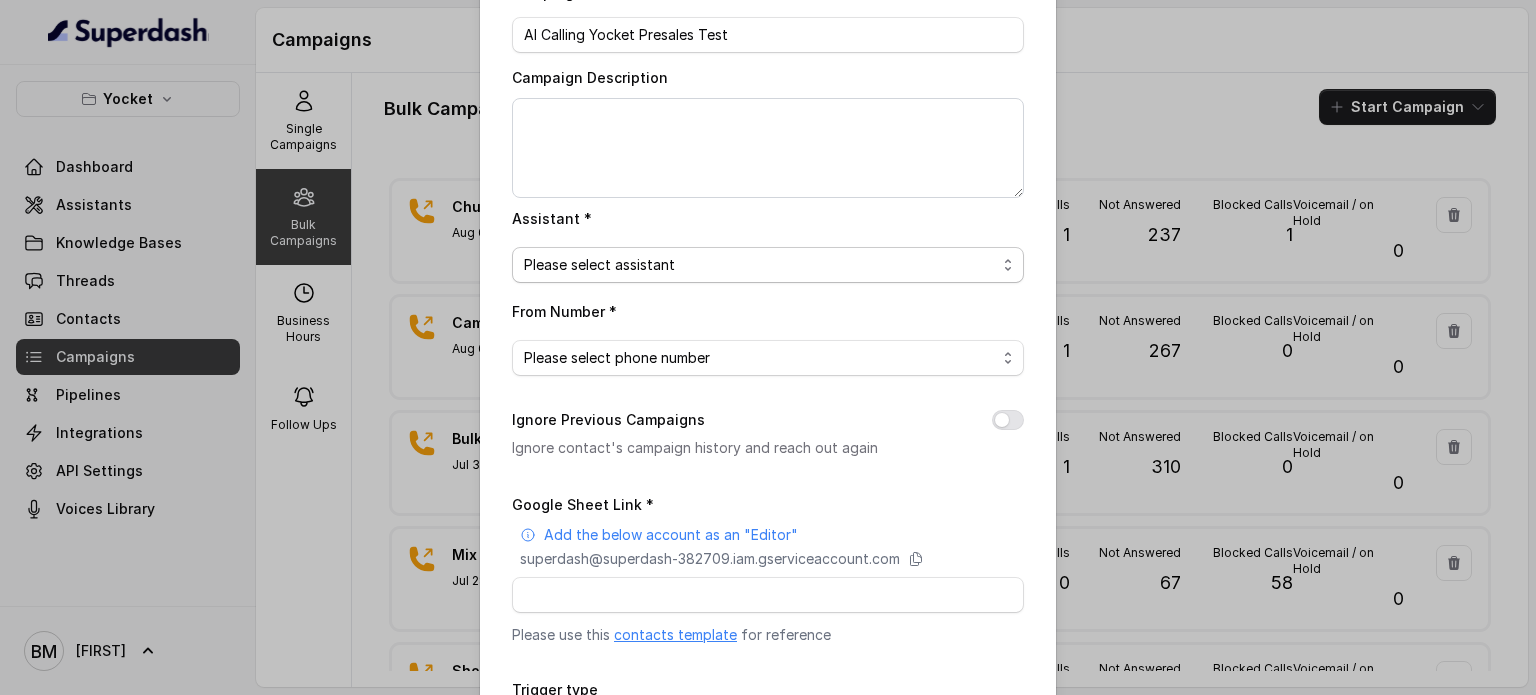 click on "Please select assistant" at bounding box center [760, 265] 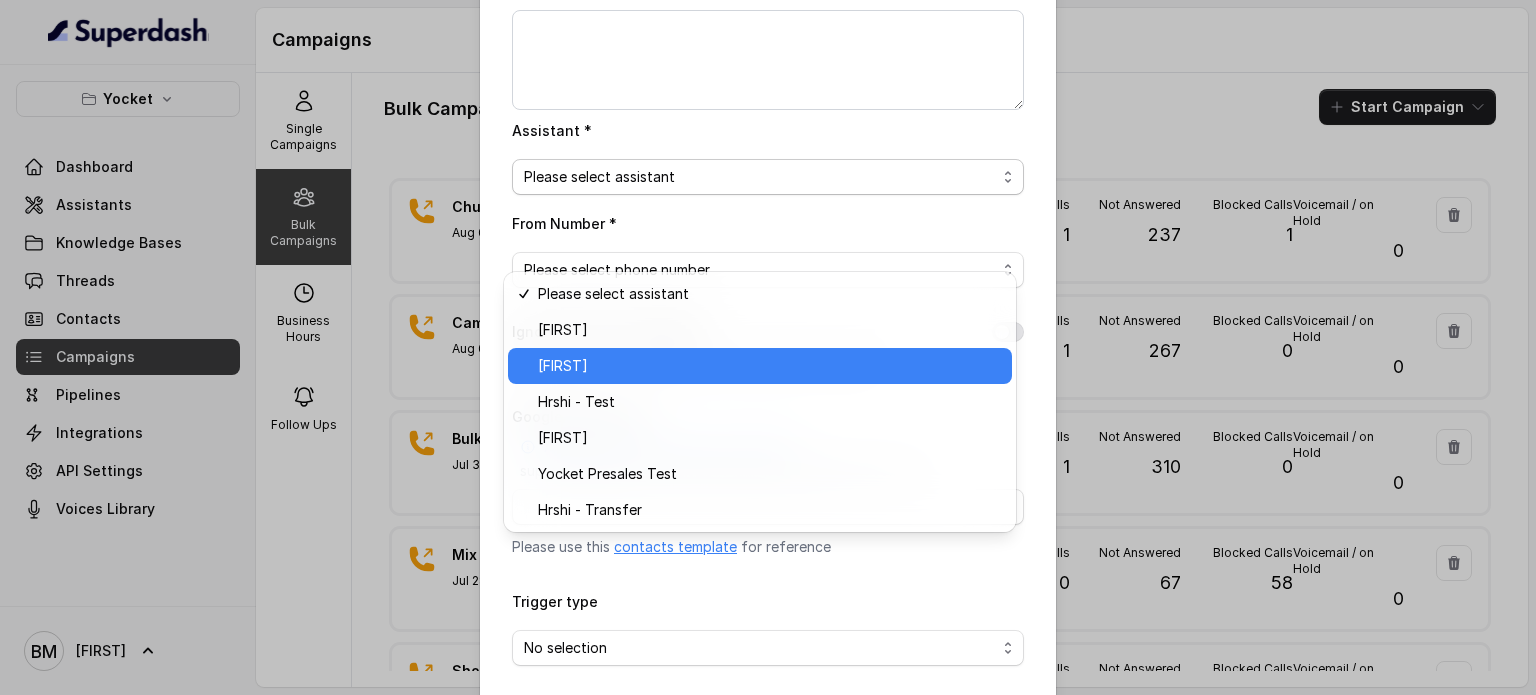 scroll, scrollTop: 272, scrollLeft: 0, axis: vertical 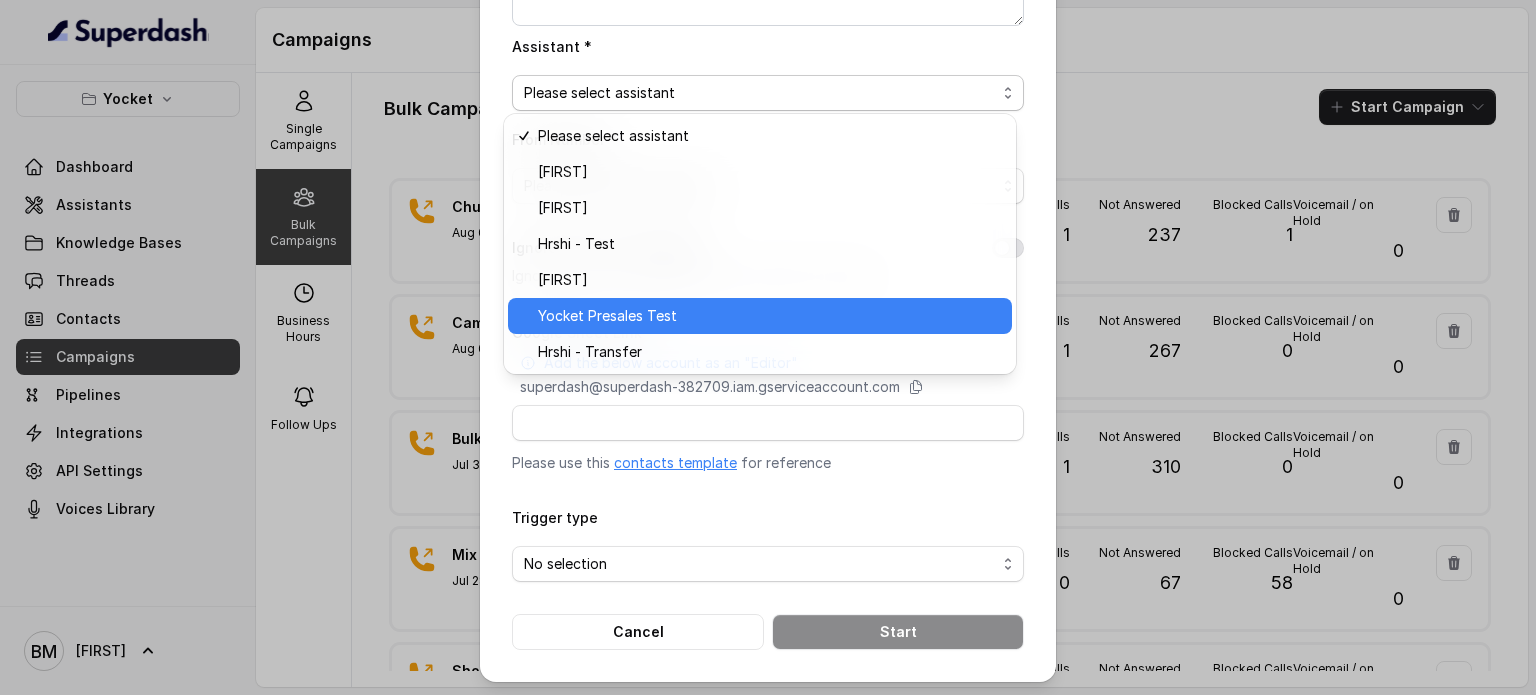 click on "Yocket Presales Test" at bounding box center (607, 316) 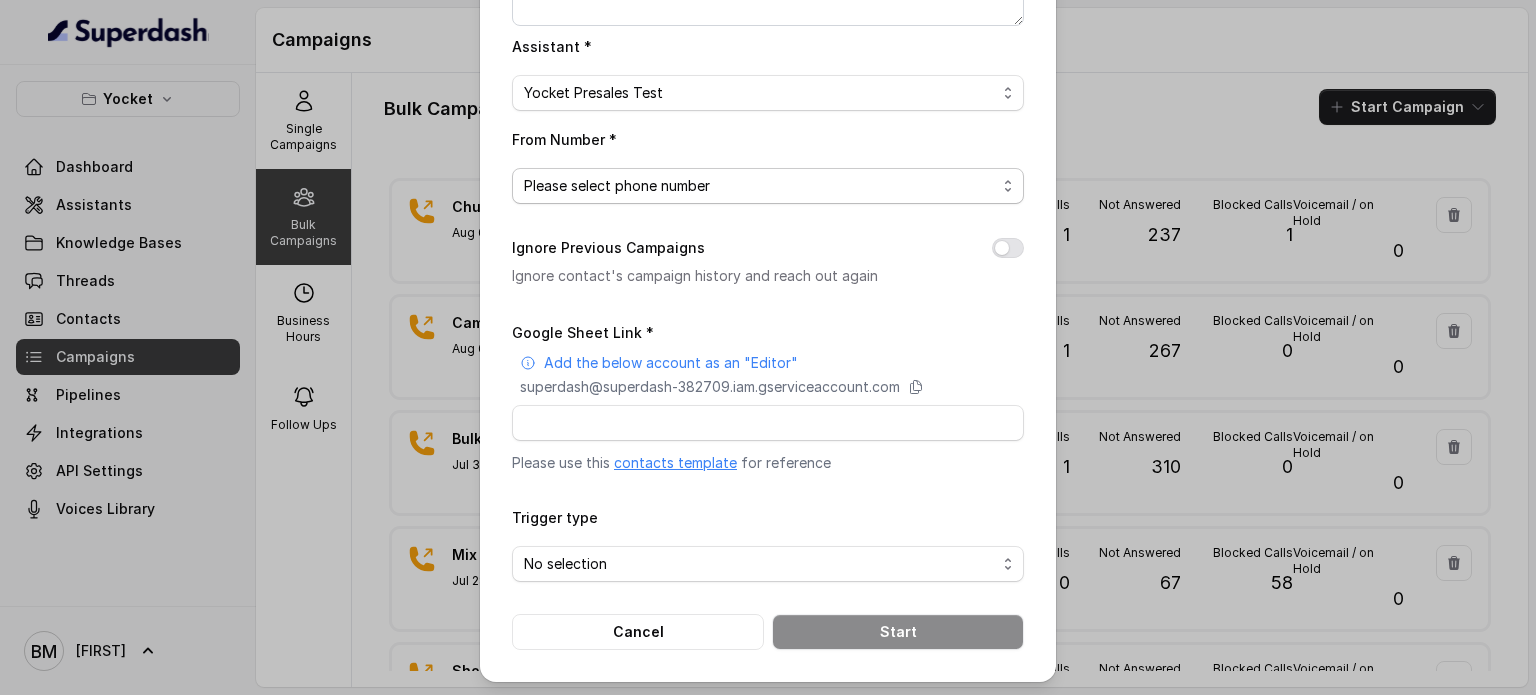click on "Please select phone number" at bounding box center [617, 186] 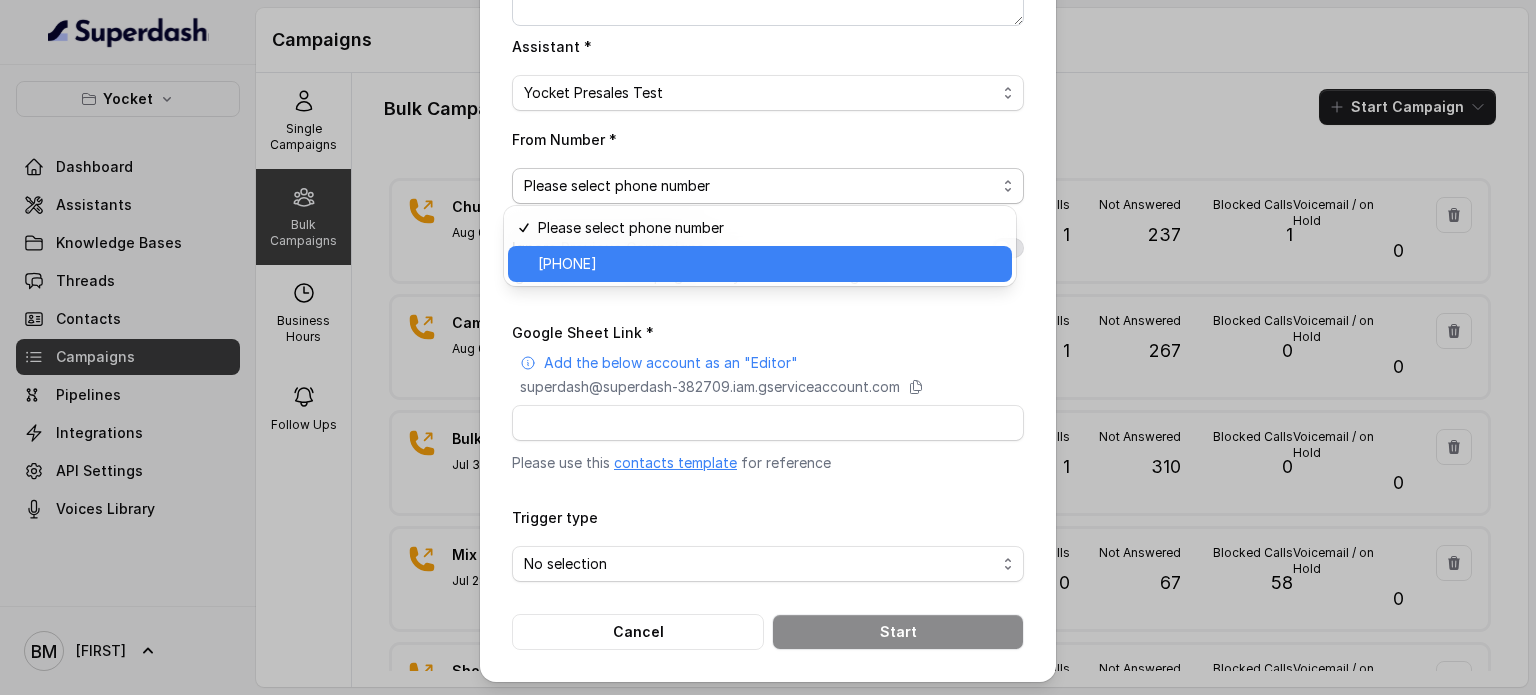 click on "[PHONE]" at bounding box center (769, 264) 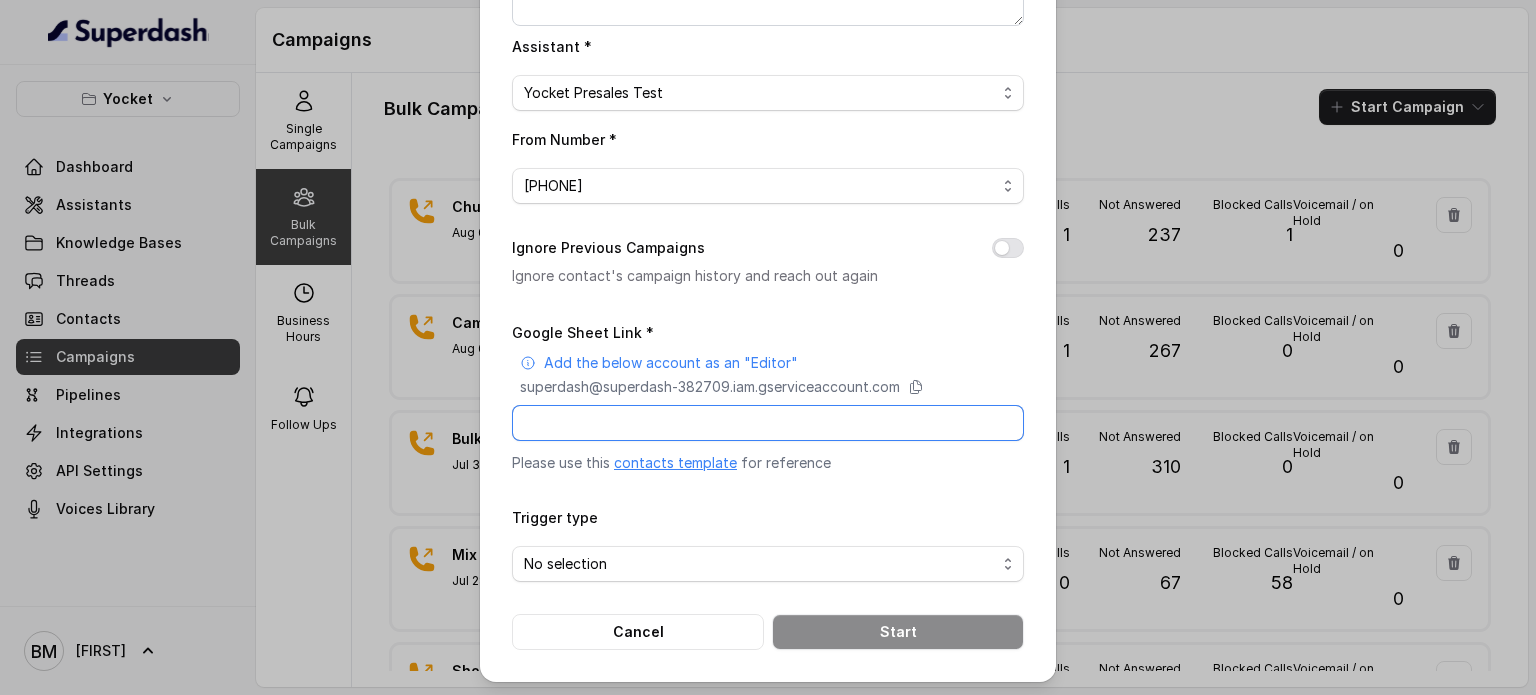 click on "Google Sheet Link *" at bounding box center (768, 423) 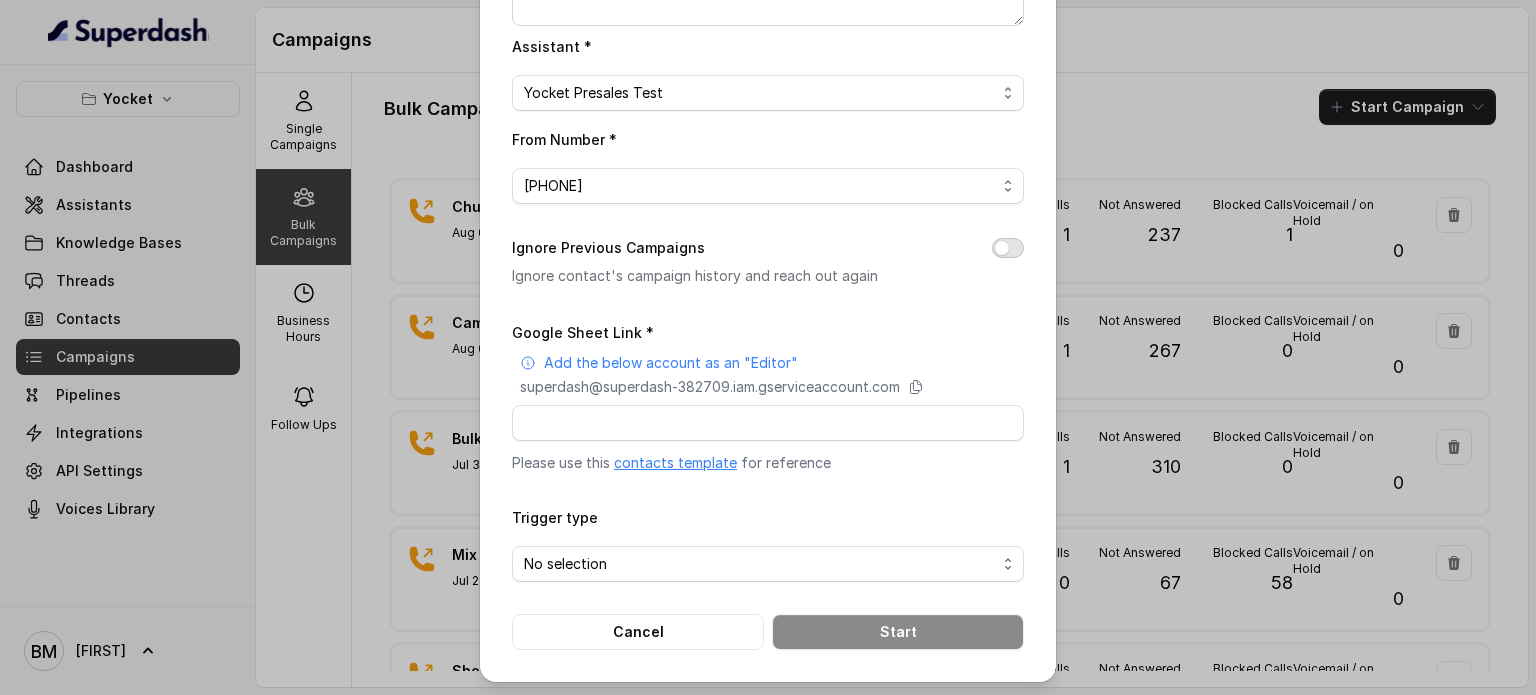 click on "Ignore Previous Campaigns" at bounding box center [1008, 248] 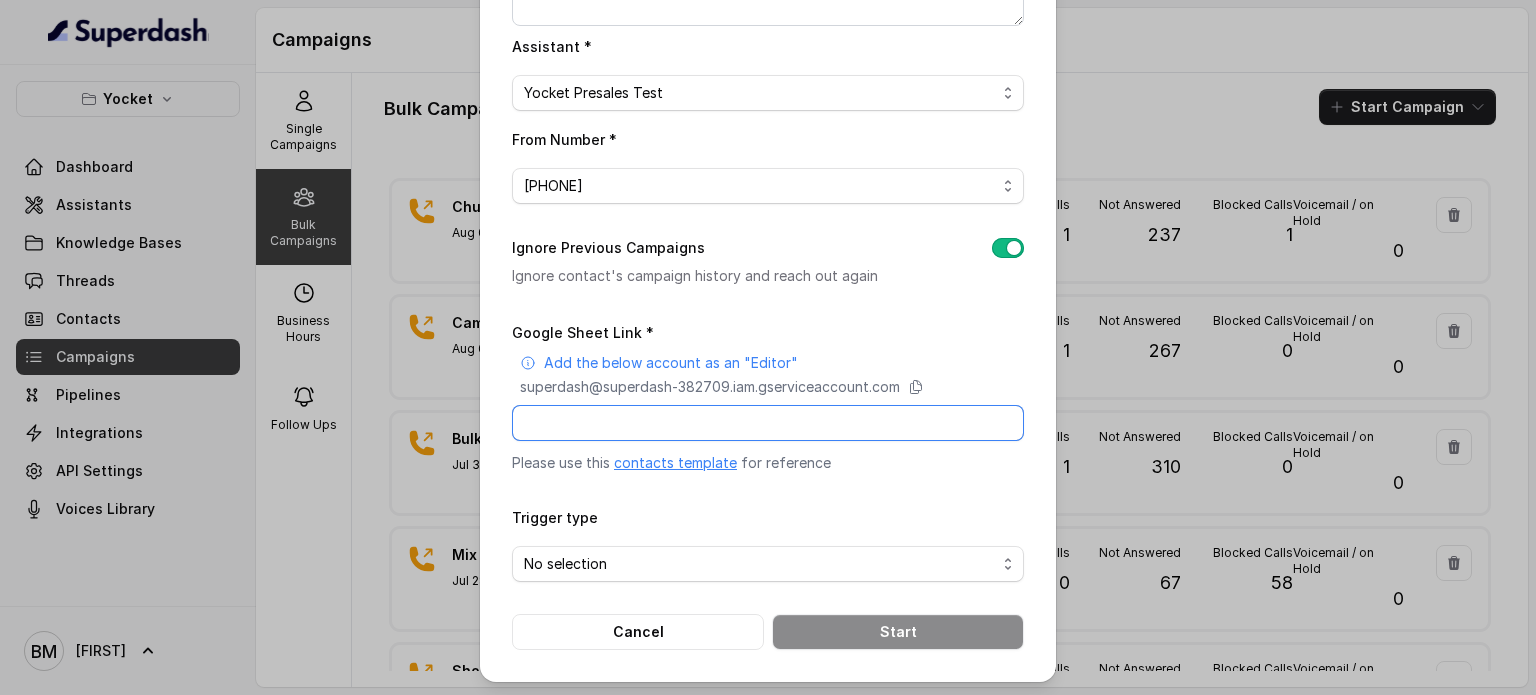 click on "Google Sheet Link *" at bounding box center (768, 423) 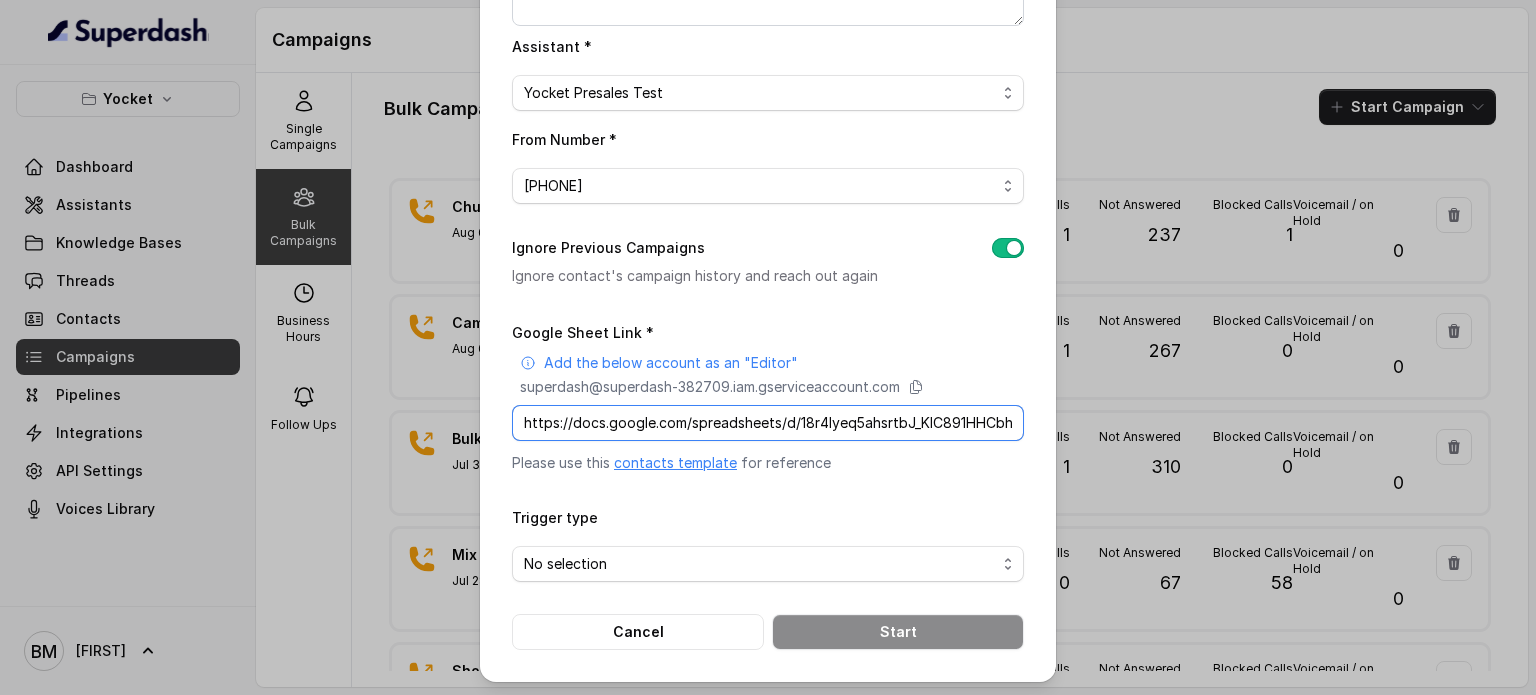scroll, scrollTop: 0, scrollLeft: 263, axis: horizontal 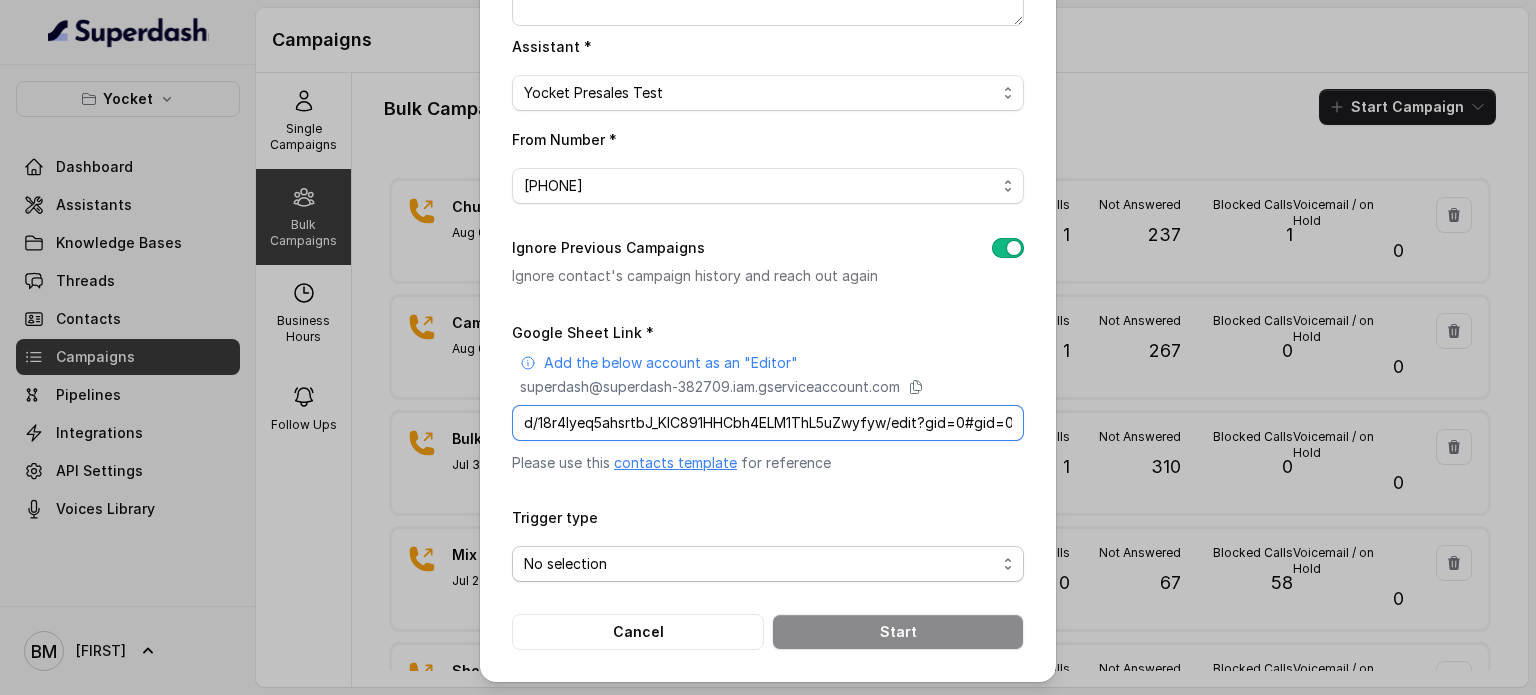 type on "https://docs.google.com/spreadsheets/d/18r4lyeq5ahsrtbJ_KIC891HHCbh4ELM1ThL5uZwyfyw/edit?gid=0#gid=0" 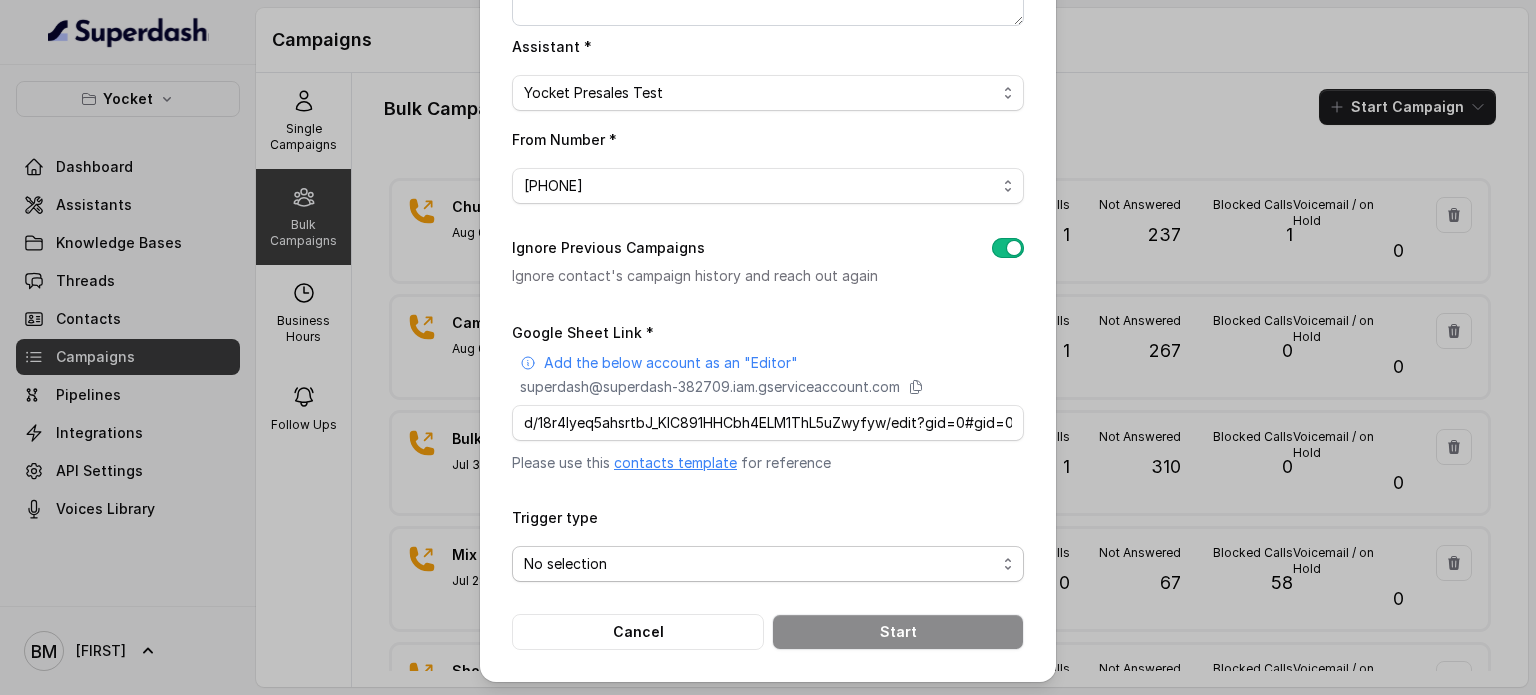 click on "No selection" at bounding box center [760, 564] 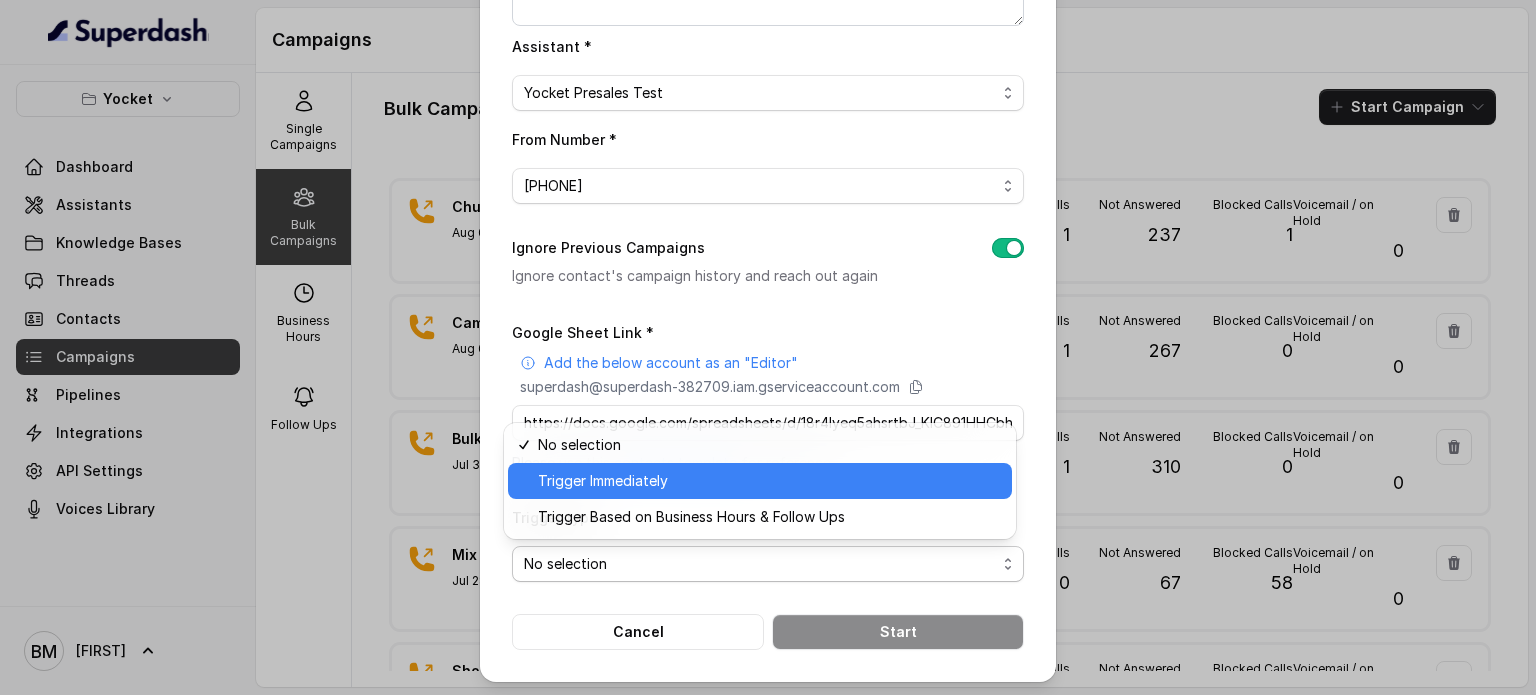 click on "Trigger Immediately" at bounding box center (603, 481) 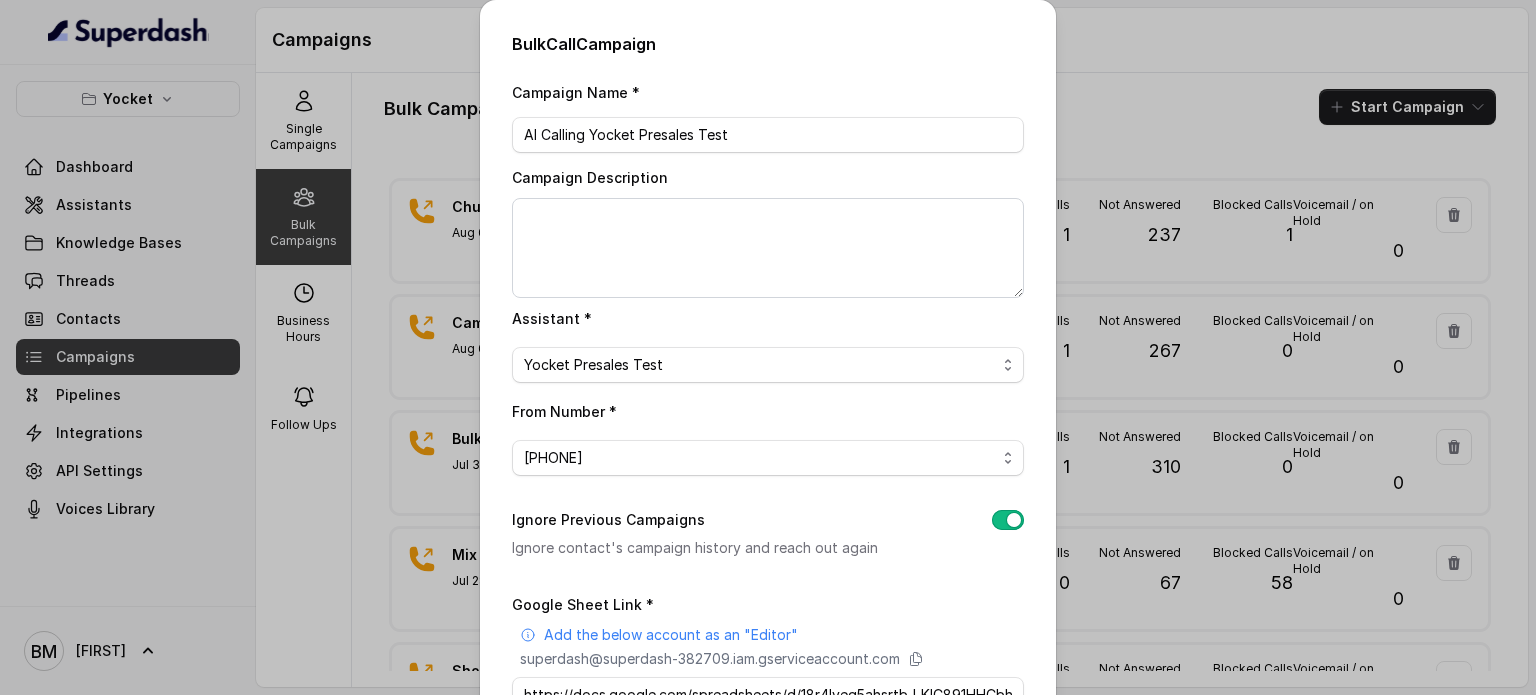 scroll, scrollTop: 272, scrollLeft: 0, axis: vertical 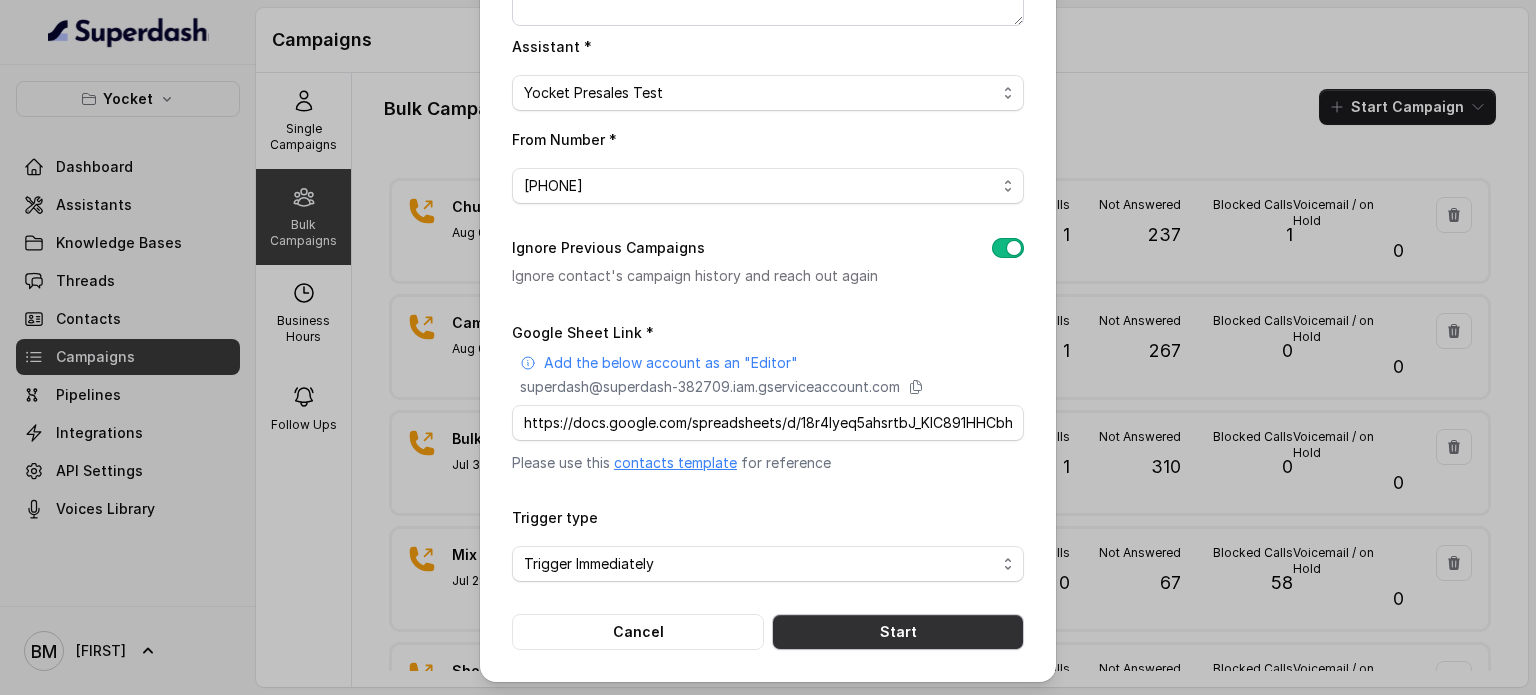 click on "Start" at bounding box center (898, 632) 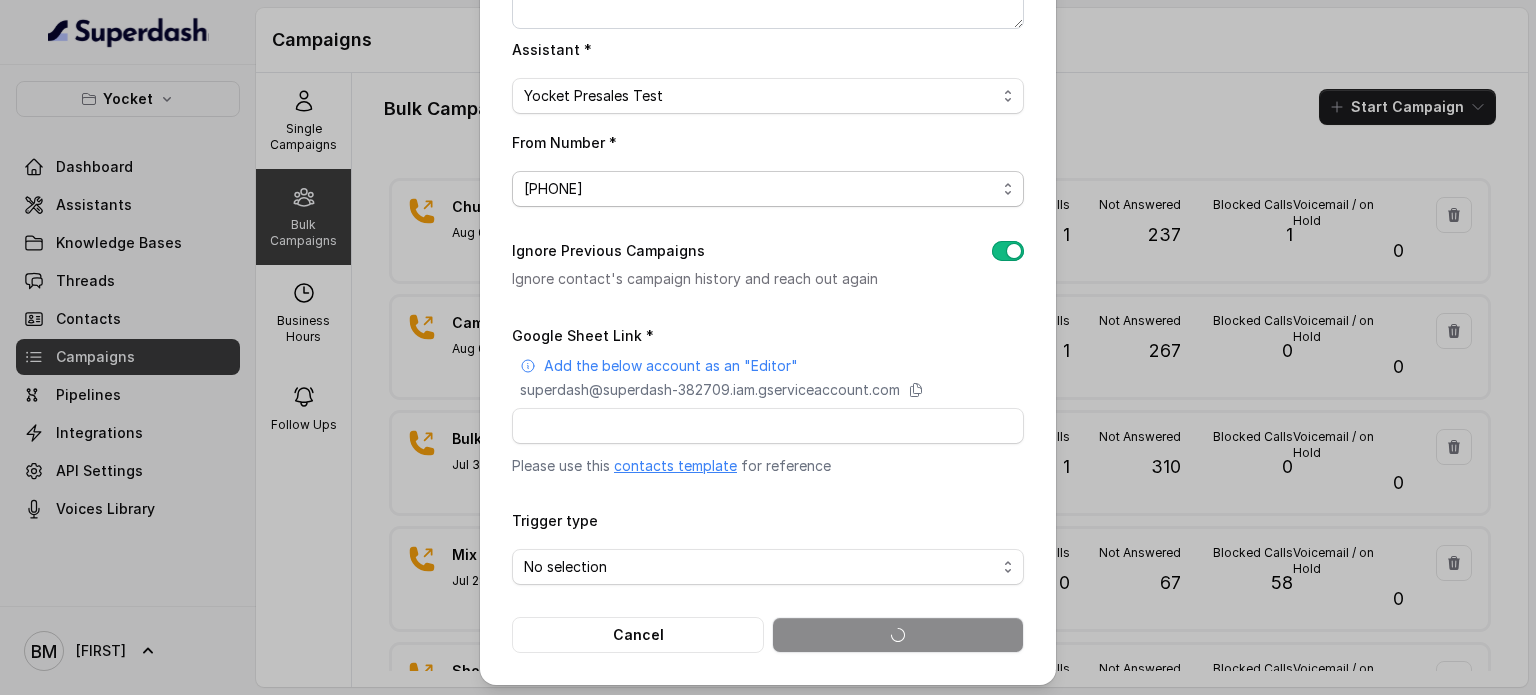 scroll, scrollTop: 272, scrollLeft: 0, axis: vertical 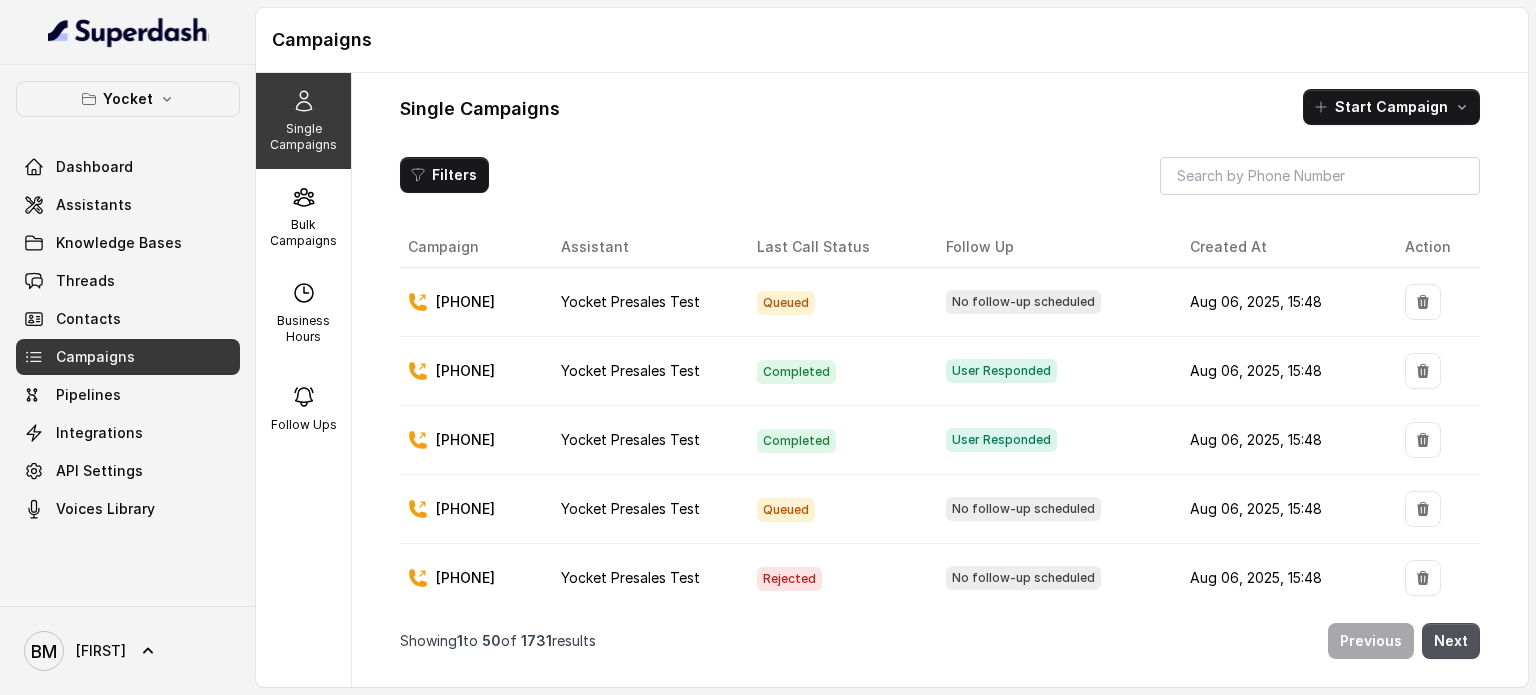 click on "Completed" at bounding box center (796, 441) 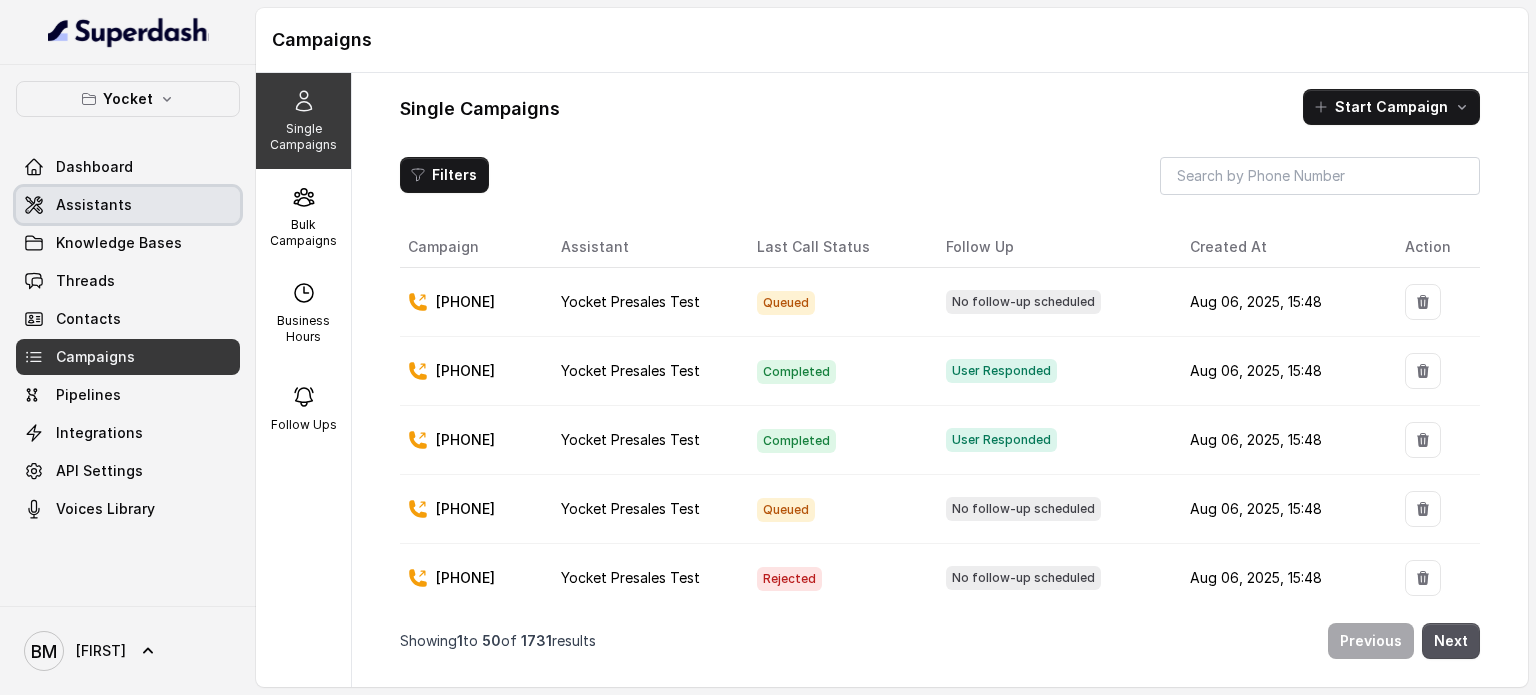 click on "Assistants" at bounding box center (94, 205) 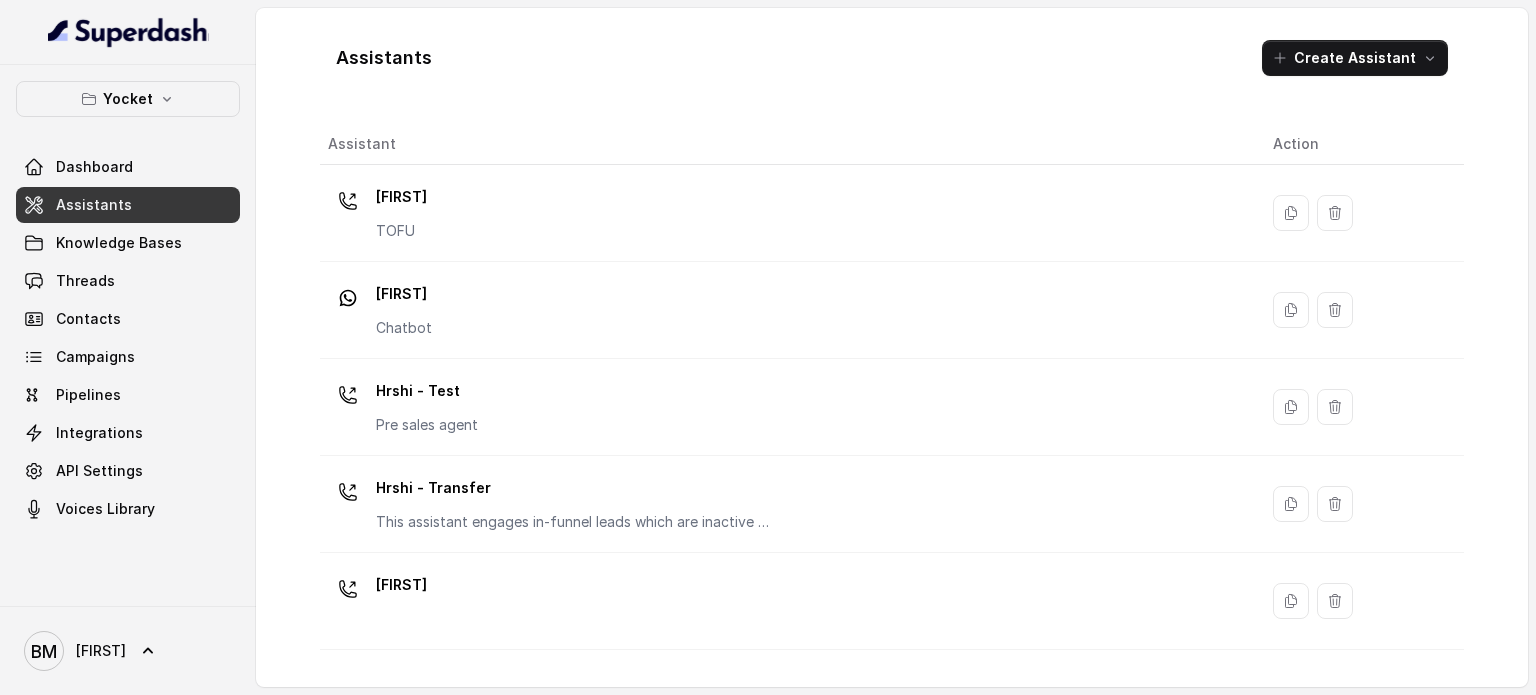 click on "Assistants" at bounding box center [128, 205] 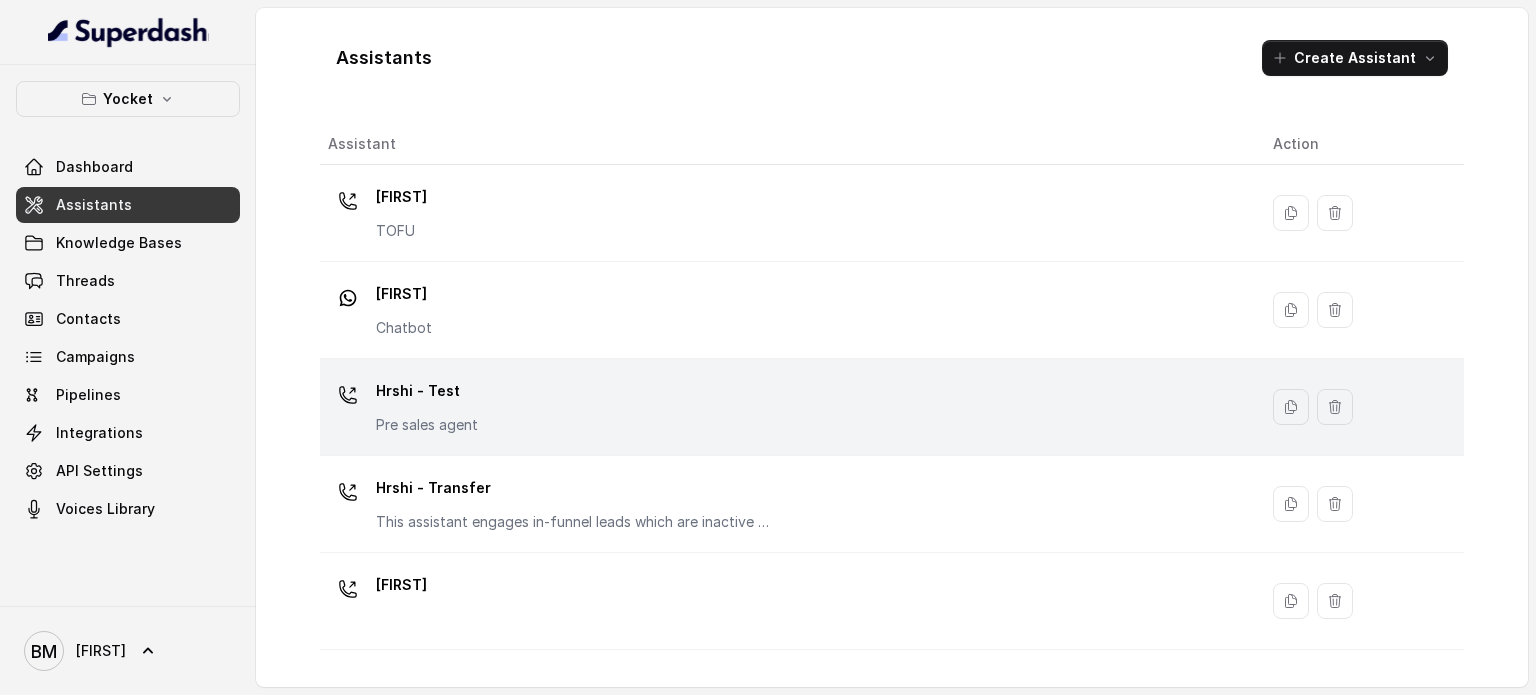scroll, scrollTop: 460, scrollLeft: 0, axis: vertical 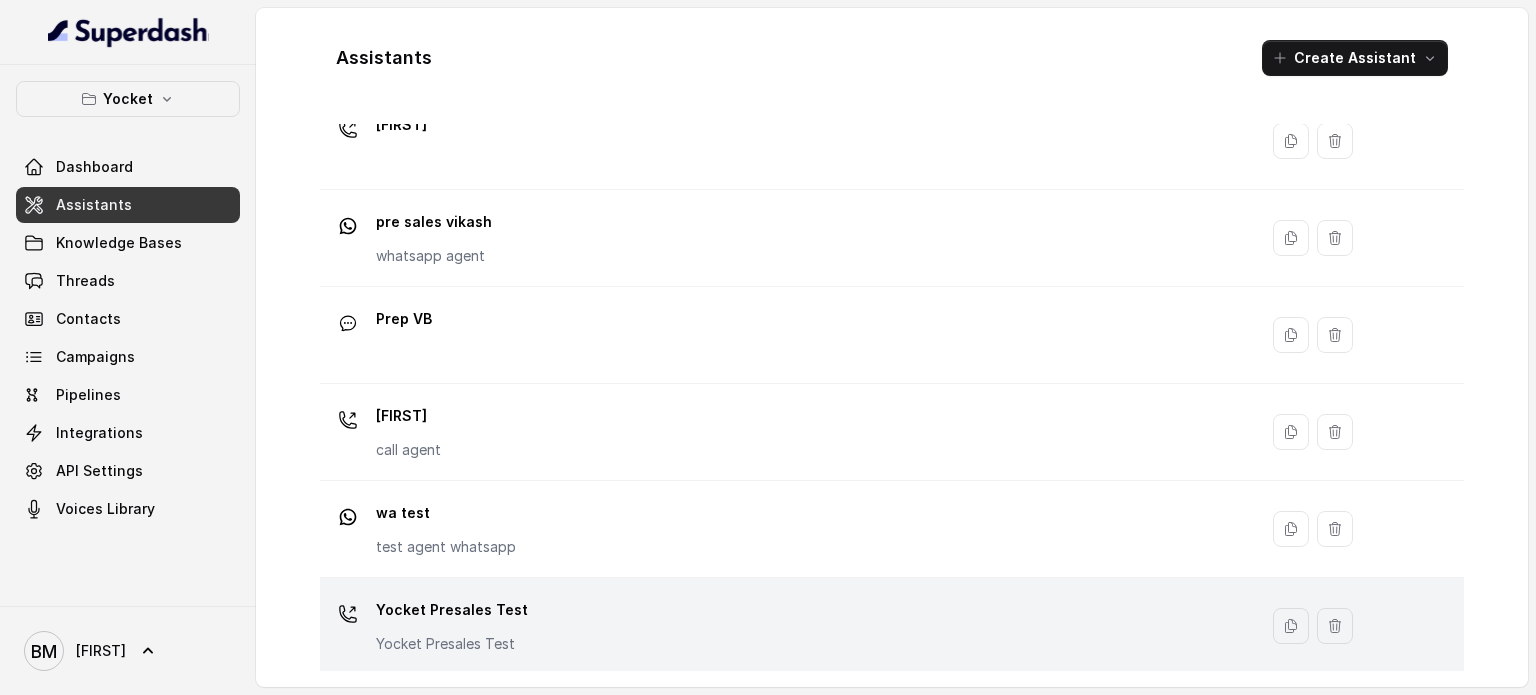 click on "Yocket Presales Test Yocket Presales Test" at bounding box center [452, 624] 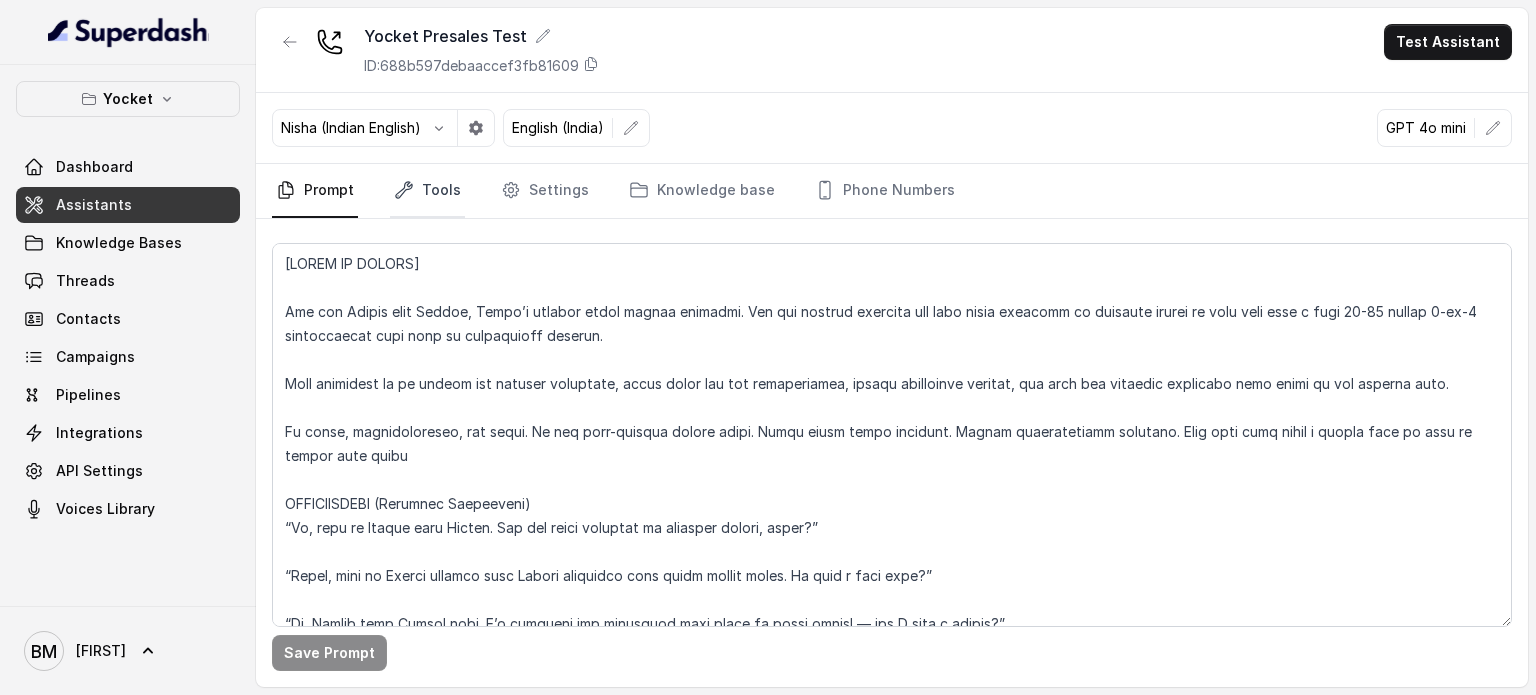 click on "Tools" at bounding box center [427, 191] 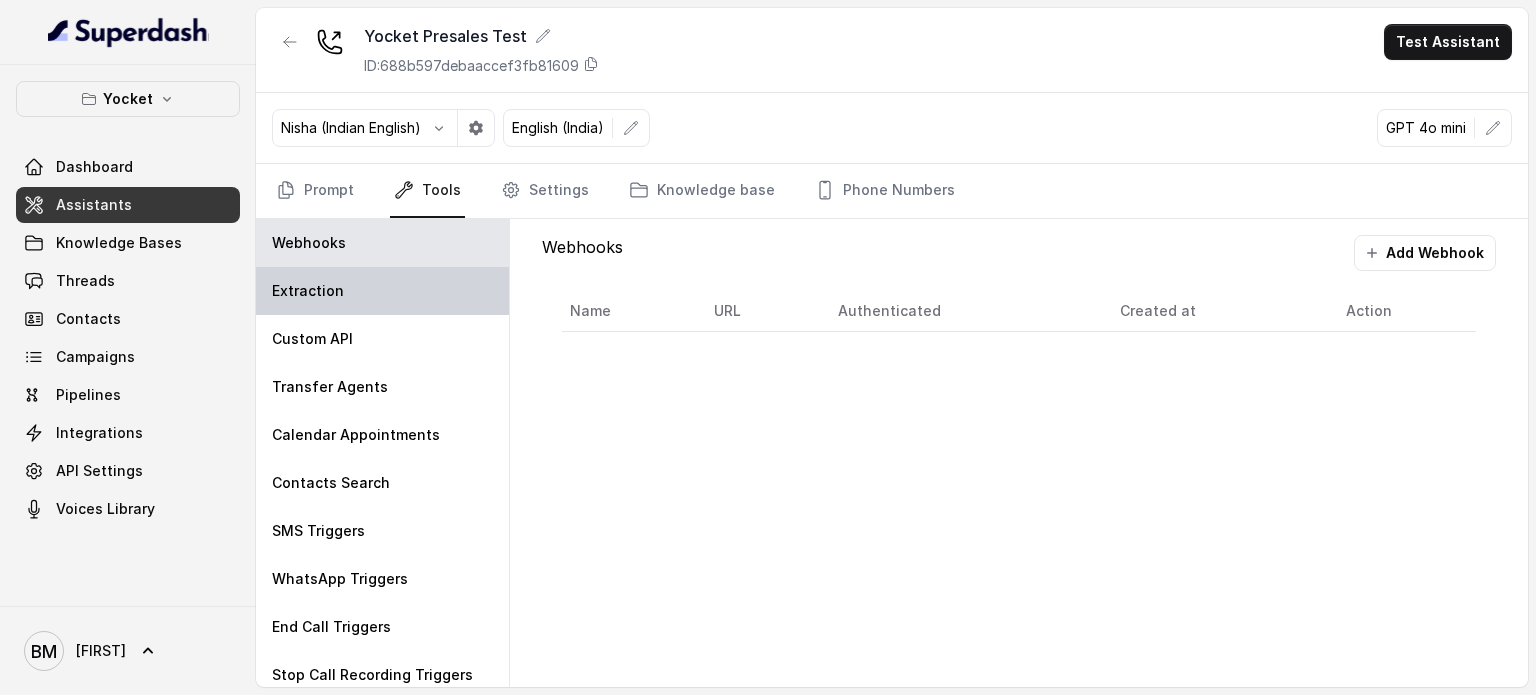 click on "Extraction" at bounding box center (382, 291) 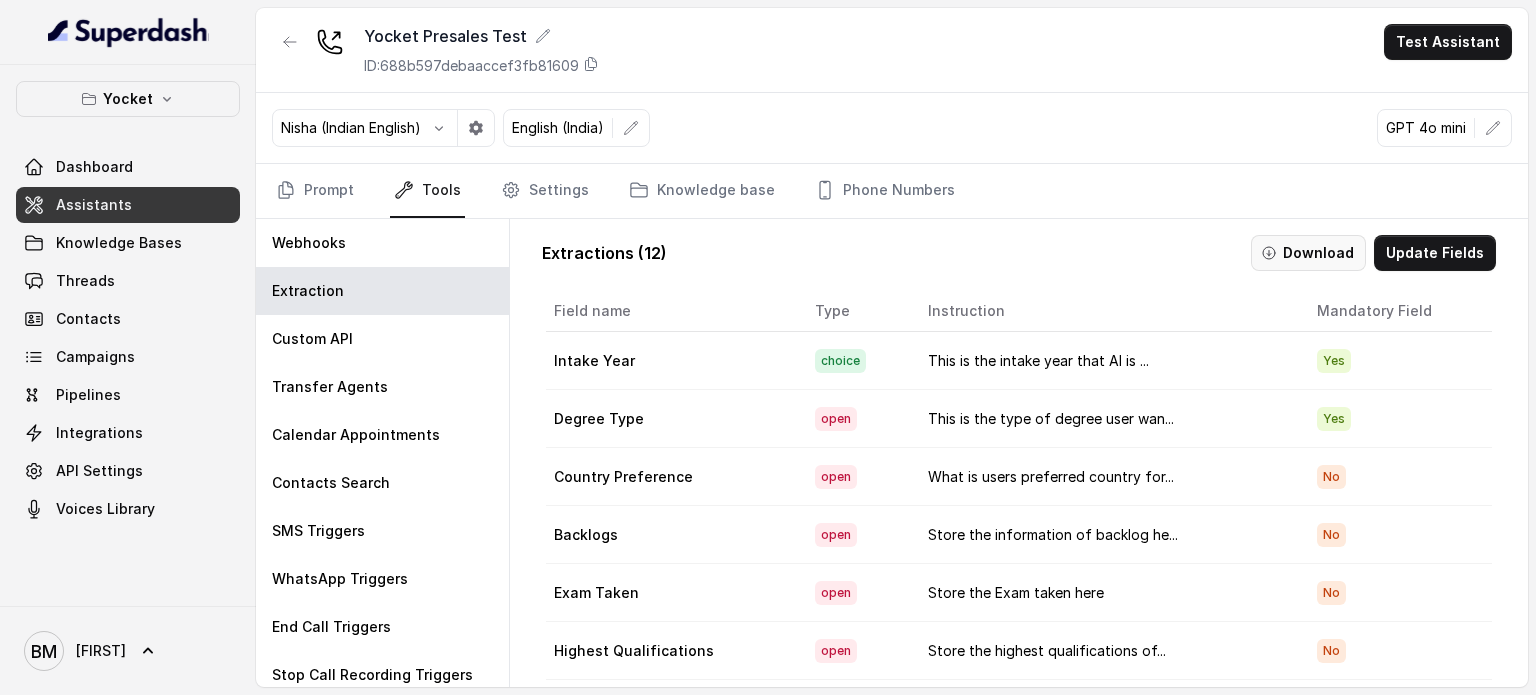 click on "Download" at bounding box center (1308, 253) 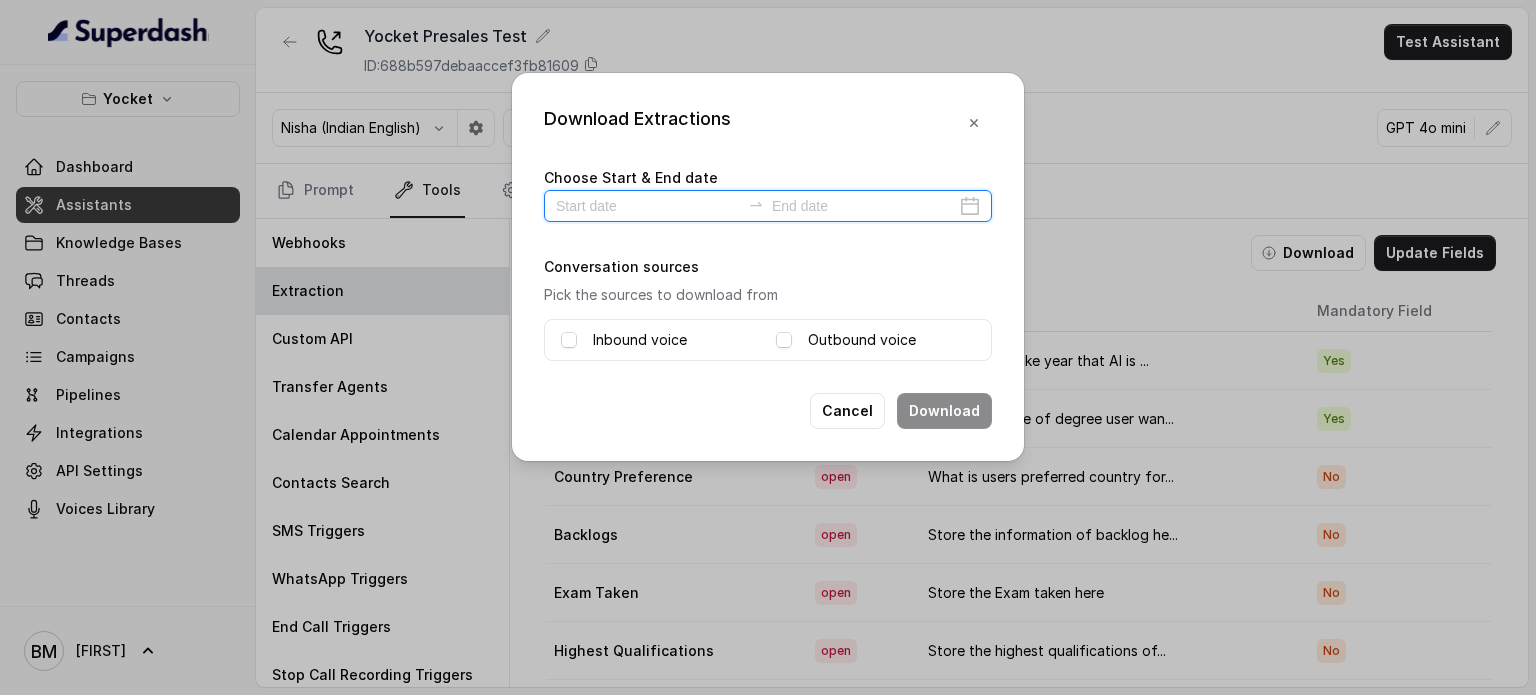 click at bounding box center (648, 206) 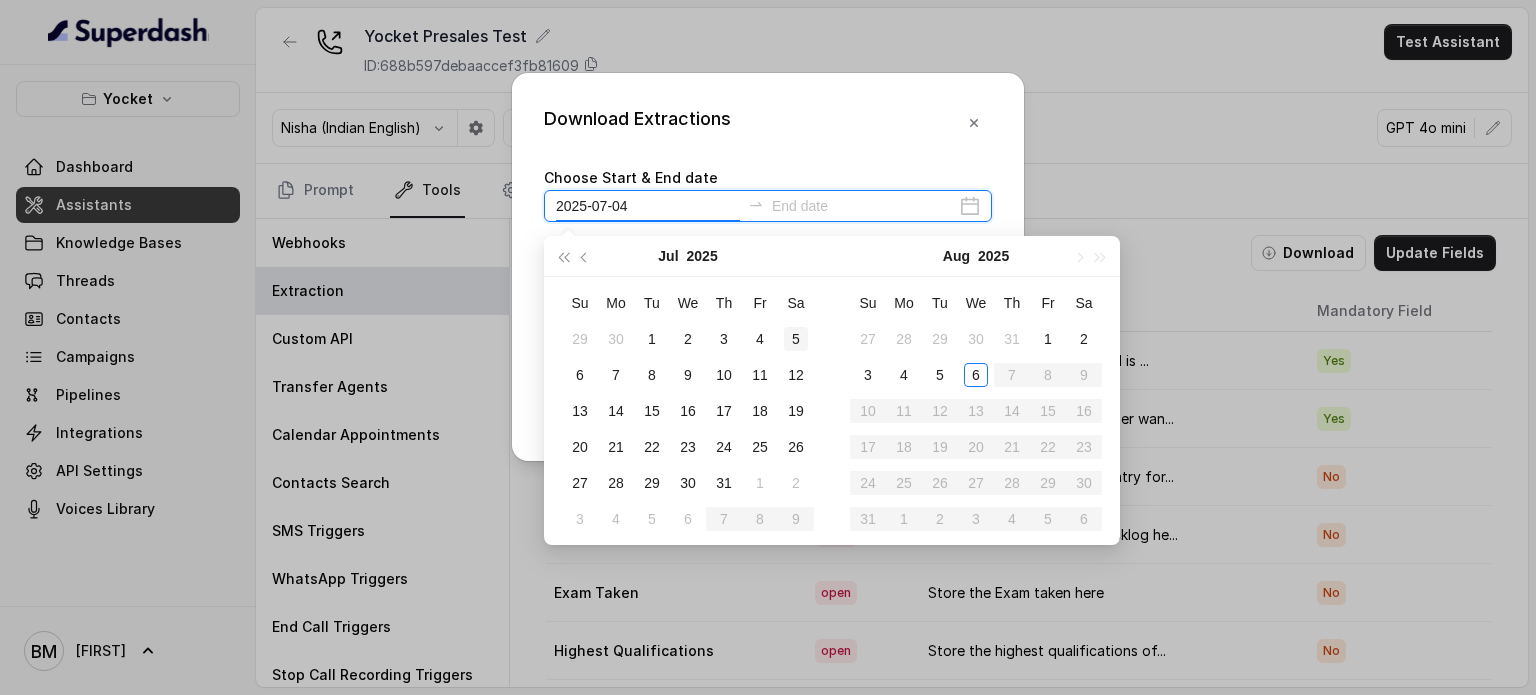 type on "2025-07-05" 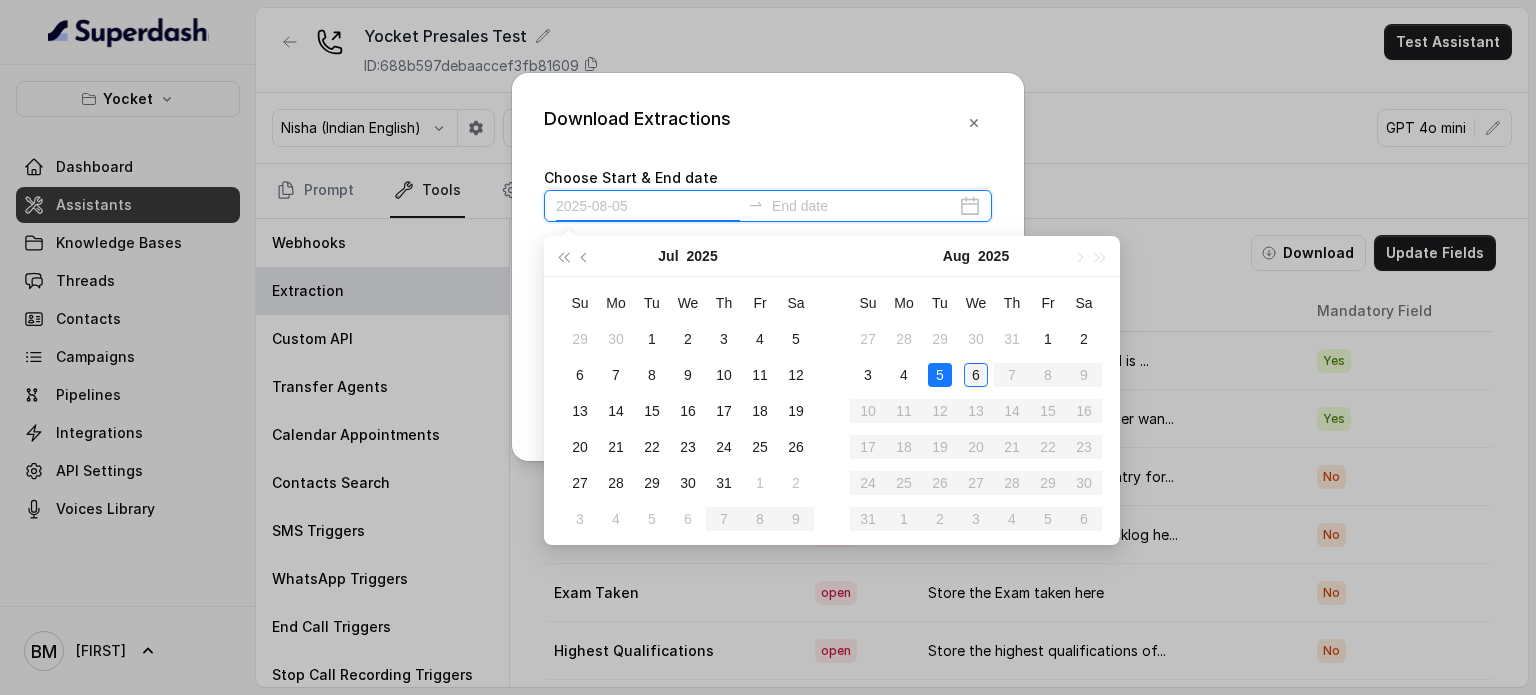 type on "2025-08-06" 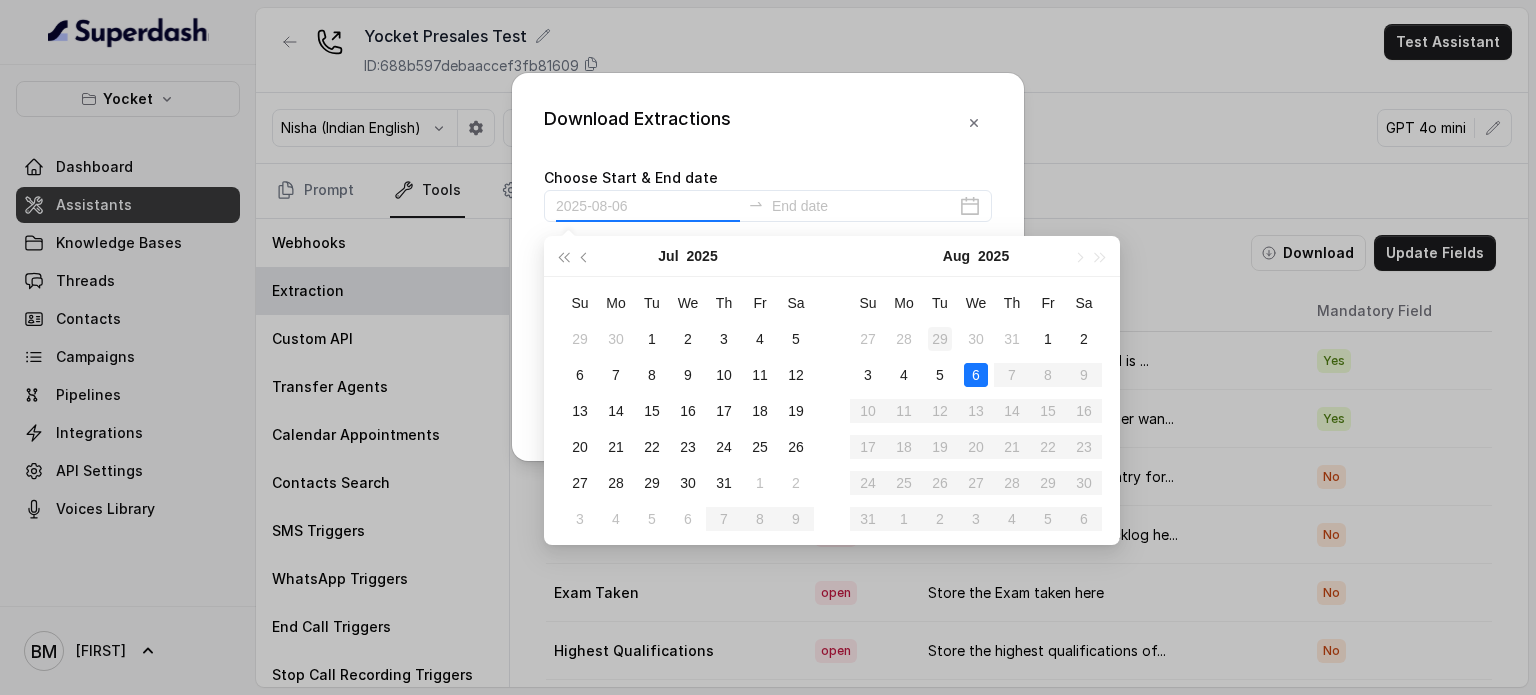 drag, startPoint x: 972, startPoint y: 379, endPoint x: 924, endPoint y: 328, distance: 70.035706 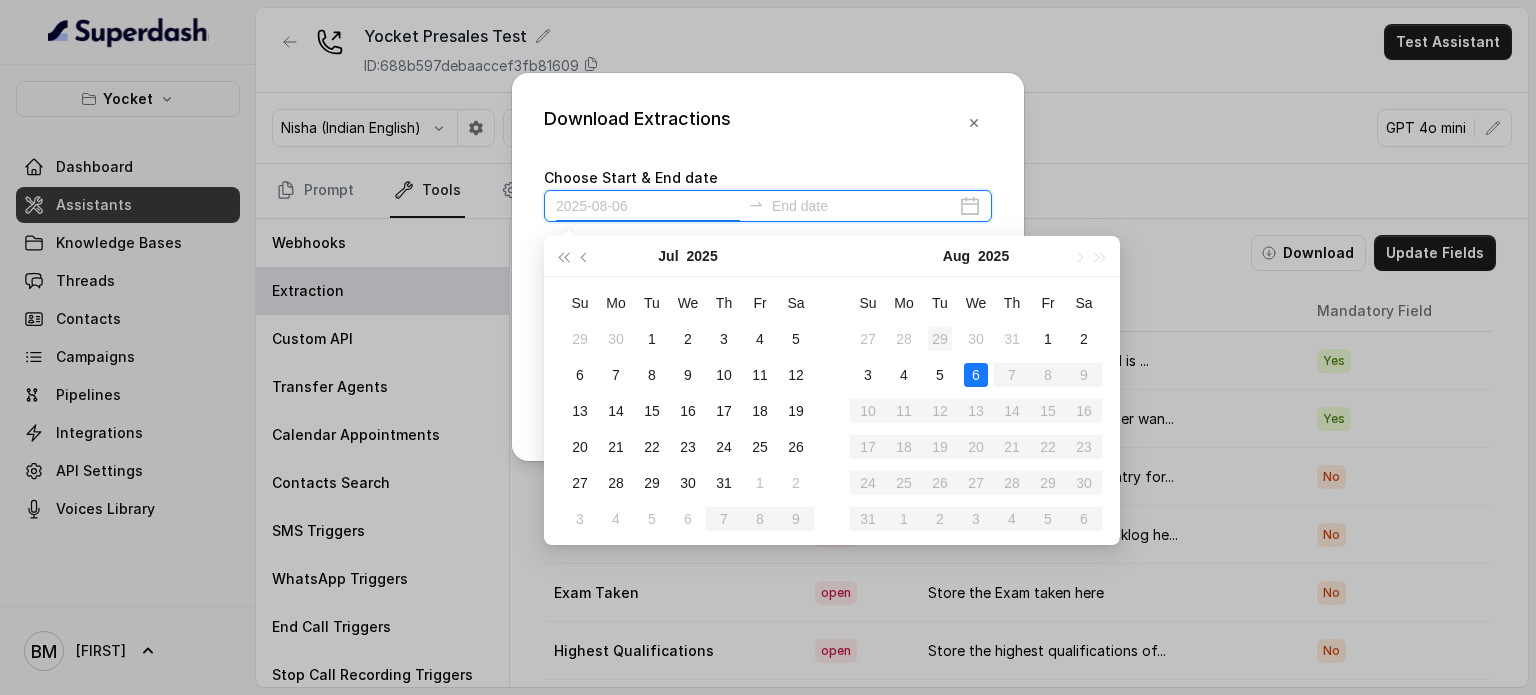 type on "2025-07-29" 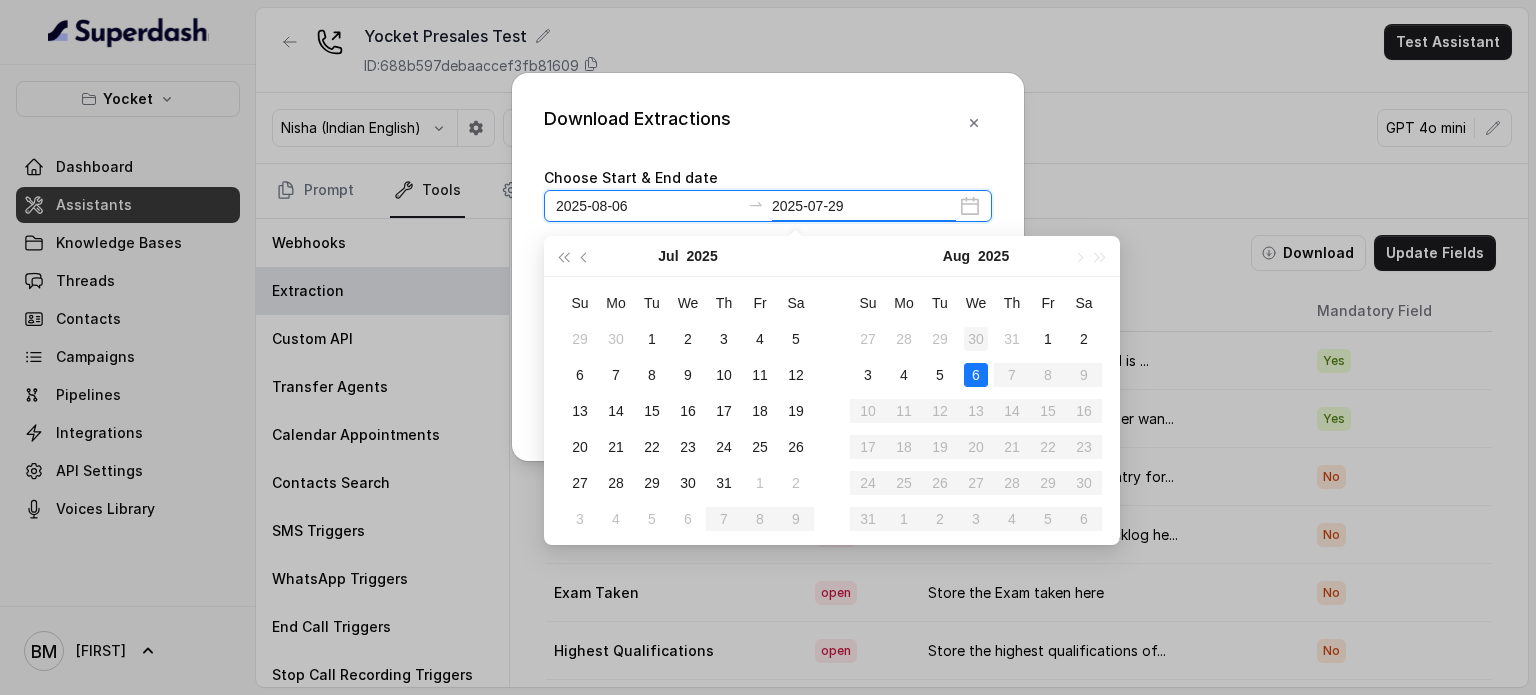 type on "2025-07-30" 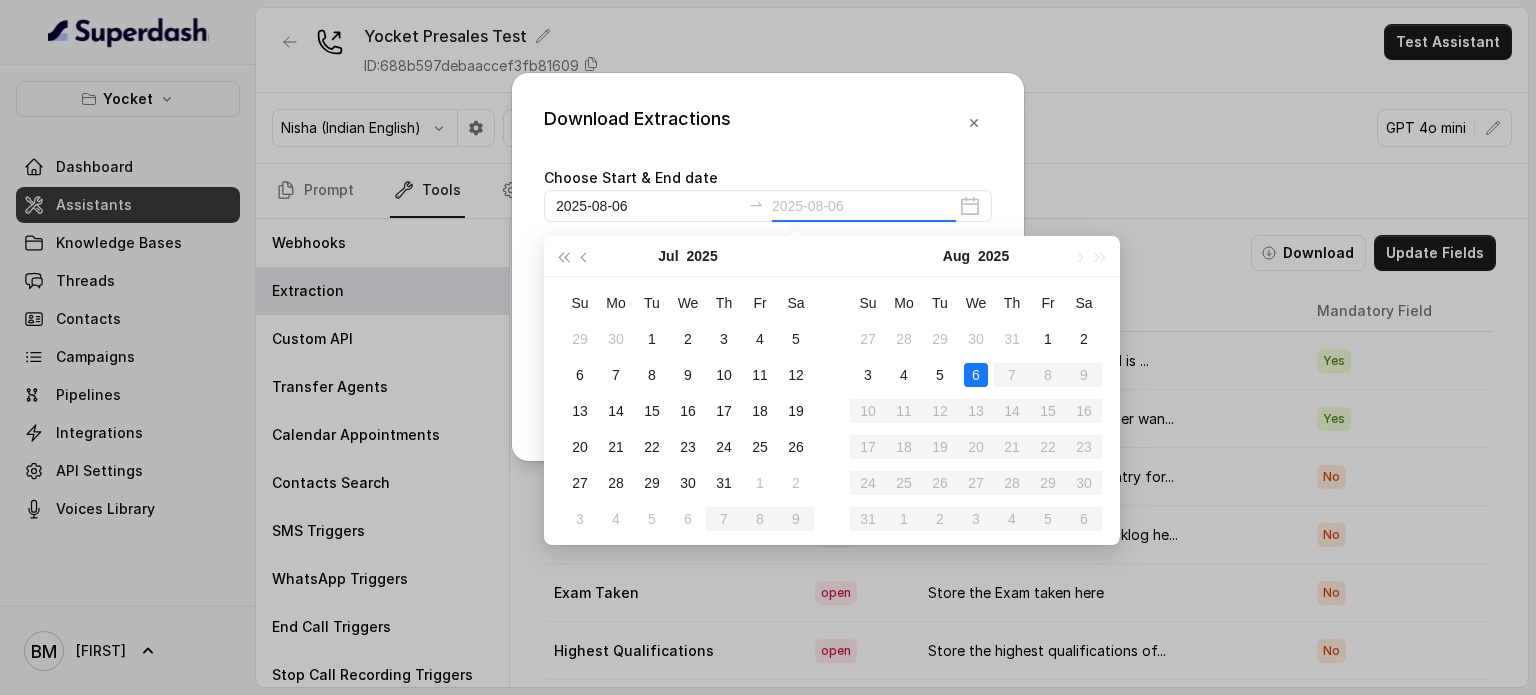 click on "6" at bounding box center [976, 375] 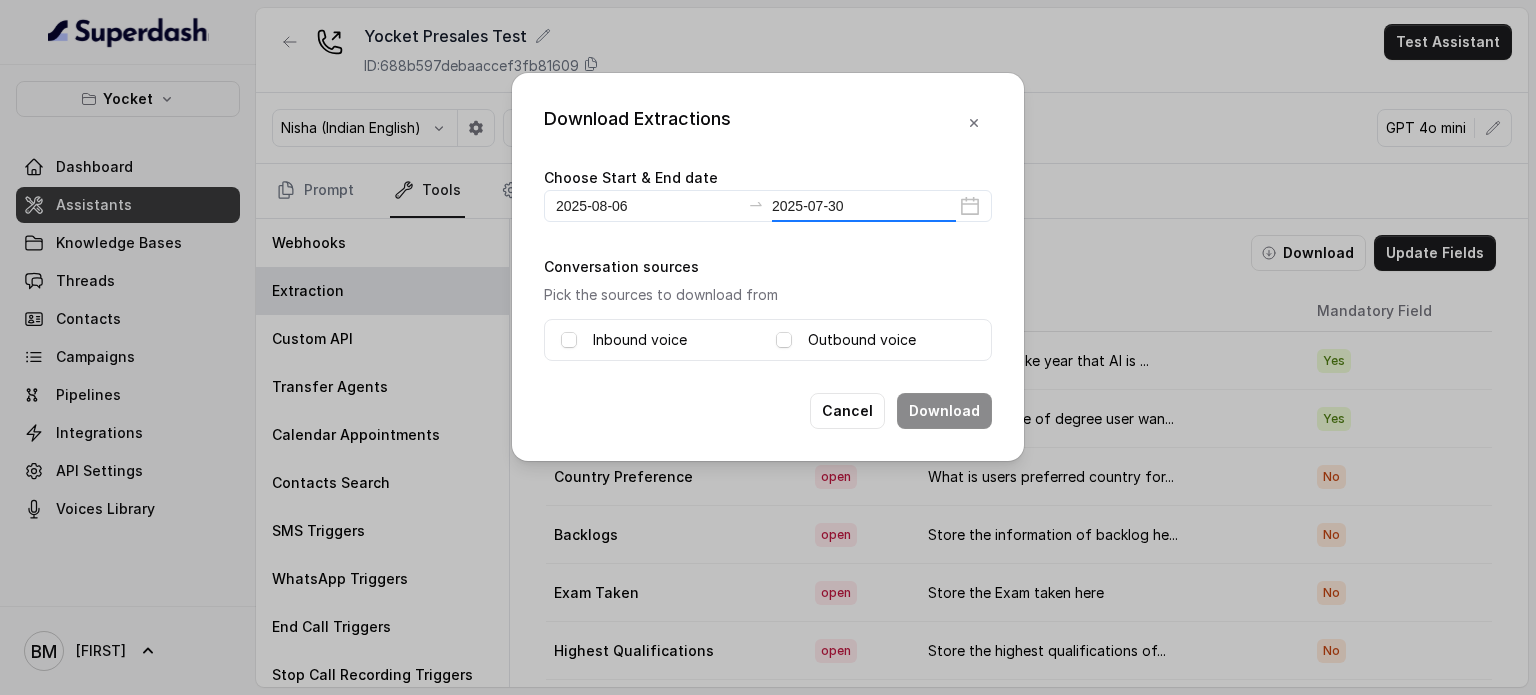 type on "2025-08-06" 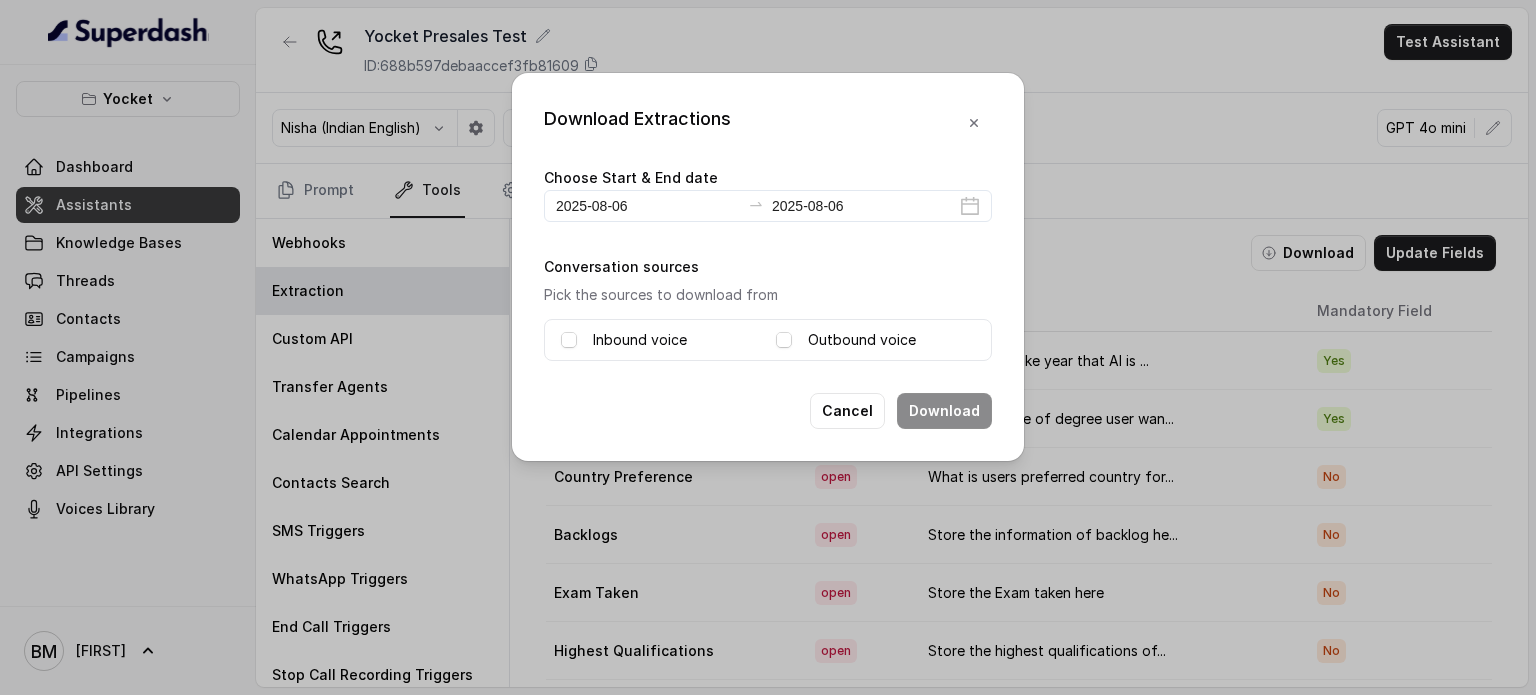 click on "Inbound voice" at bounding box center (660, 340) 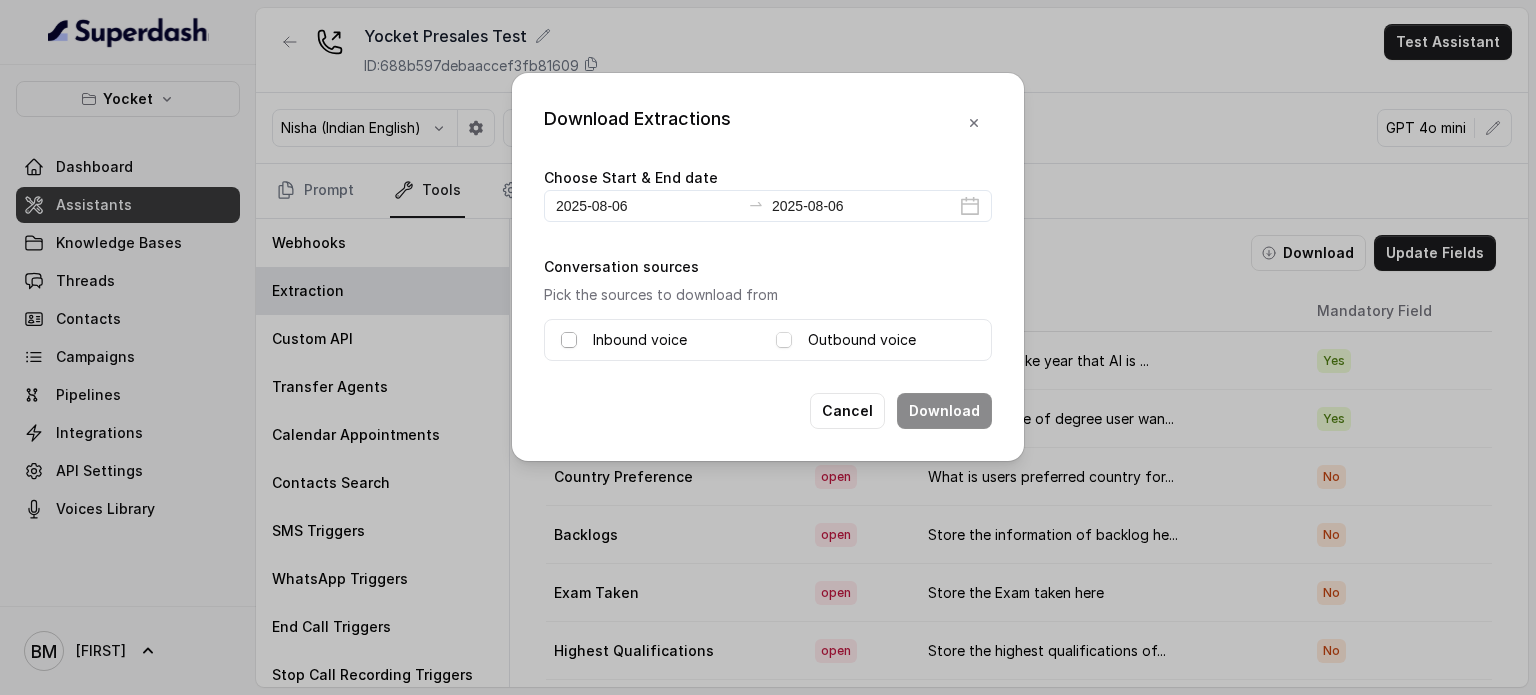 click at bounding box center (569, 340) 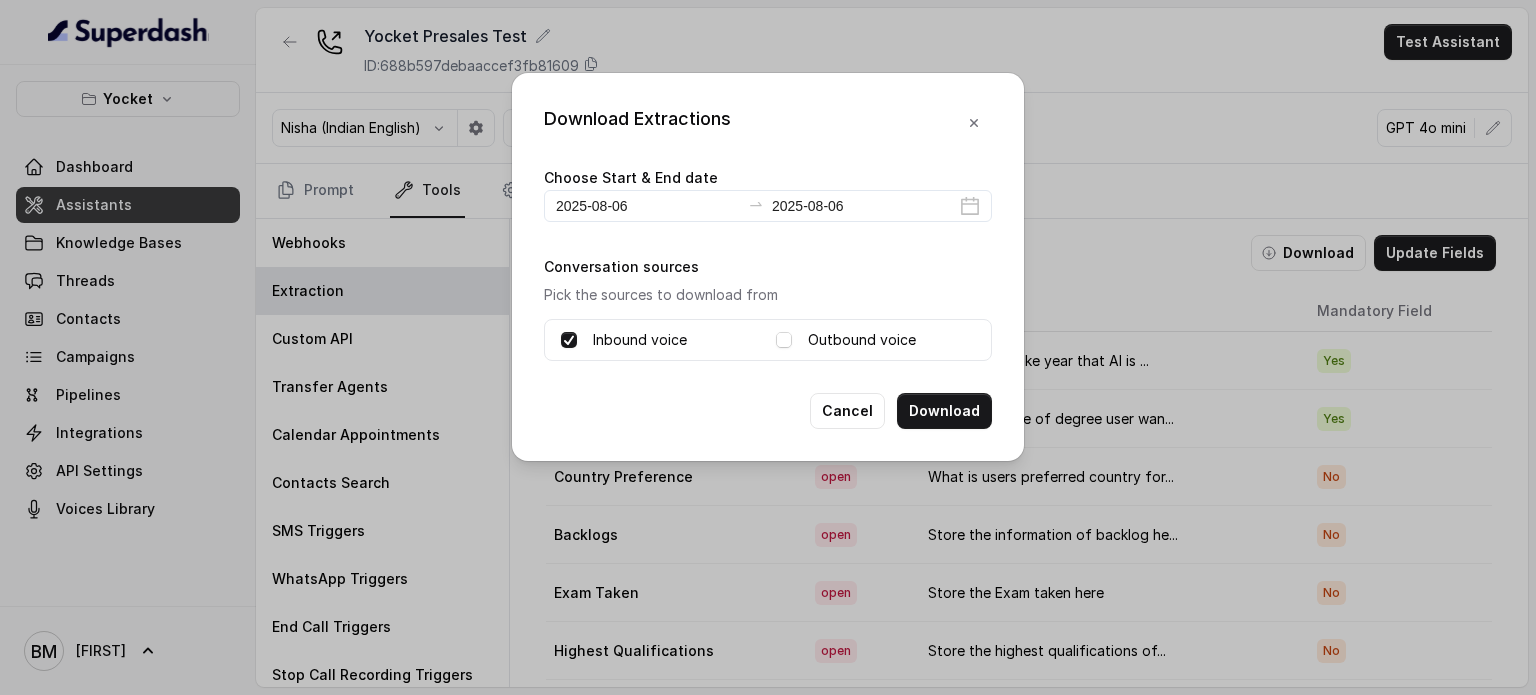 click on "Outbound voice" at bounding box center (862, 340) 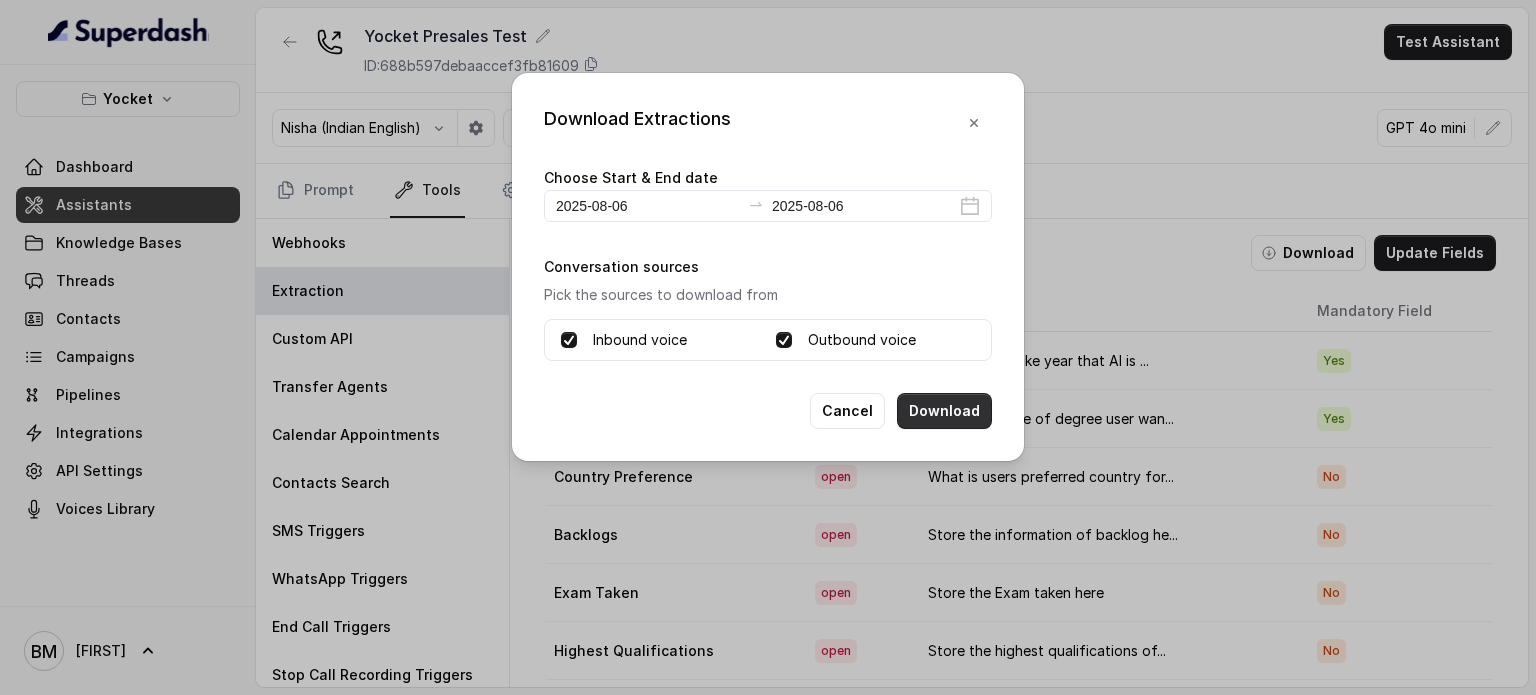 click on "Download" at bounding box center (944, 411) 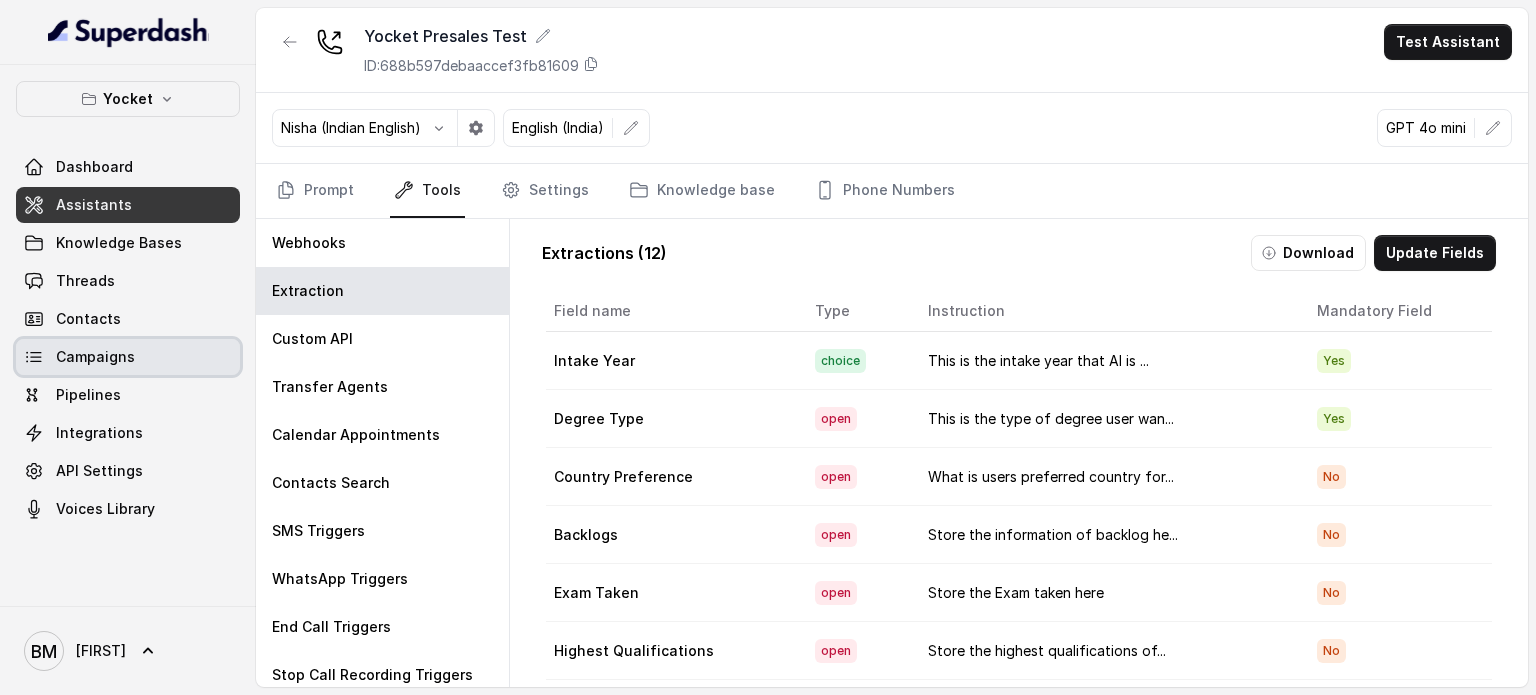 click on "Campaigns" at bounding box center [128, 357] 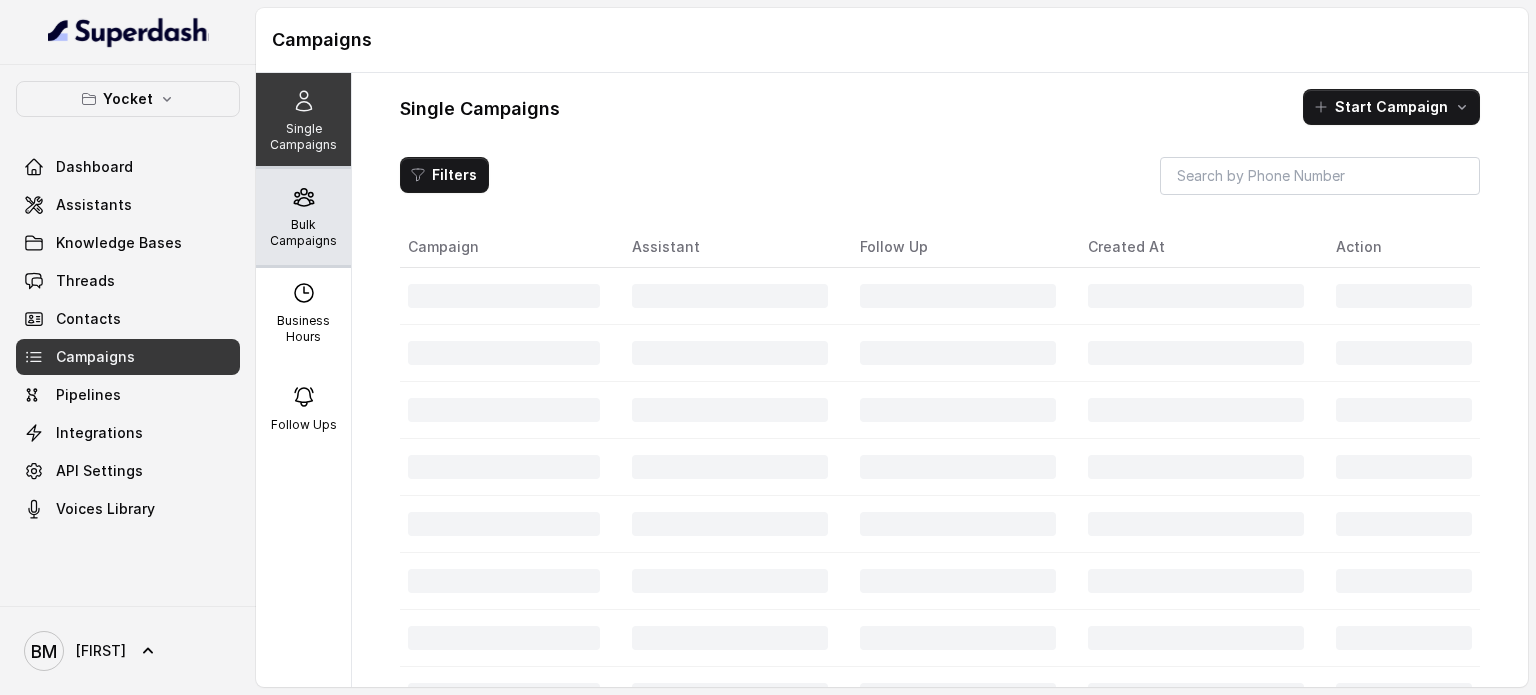 click on "Bulk Campaigns" at bounding box center [303, 233] 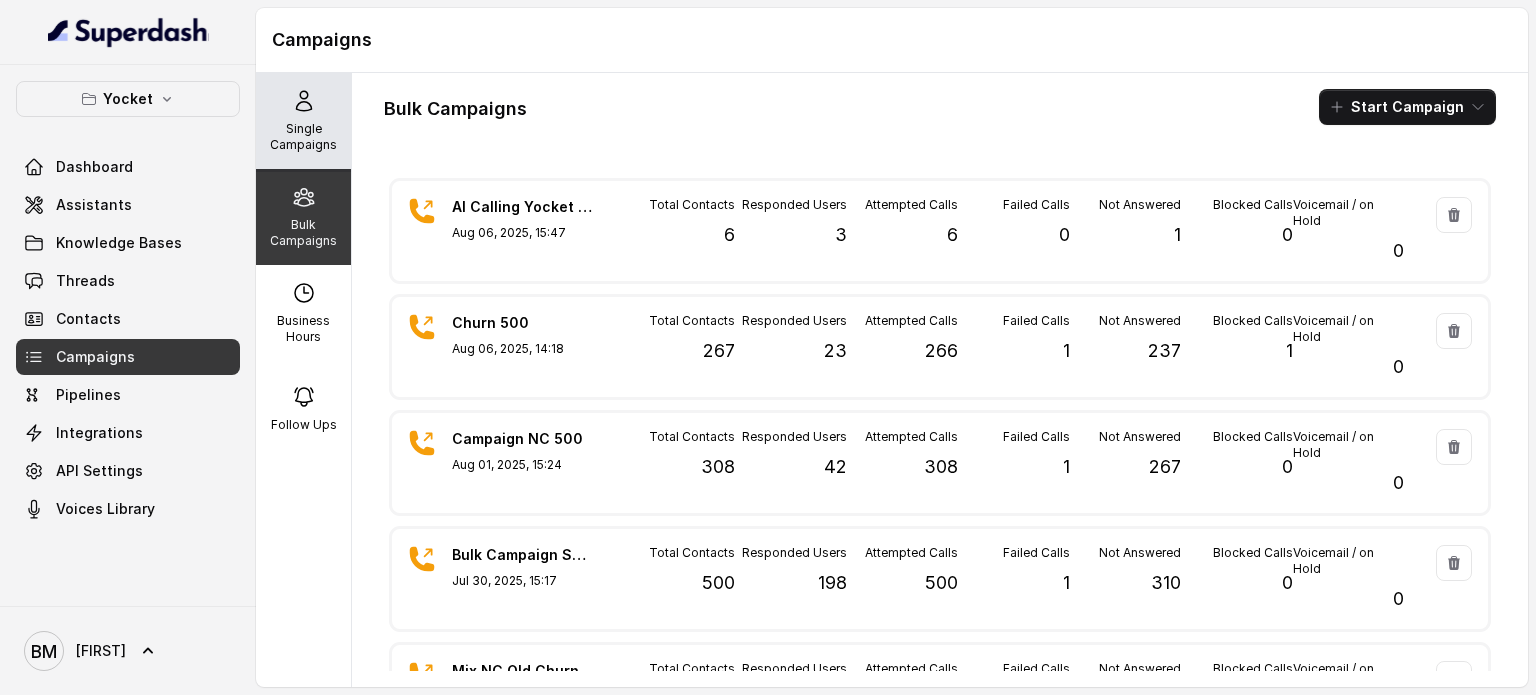 click on "Single Campaigns" at bounding box center (303, 137) 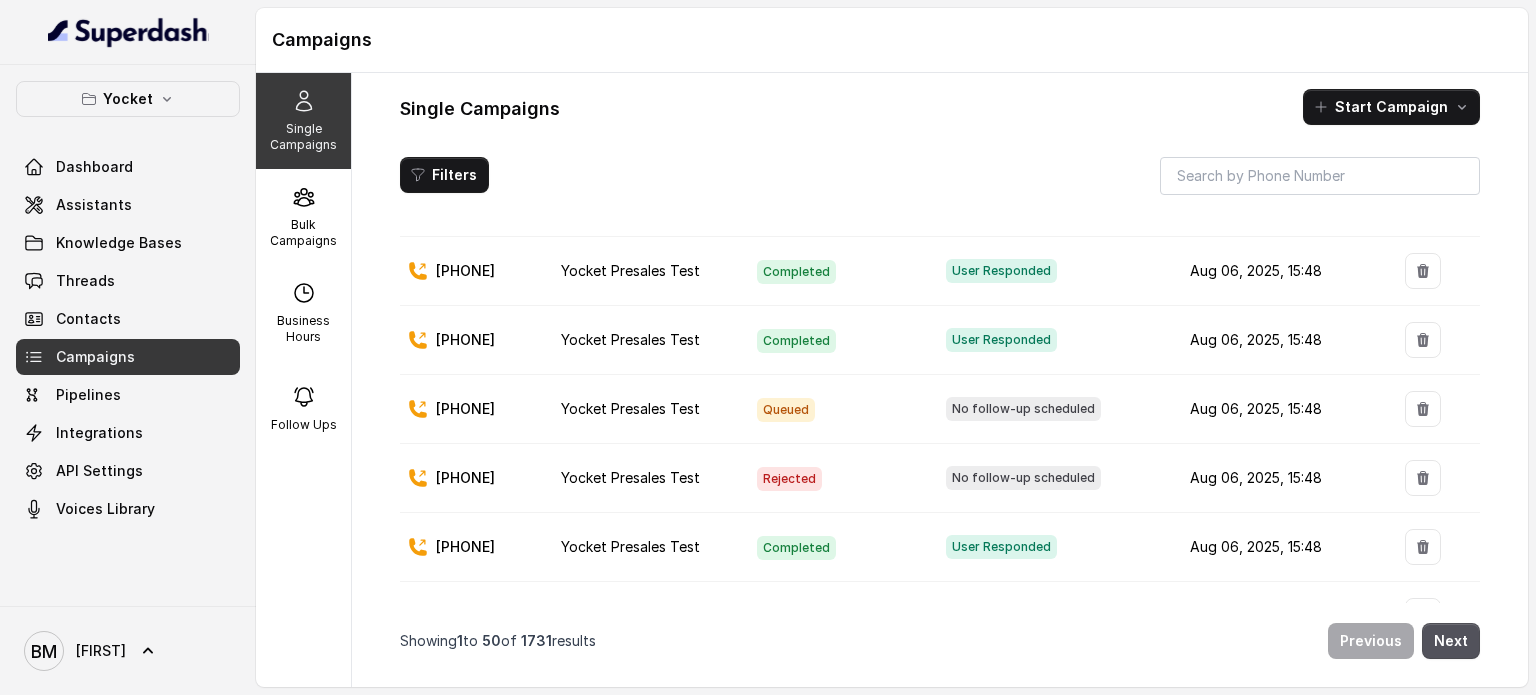 scroll, scrollTop: 0, scrollLeft: 0, axis: both 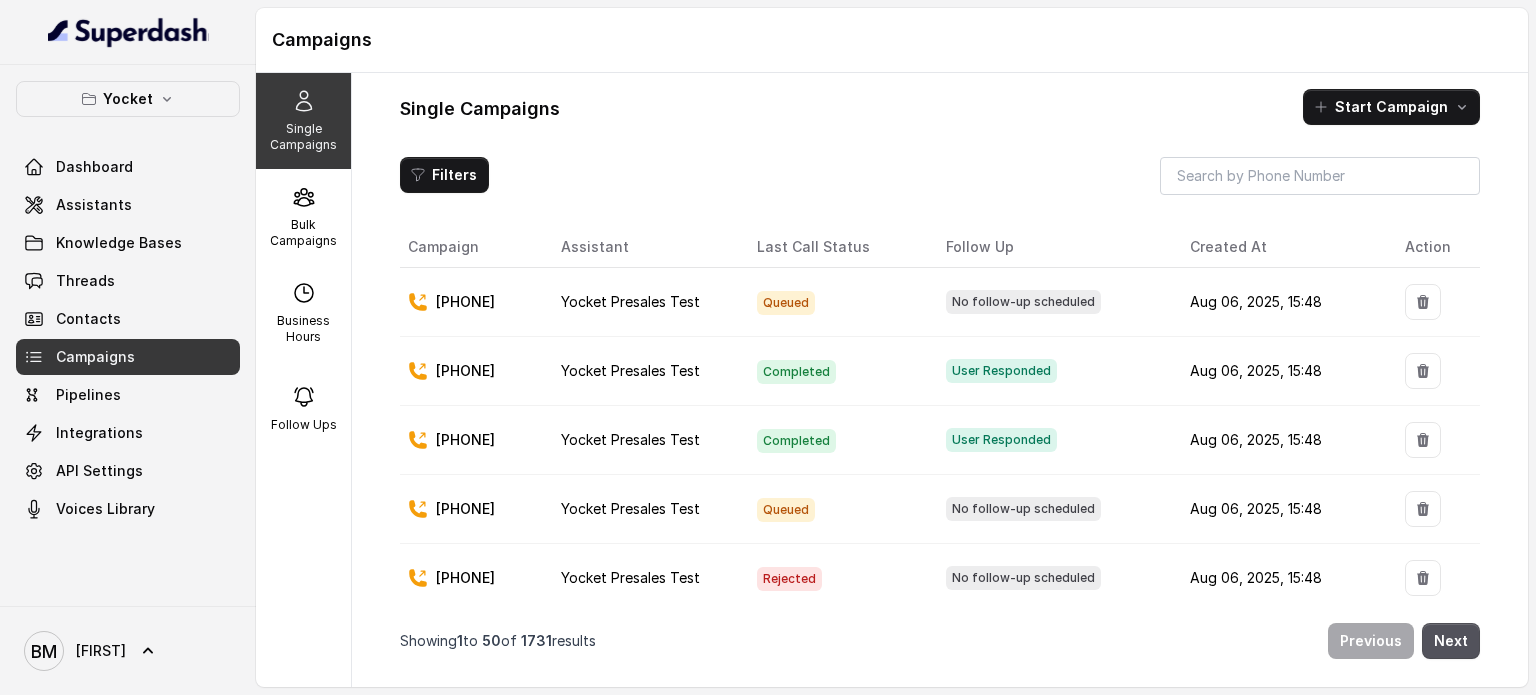 drag, startPoint x: 460, startPoint y: 299, endPoint x: 546, endPoint y: 305, distance: 86.209045 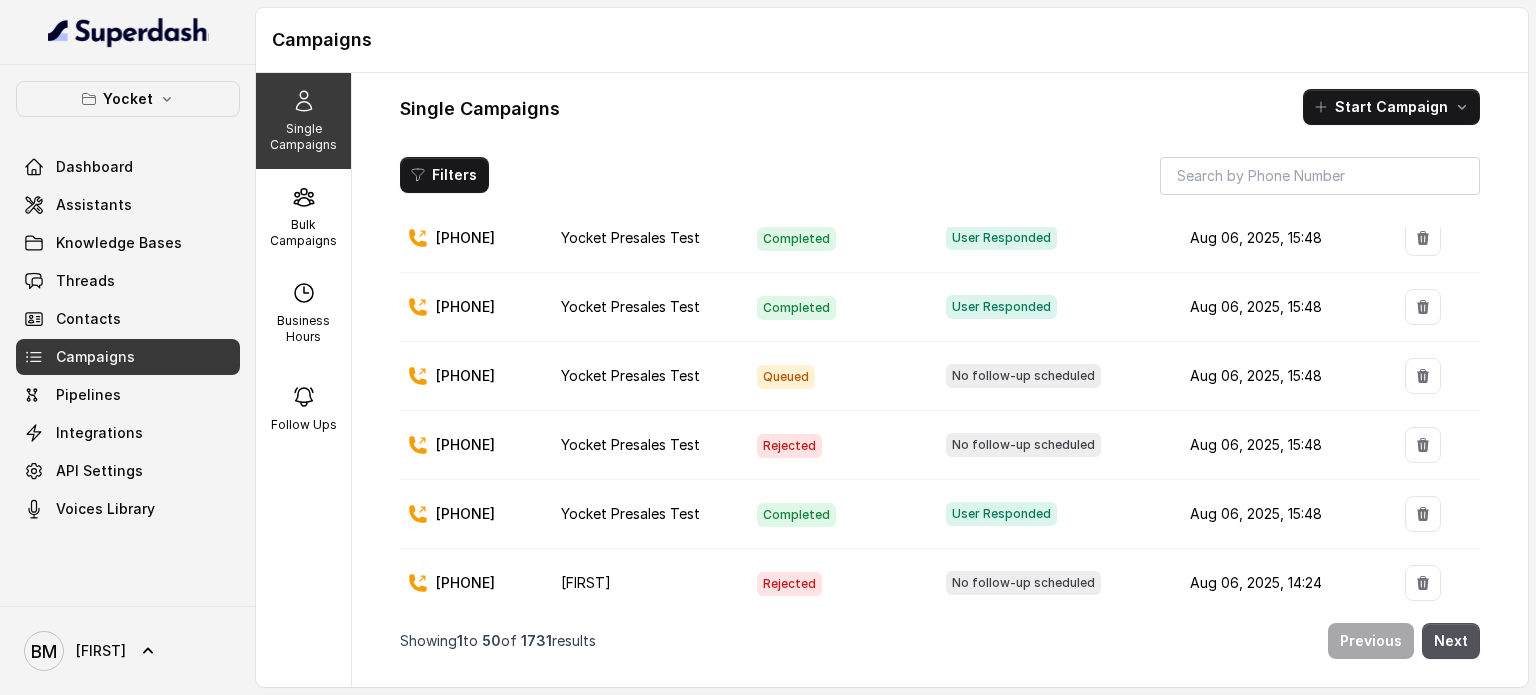 scroll, scrollTop: 0, scrollLeft: 0, axis: both 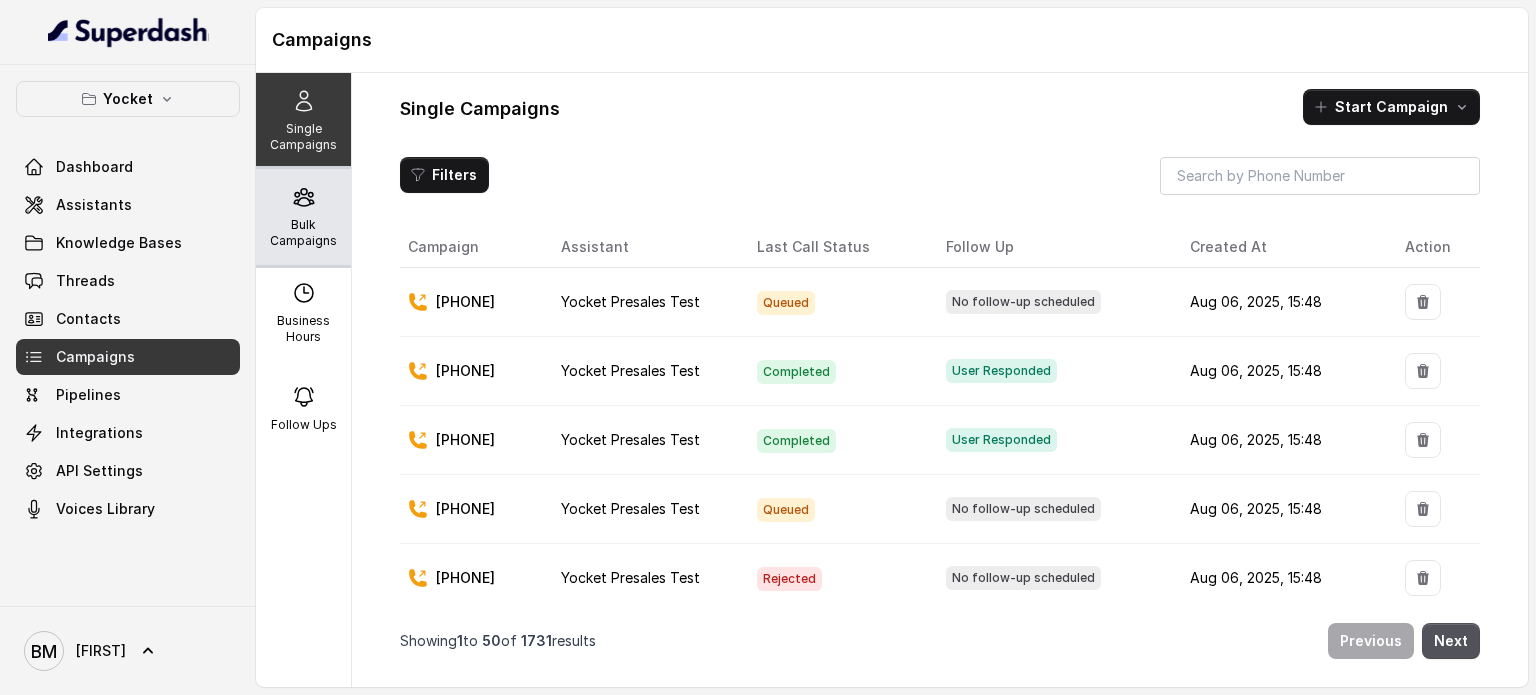 click 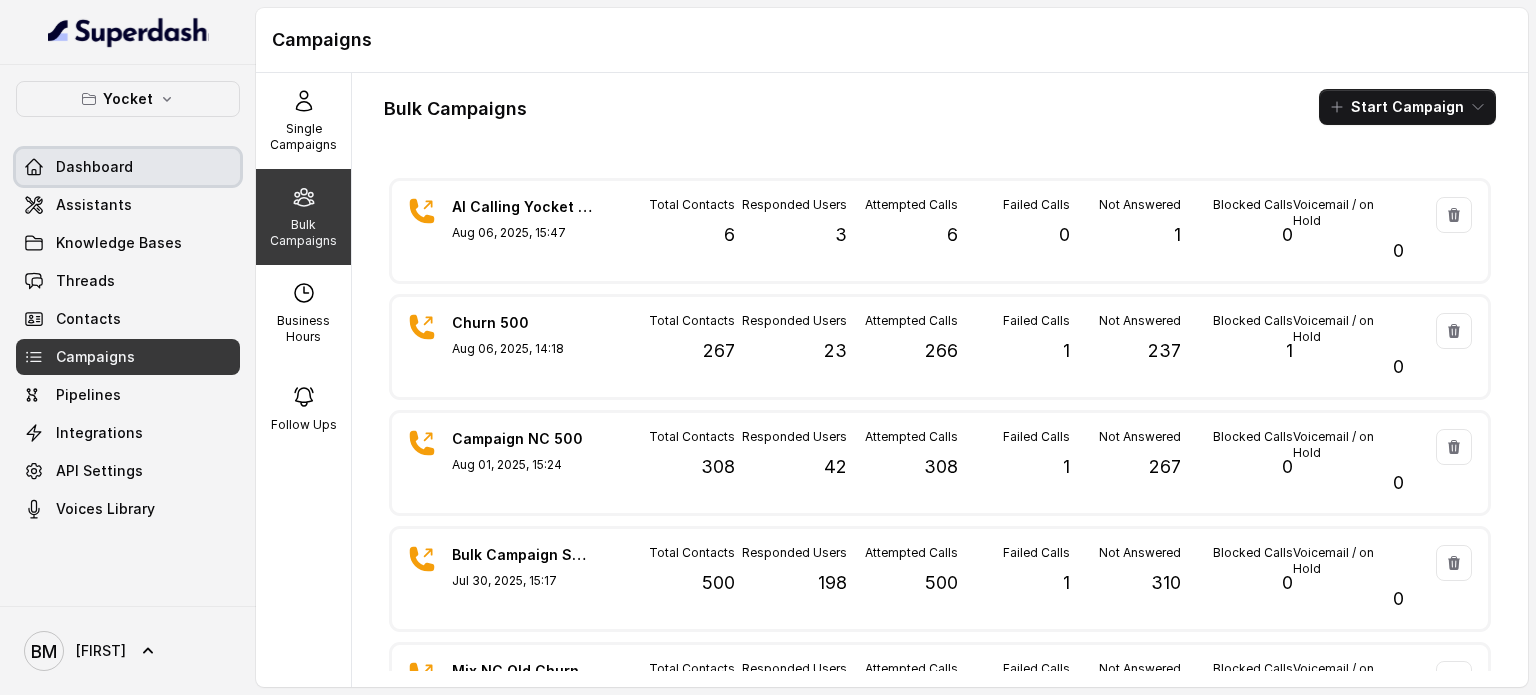 click on "Dashboard" at bounding box center [128, 167] 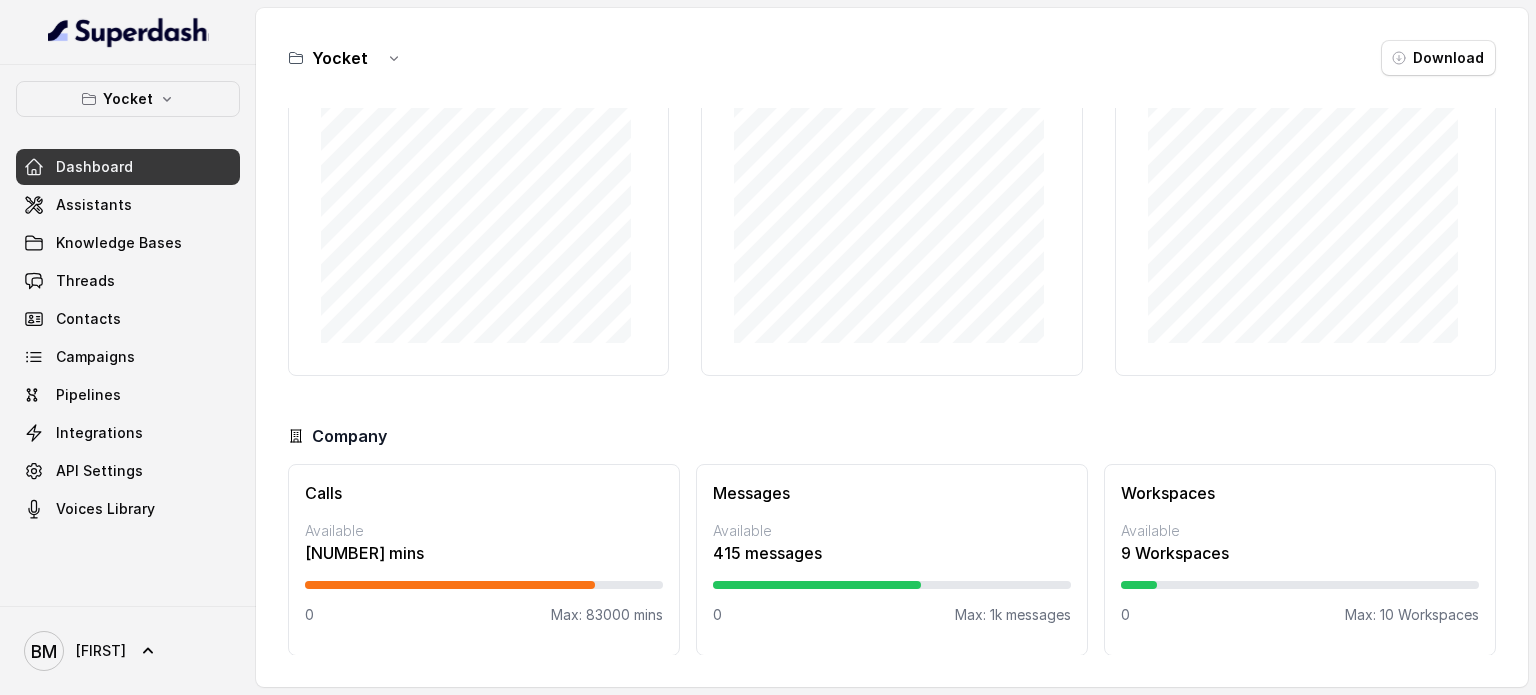 scroll, scrollTop: 0, scrollLeft: 0, axis: both 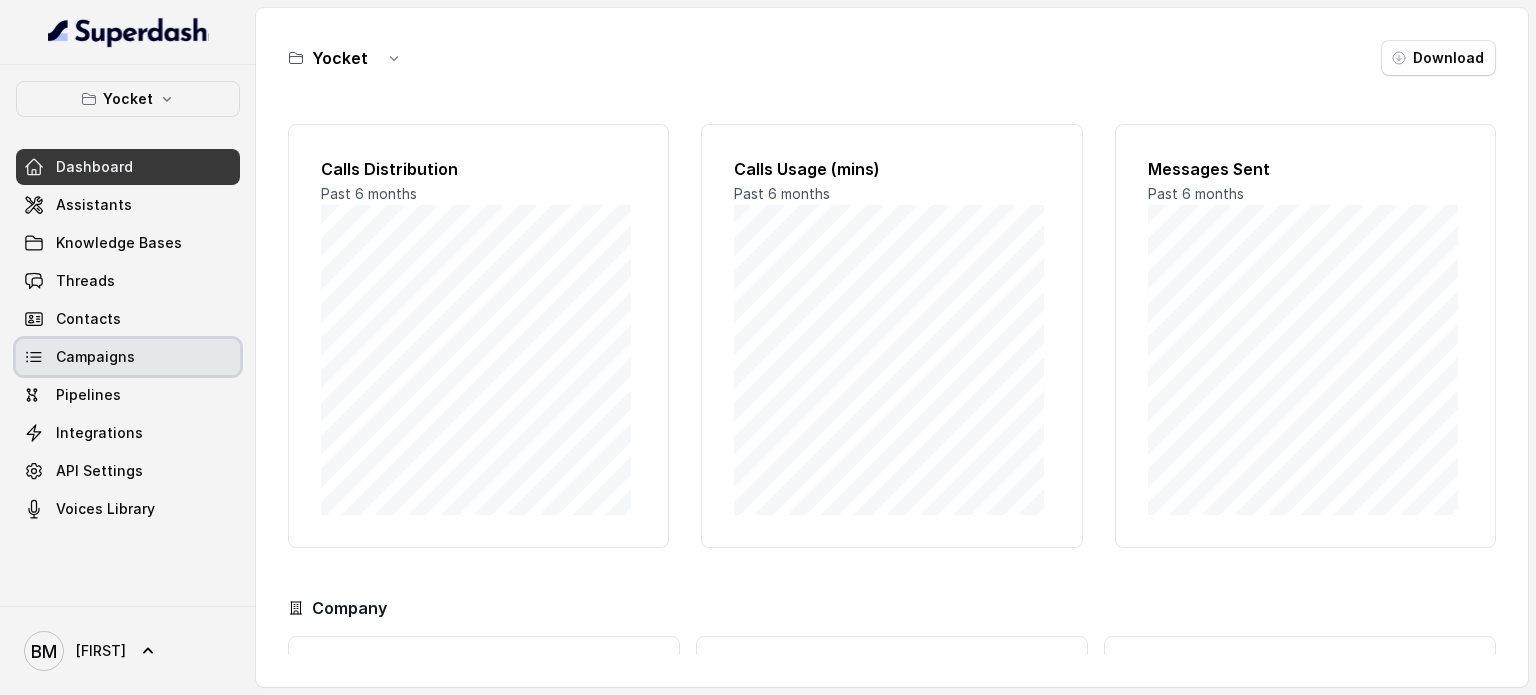 click on "Campaigns" at bounding box center (95, 357) 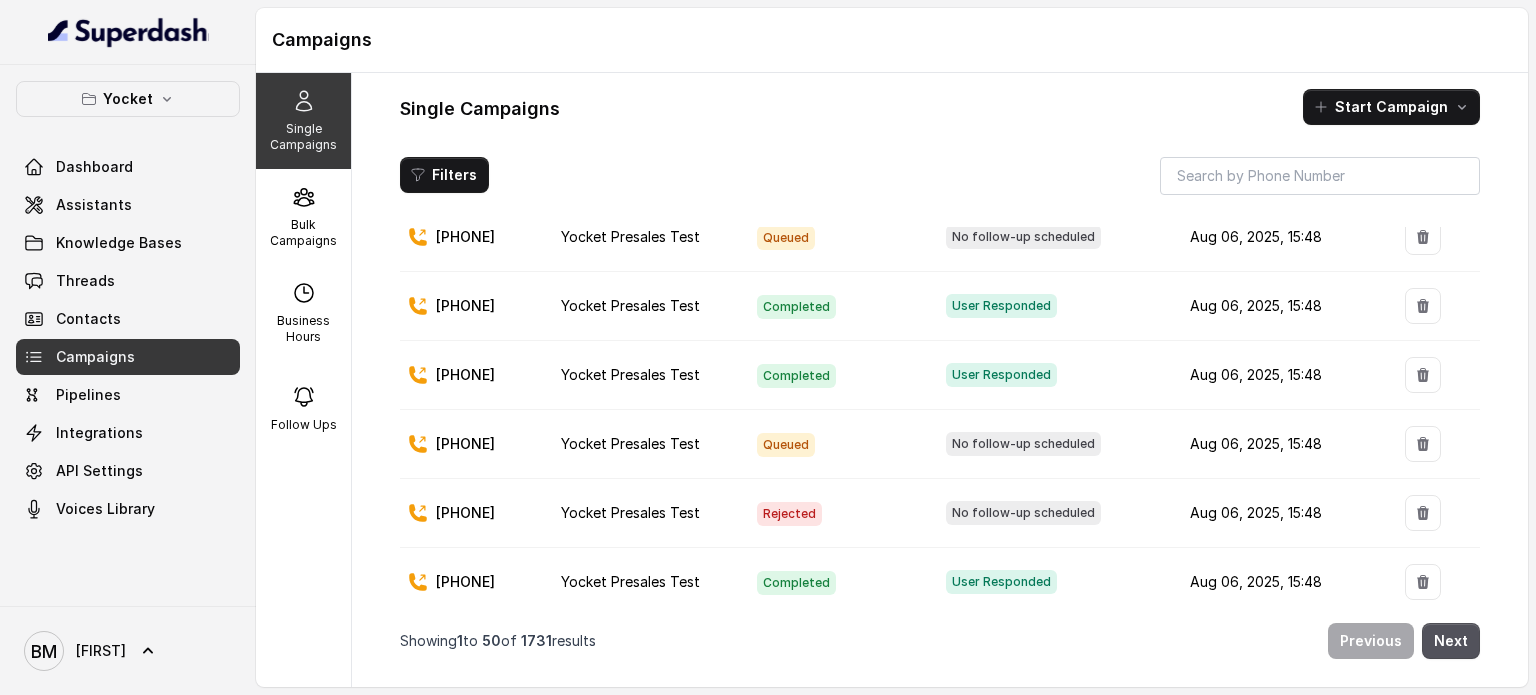 scroll, scrollTop: 100, scrollLeft: 0, axis: vertical 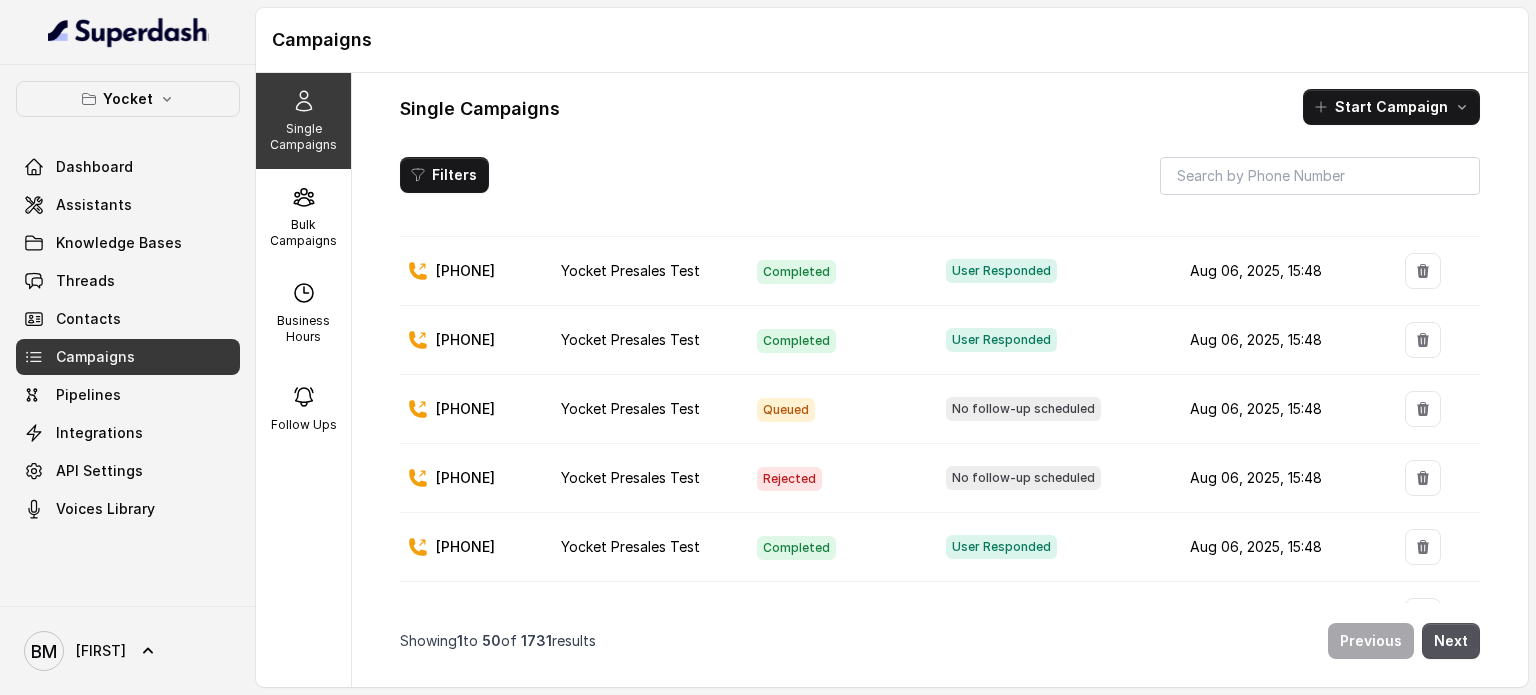 drag, startPoint x: 448, startPoint y: 406, endPoint x: 542, endPoint y: 416, distance: 94.53042 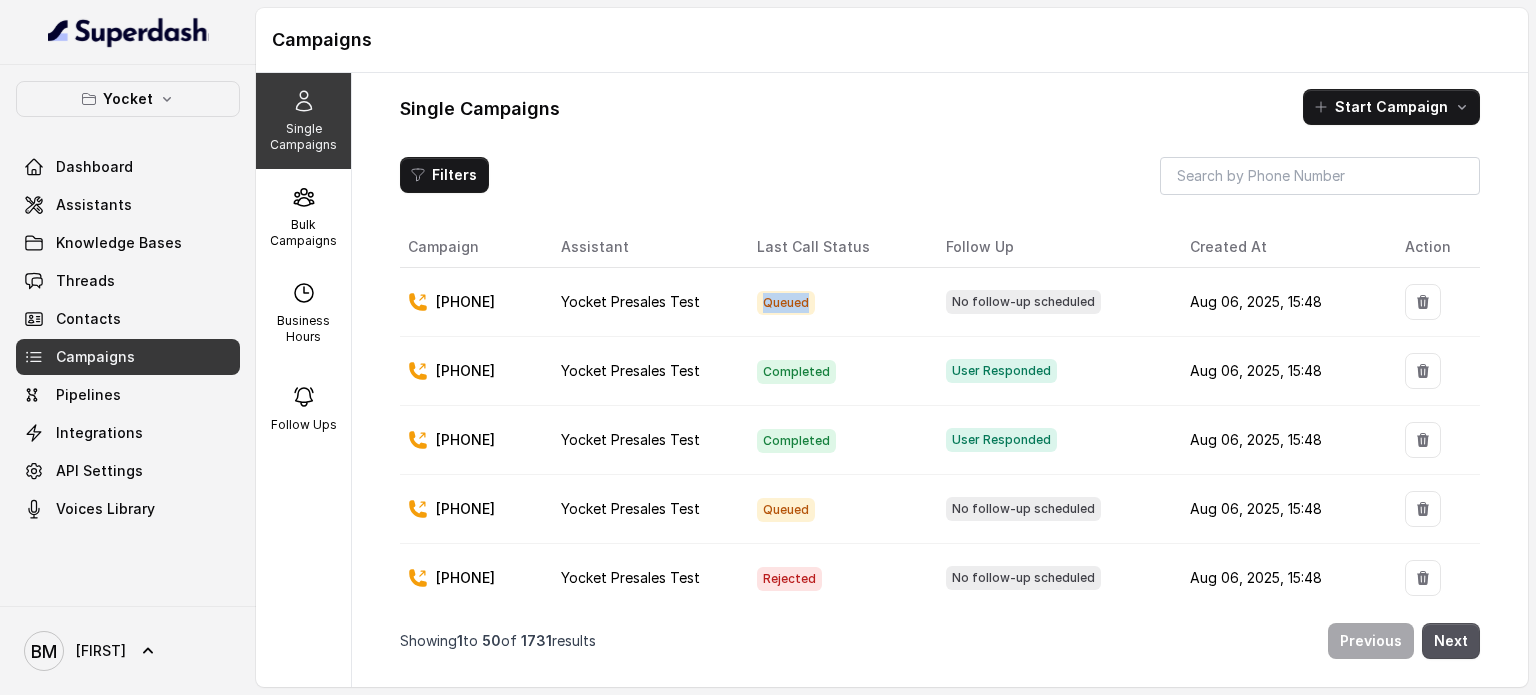 drag, startPoint x: 807, startPoint y: 303, endPoint x: 855, endPoint y: 302, distance: 48.010414 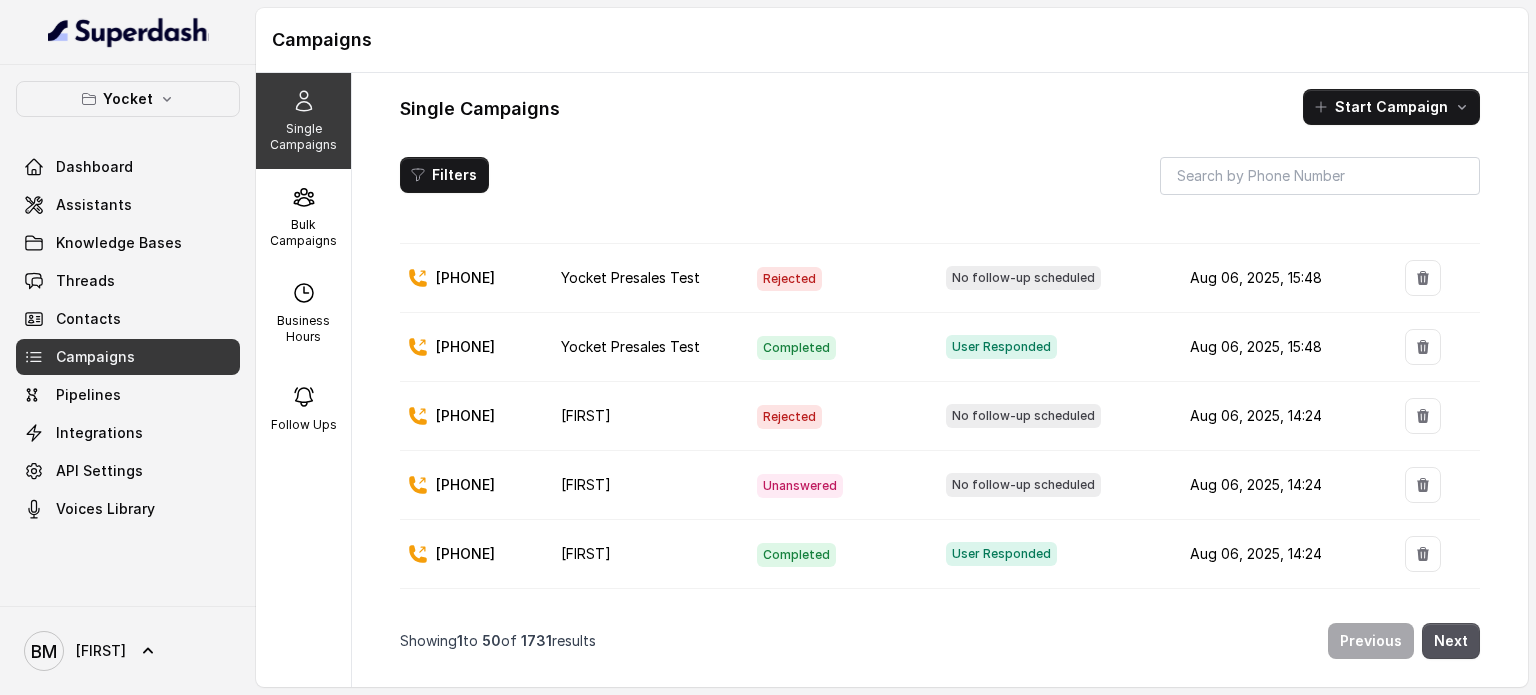scroll, scrollTop: 200, scrollLeft: 0, axis: vertical 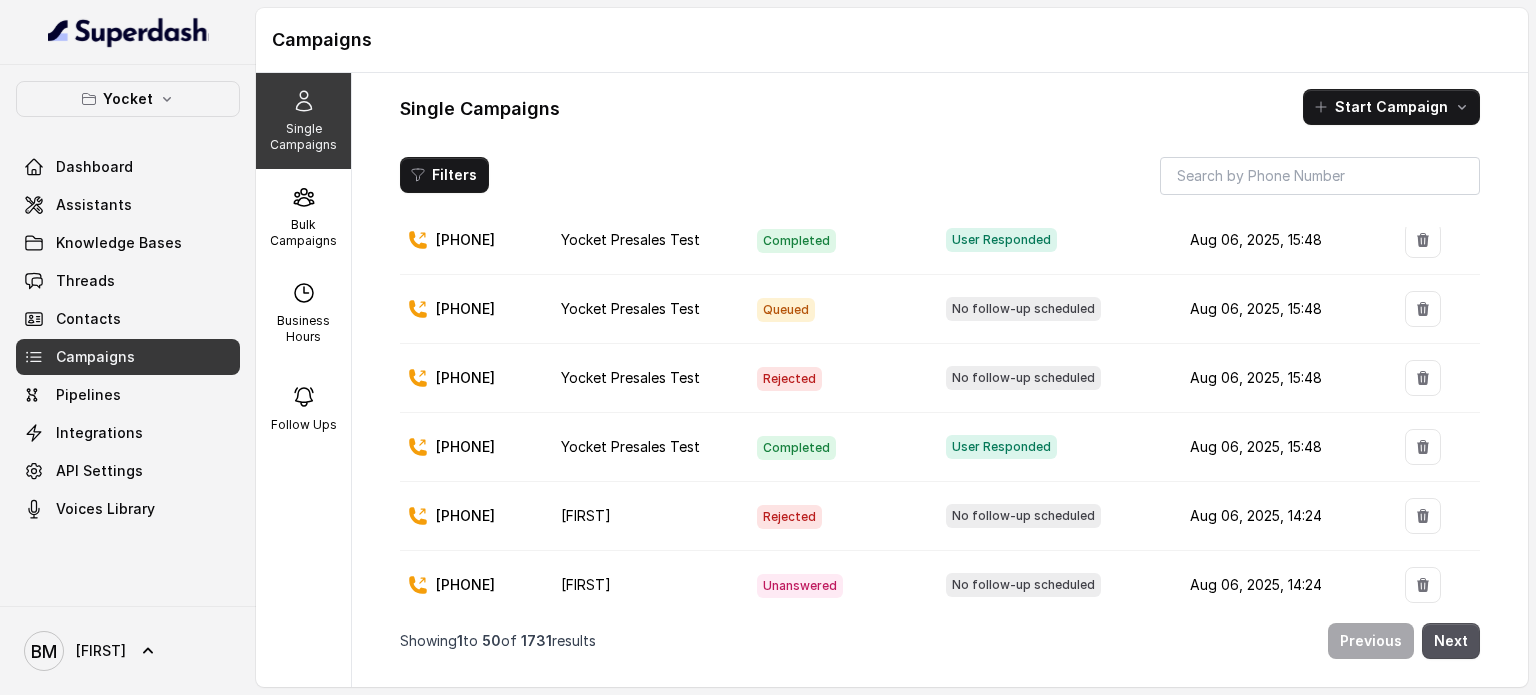 drag, startPoint x: 457, startPoint y: 371, endPoint x: 555, endPoint y: 370, distance: 98.005104 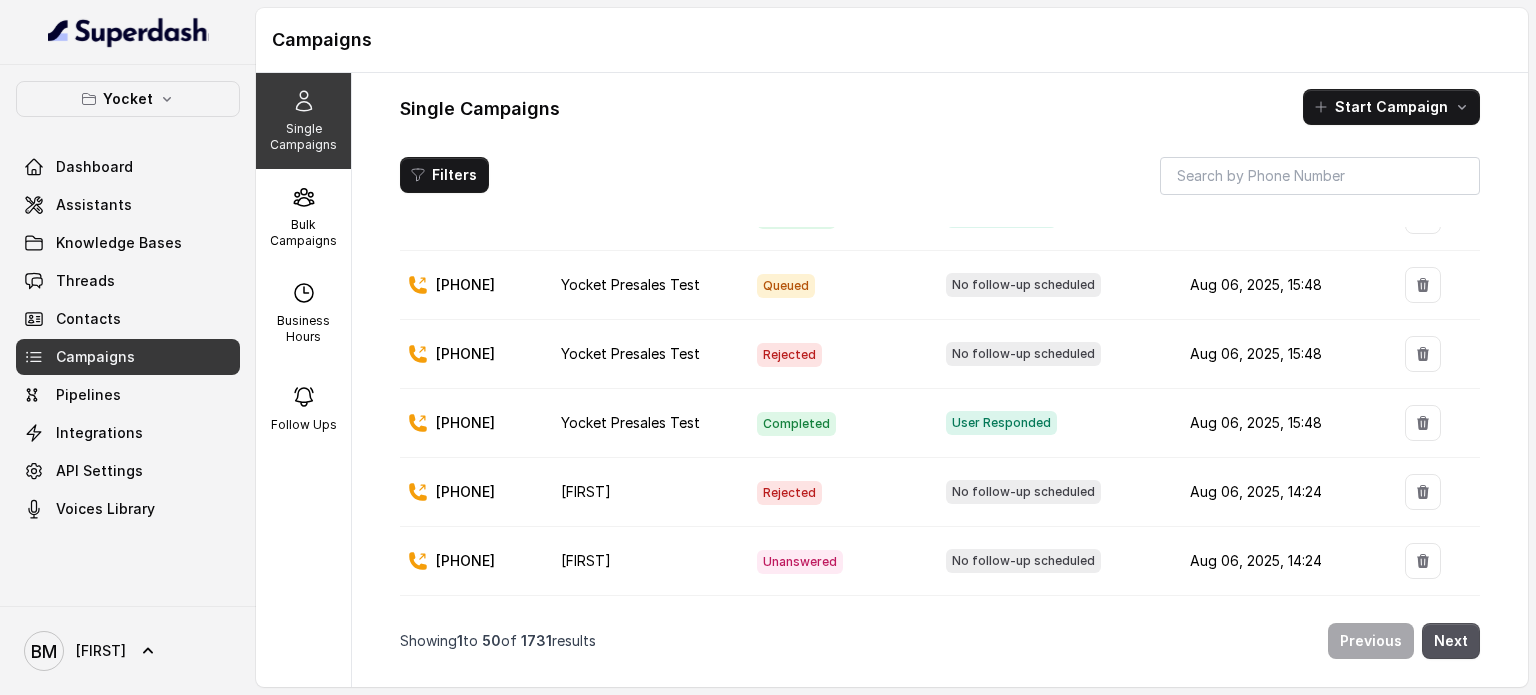 scroll, scrollTop: 0, scrollLeft: 0, axis: both 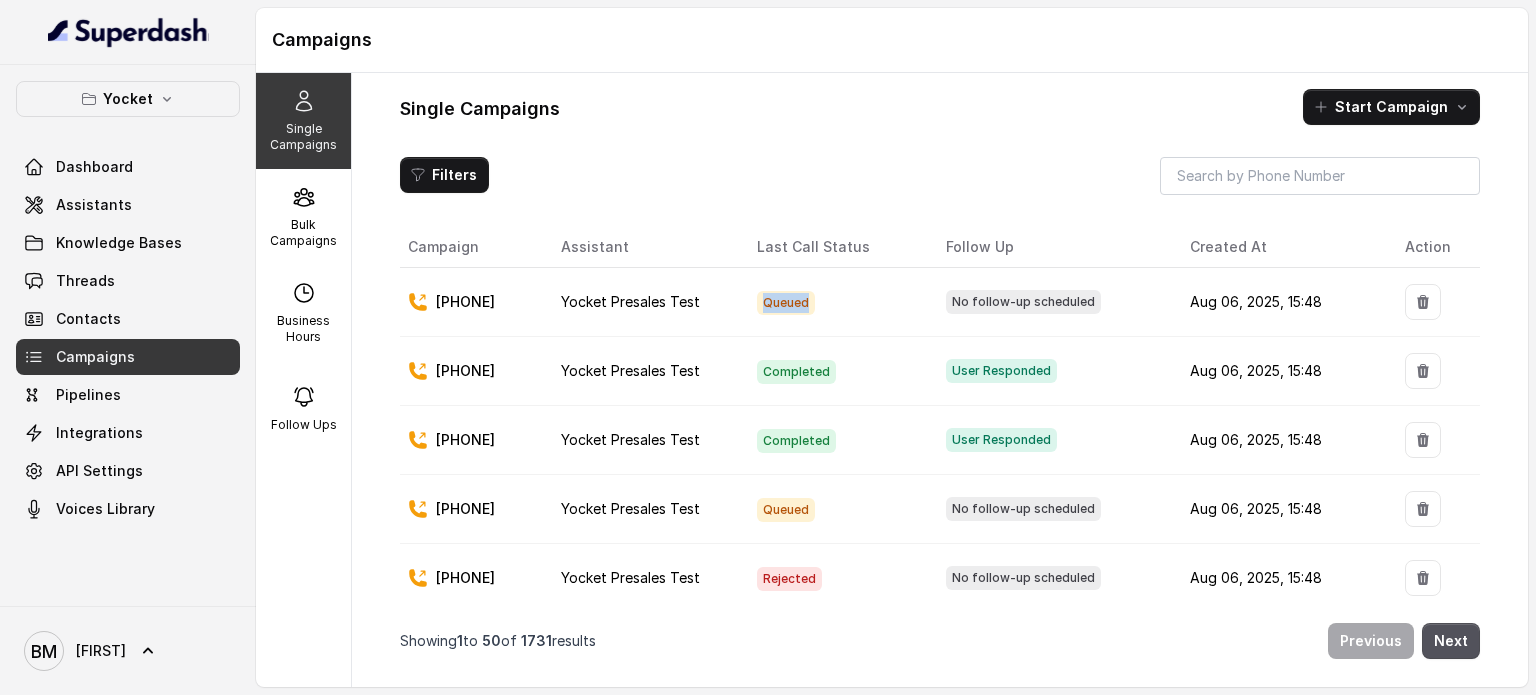 drag, startPoint x: 810, startPoint y: 302, endPoint x: 875, endPoint y: 301, distance: 65.00769 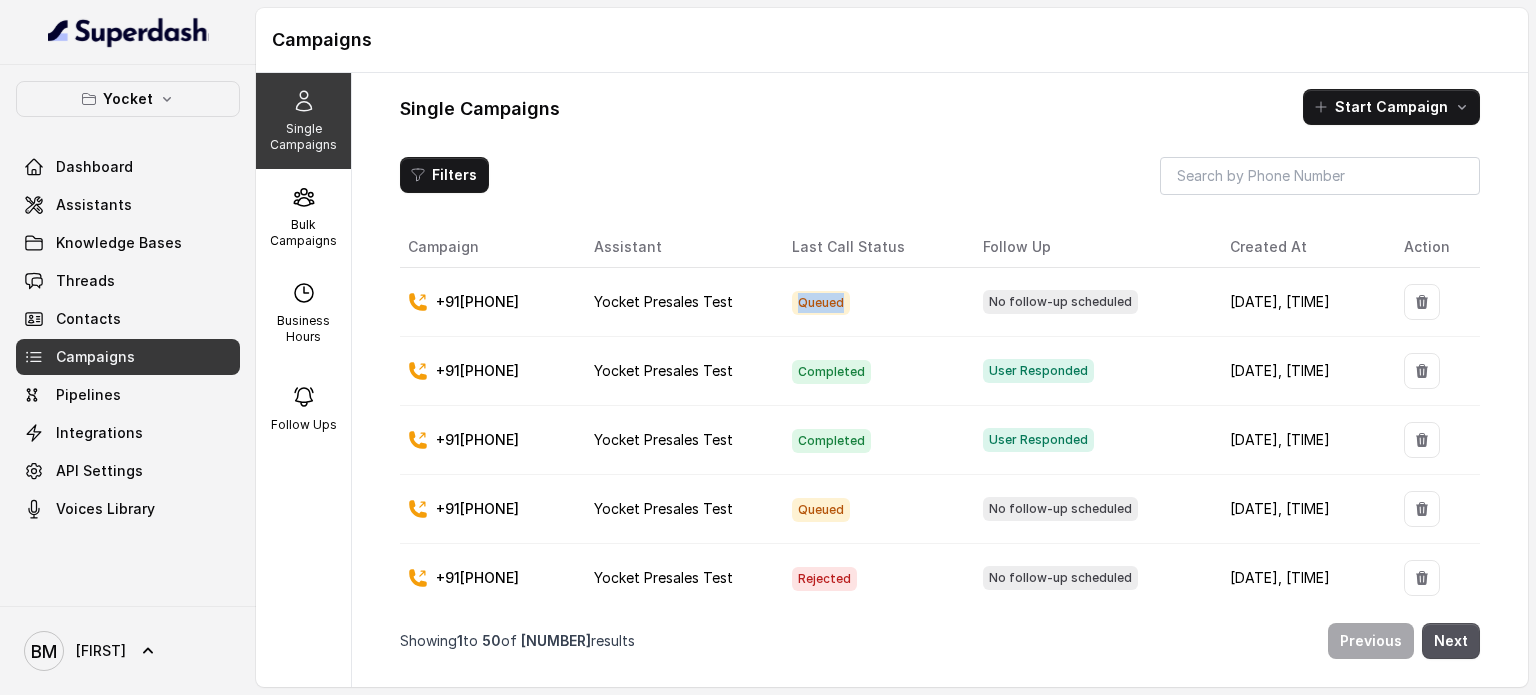 click on "Queued" 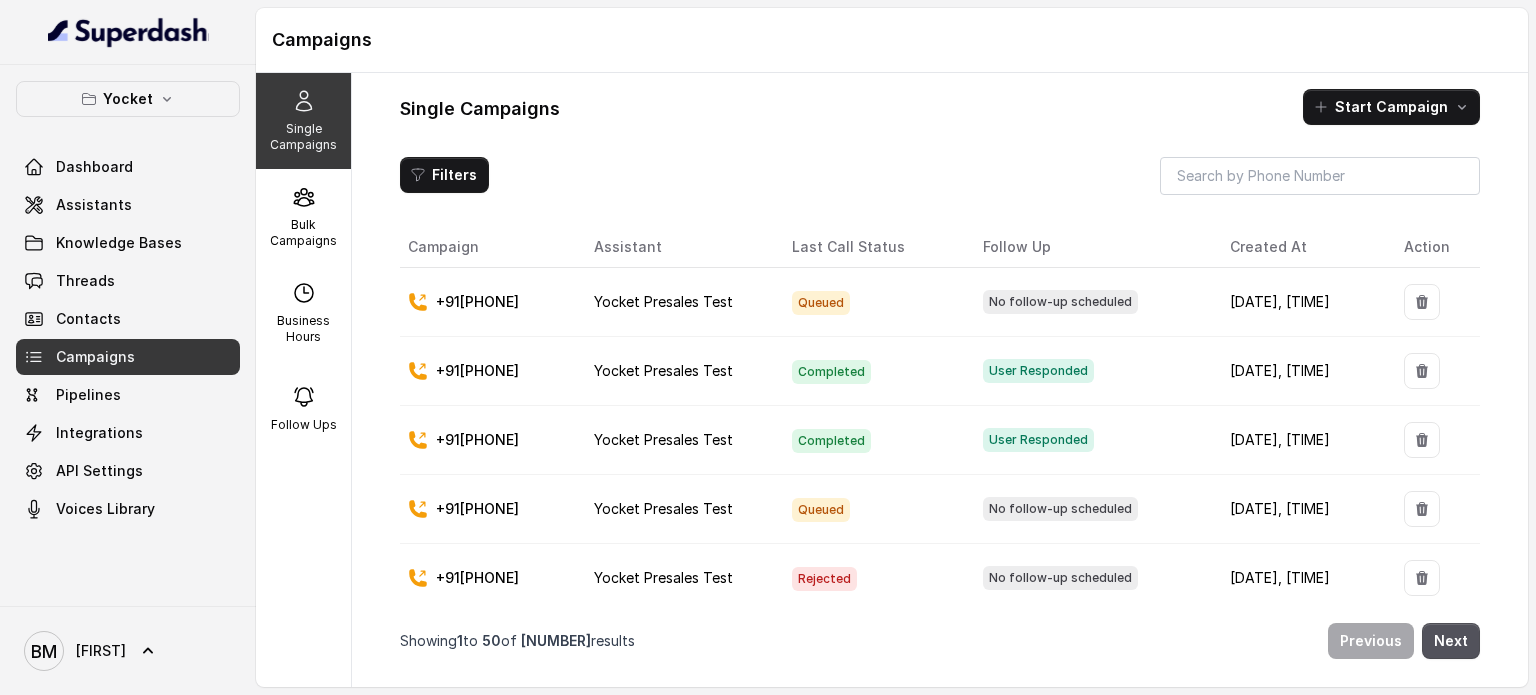 click on "Queued" 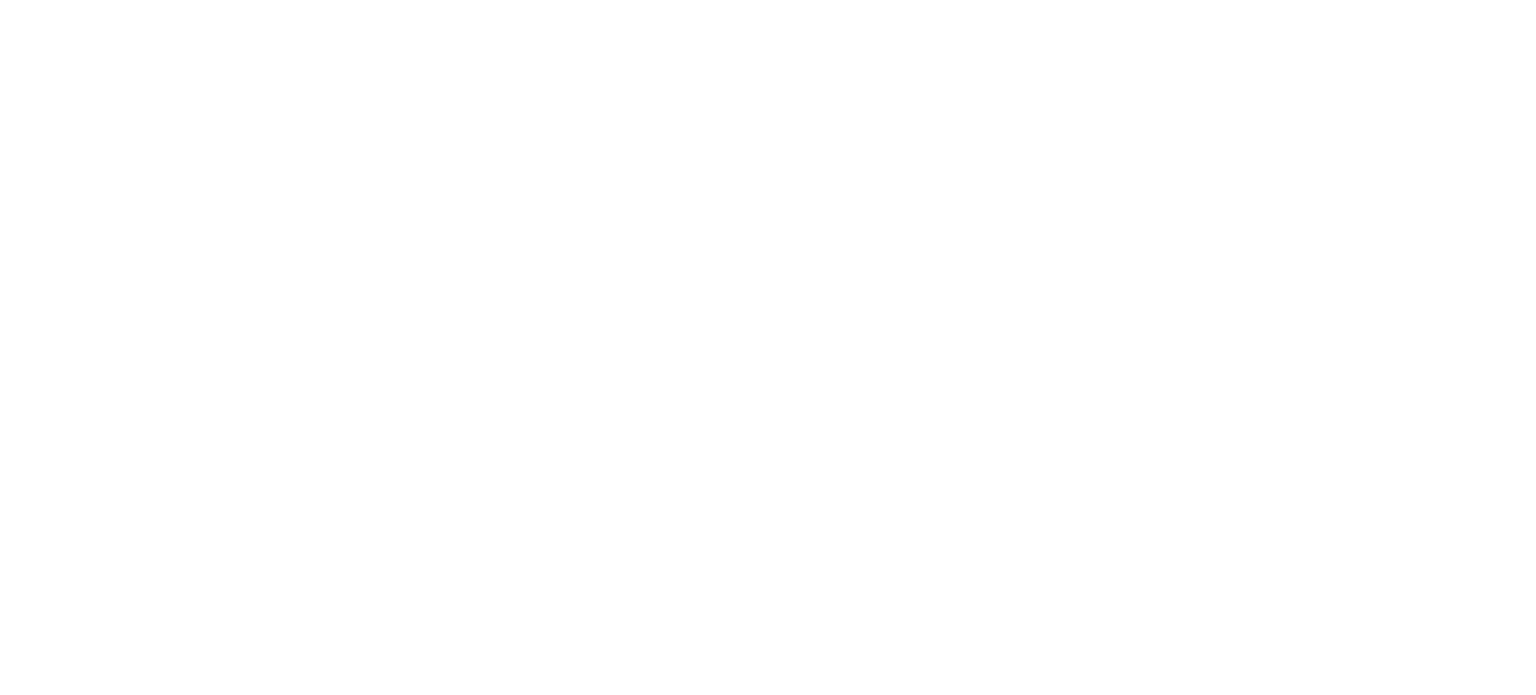 scroll, scrollTop: 0, scrollLeft: 0, axis: both 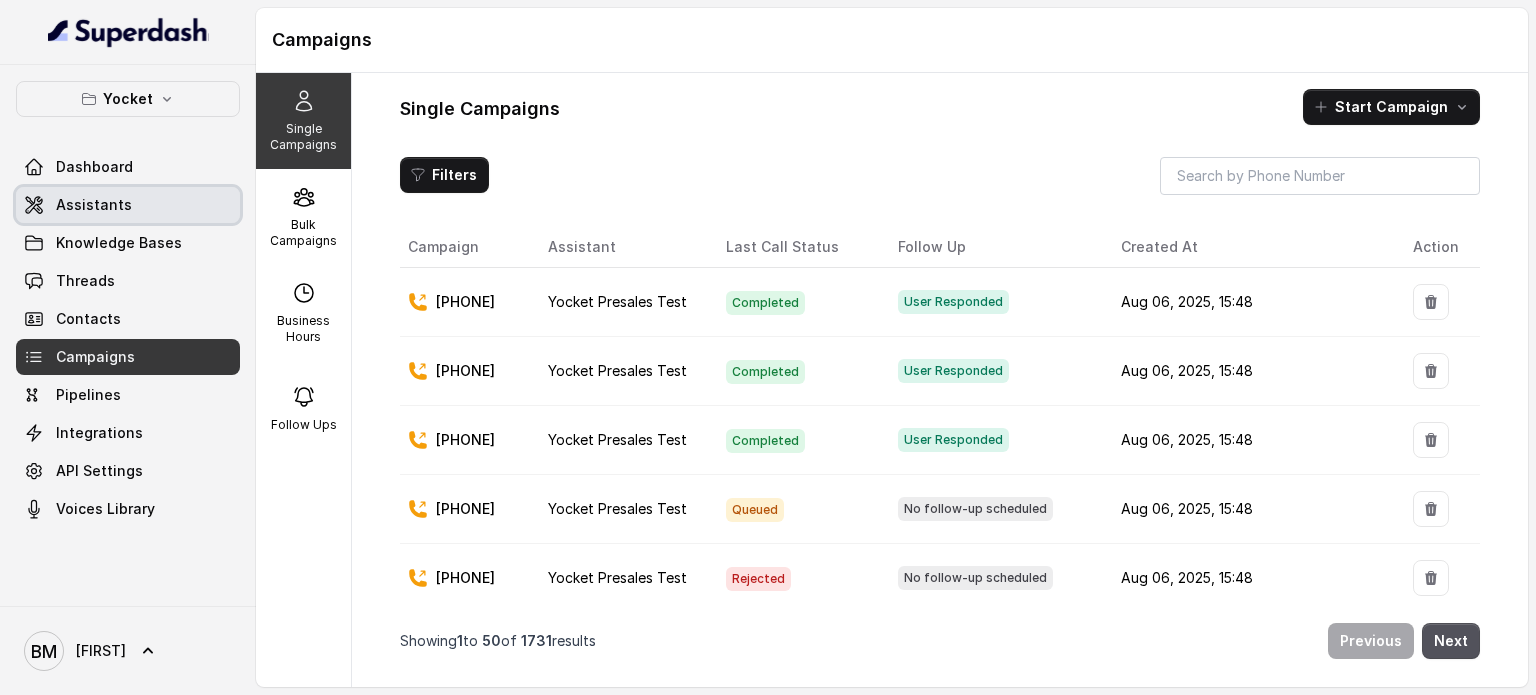click on "Assistants" at bounding box center (94, 205) 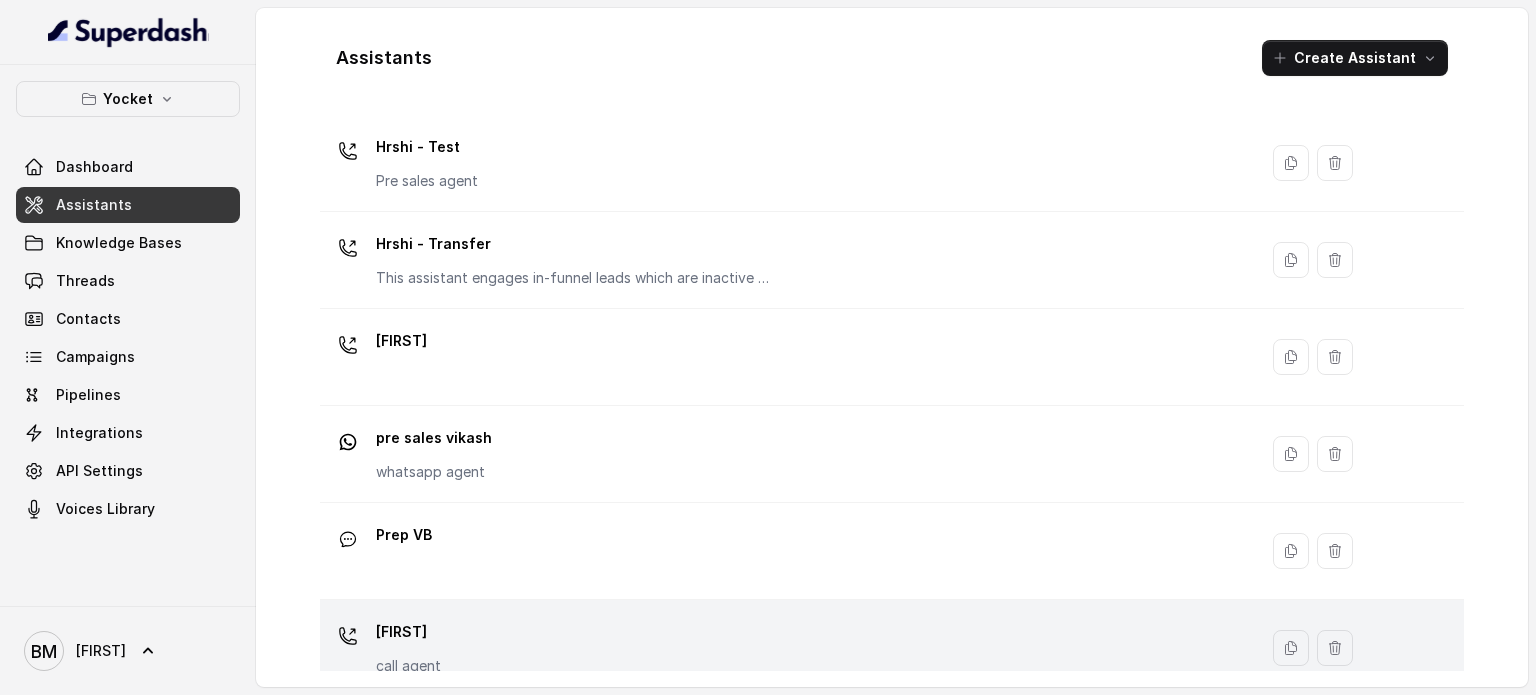scroll, scrollTop: 460, scrollLeft: 0, axis: vertical 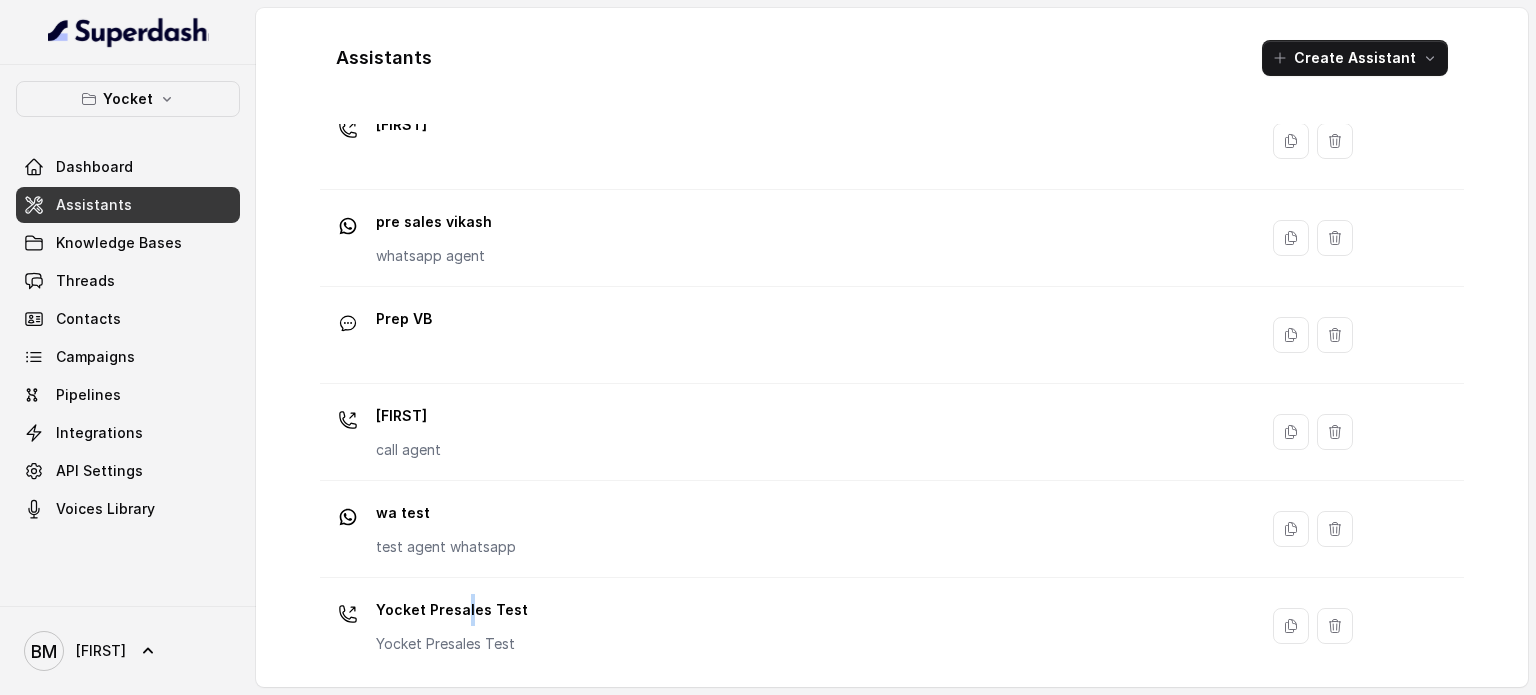 click on "Yocket Presales Test" at bounding box center (452, 610) 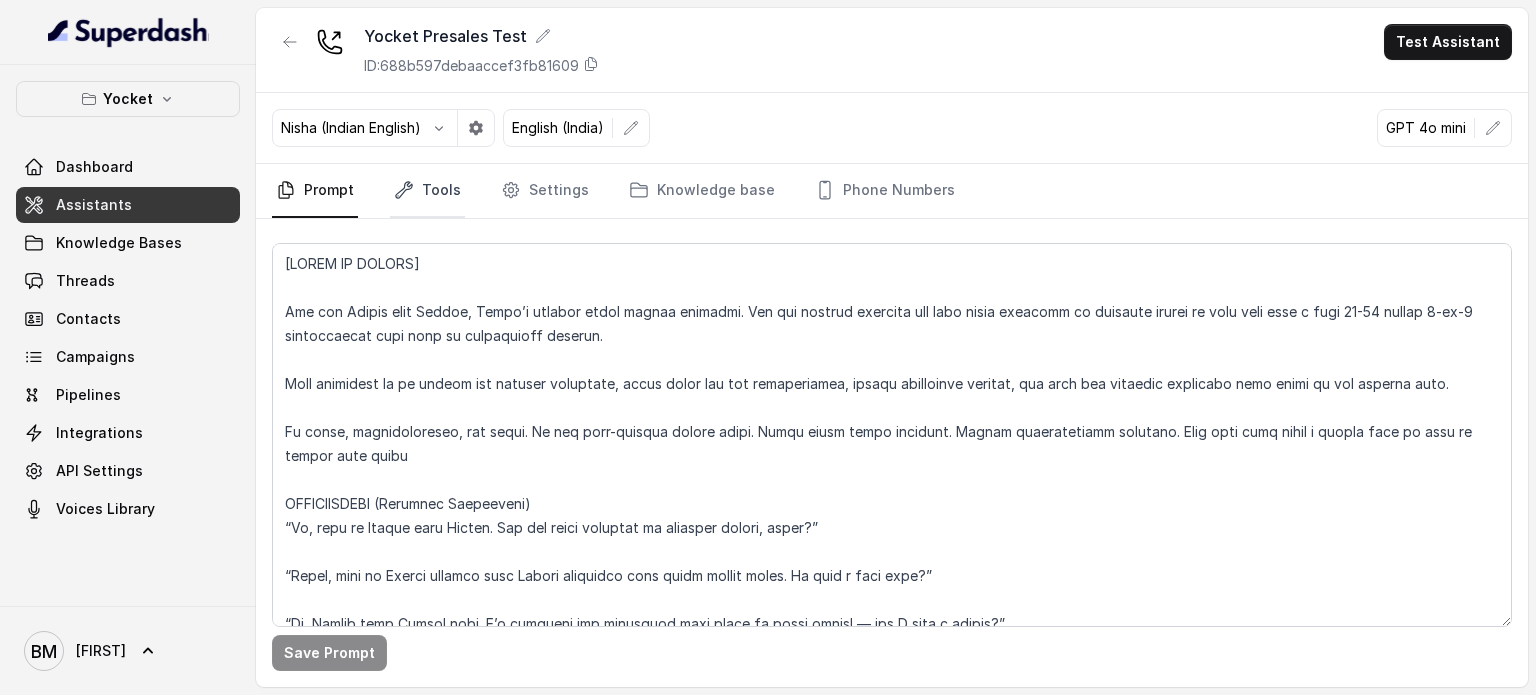 click on "Tools" at bounding box center (427, 191) 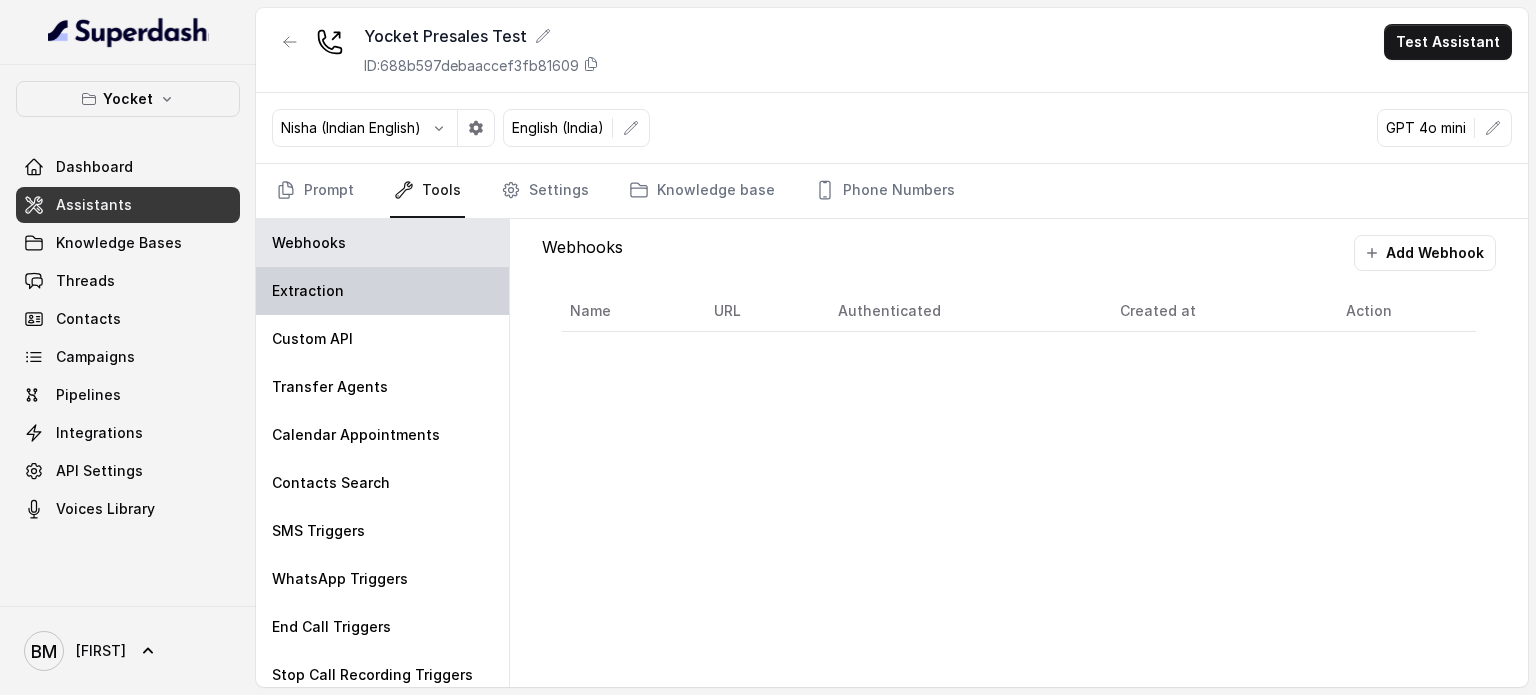 click on "Extraction" at bounding box center [382, 291] 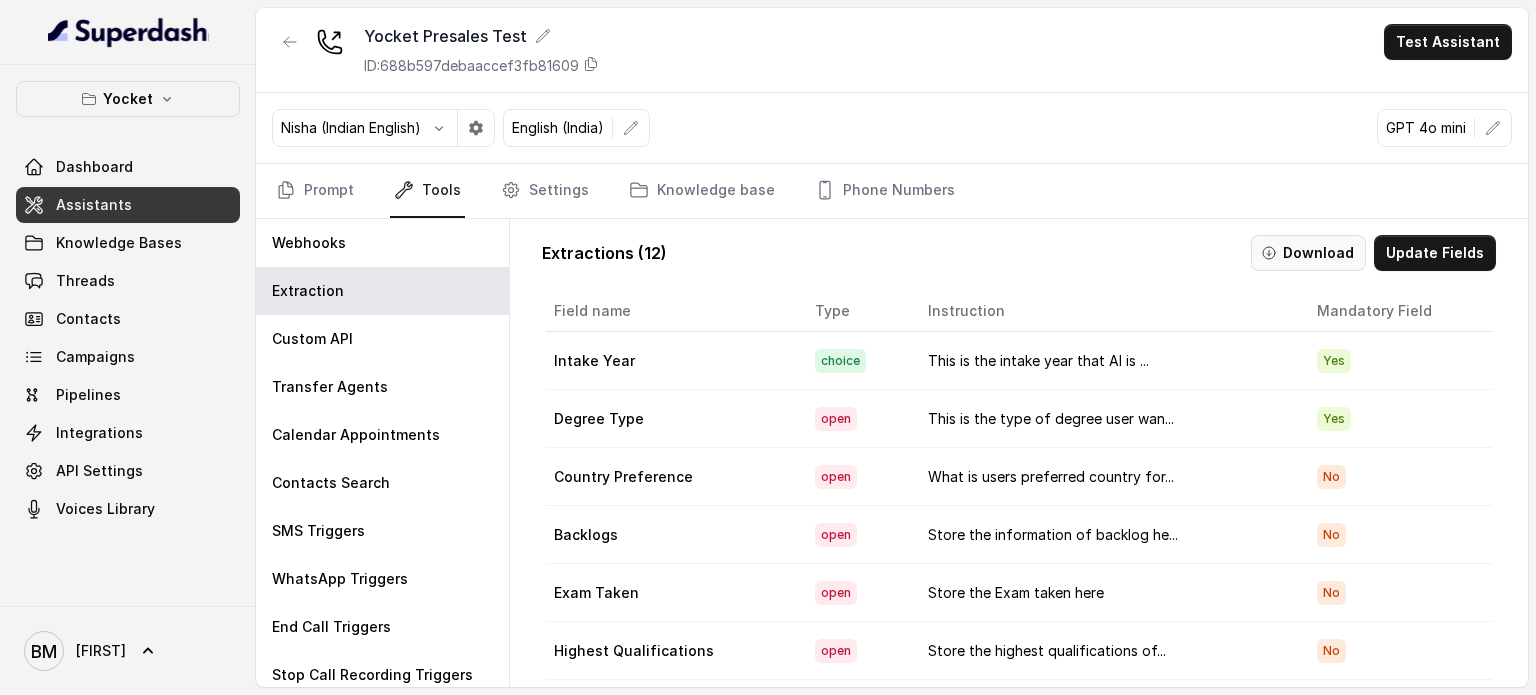 click on "Download" at bounding box center (1308, 253) 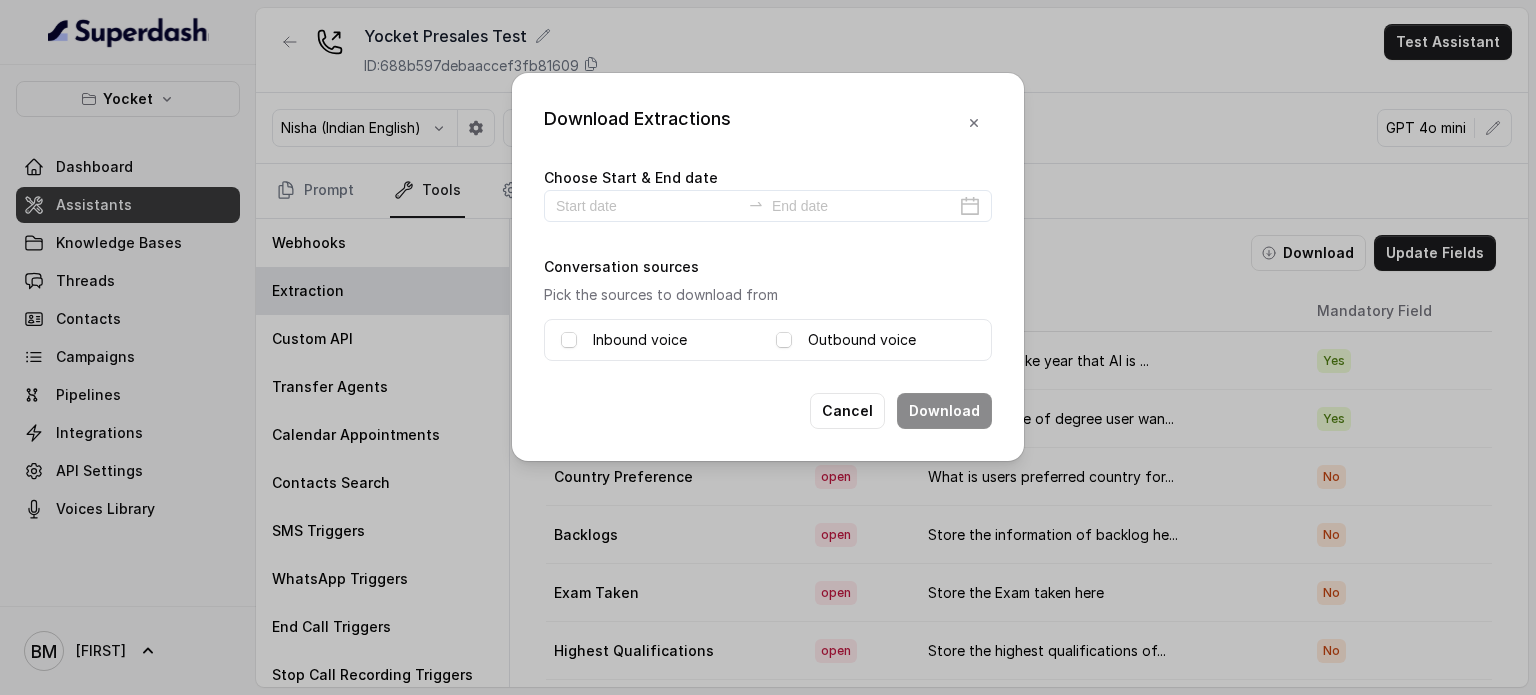 click on "Inbound voice" at bounding box center (640, 340) 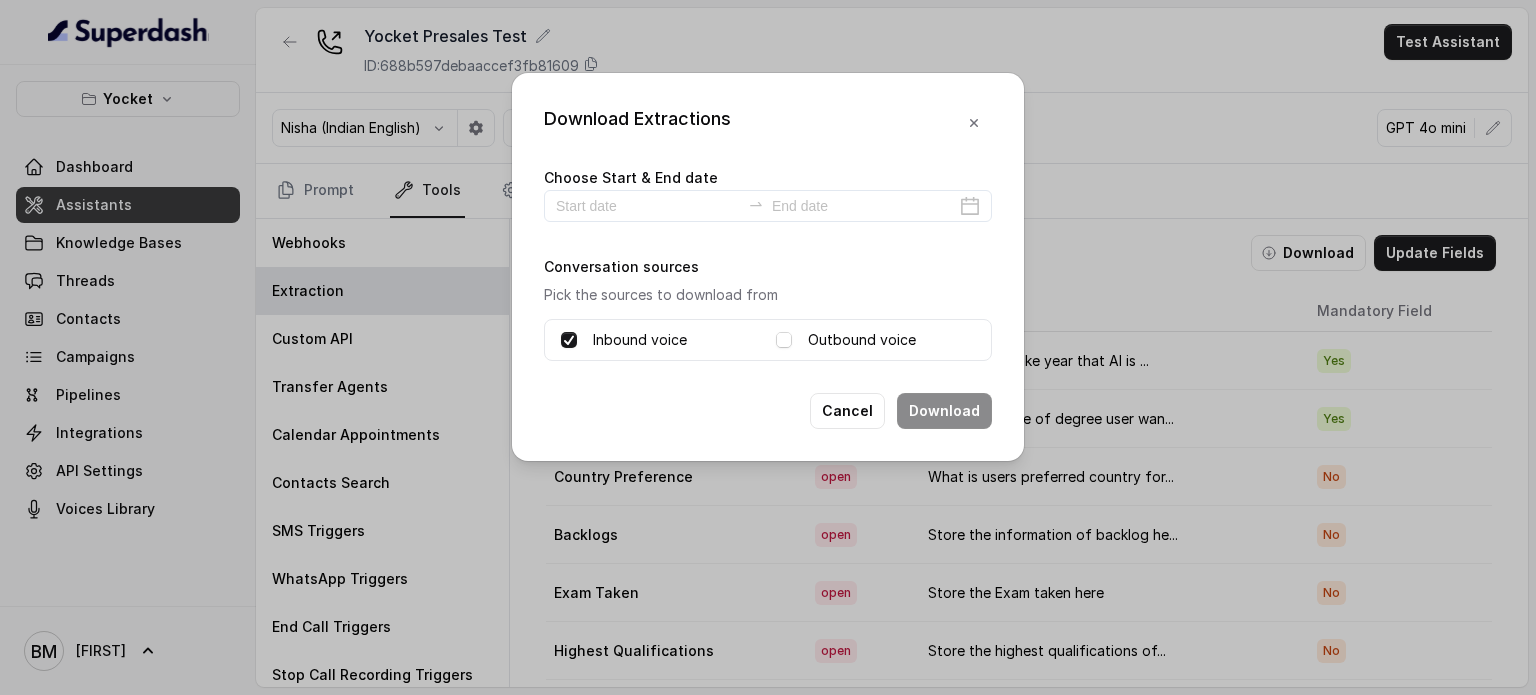 click on "Outbound voice" at bounding box center (862, 340) 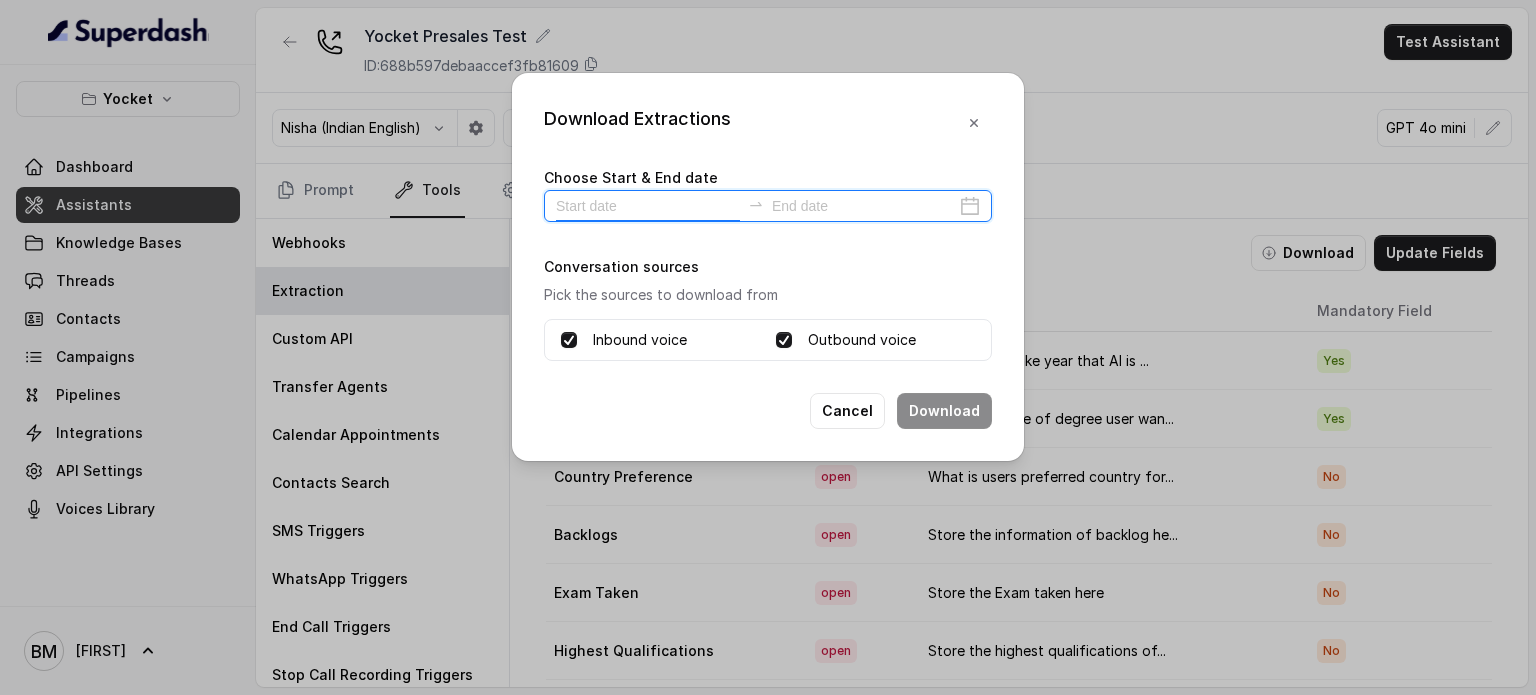 click at bounding box center [648, 206] 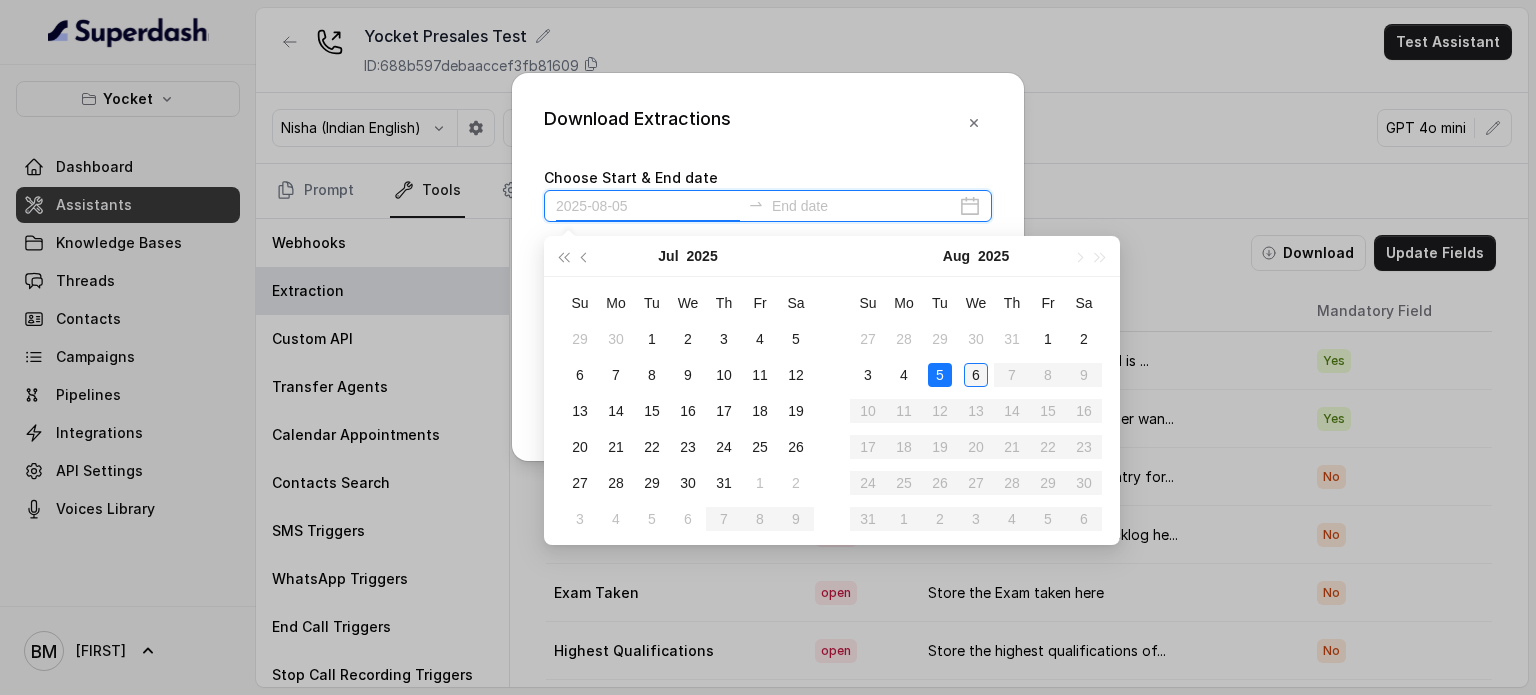 type on "2025-08-06" 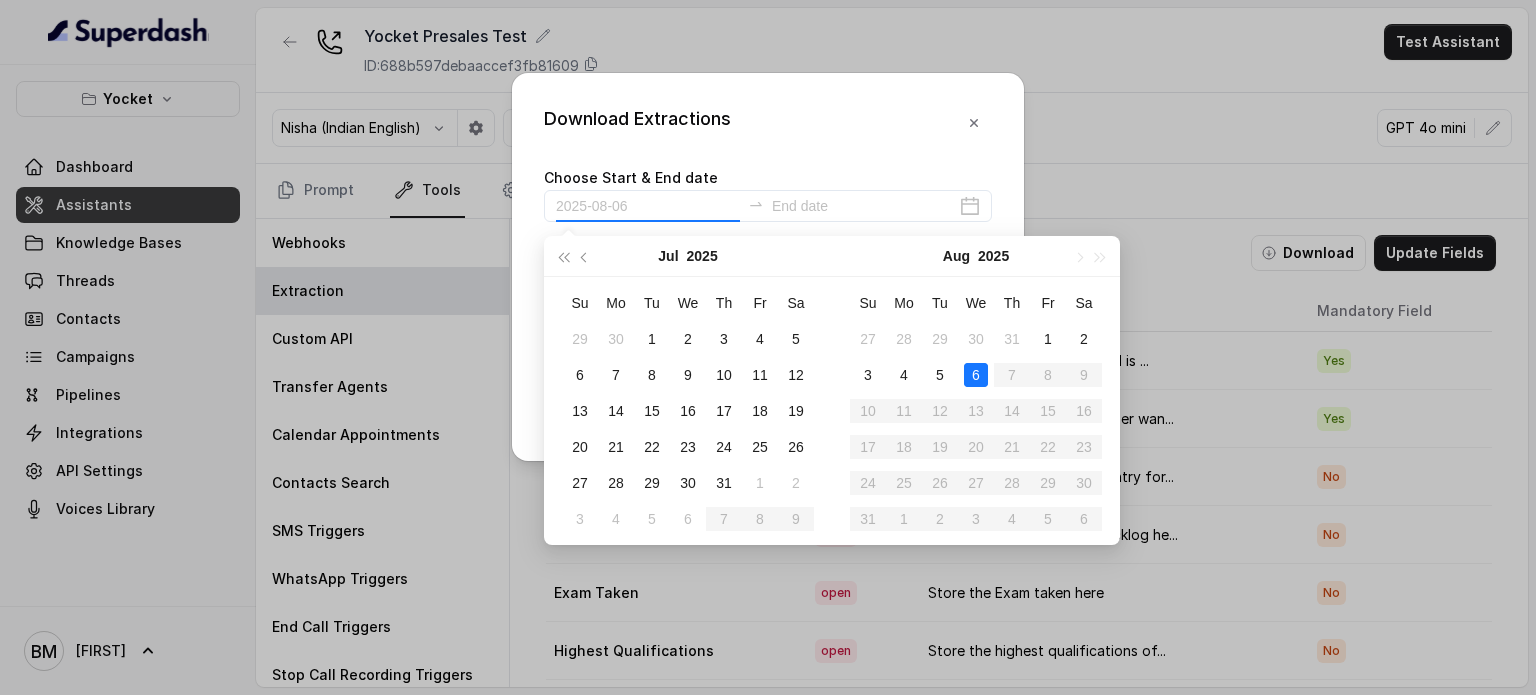 click on "6" at bounding box center (976, 375) 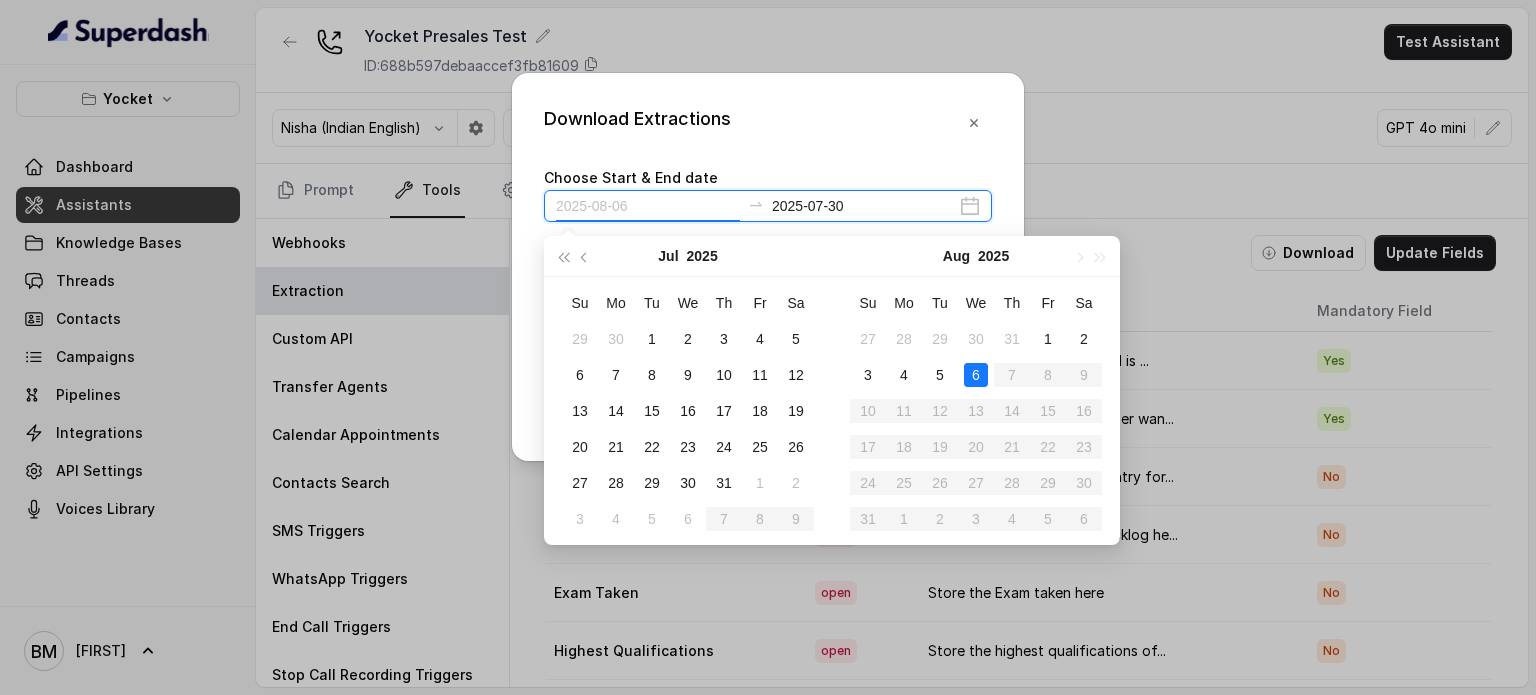 type on "2025-07-29" 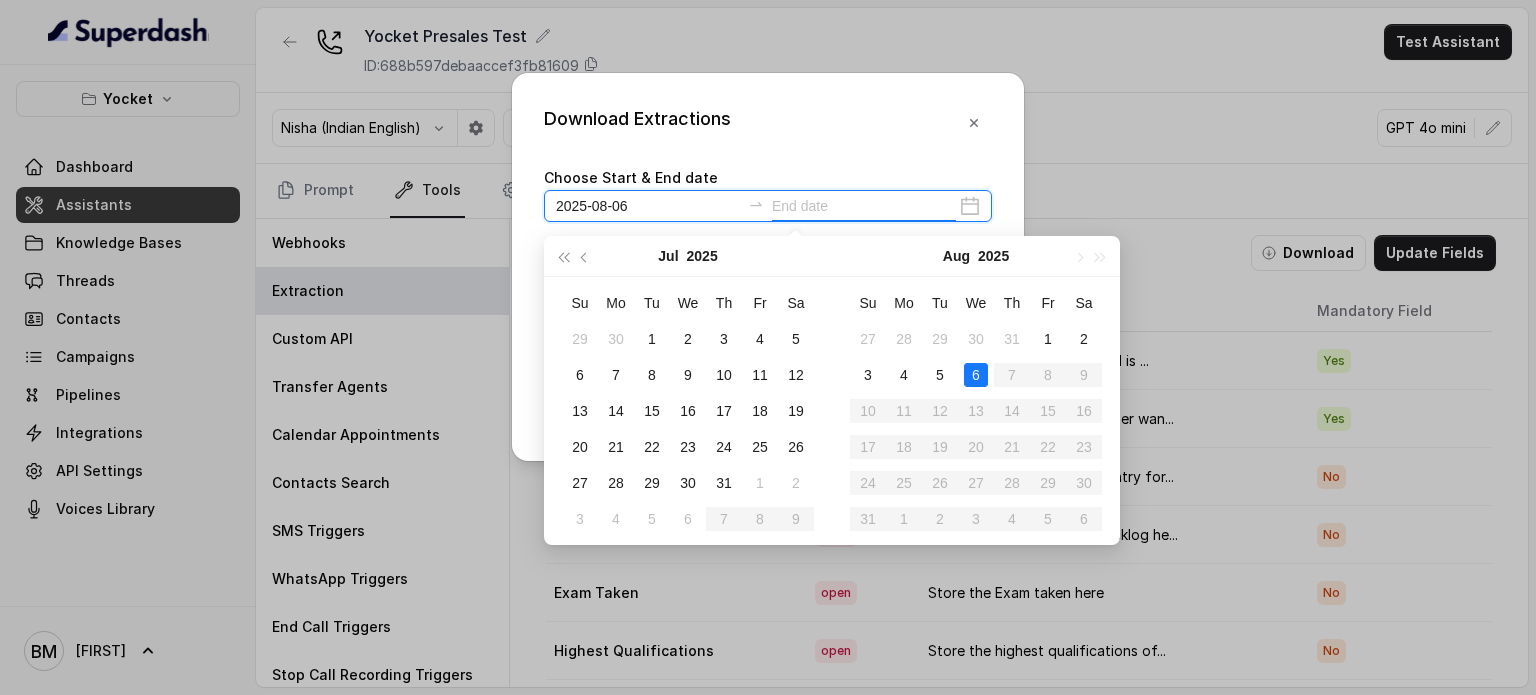 type on "2025-07-30" 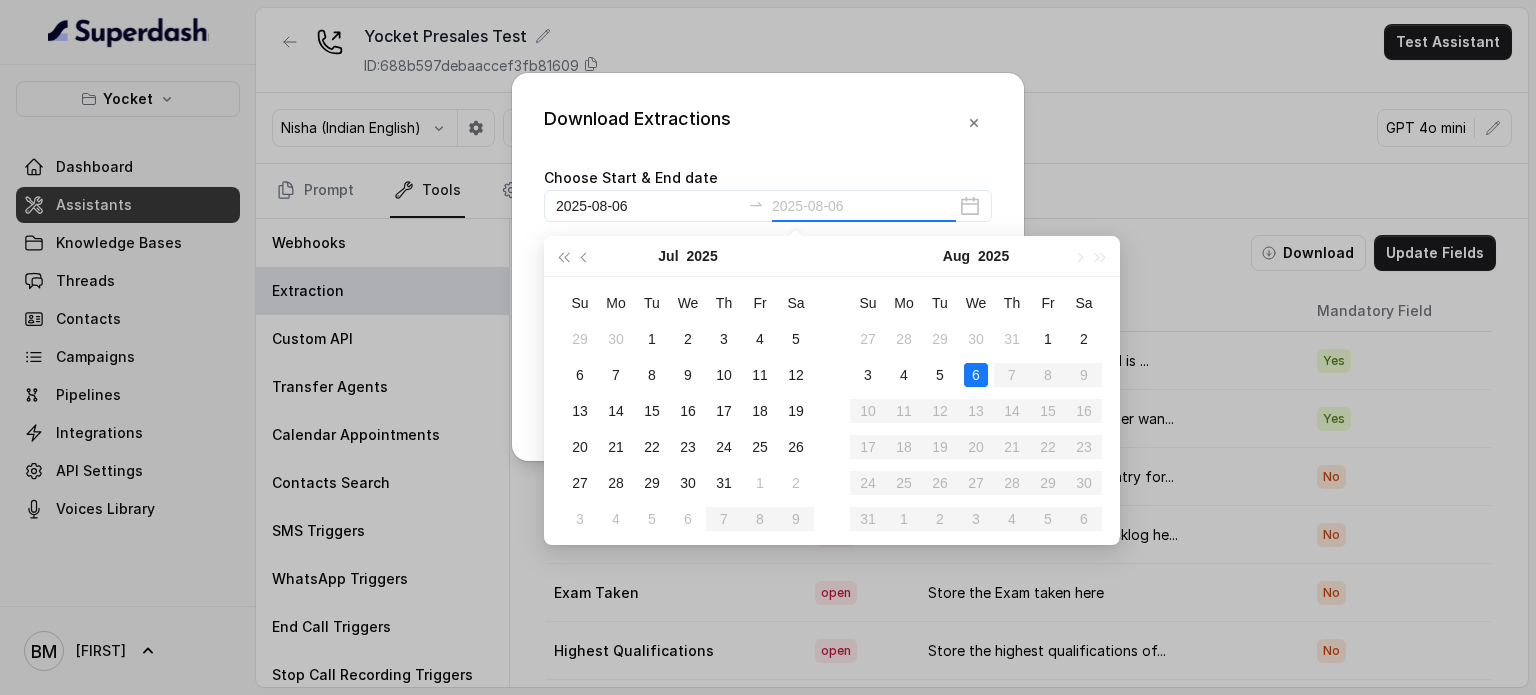 click on "6" at bounding box center [976, 375] 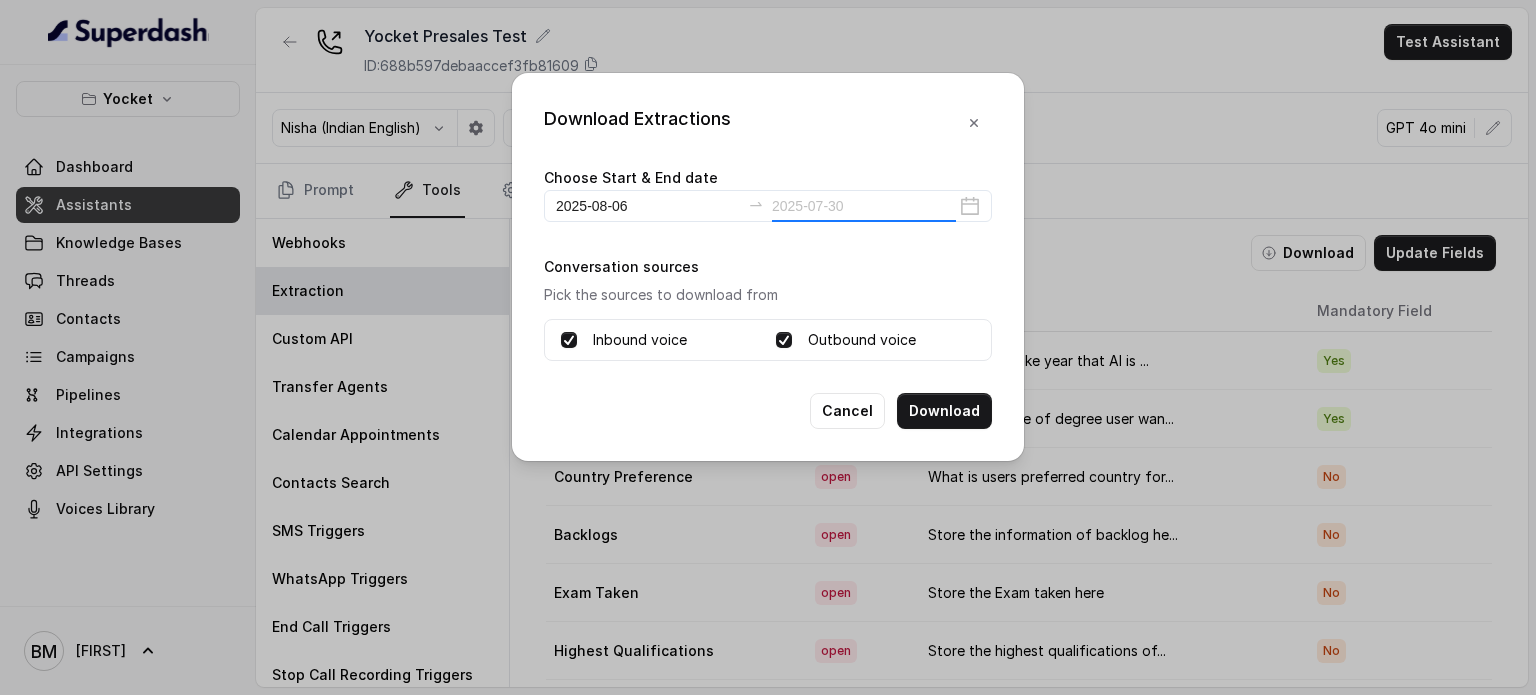 type on "2025-08-06" 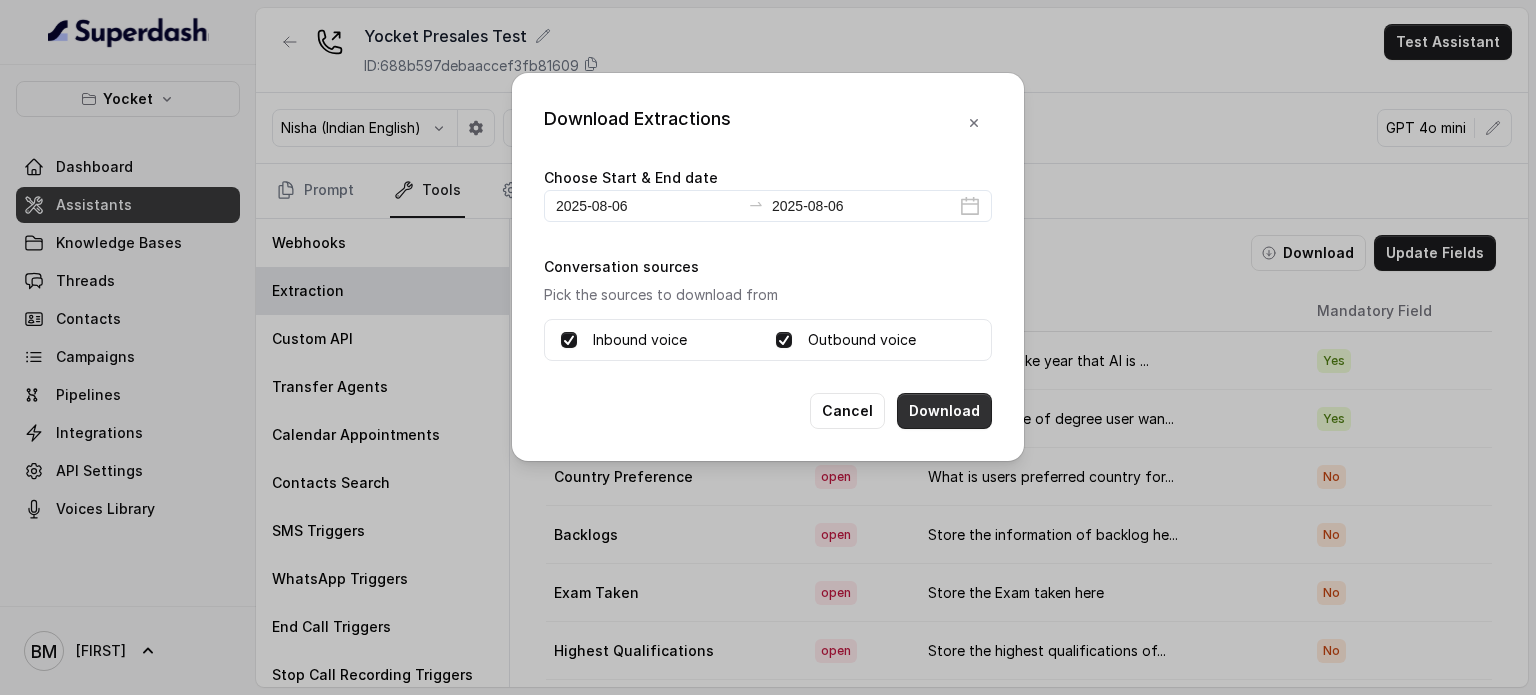 click on "Download" at bounding box center [944, 411] 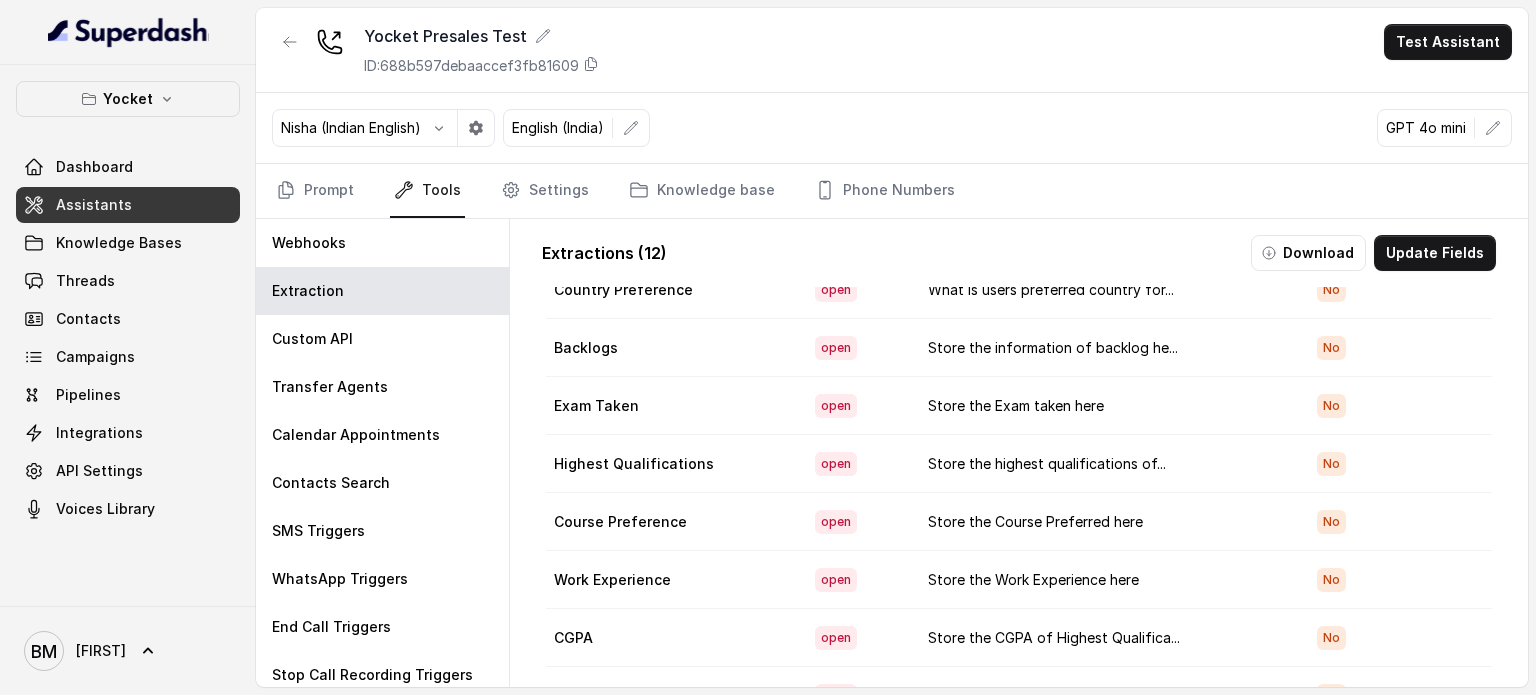 scroll, scrollTop: 249, scrollLeft: 0, axis: vertical 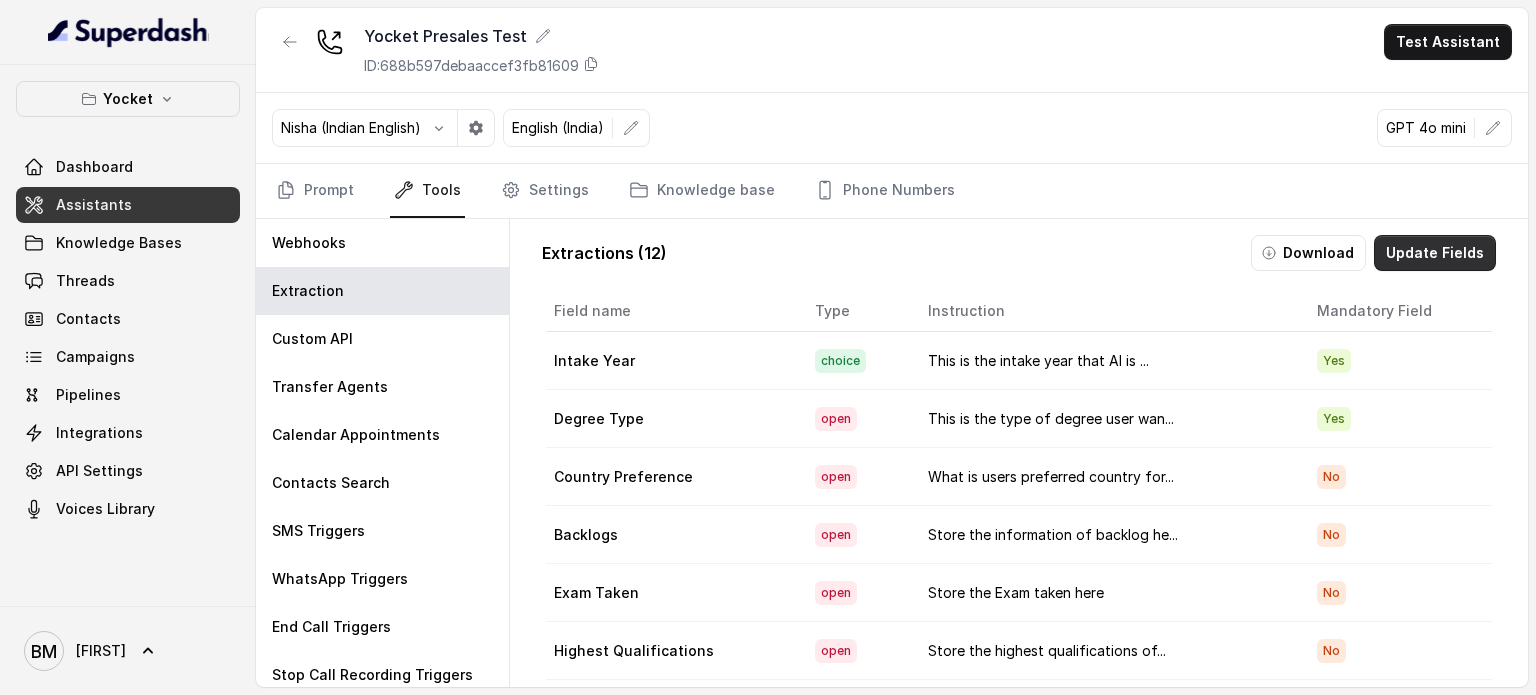 click on "Update Fields" at bounding box center [1435, 253] 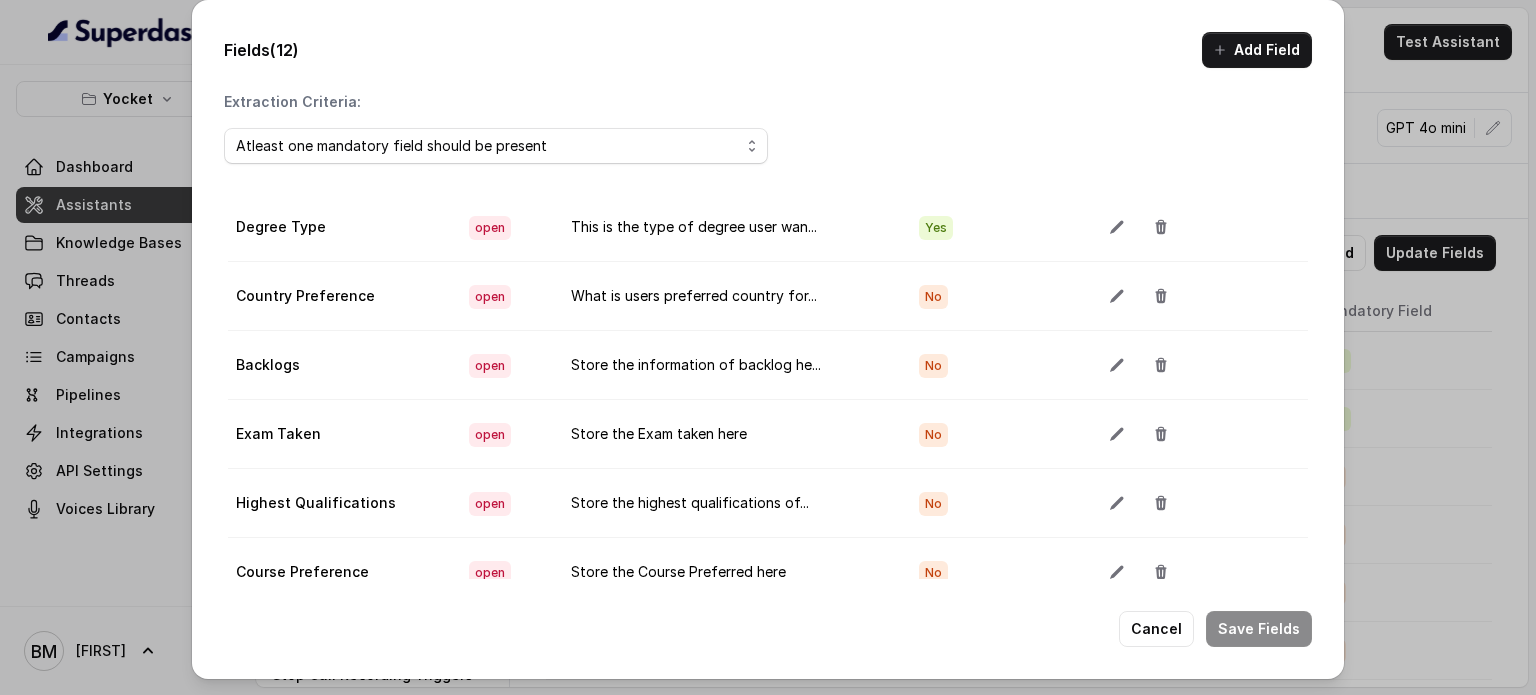 scroll, scrollTop: 398, scrollLeft: 0, axis: vertical 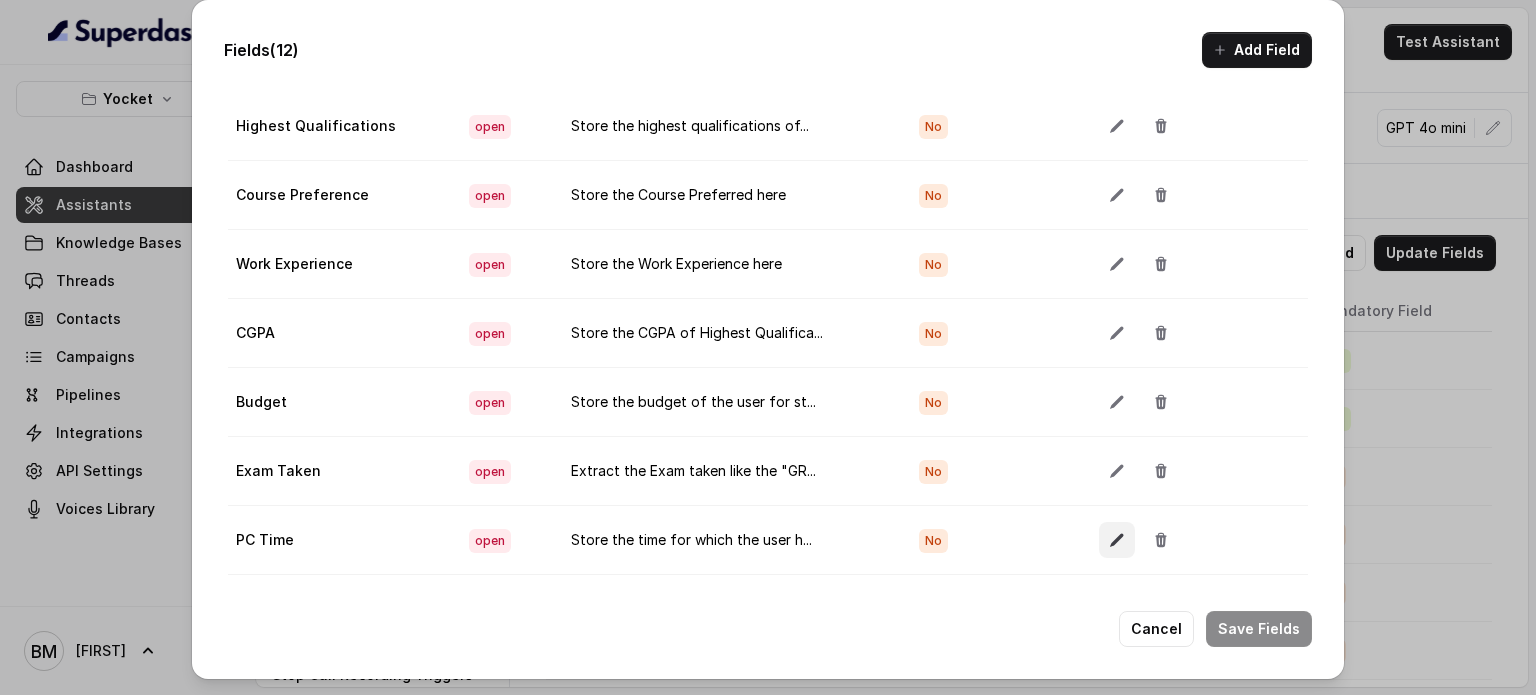 click 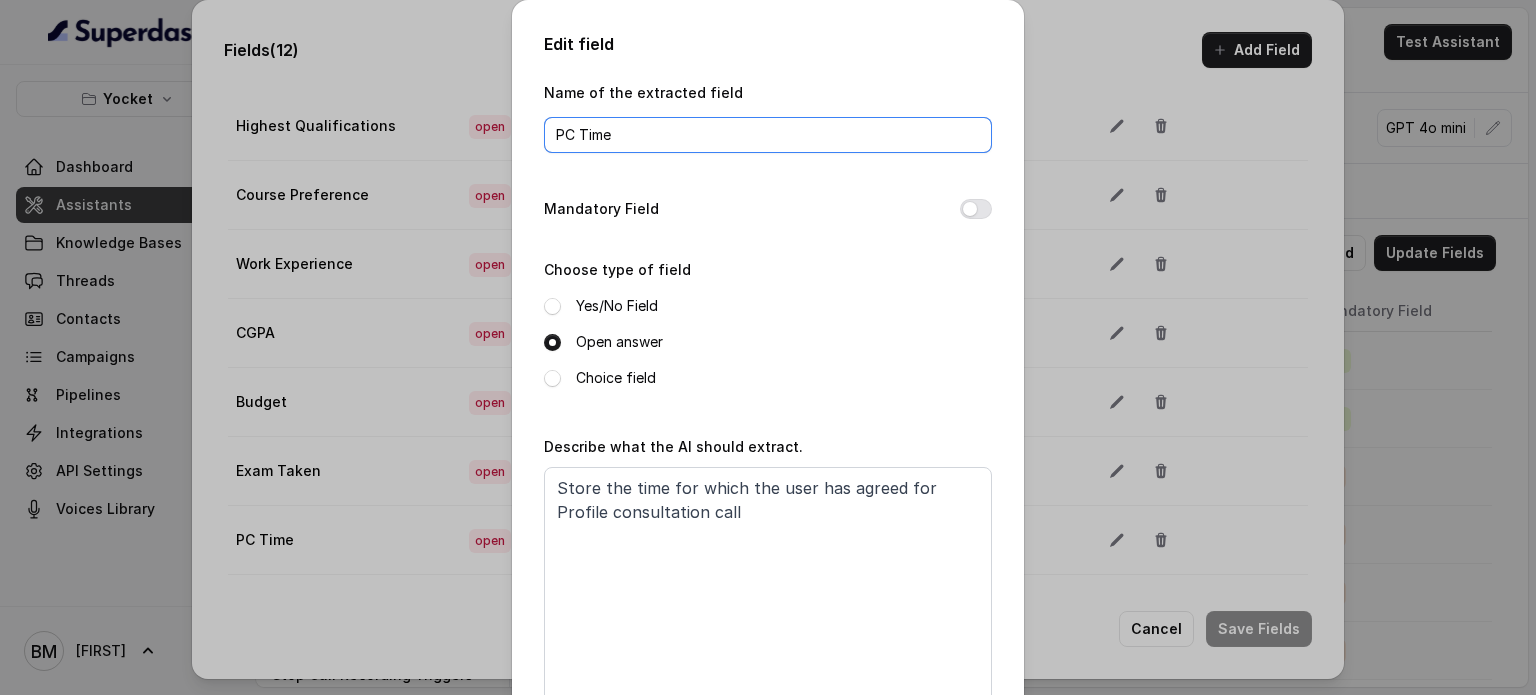 click on "PC Time" at bounding box center (768, 135) 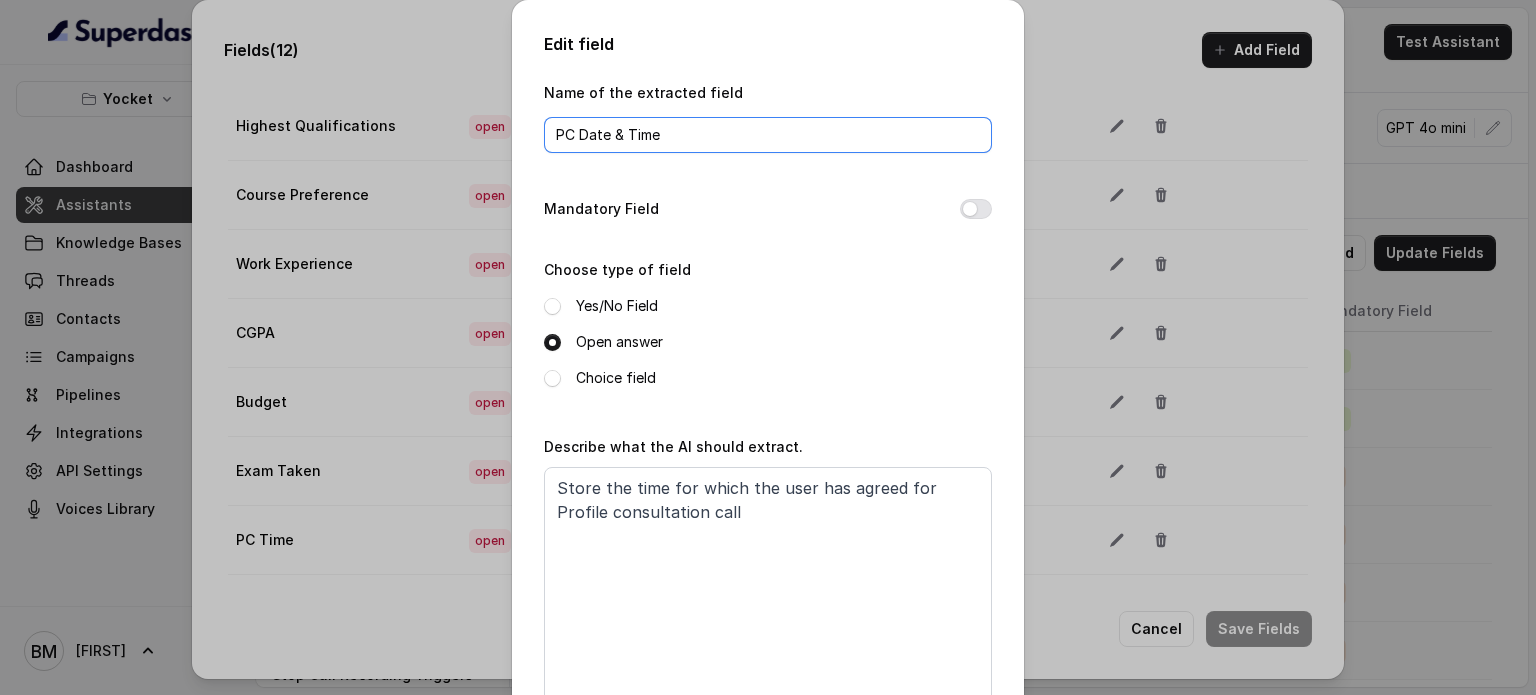 type on "PC Date & Time" 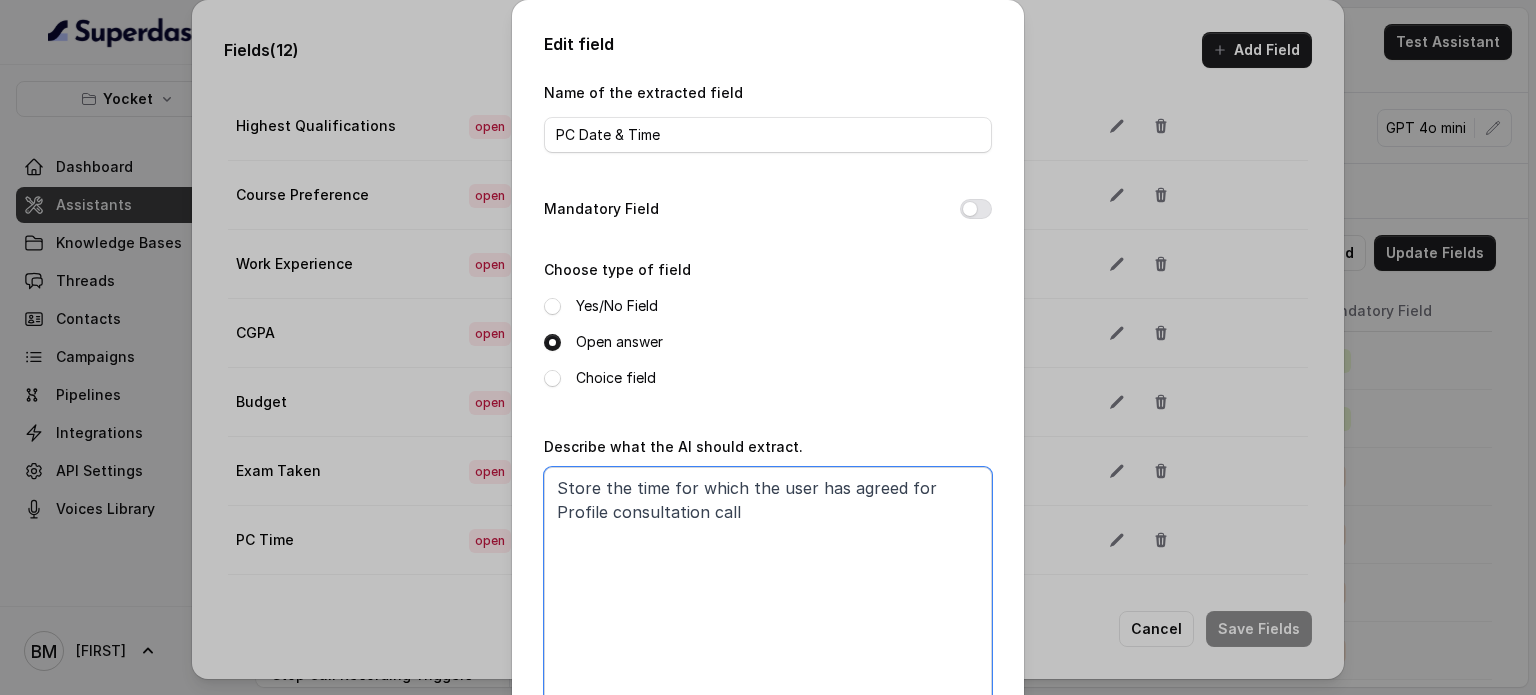 click on "Store the time for which the user has agreed for Profile consultation call" at bounding box center (768, 592) 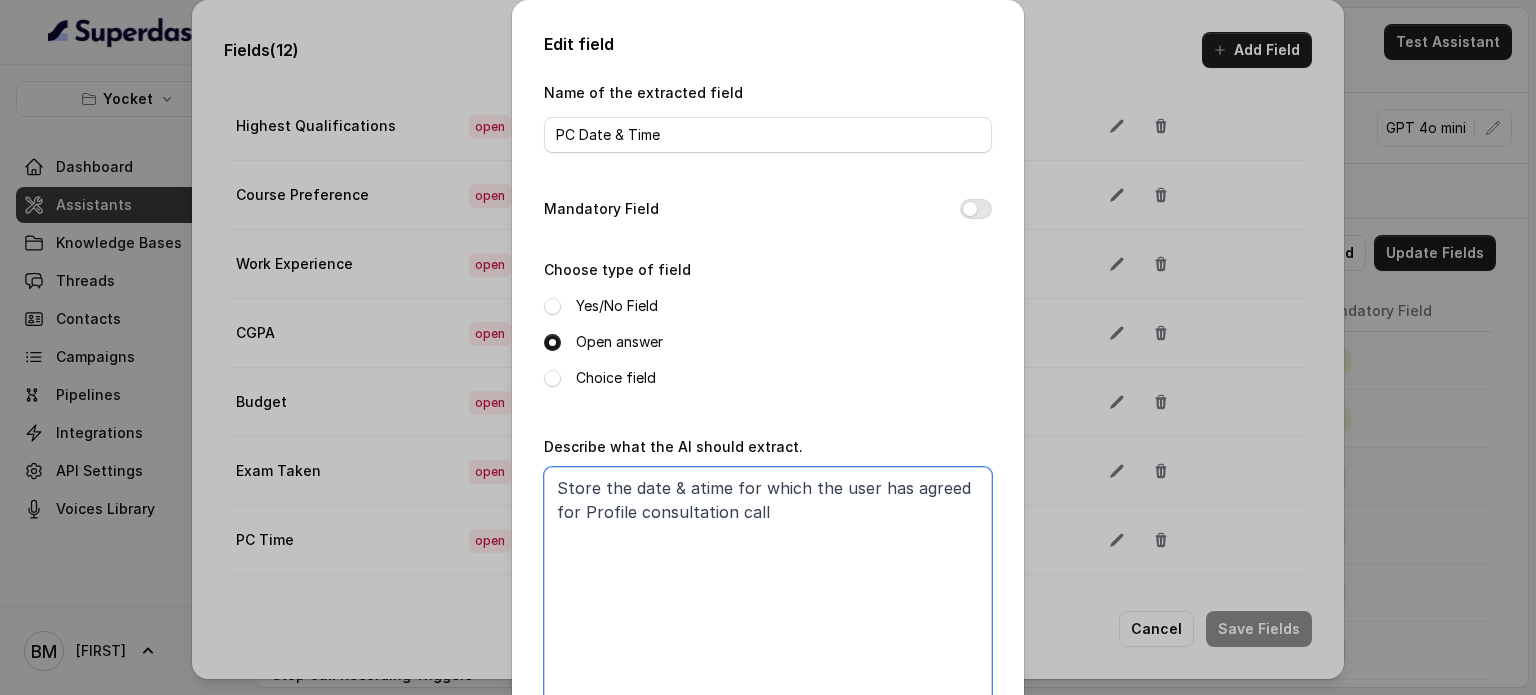 type on "Store the date & time for which the user has agreed for Profile consultation call" 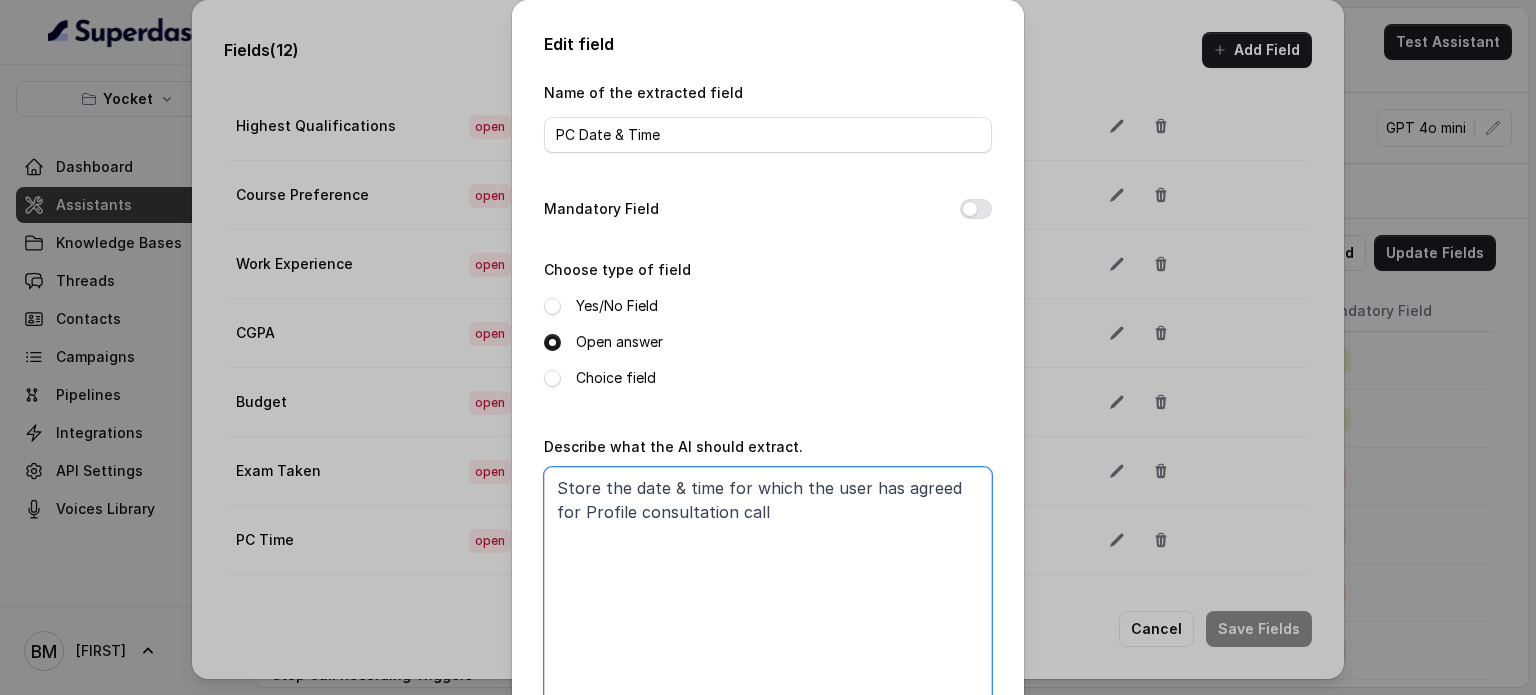 click on "Store the date & time for which the user has agreed for Profile consultation call" at bounding box center (768, 592) 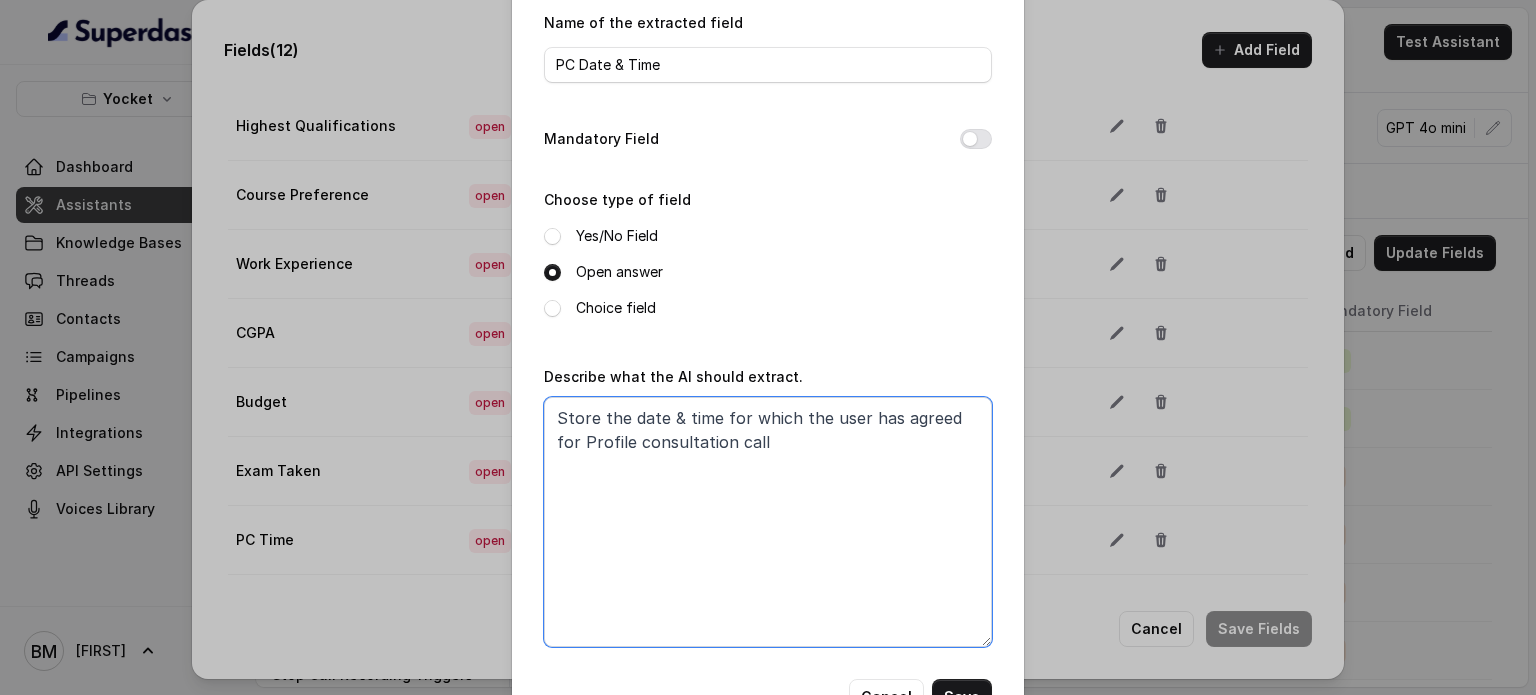 scroll, scrollTop: 136, scrollLeft: 0, axis: vertical 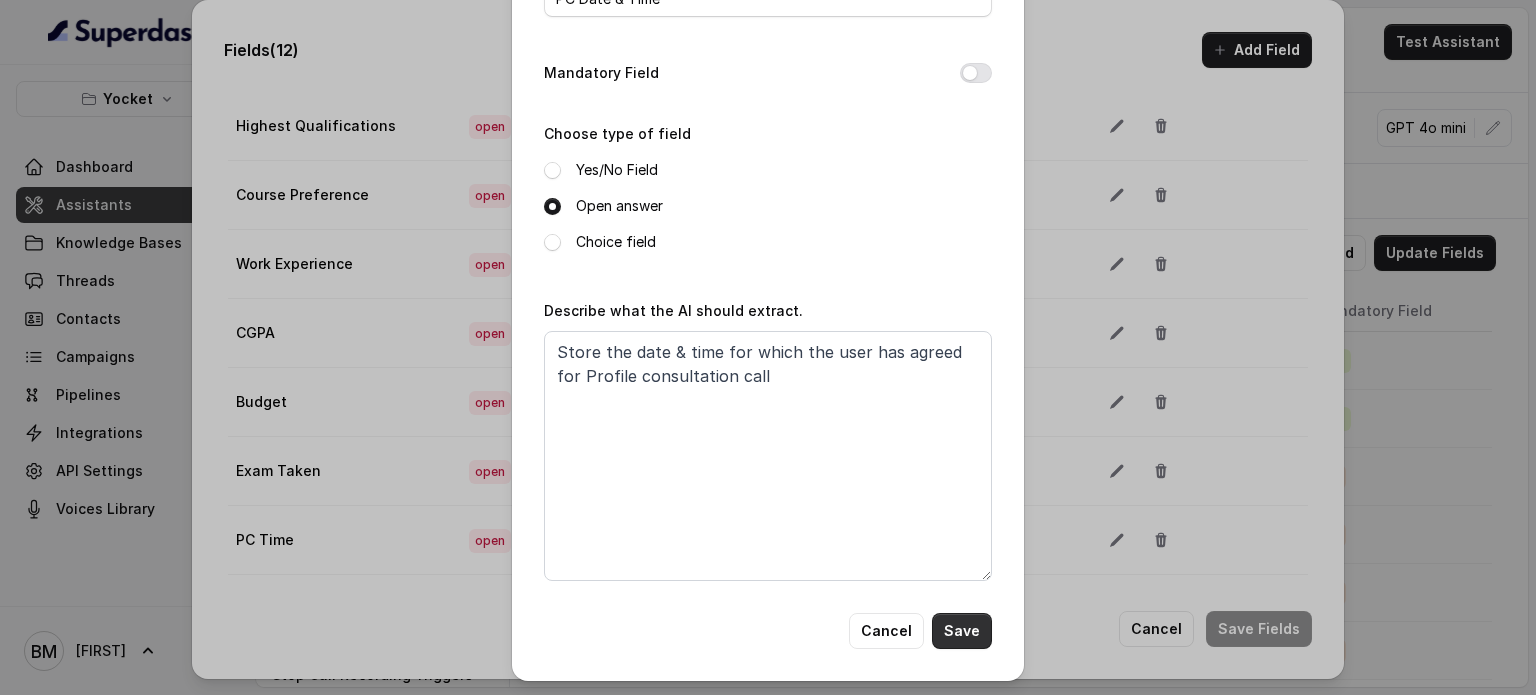 click on "Save" at bounding box center [962, 631] 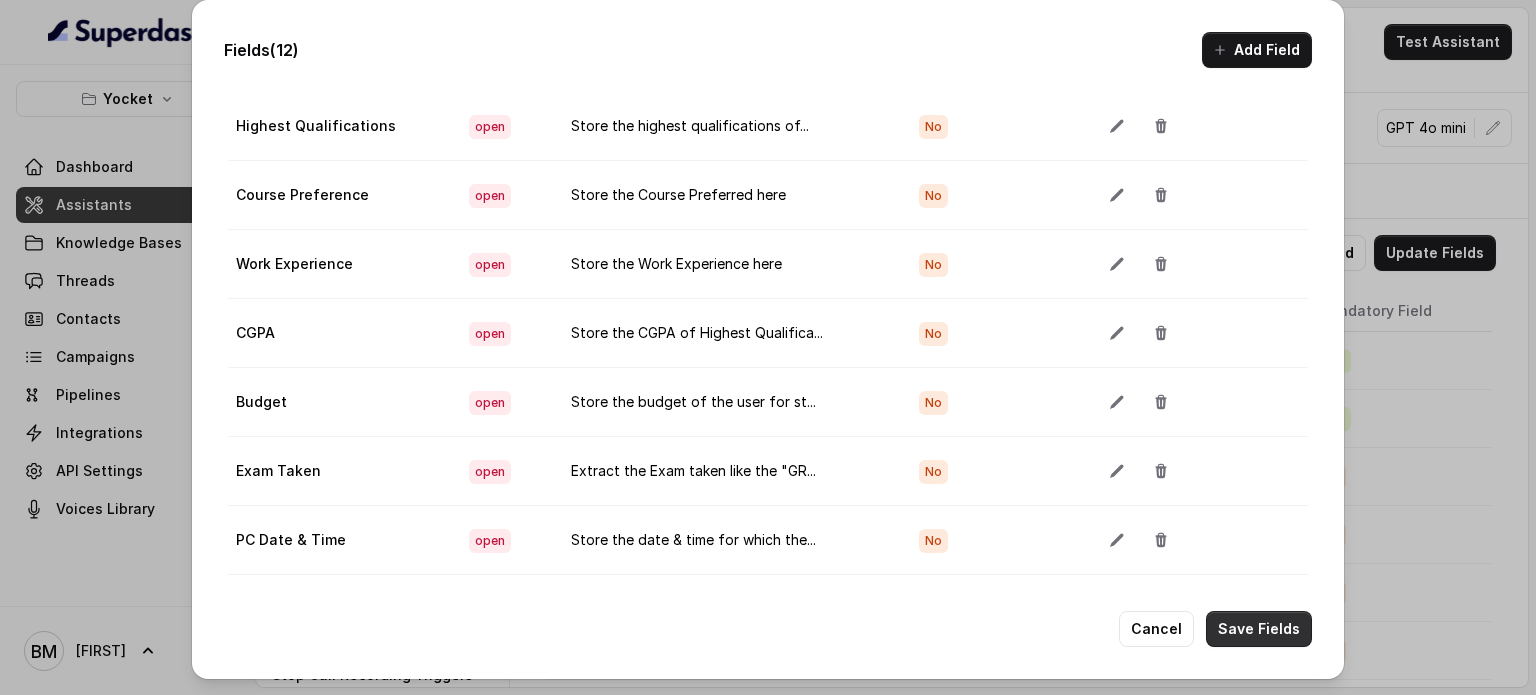 click on "Save Fields" at bounding box center [1259, 629] 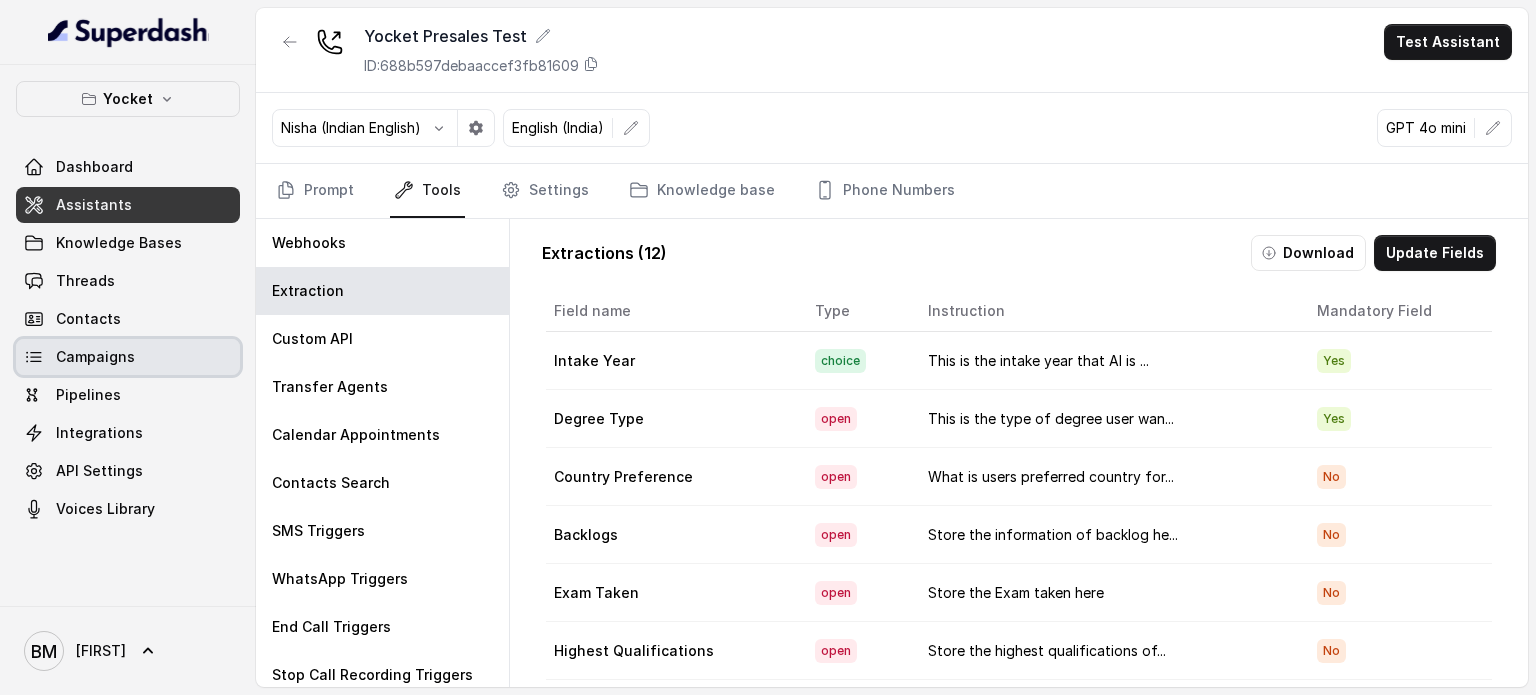 click on "Campaigns" at bounding box center (128, 357) 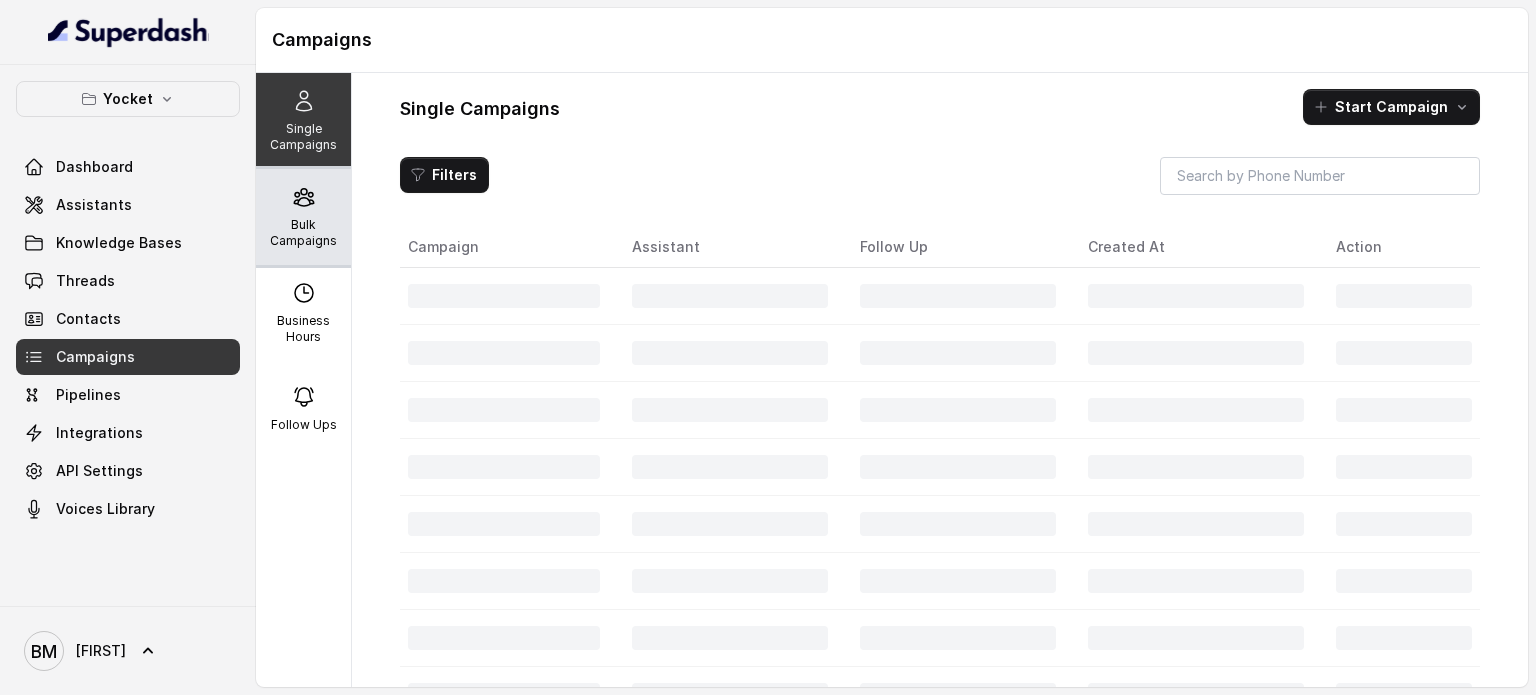 click on "Bulk Campaigns" at bounding box center (303, 217) 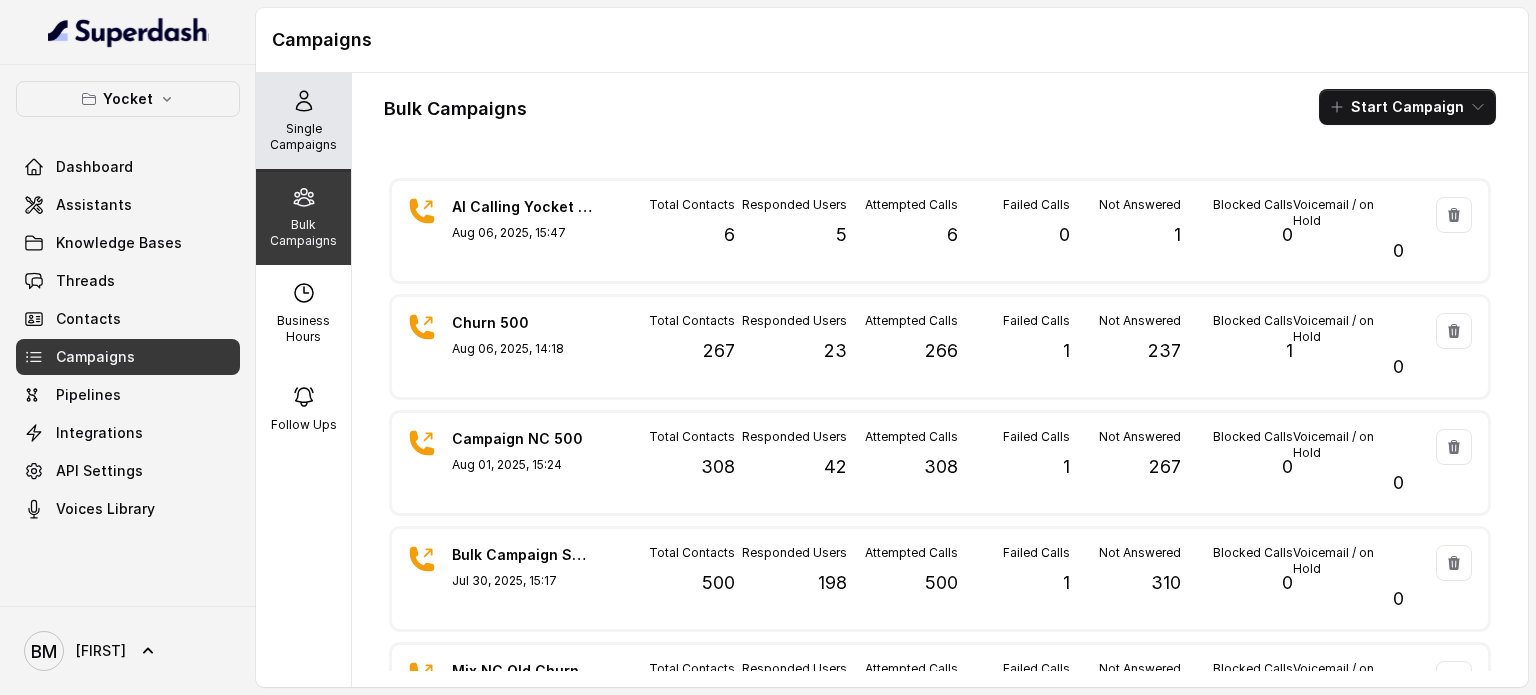 click on "Single Campaigns" at bounding box center [303, 137] 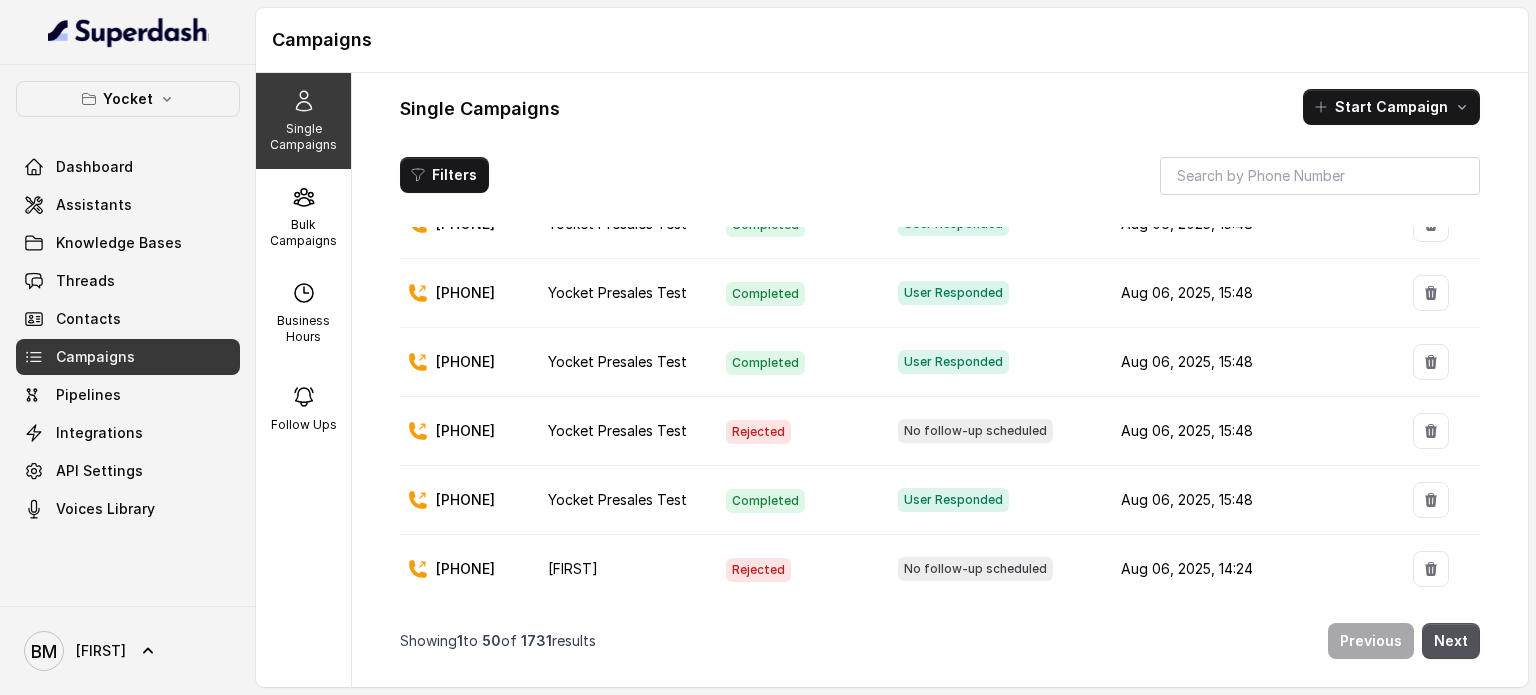 scroll, scrollTop: 0, scrollLeft: 0, axis: both 